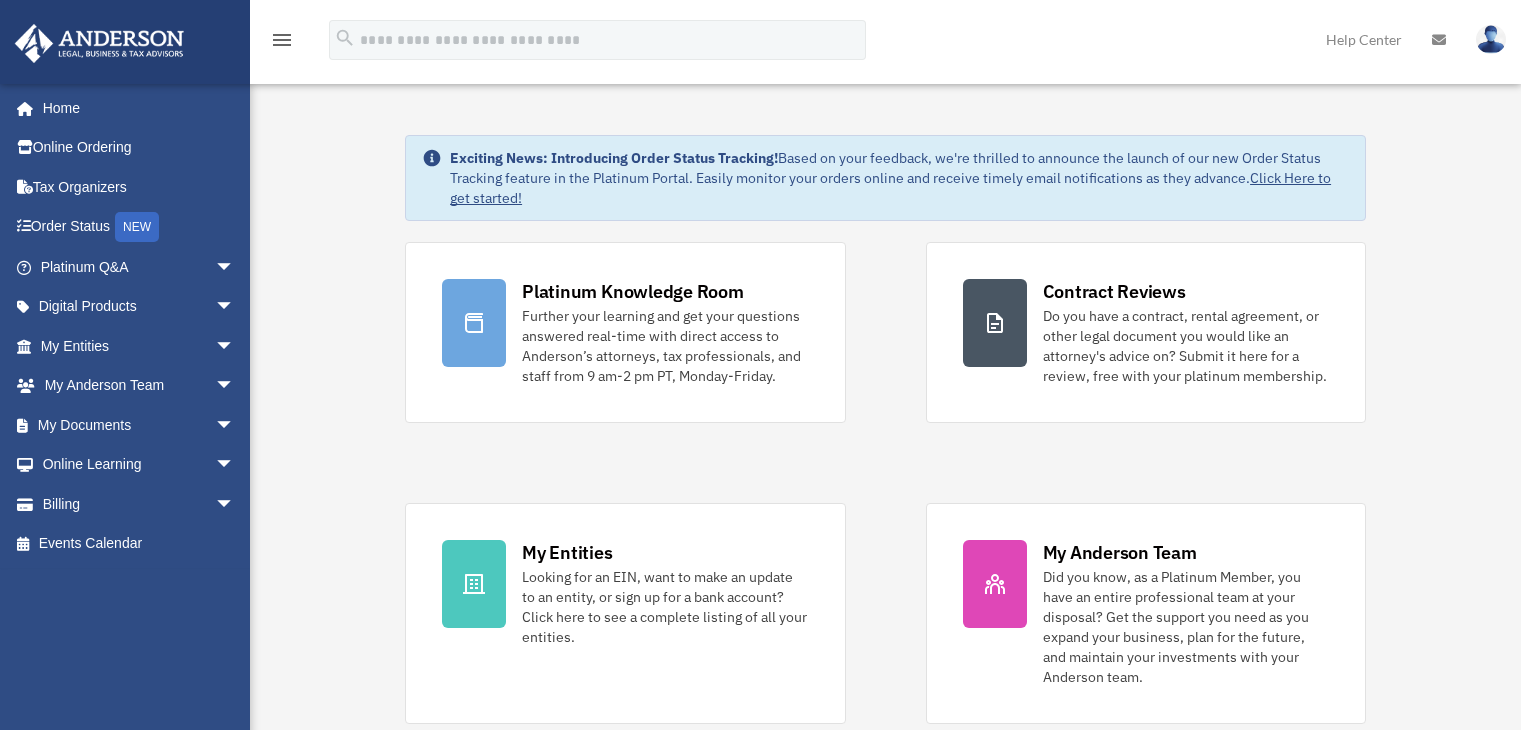 scroll, scrollTop: 0, scrollLeft: 0, axis: both 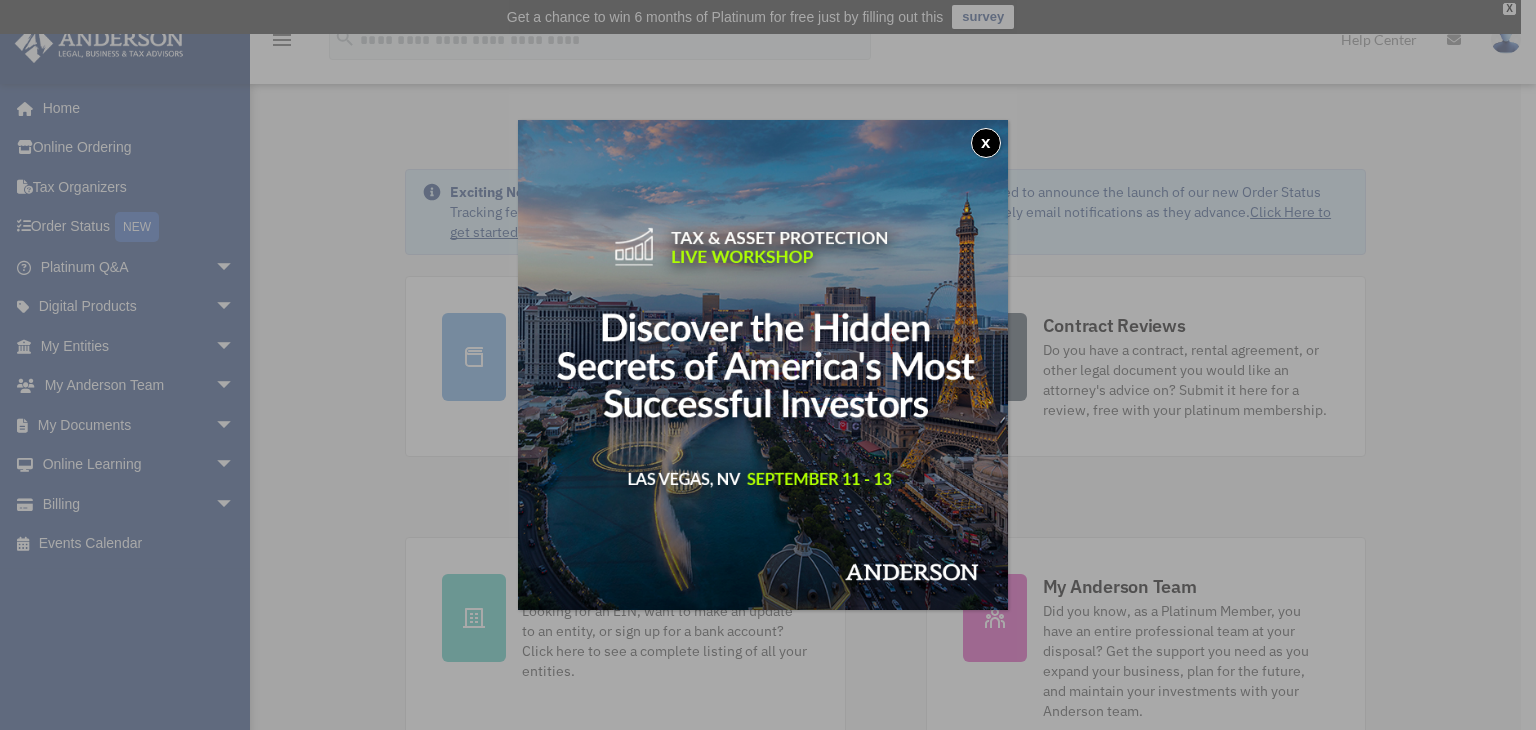 click on "x" at bounding box center [768, 365] 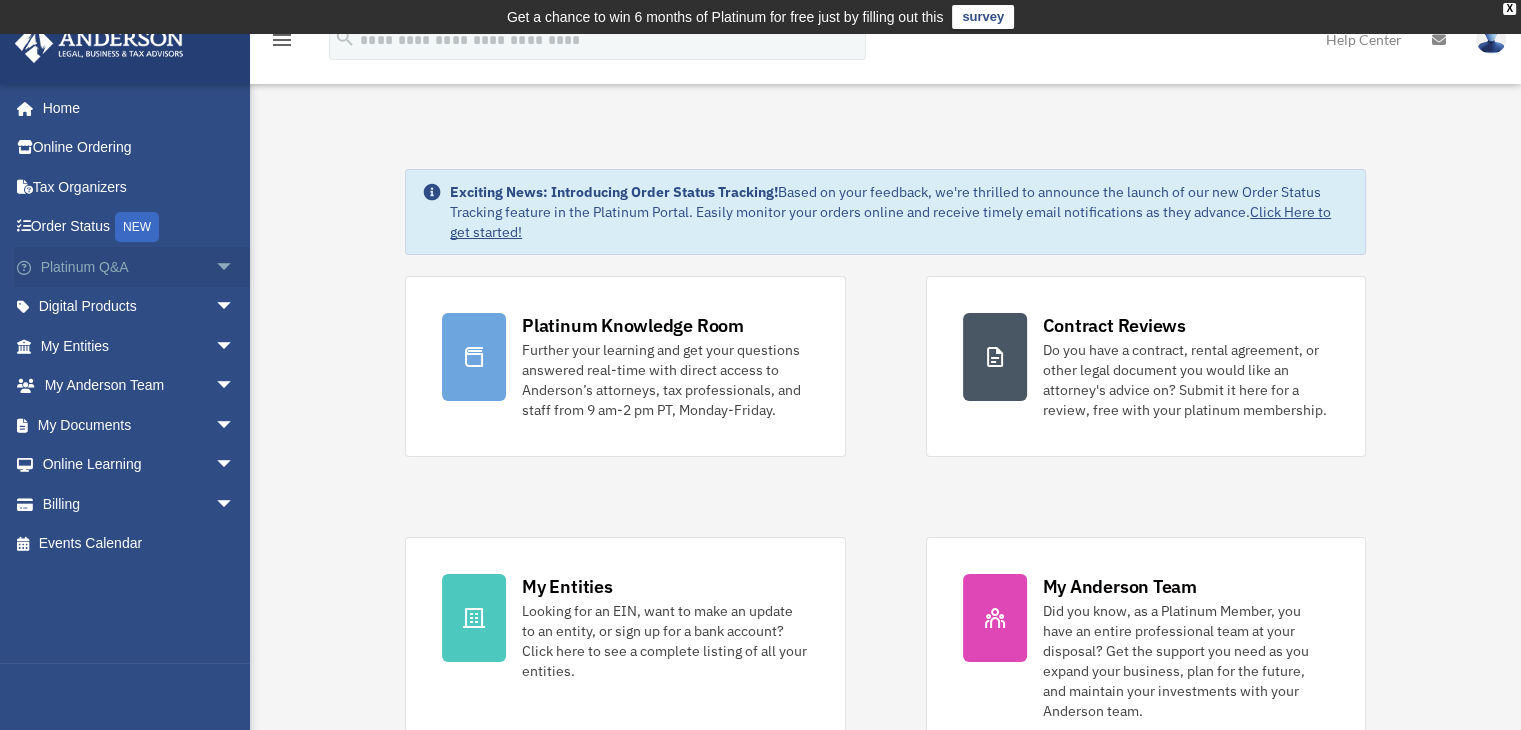 click on "arrow_drop_down" at bounding box center (235, 267) 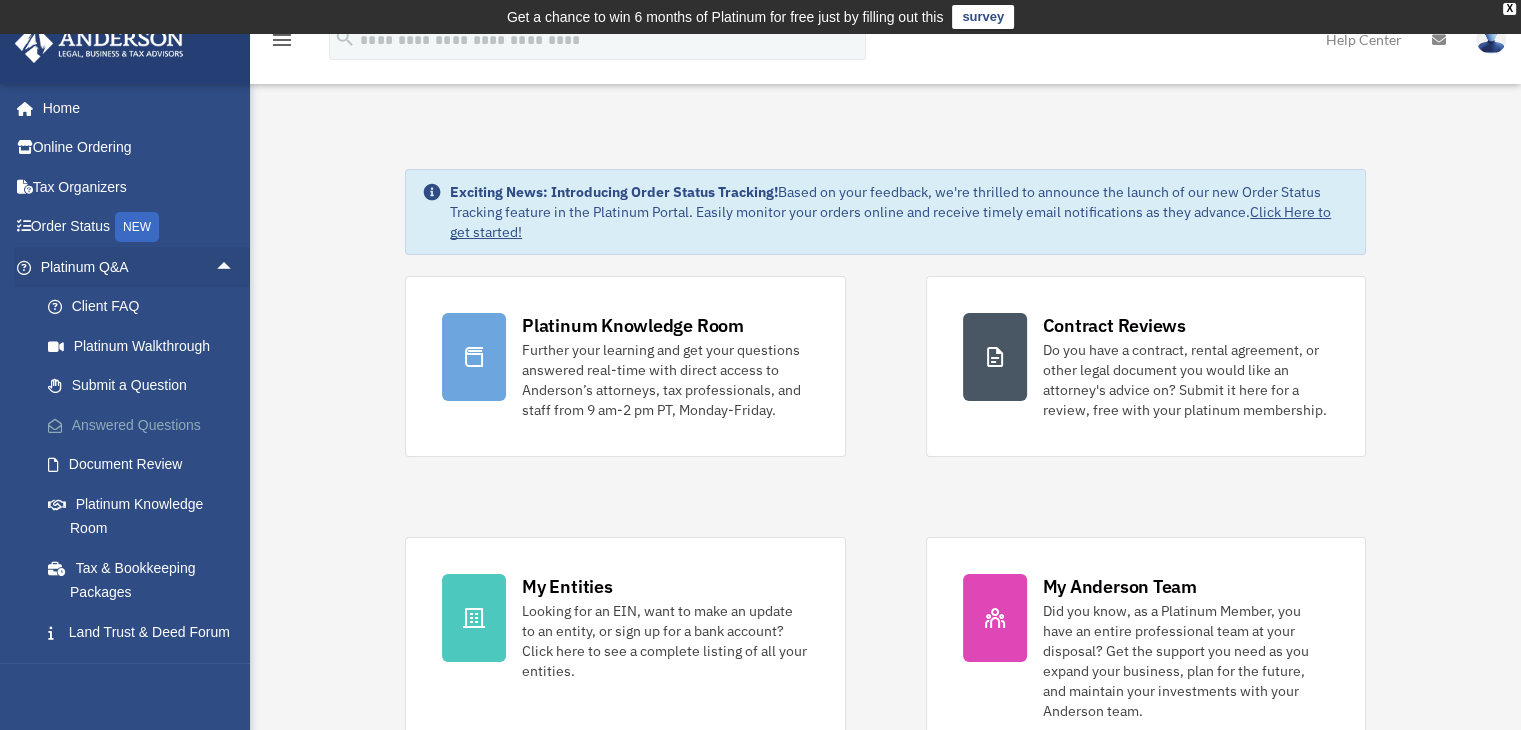 click on "Answered Questions" at bounding box center (146, 425) 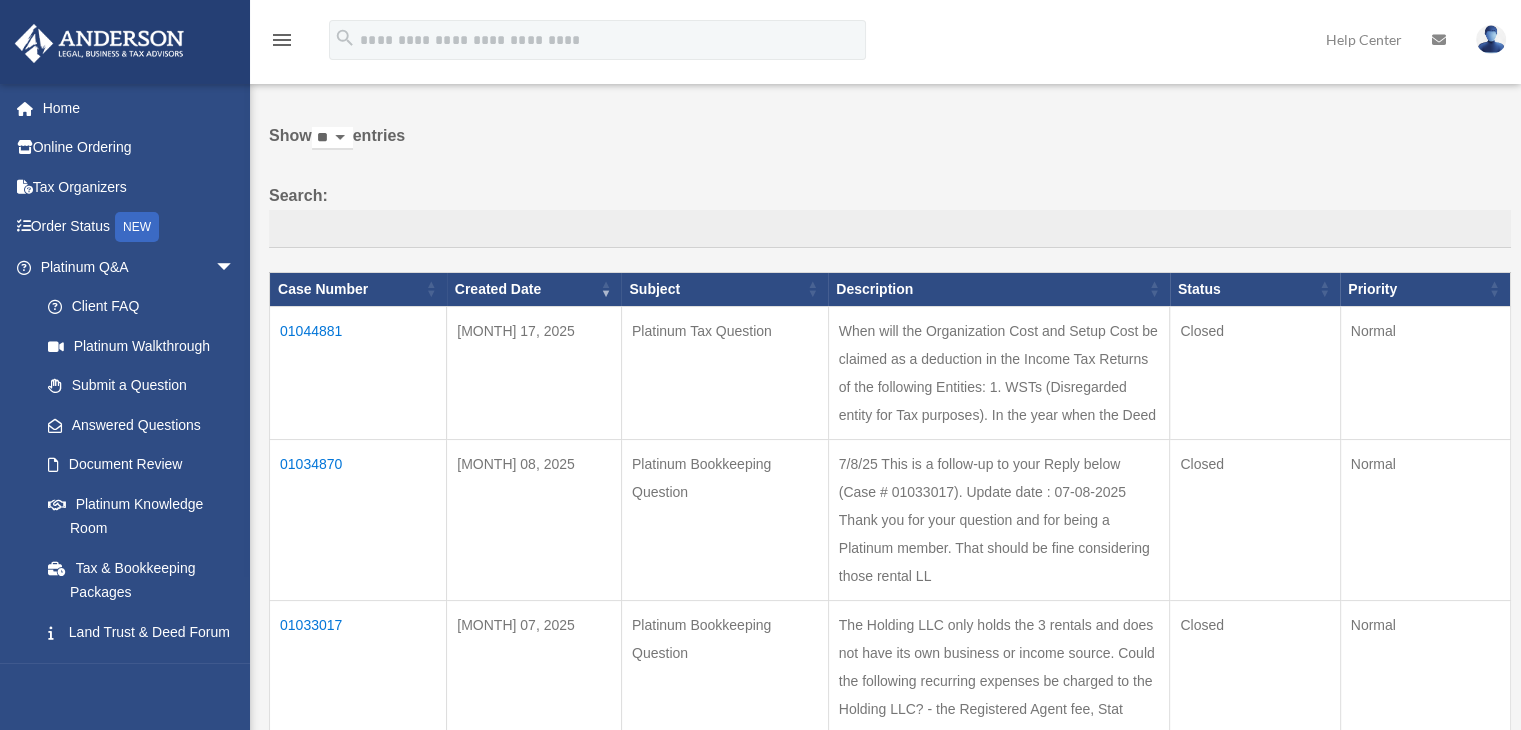 scroll, scrollTop: 100, scrollLeft: 0, axis: vertical 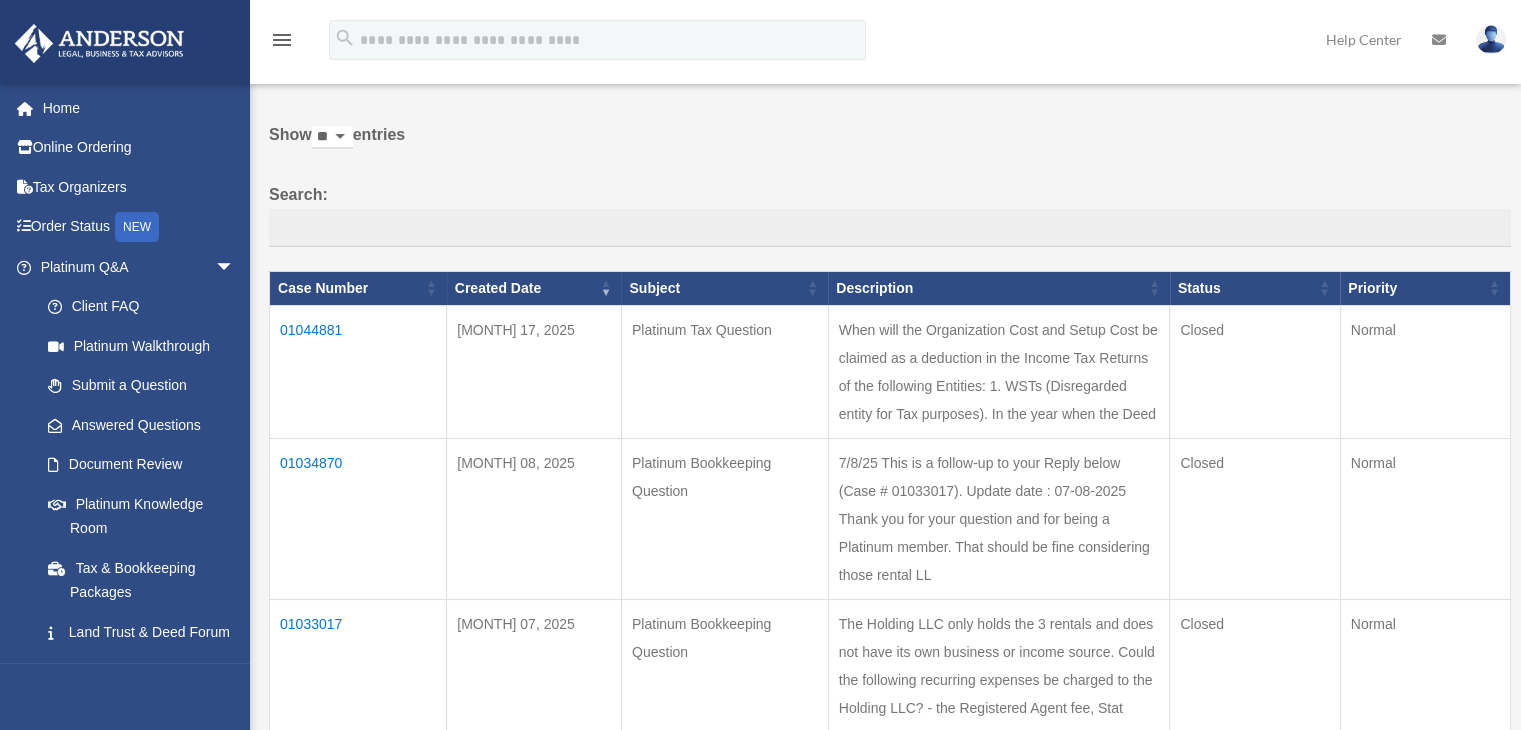 click on "01044881" at bounding box center [358, 371] 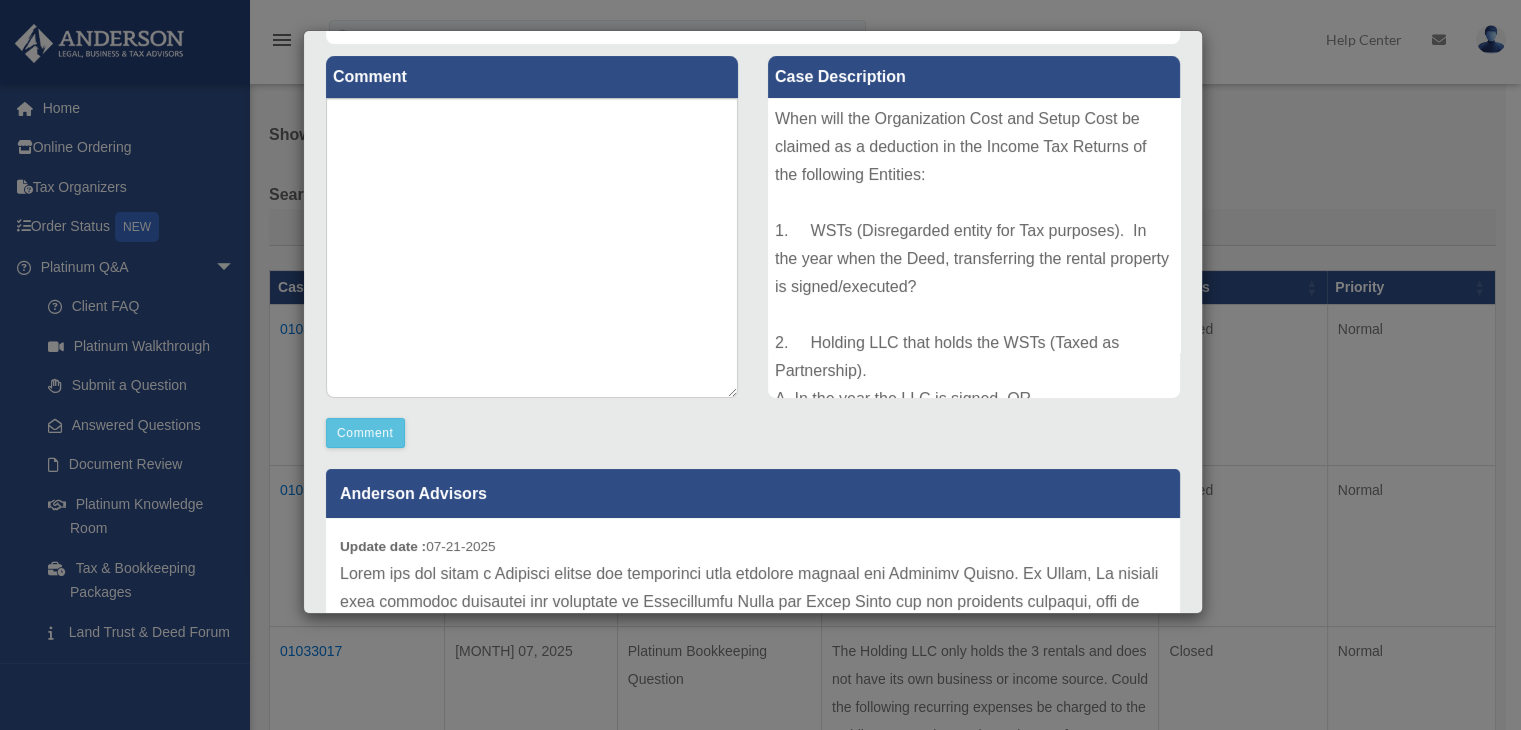 scroll, scrollTop: 249, scrollLeft: 0, axis: vertical 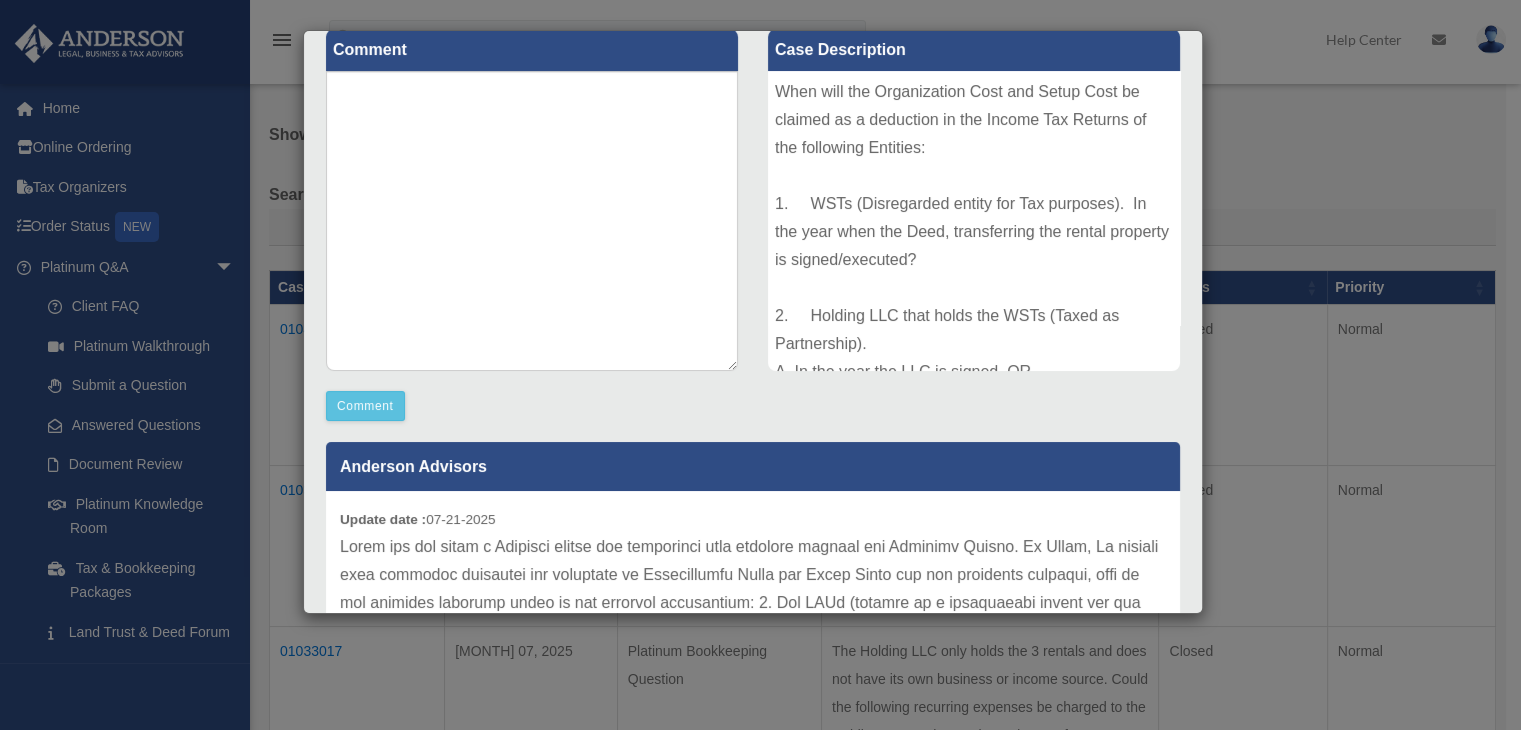 drag, startPoint x: 1148, startPoint y: 190, endPoint x: 1148, endPoint y: 208, distance: 18 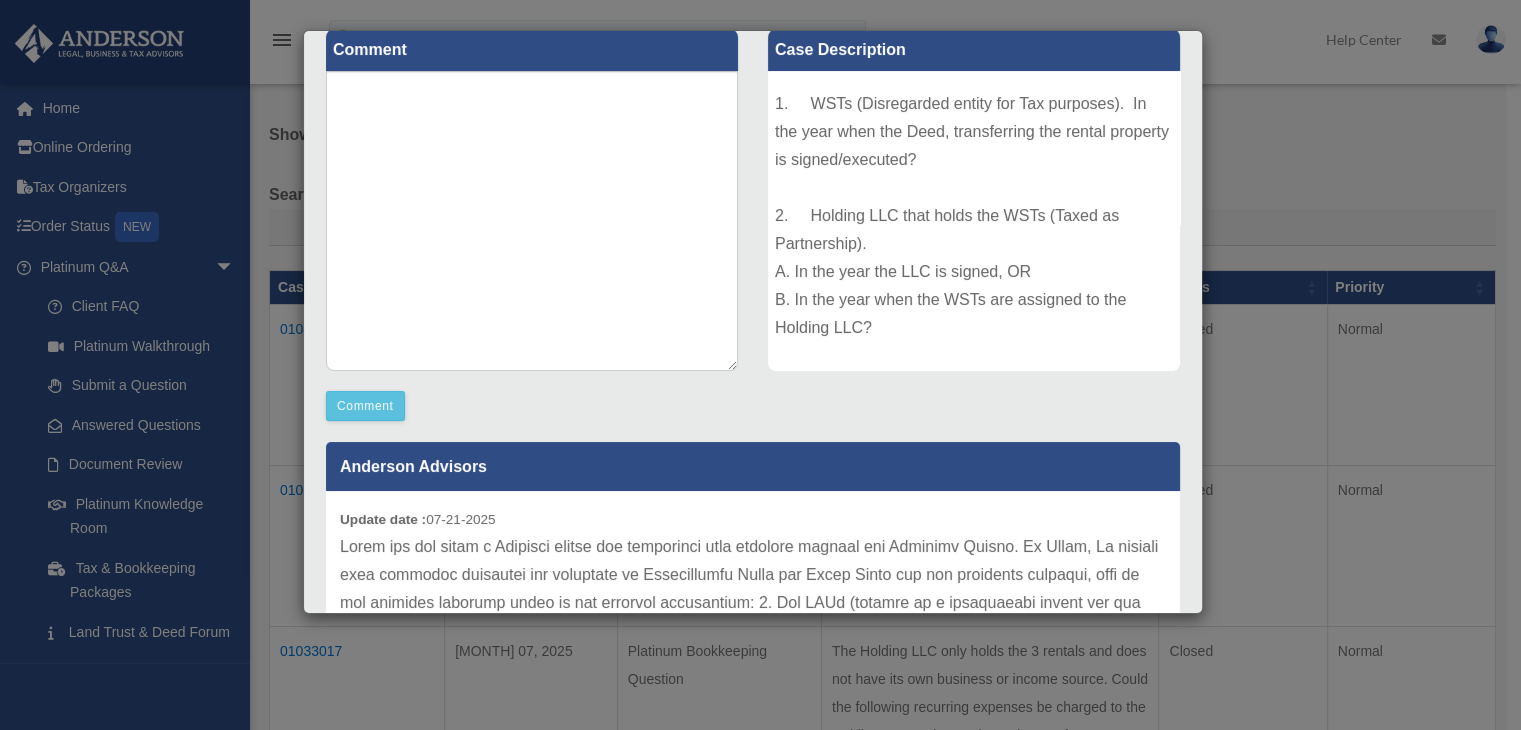 scroll, scrollTop: 104, scrollLeft: 0, axis: vertical 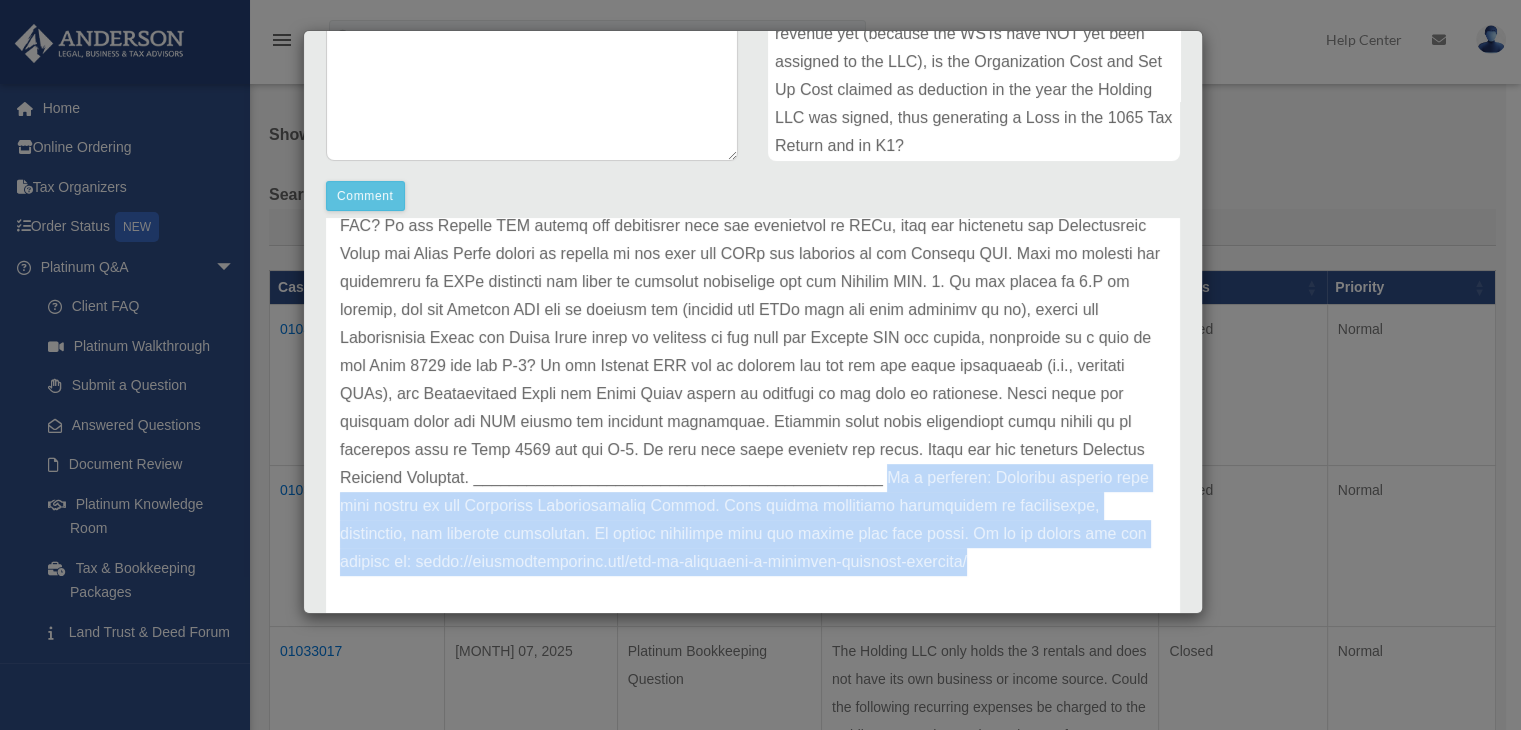 drag, startPoint x: 340, startPoint y: 489, endPoint x: 568, endPoint y: 588, distance: 248.56589 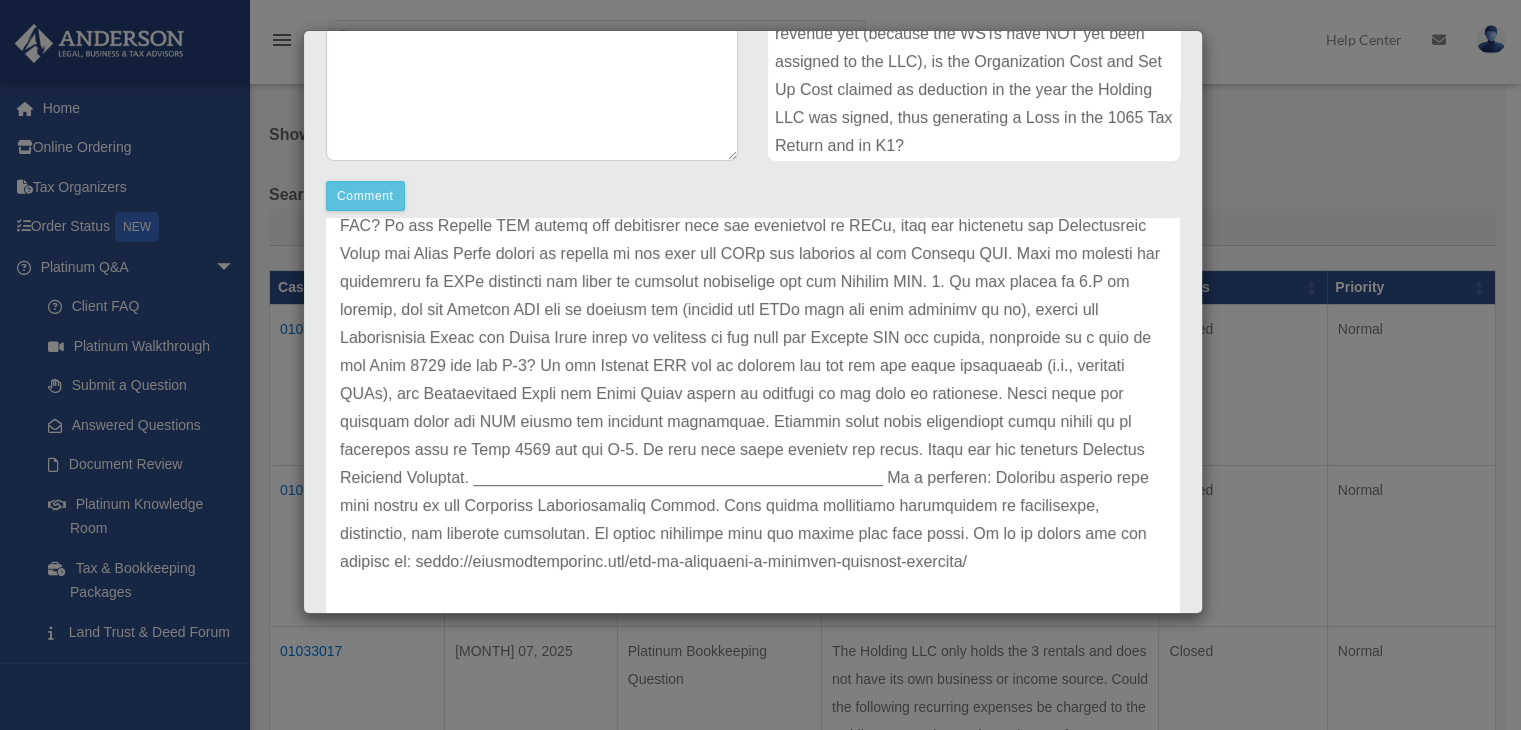 click at bounding box center (753, 212) 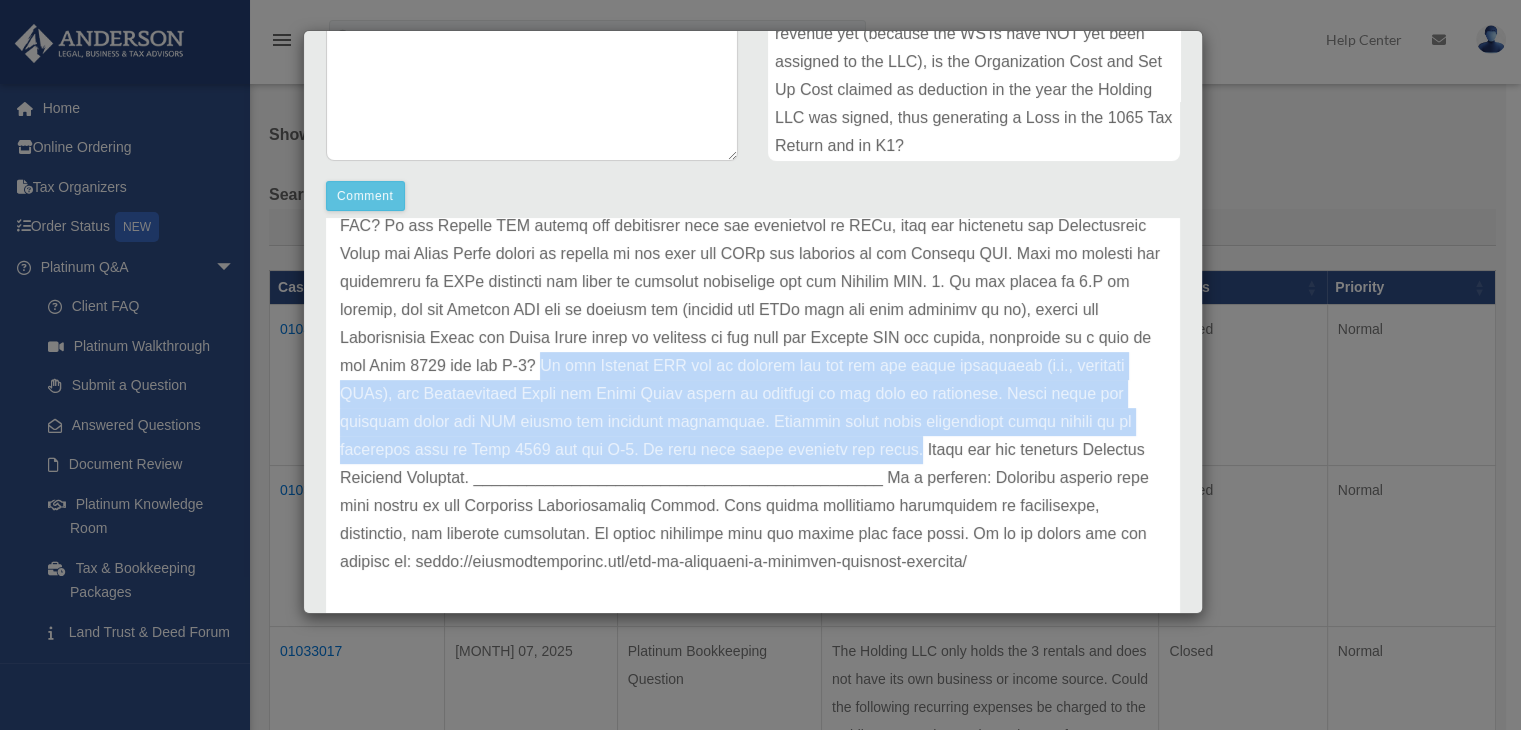 drag, startPoint x: 692, startPoint y: 349, endPoint x: 1124, endPoint y: 438, distance: 441.07257 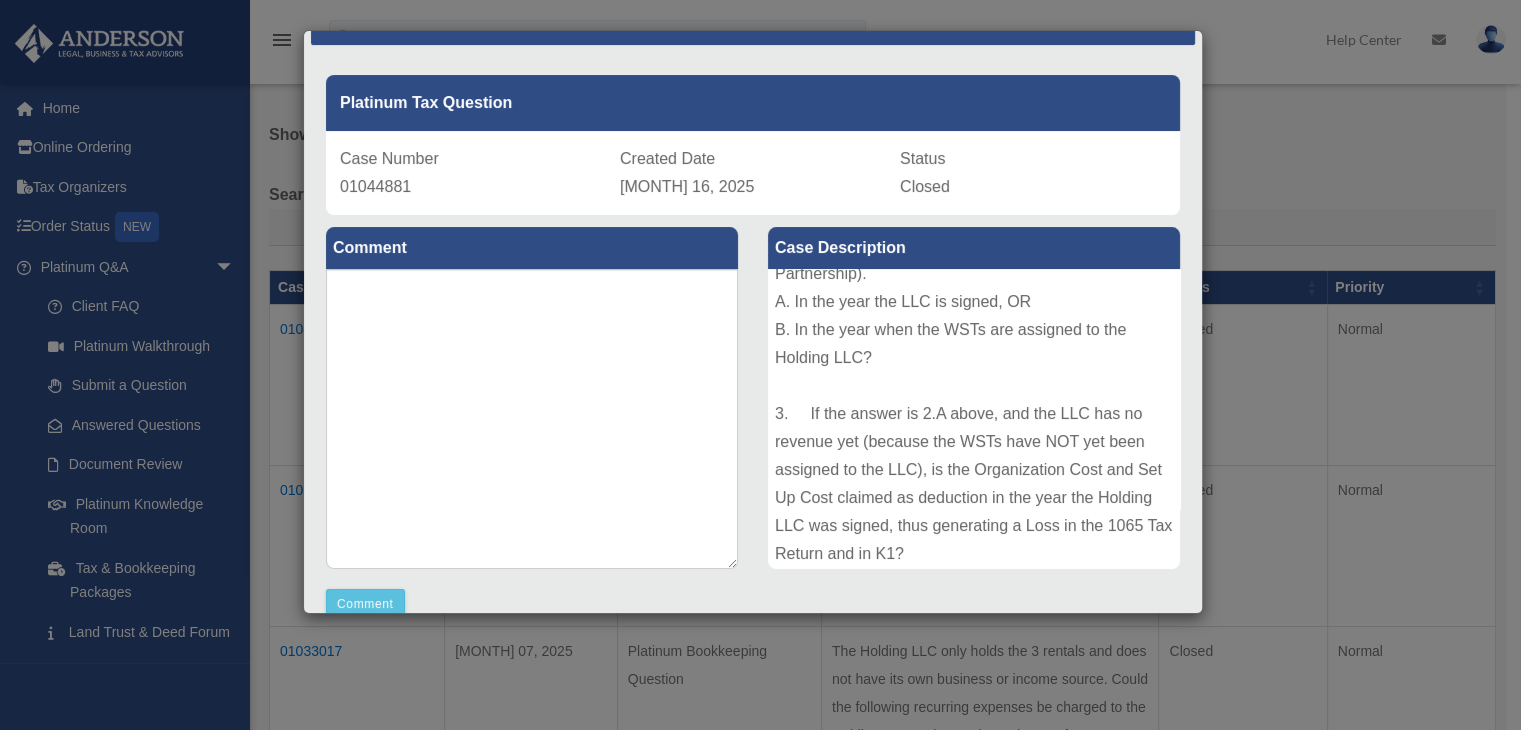 scroll, scrollTop: 49, scrollLeft: 0, axis: vertical 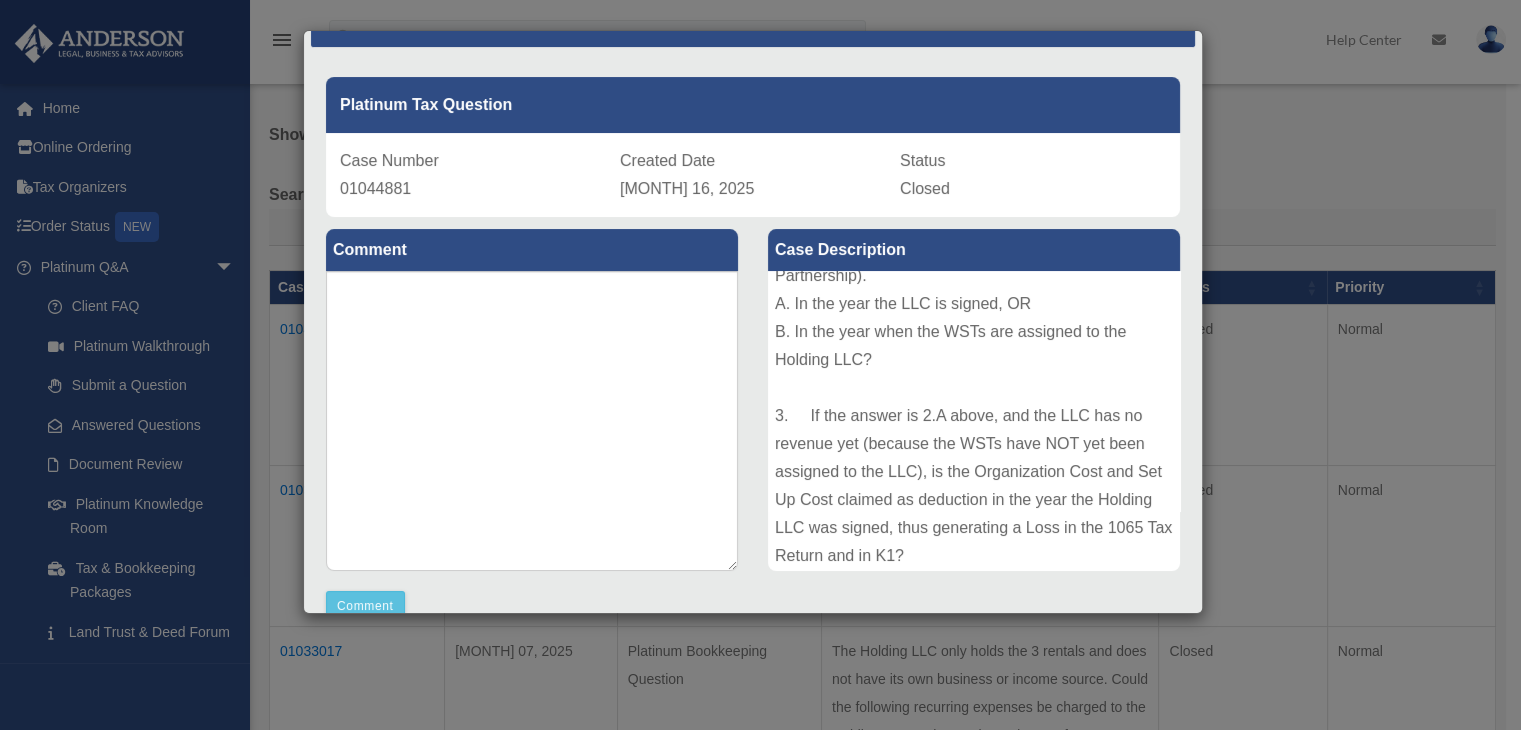click on "Case Detail
×
Platinum Tax Question
Case Number
01044881
Created Date
July 16, 2025
Status
Closed
Comment   Comment" at bounding box center (760, 365) 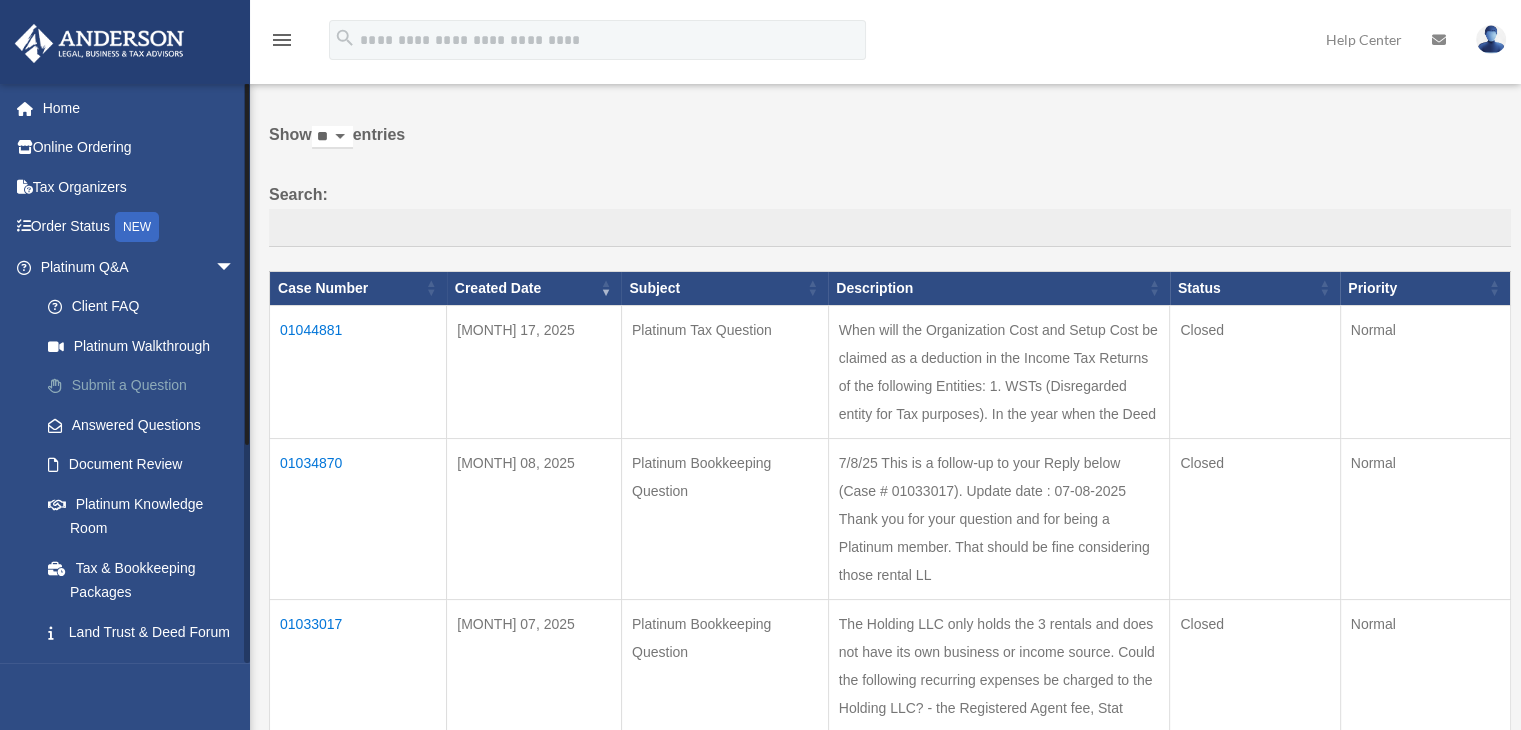 click on "Submit a Question" at bounding box center [146, 386] 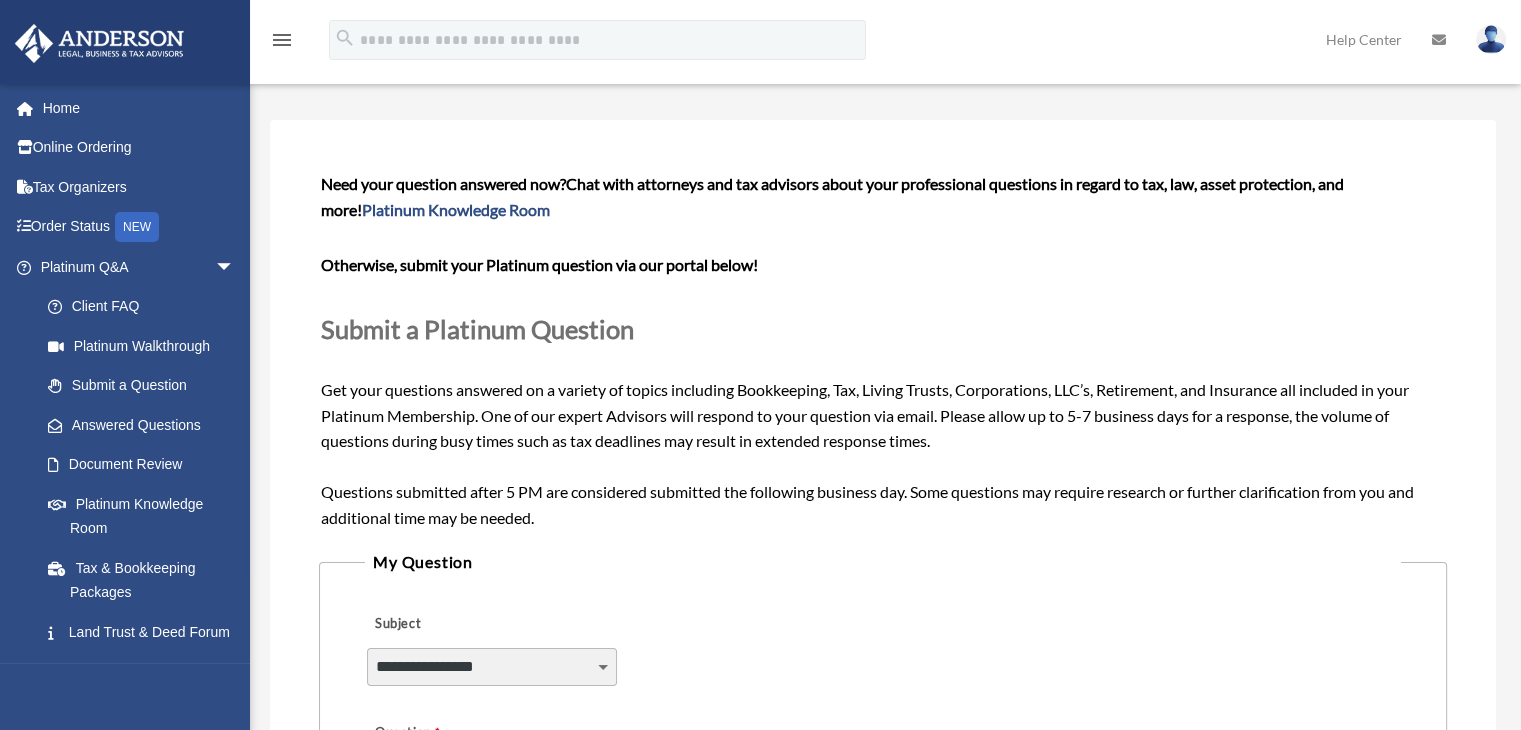 scroll, scrollTop: 200, scrollLeft: 0, axis: vertical 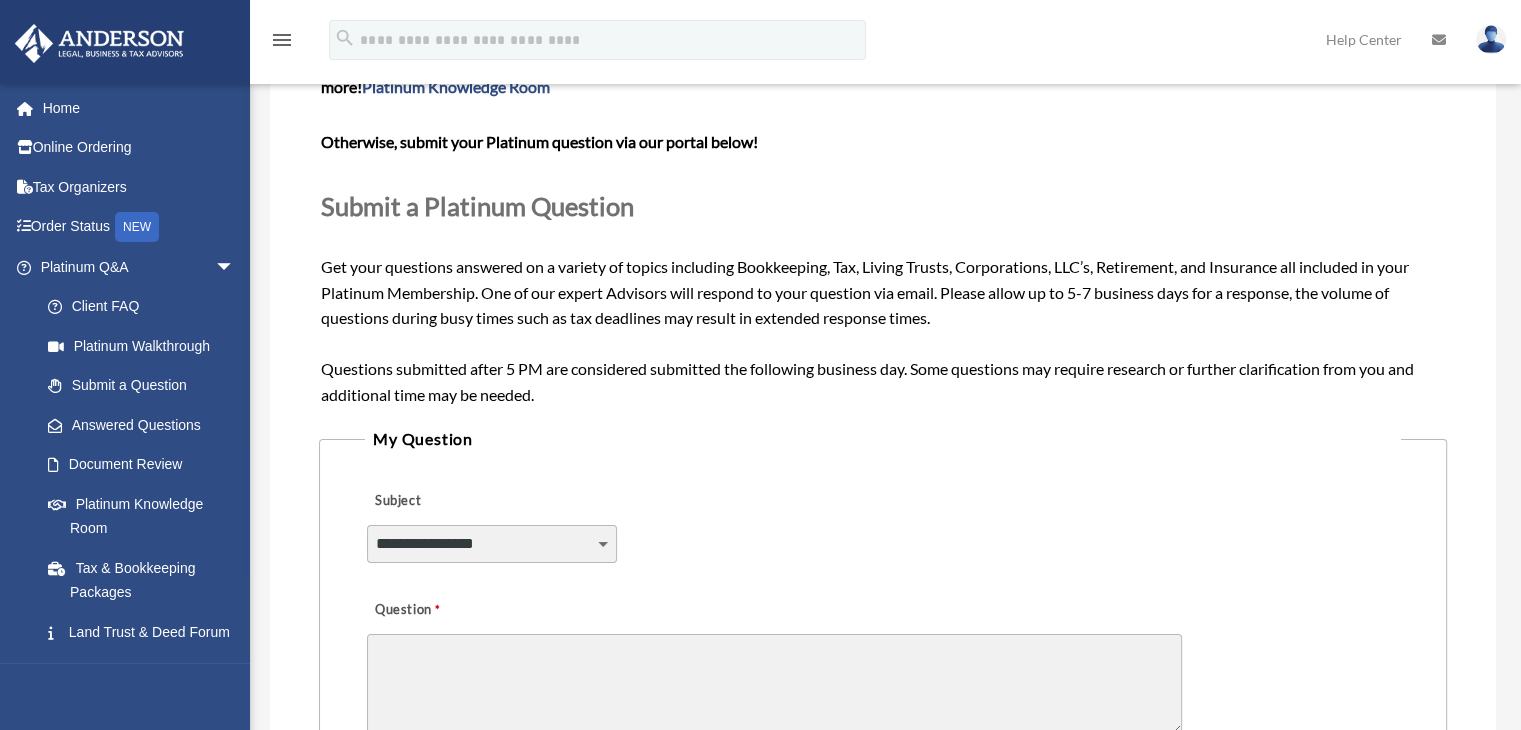 click on "**********" at bounding box center (492, 544) 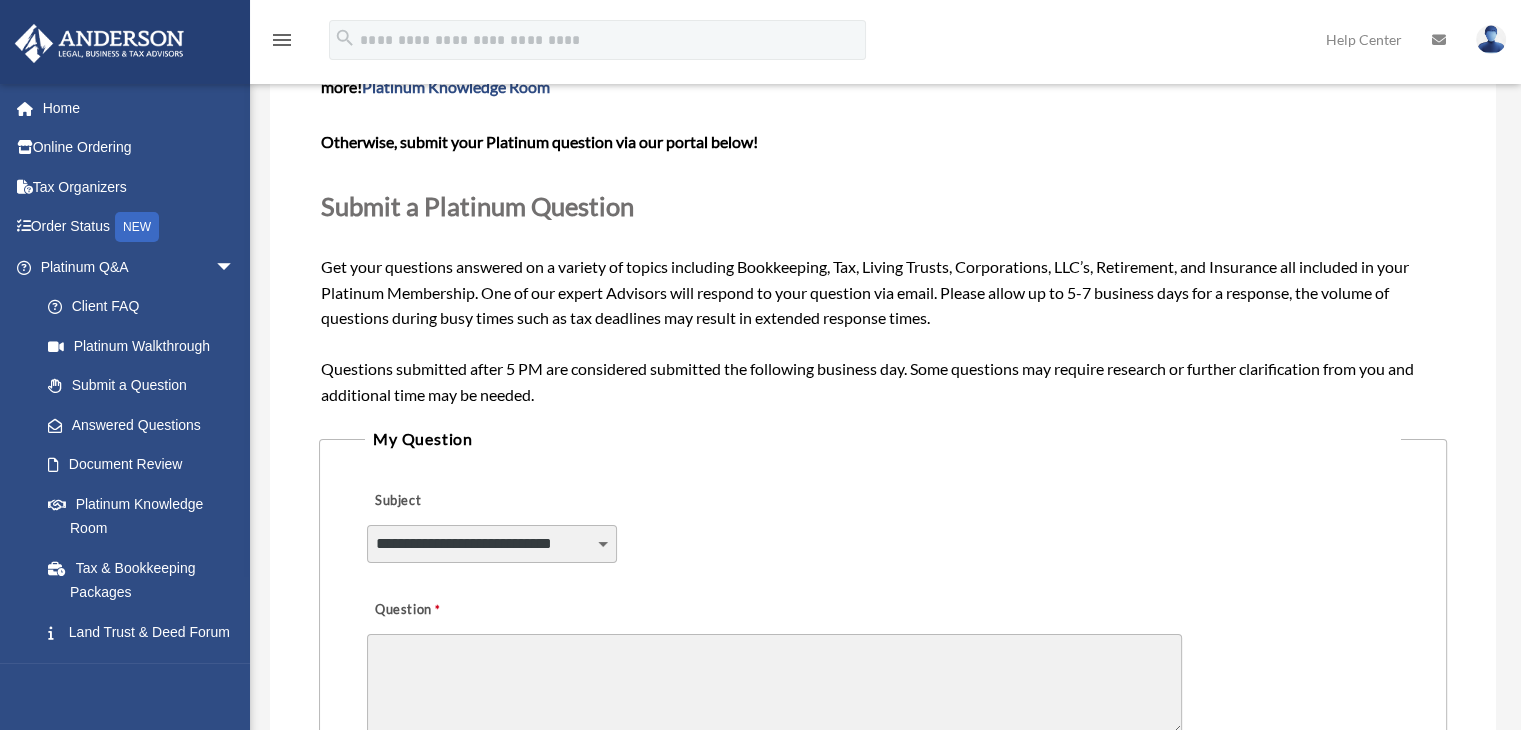 click on "**********" at bounding box center (492, 544) 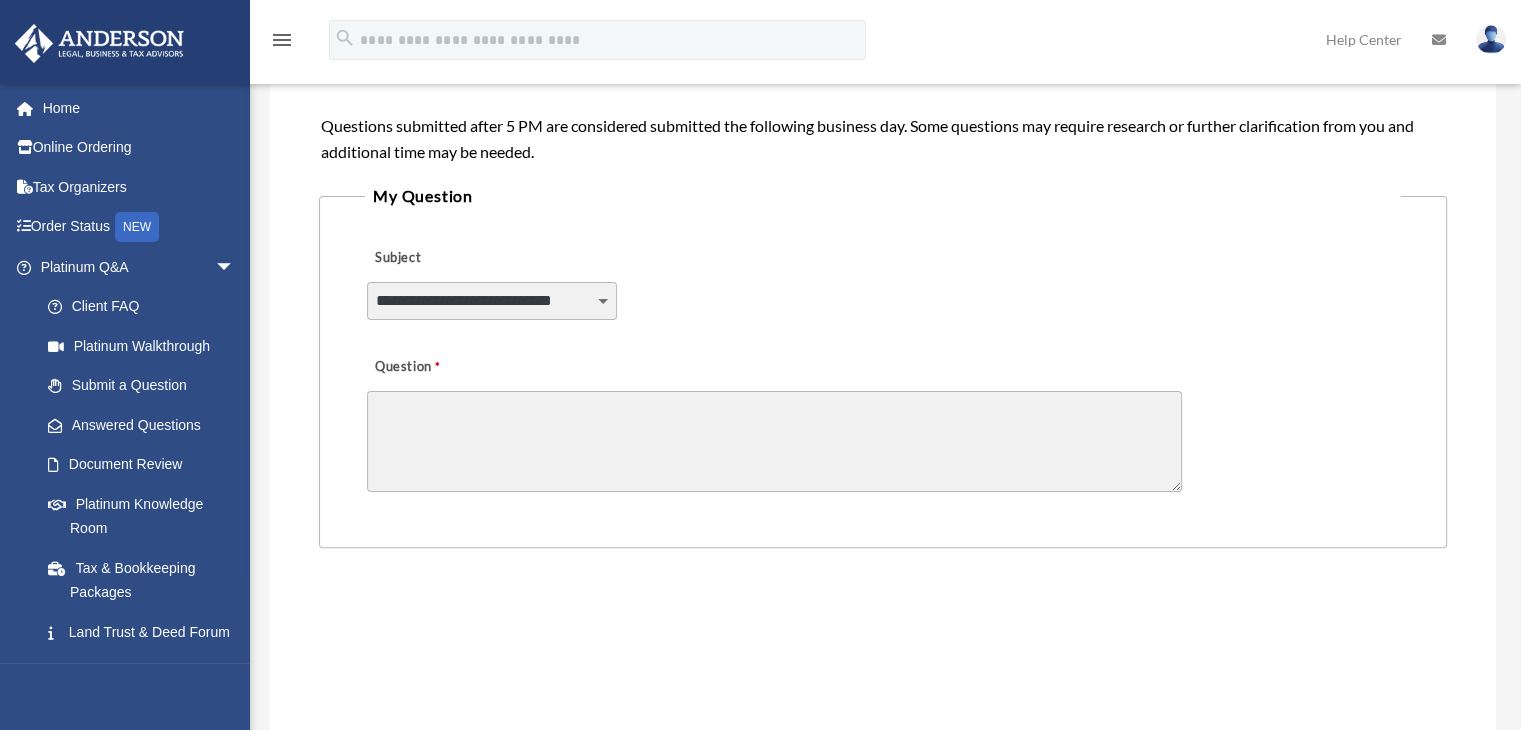 scroll, scrollTop: 500, scrollLeft: 0, axis: vertical 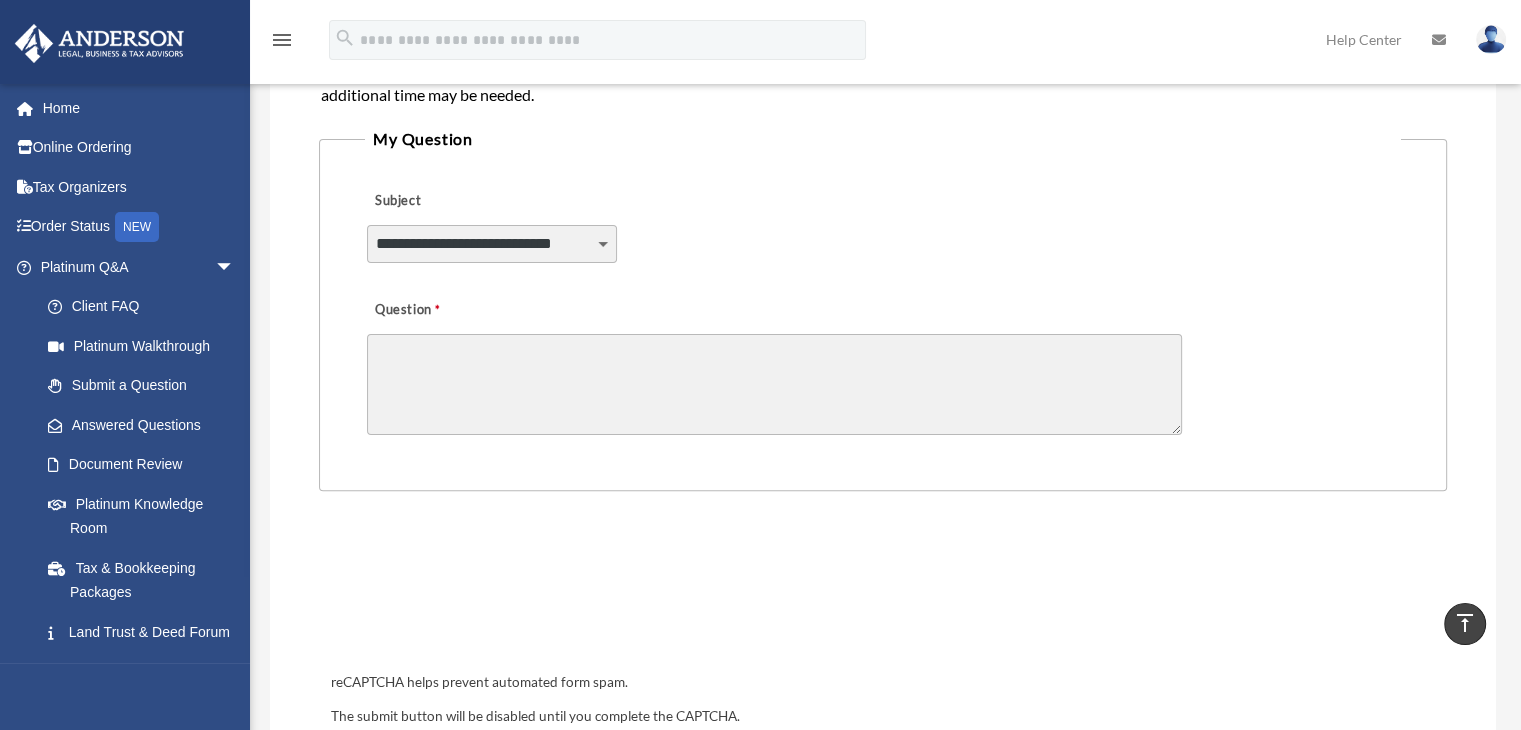 click on "Question" at bounding box center (774, 384) 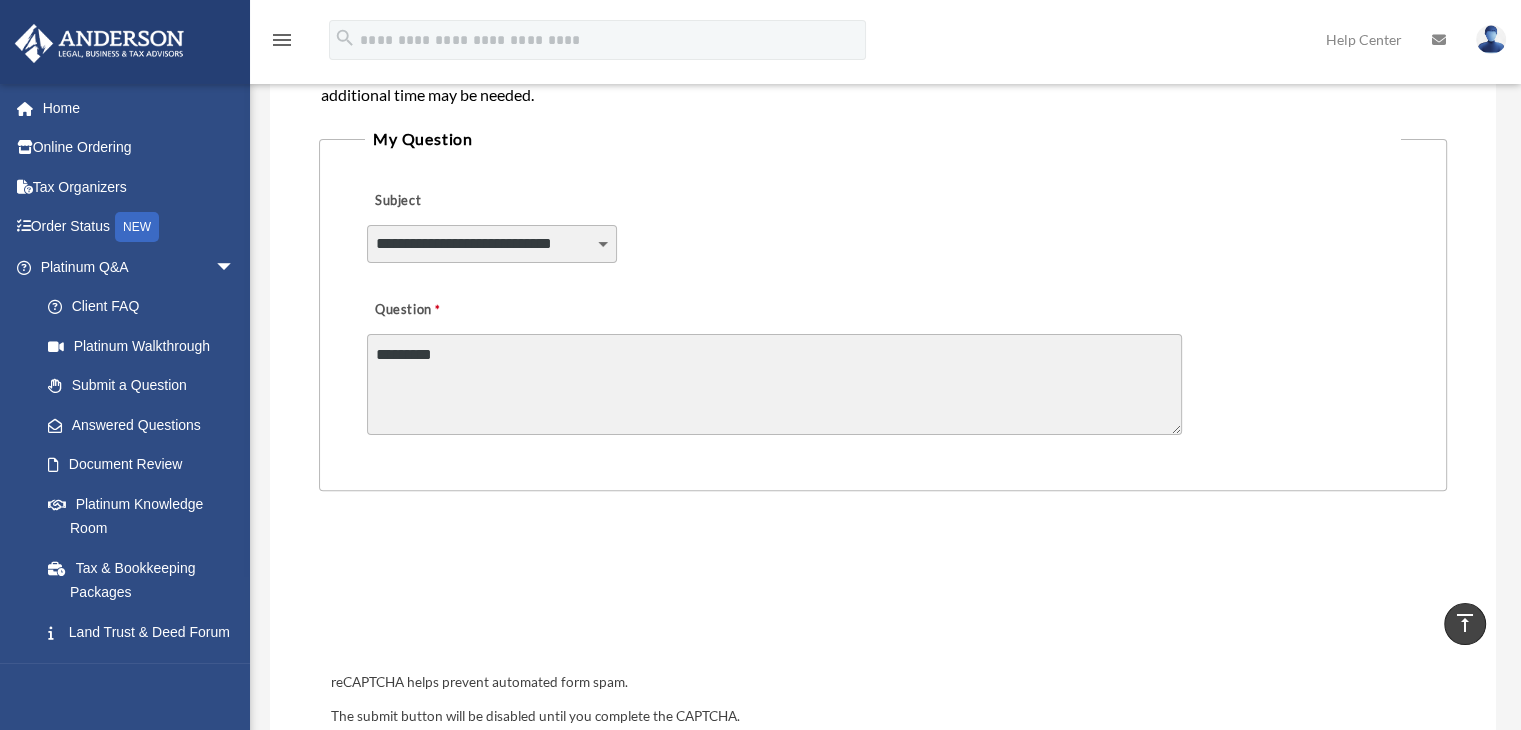 paste on "**********" 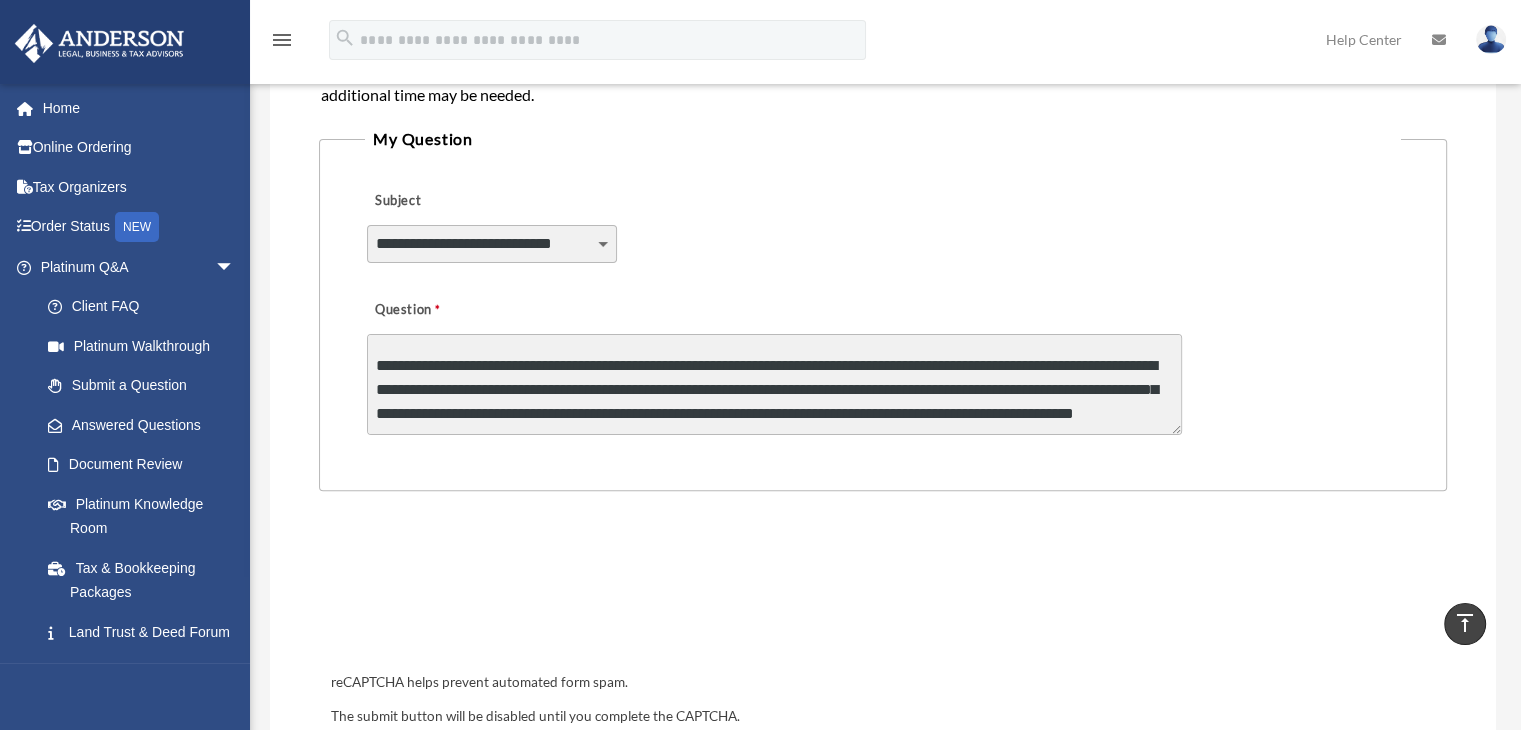 scroll, scrollTop: 0, scrollLeft: 0, axis: both 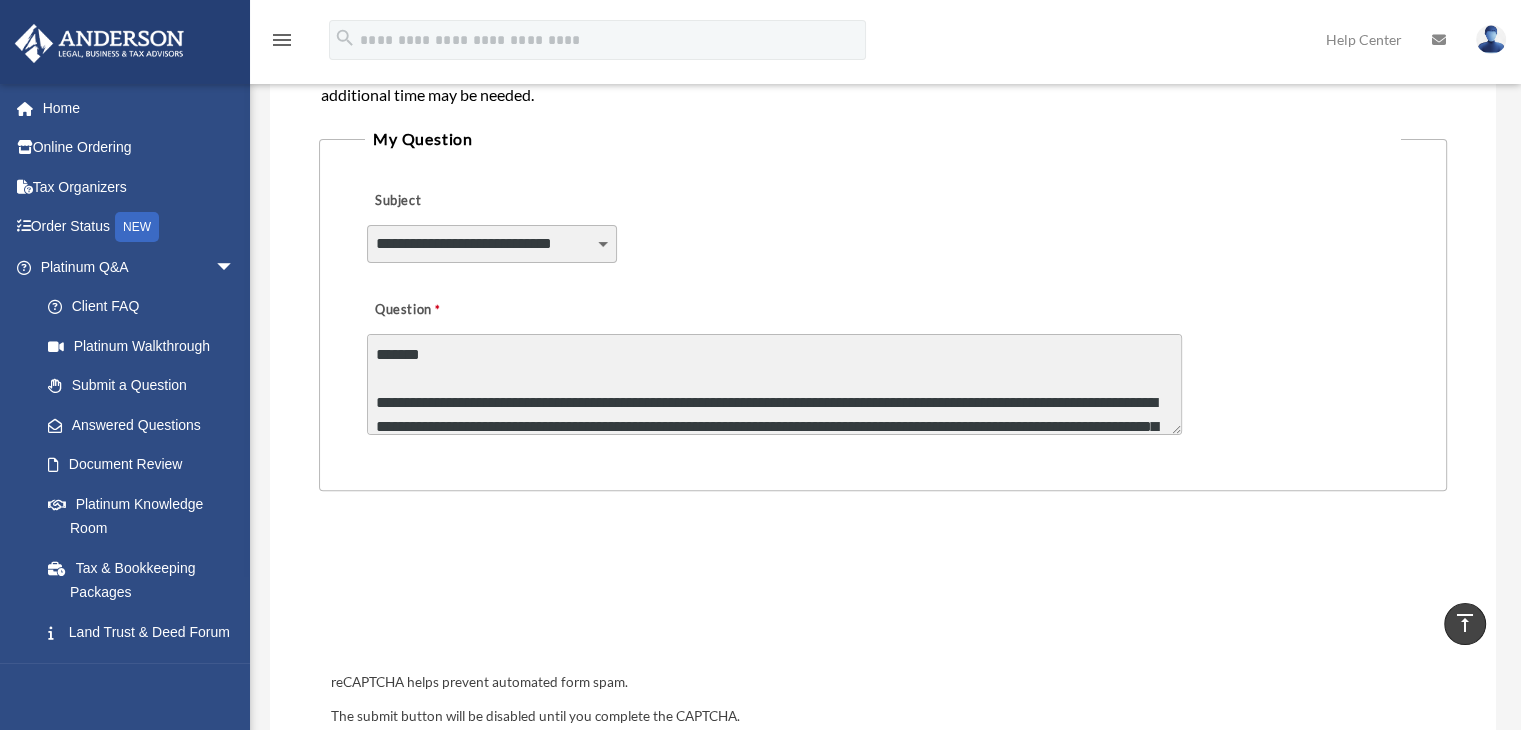 click on "**********" at bounding box center (774, 384) 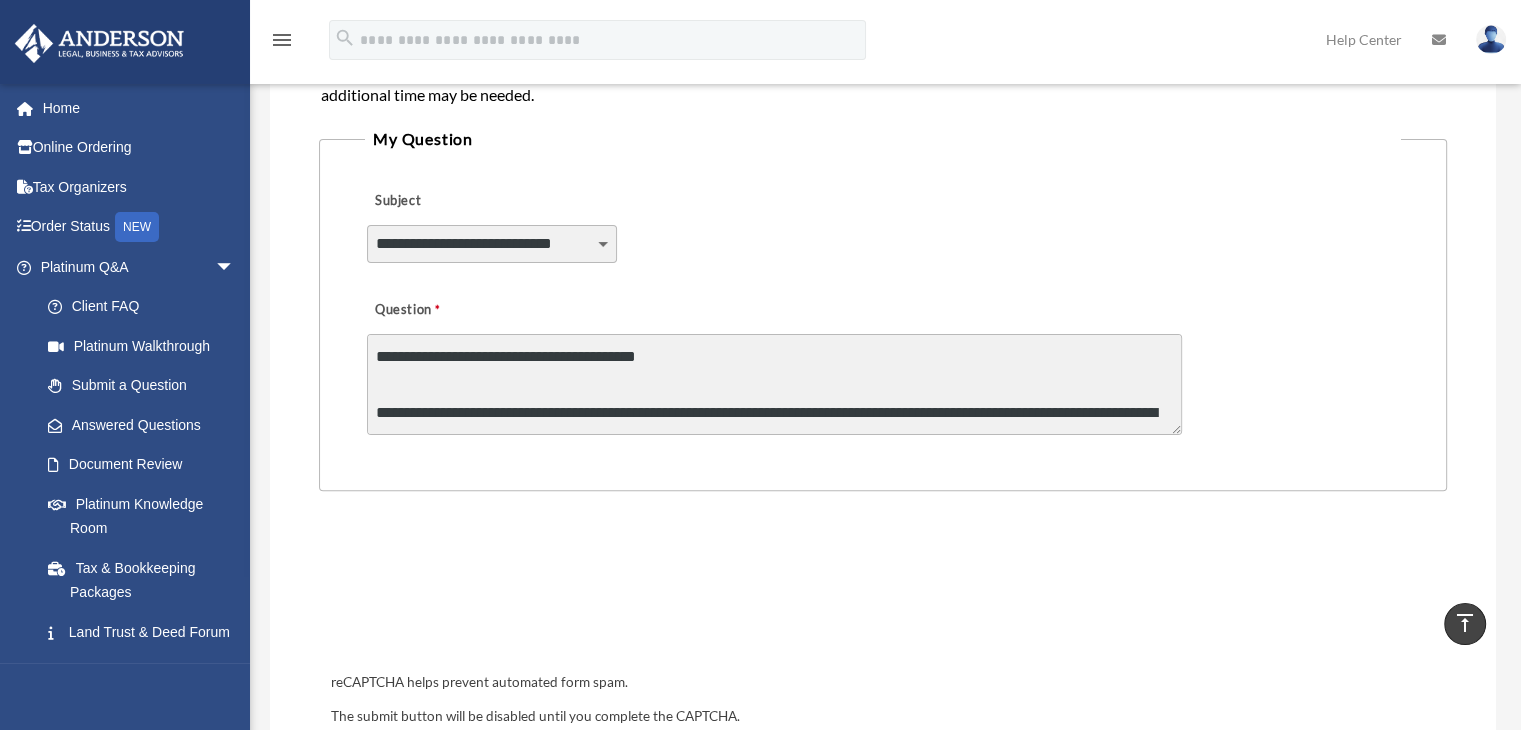 click on "**********" at bounding box center [492, 244] 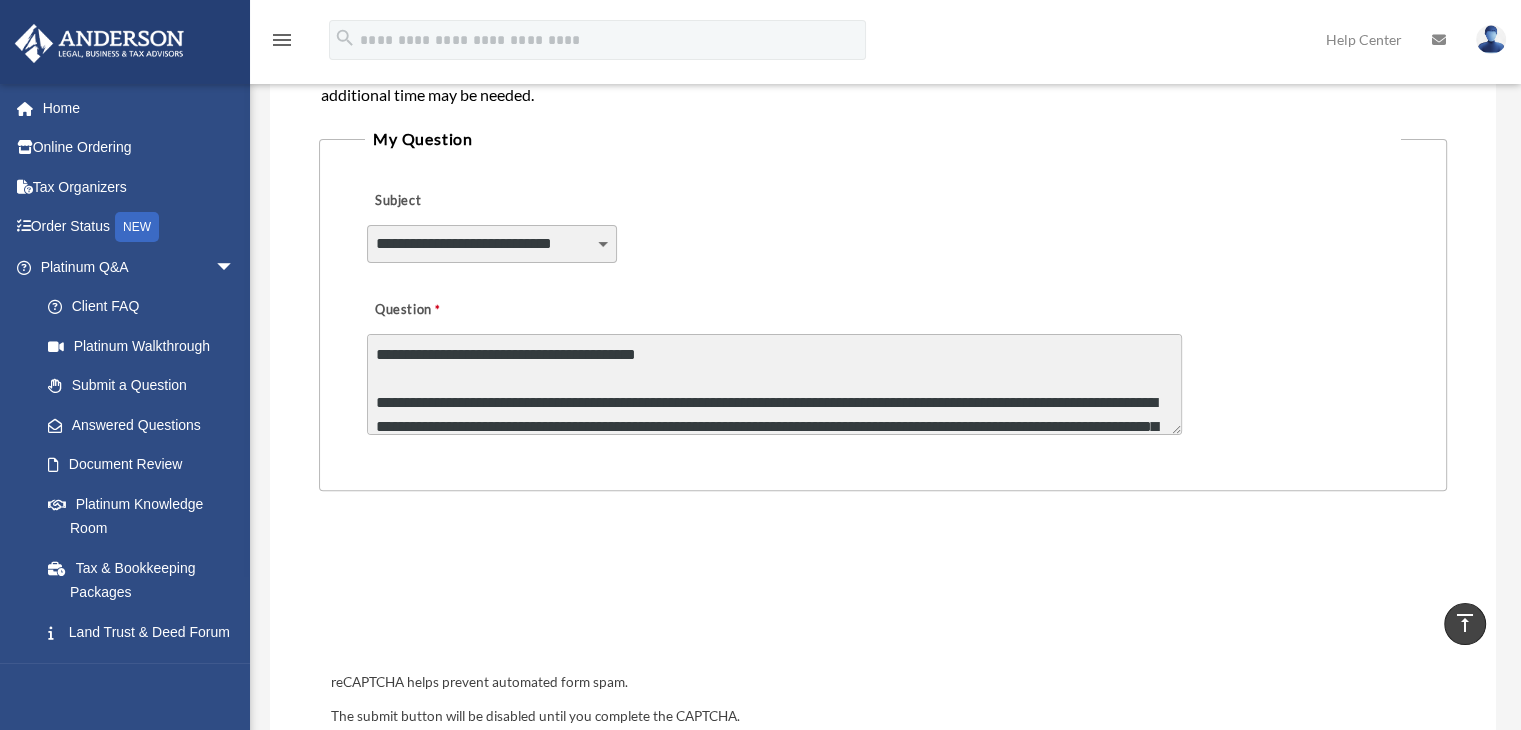 click on "**********" at bounding box center (774, 384) 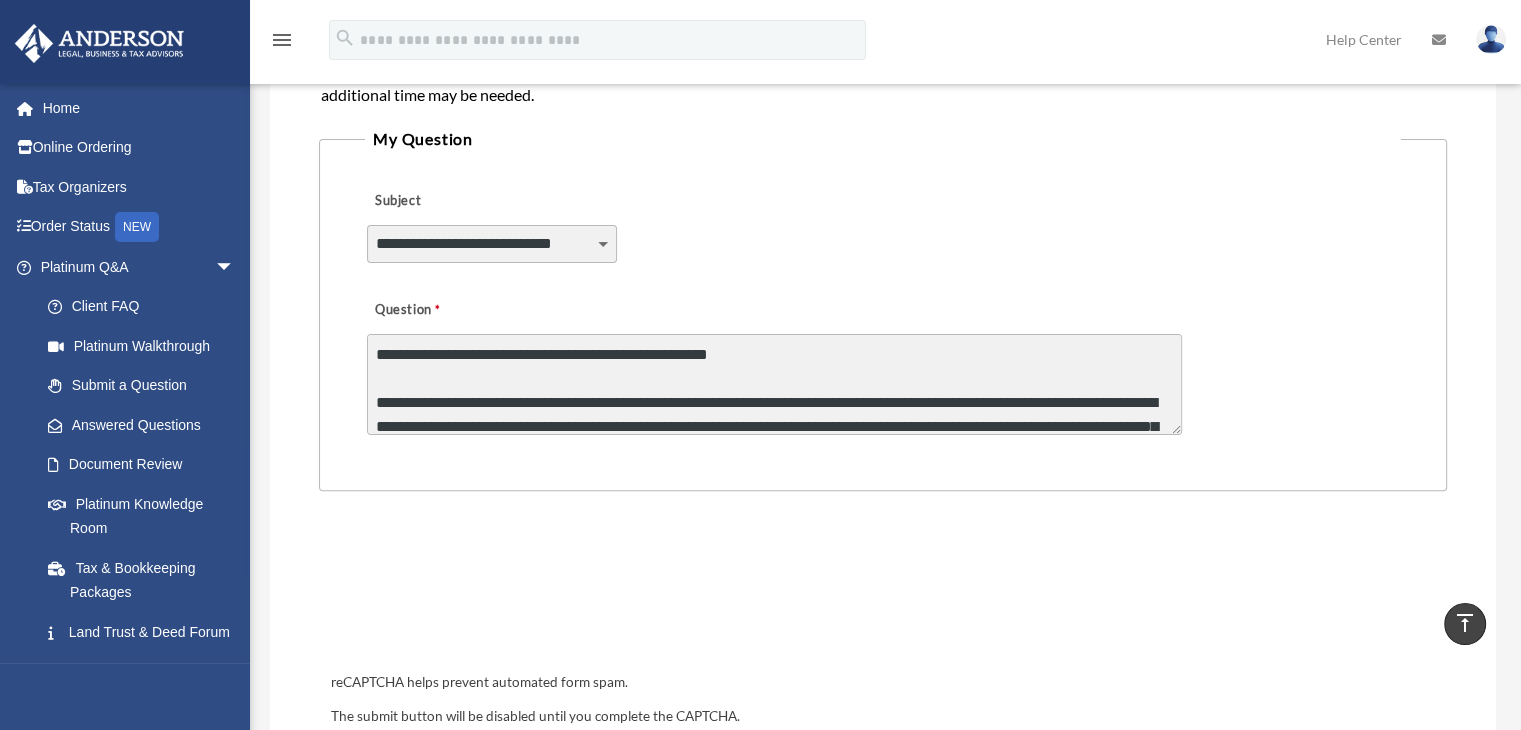 click on "**********" at bounding box center [774, 384] 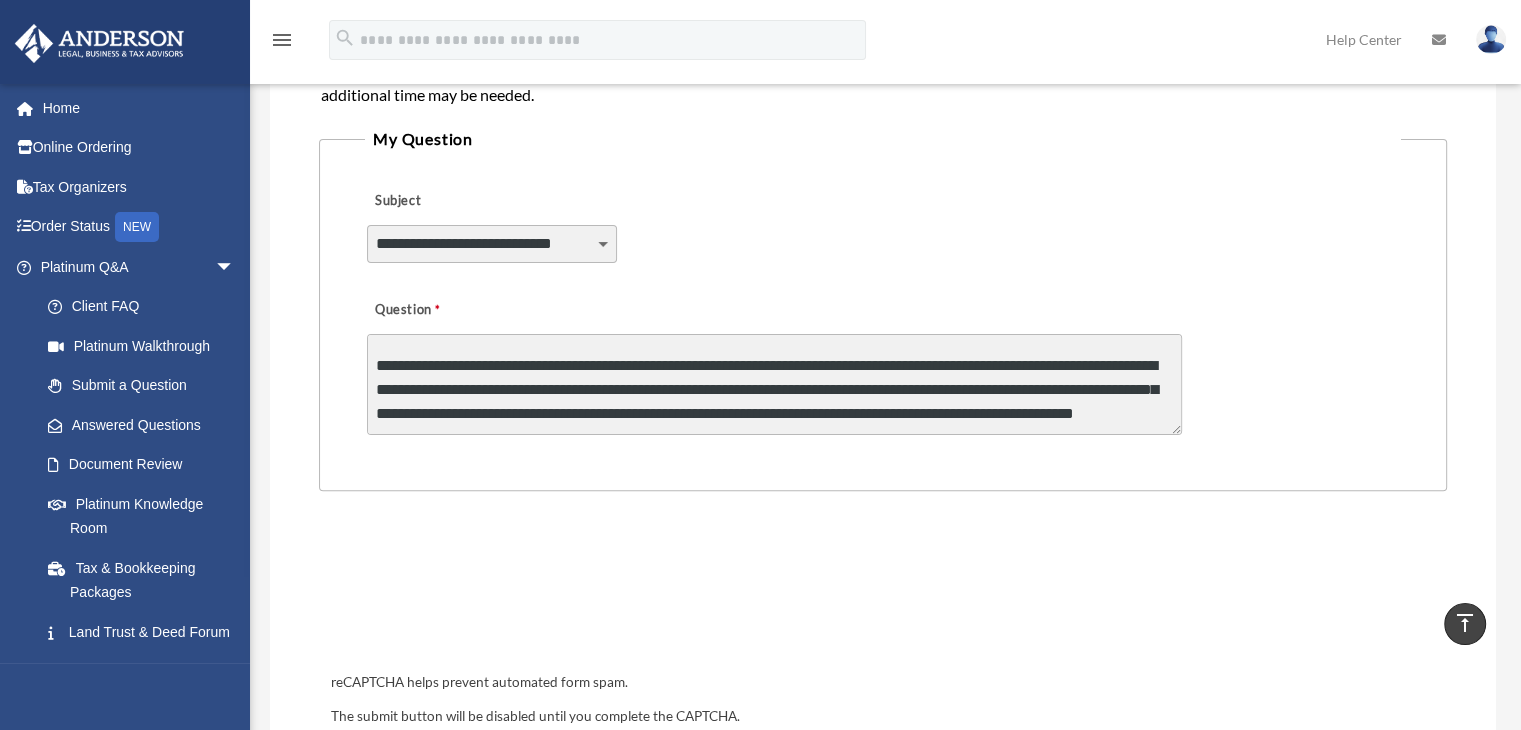 scroll, scrollTop: 60, scrollLeft: 0, axis: vertical 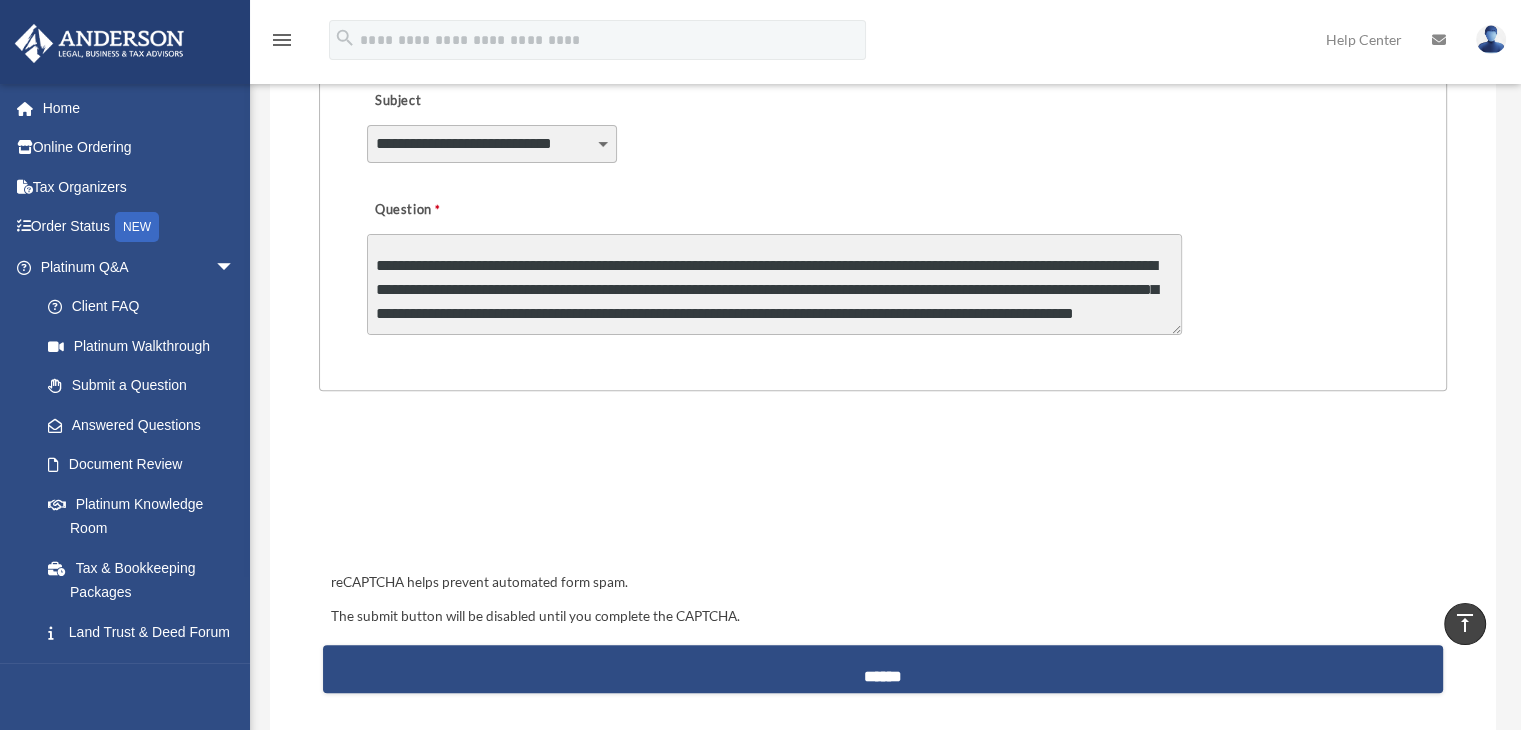 click on "**********" at bounding box center [774, 284] 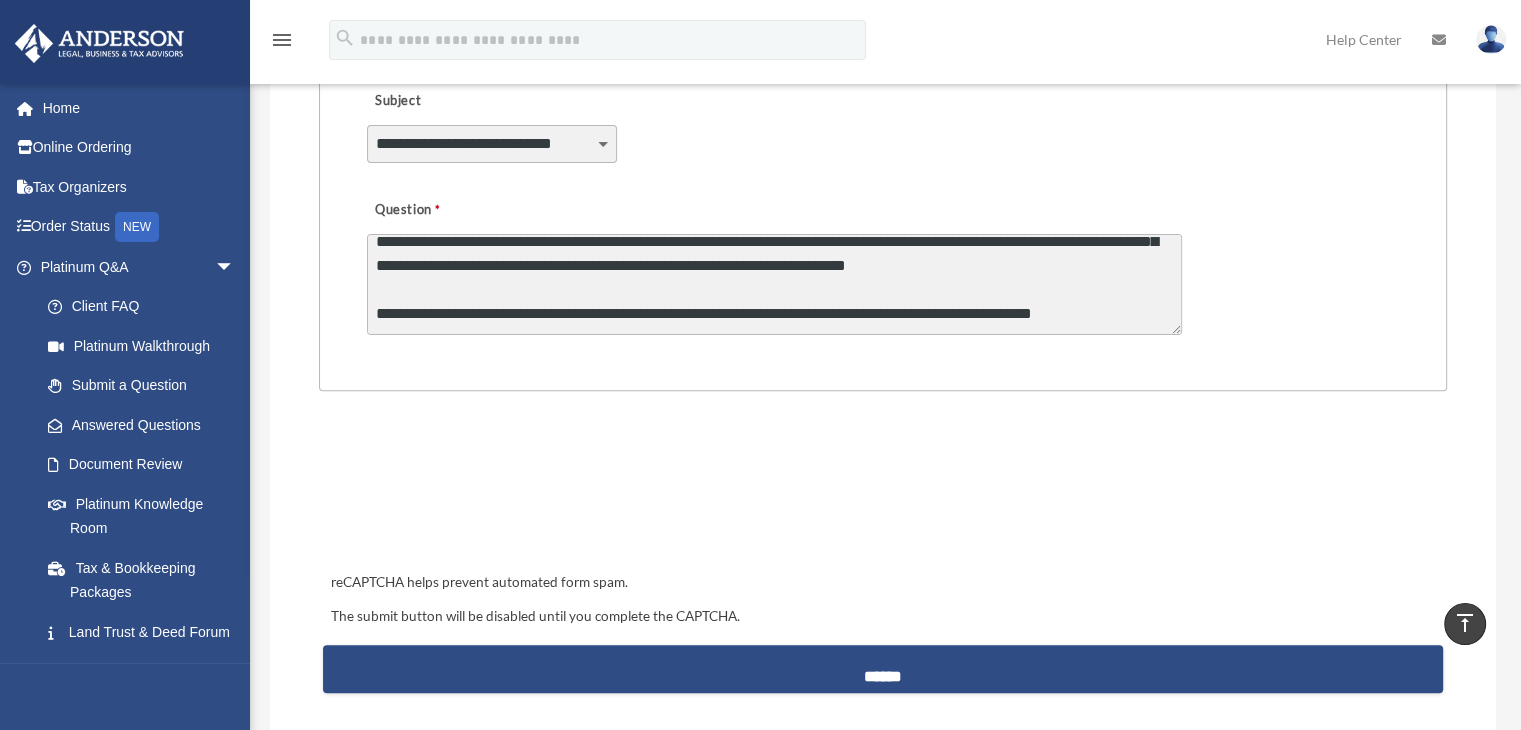 scroll, scrollTop: 122, scrollLeft: 0, axis: vertical 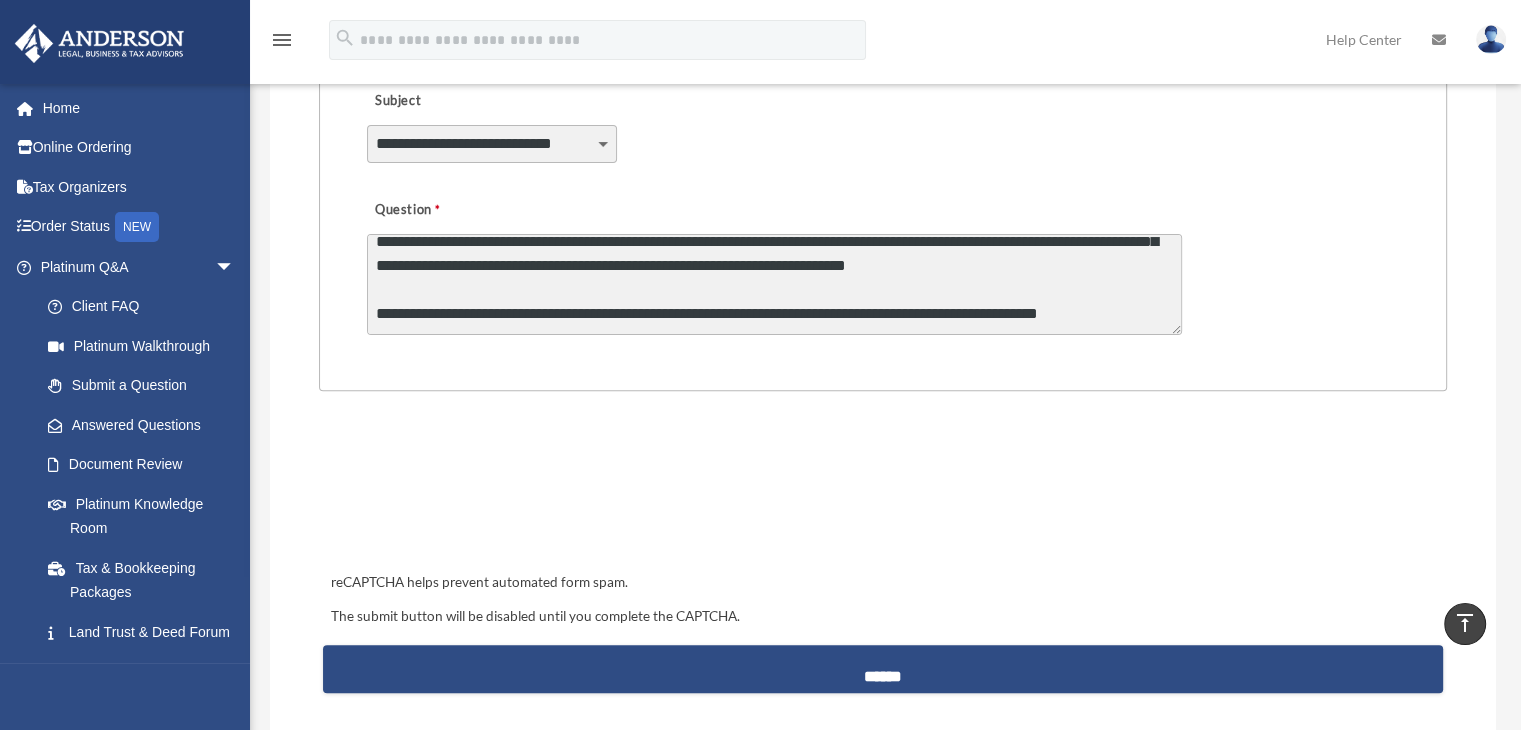 click on "**********" at bounding box center [774, 284] 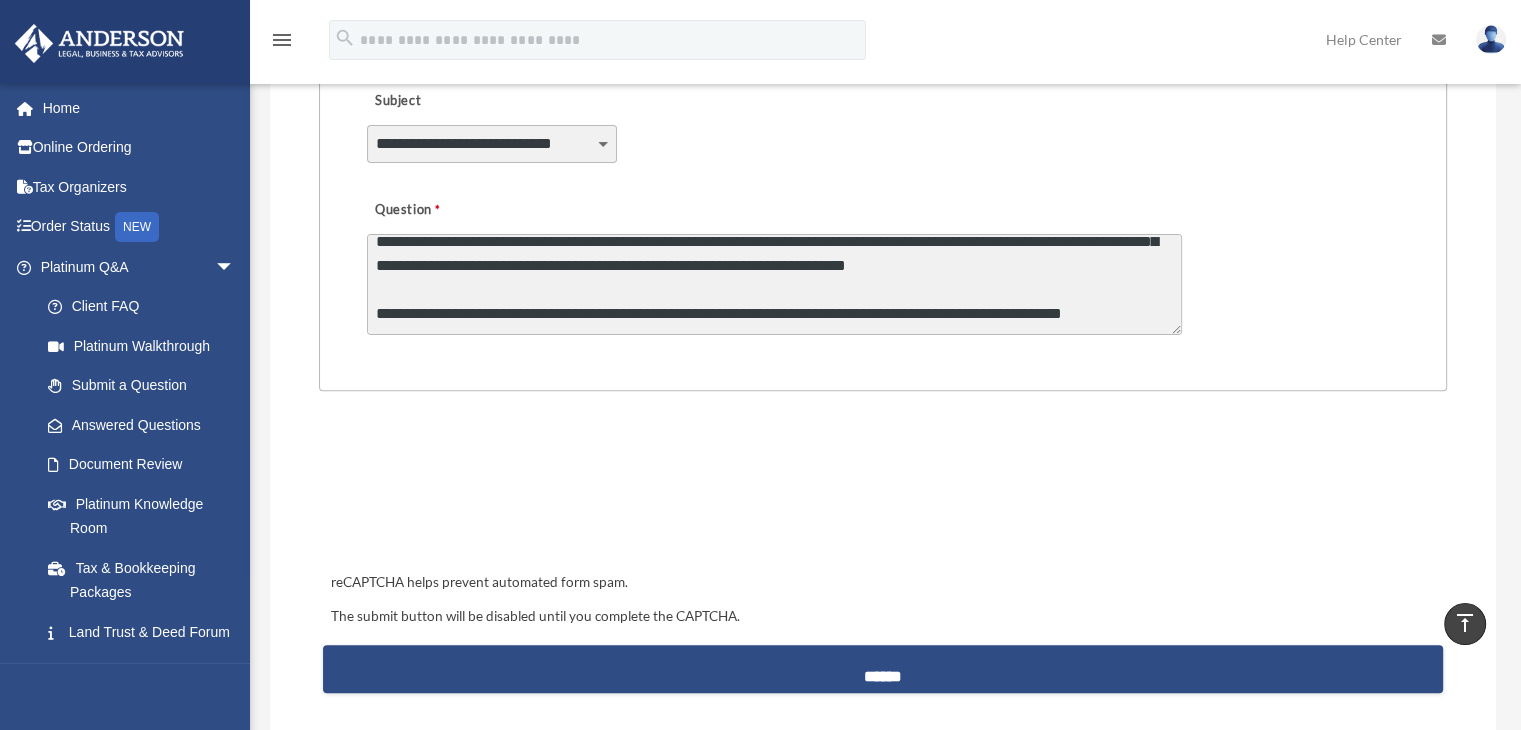 click on "**********" at bounding box center [774, 284] 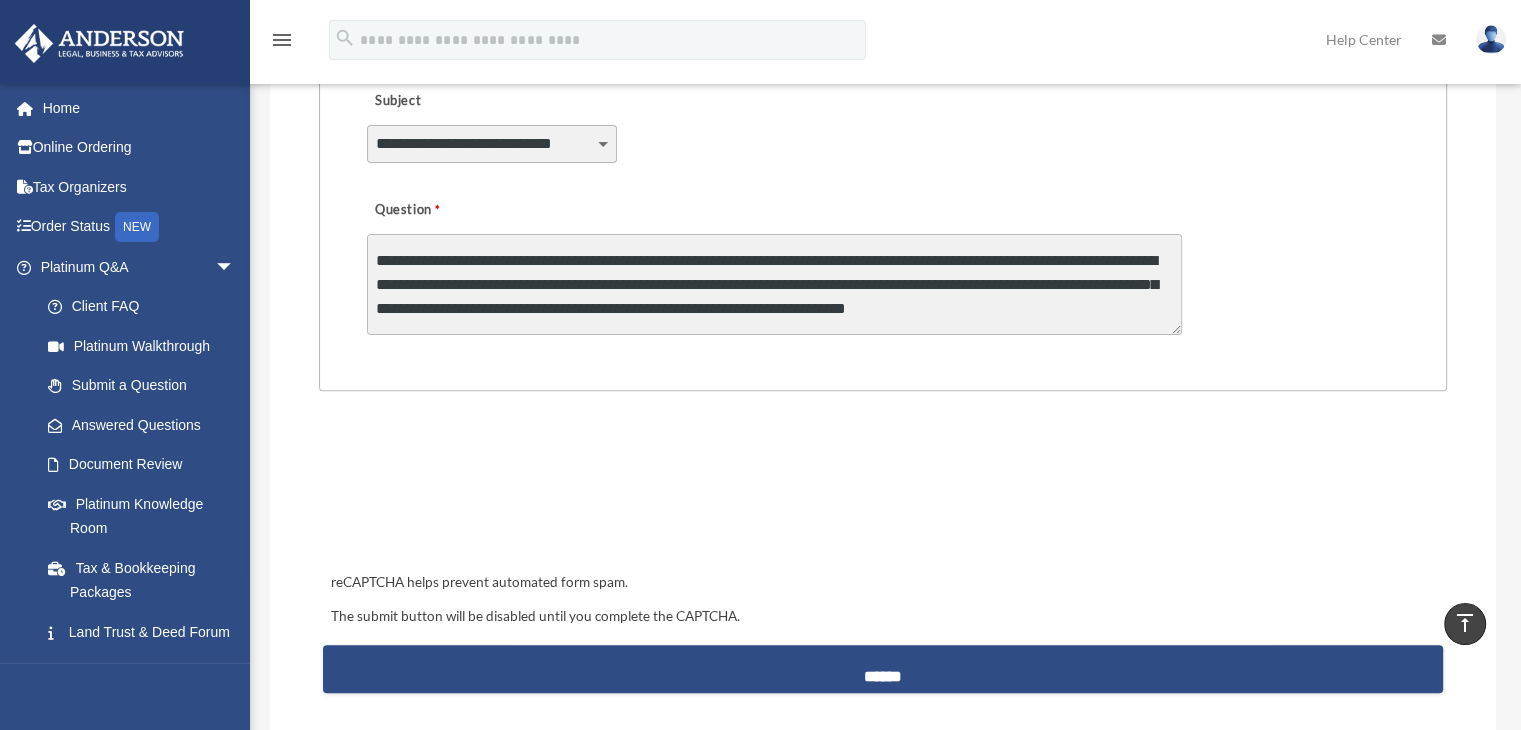 scroll, scrollTop: 2, scrollLeft: 0, axis: vertical 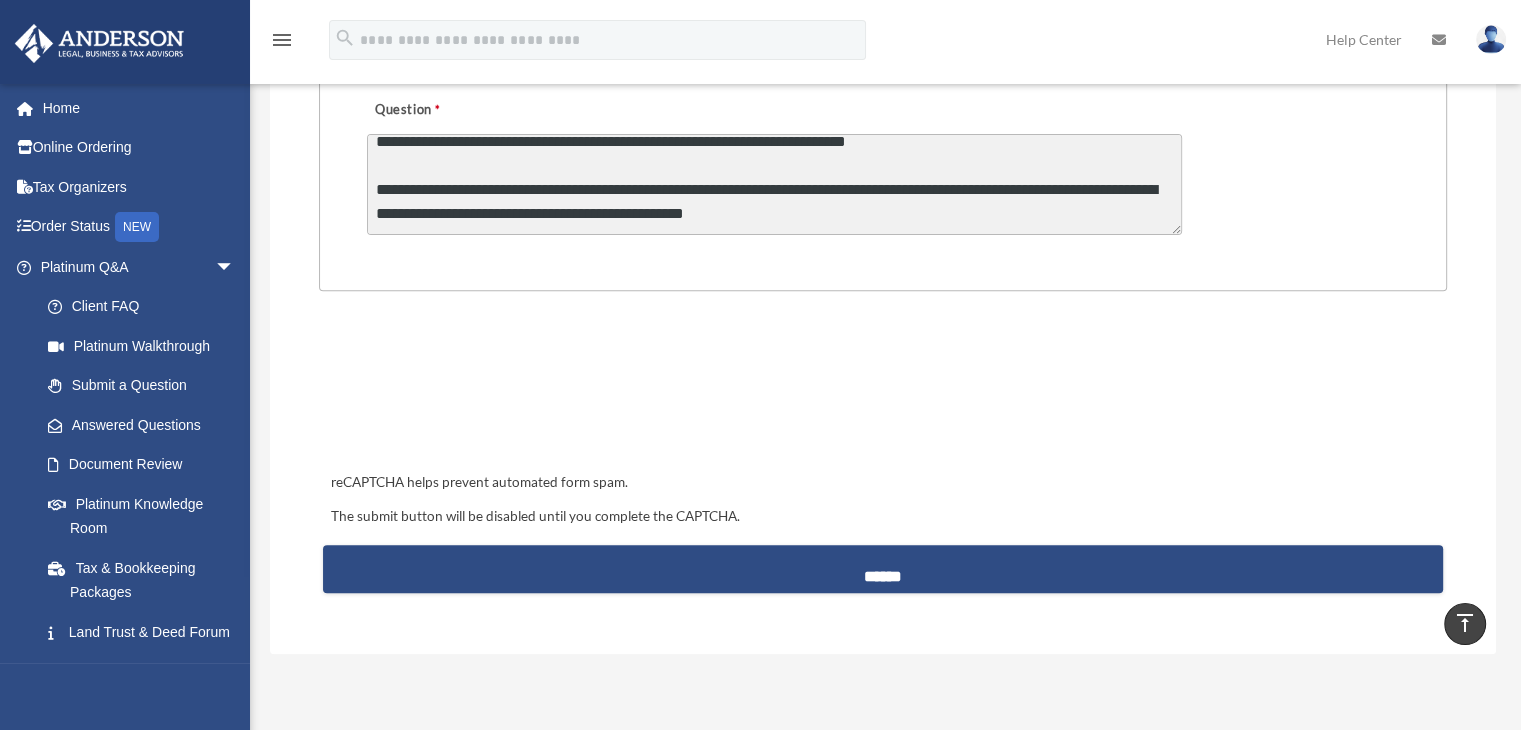 click on "**********" at bounding box center [774, 184] 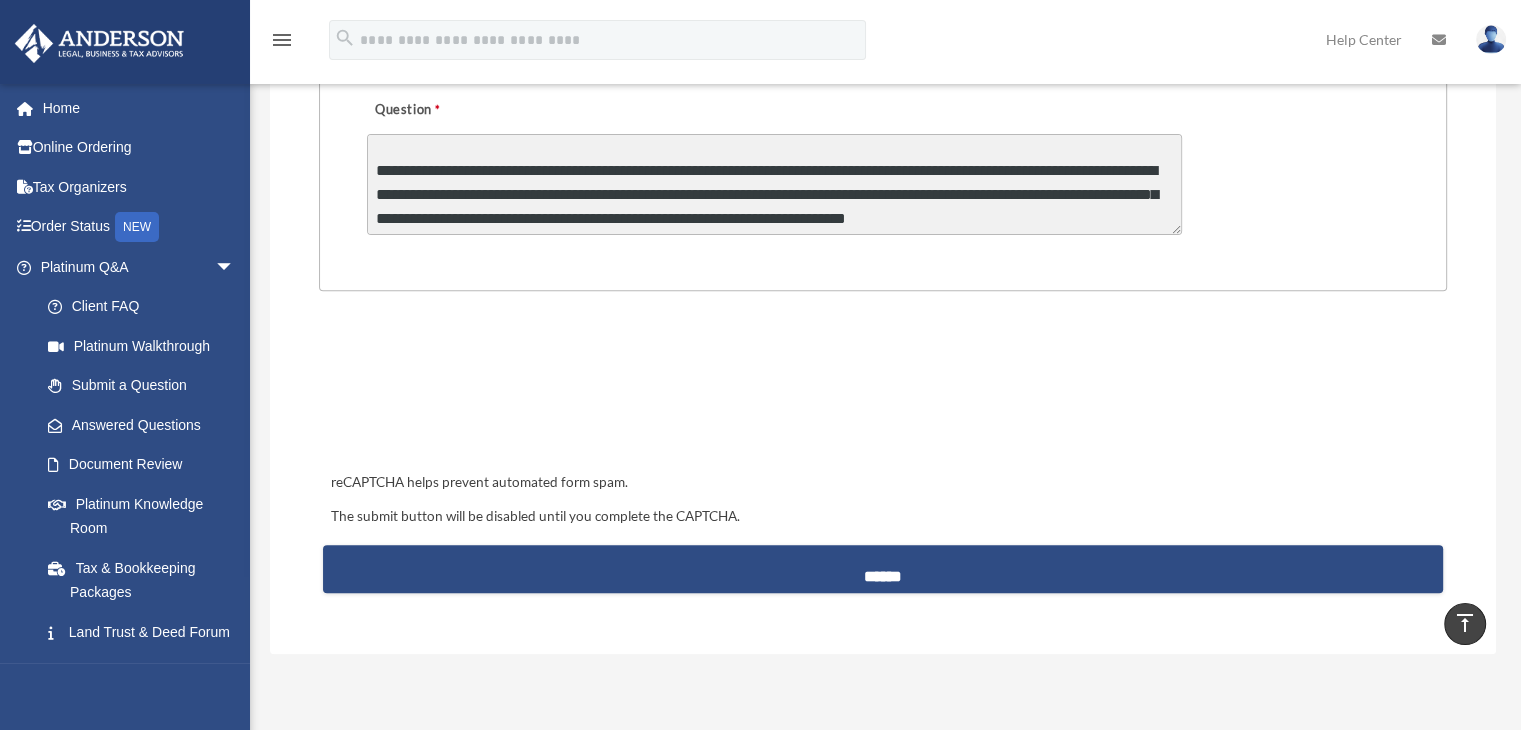 scroll, scrollTop: 132, scrollLeft: 0, axis: vertical 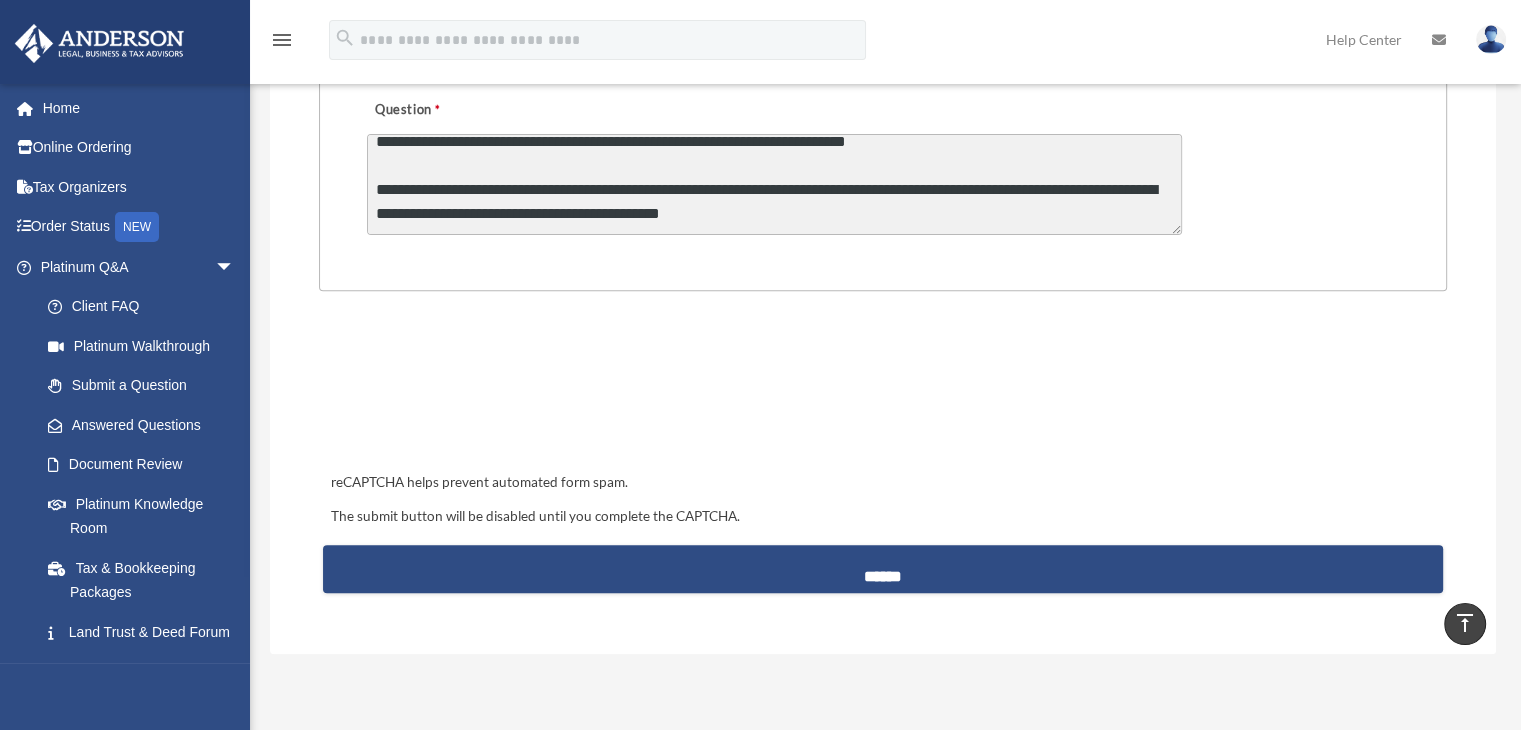 click on "**********" at bounding box center (774, 184) 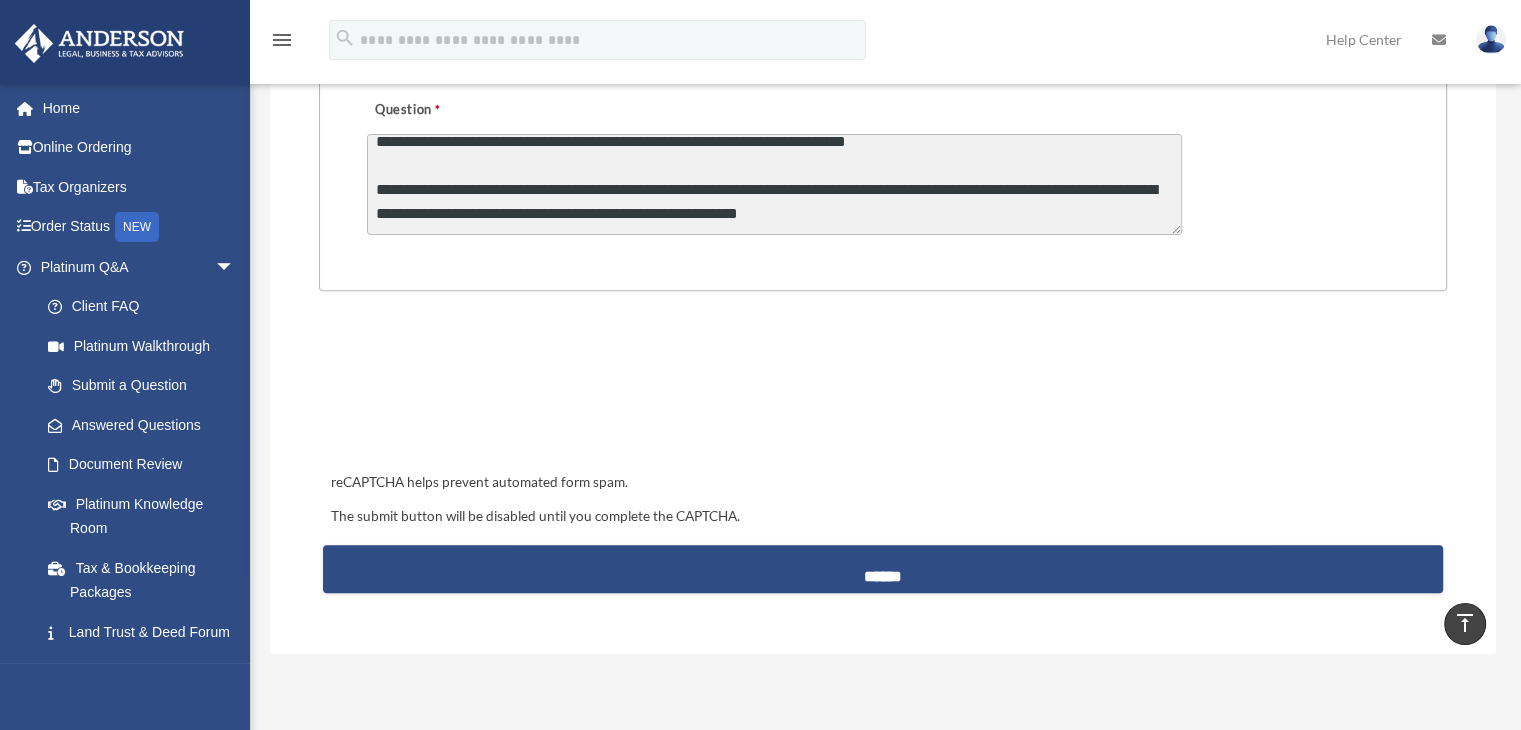 click on "**********" at bounding box center [774, 184] 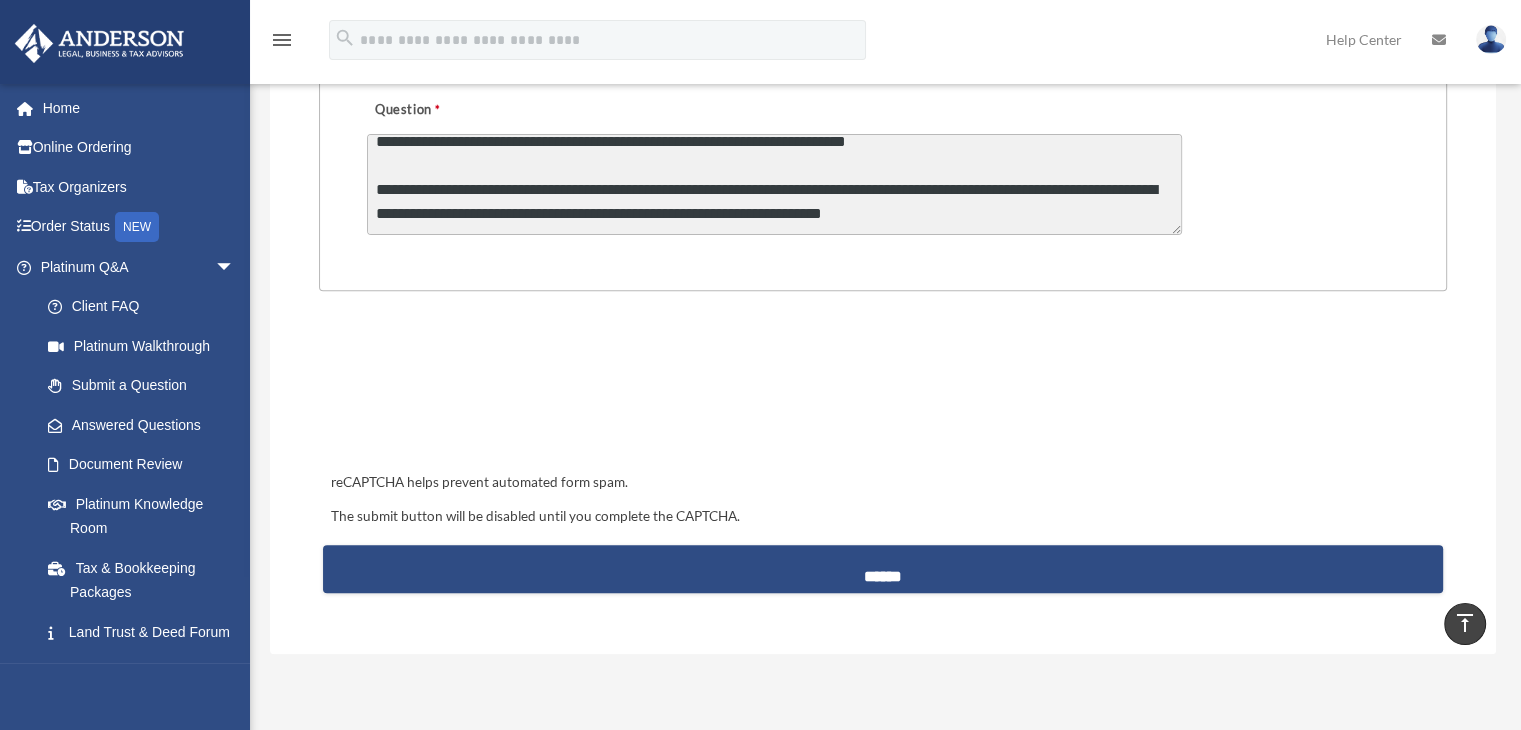 click on "**********" at bounding box center (774, 184) 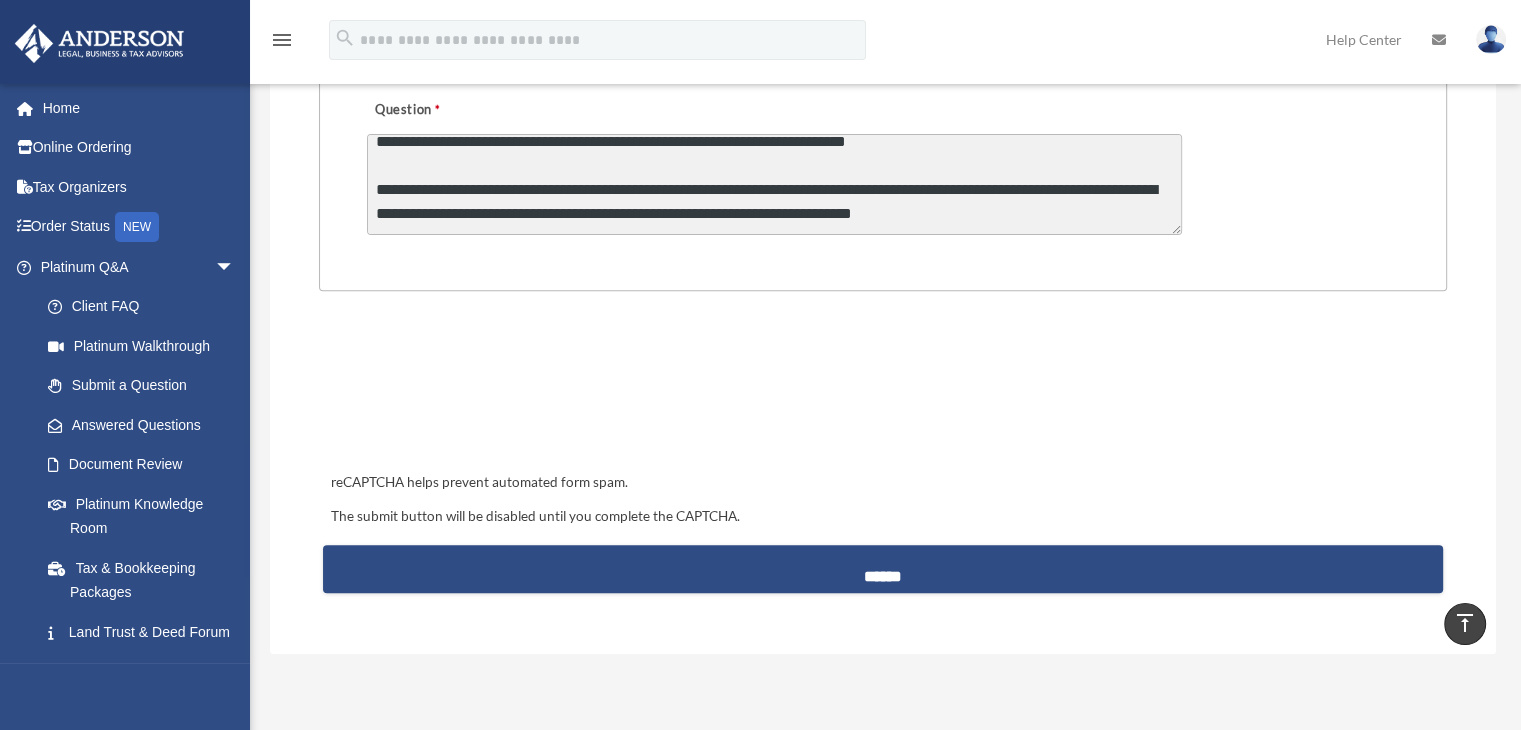 click on "**********" at bounding box center [774, 184] 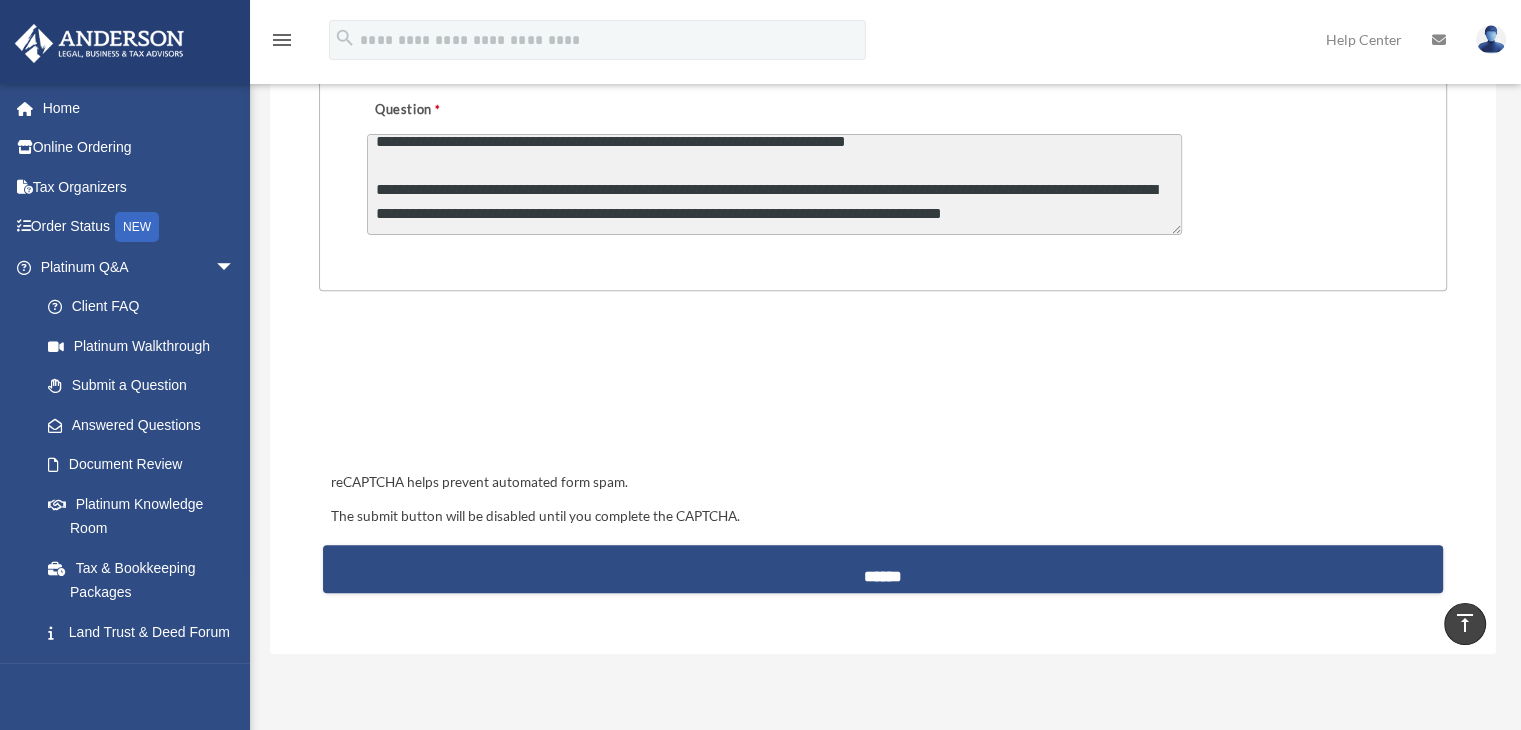 scroll, scrollTop: 146, scrollLeft: 0, axis: vertical 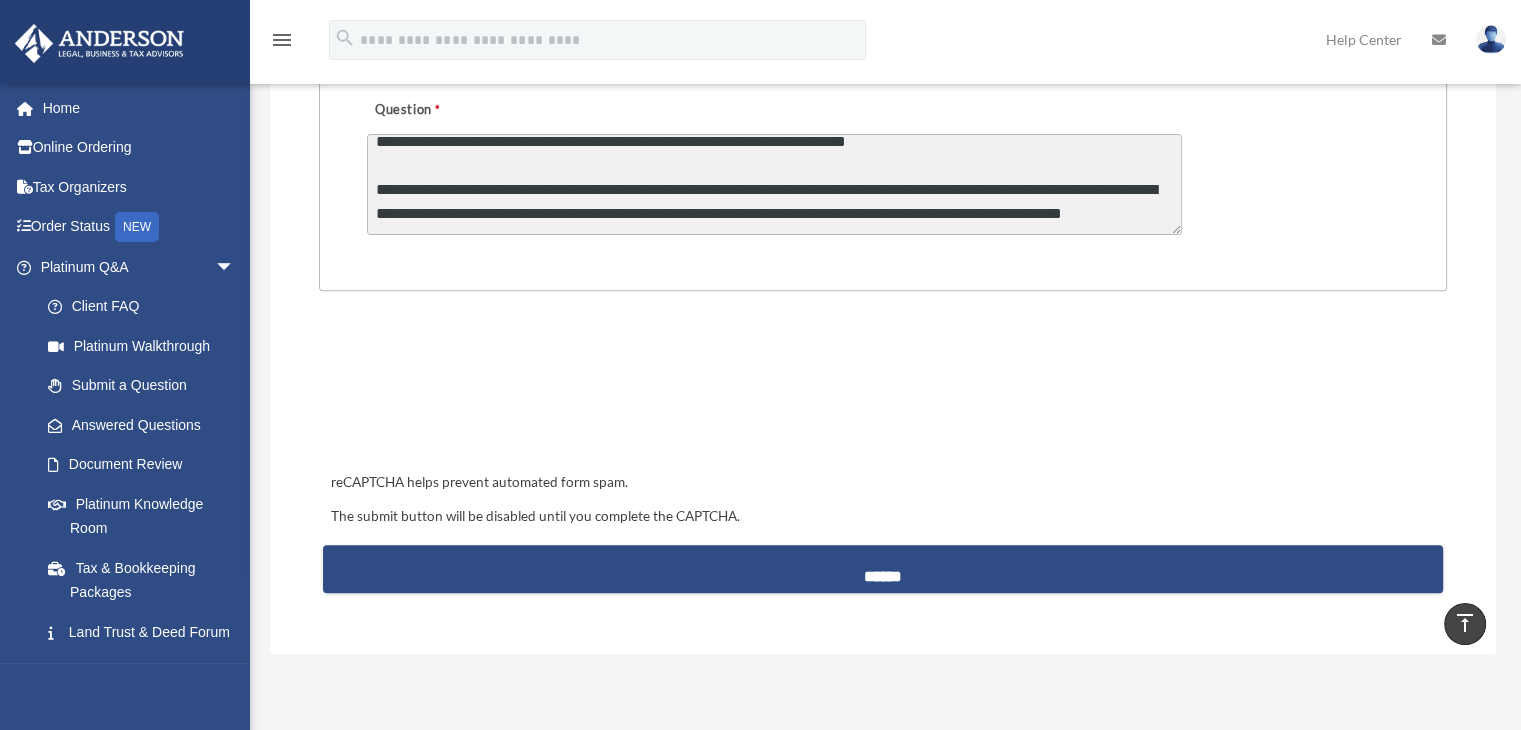 drag, startPoint x: 1116, startPoint y: 197, endPoint x: 1102, endPoint y: 203, distance: 15.231546 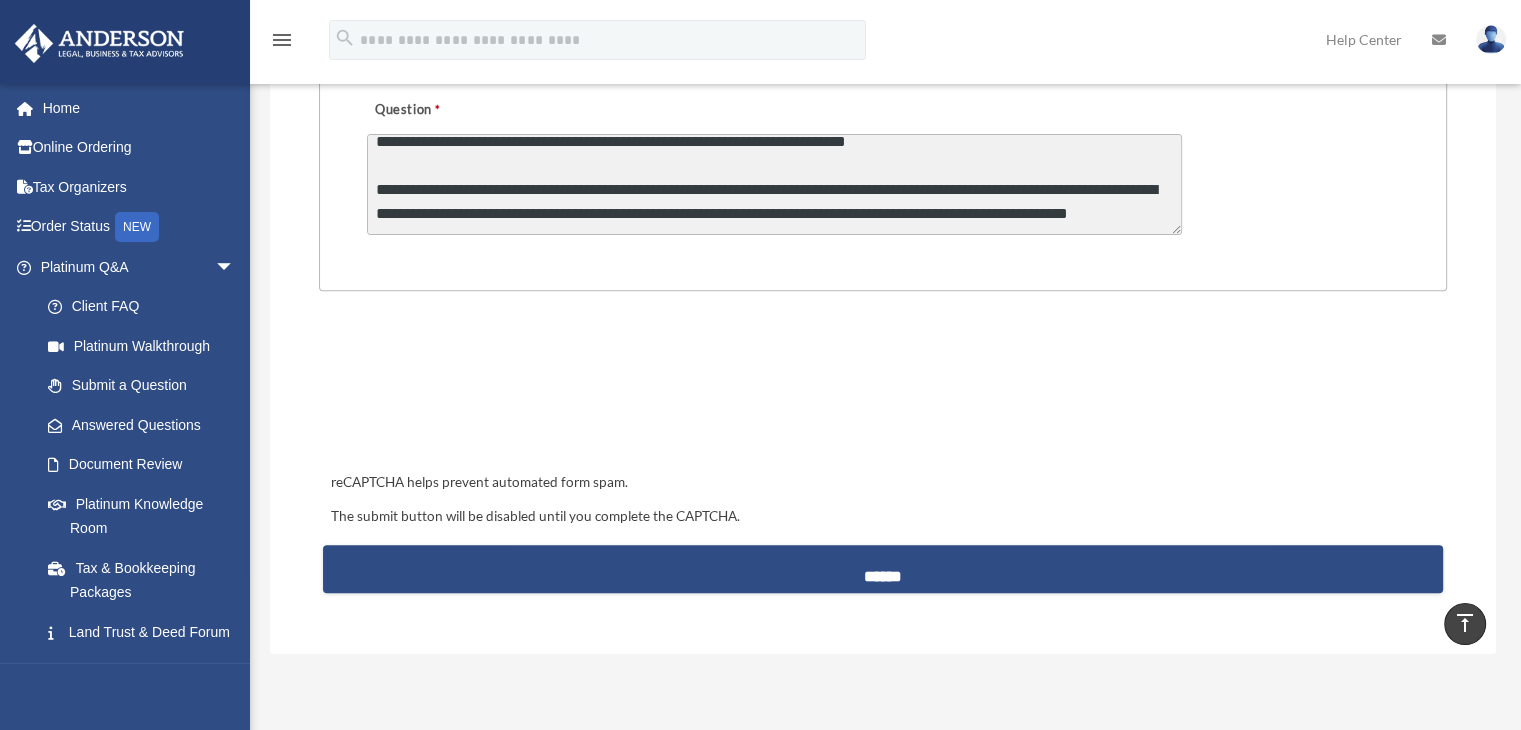 click on "**********" at bounding box center (774, 184) 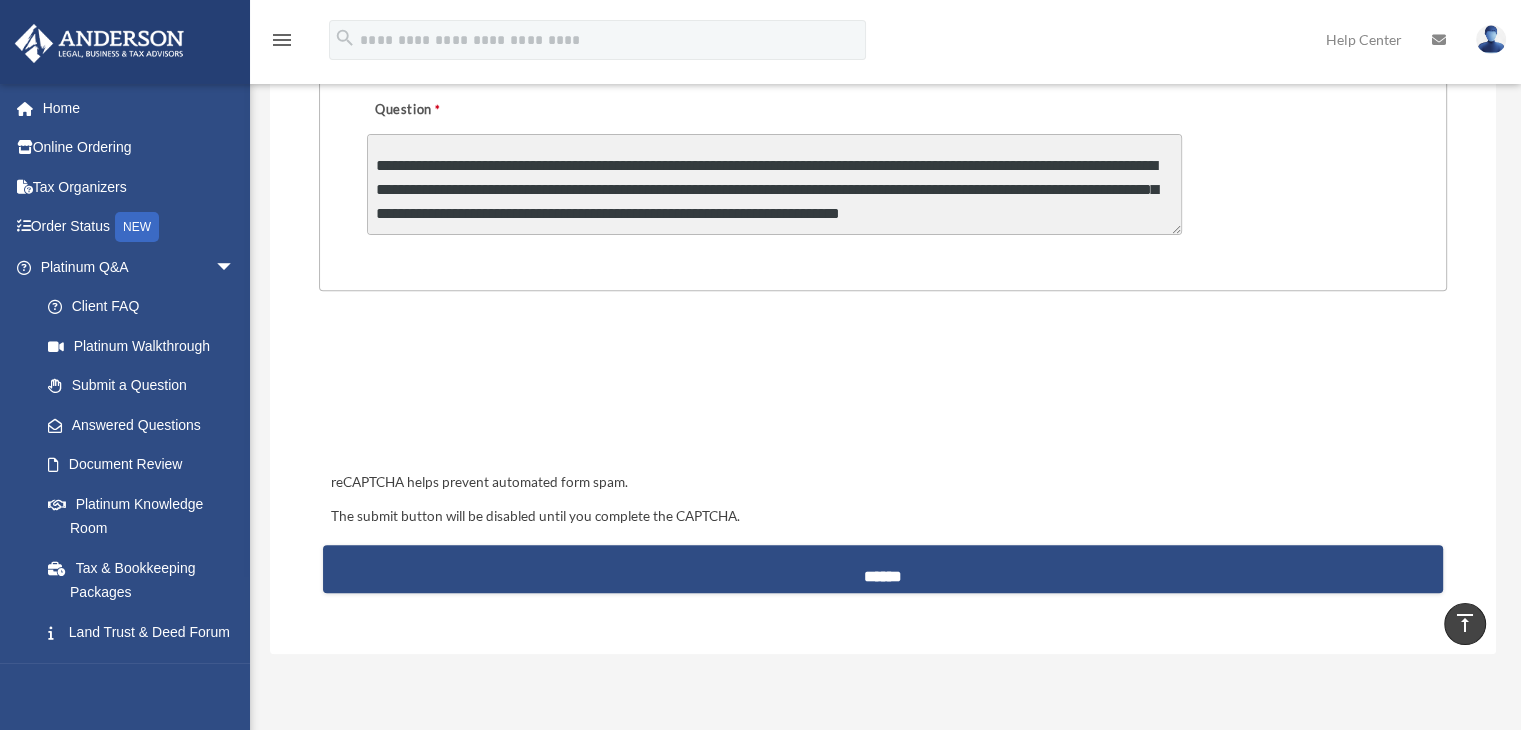 scroll, scrollTop: 170, scrollLeft: 0, axis: vertical 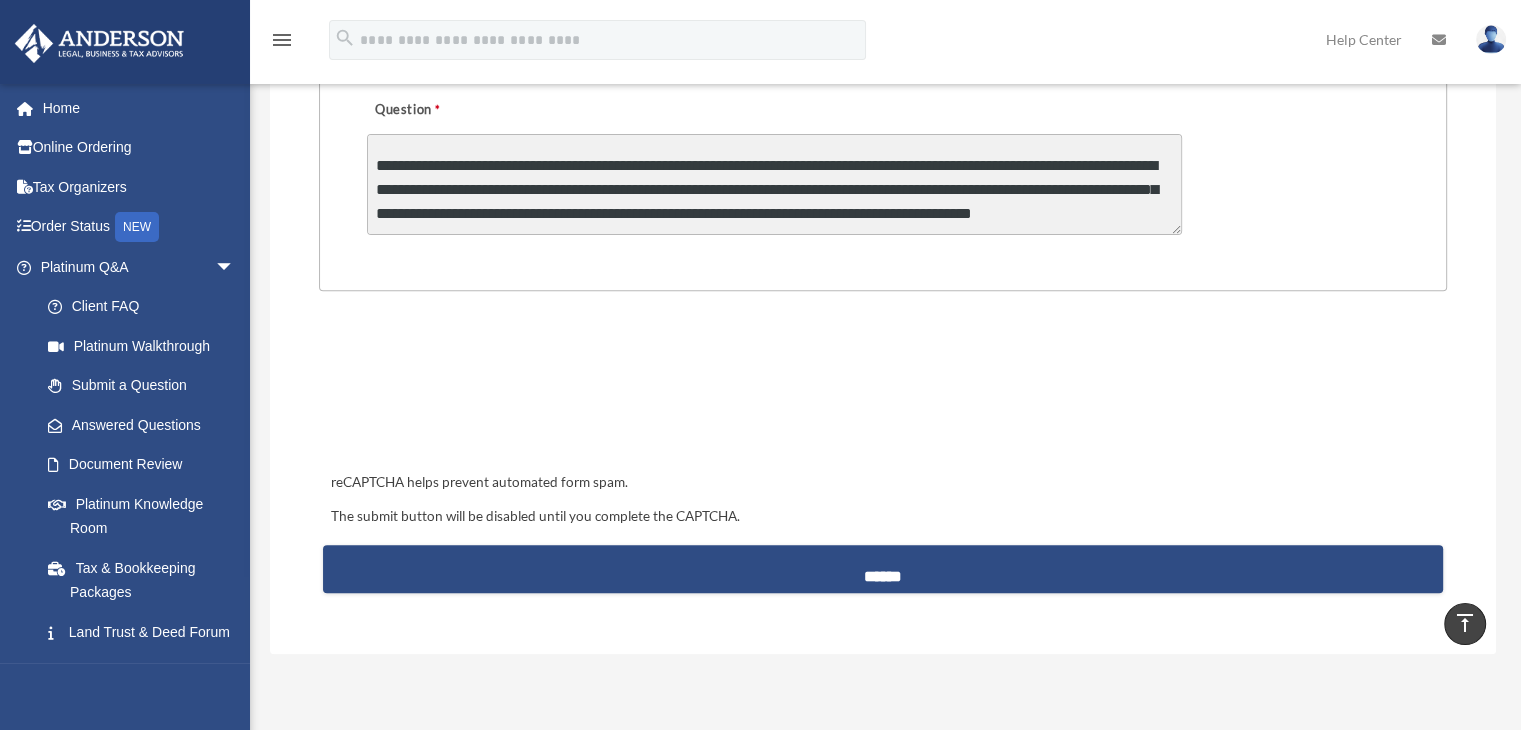 click on "**********" at bounding box center [774, 184] 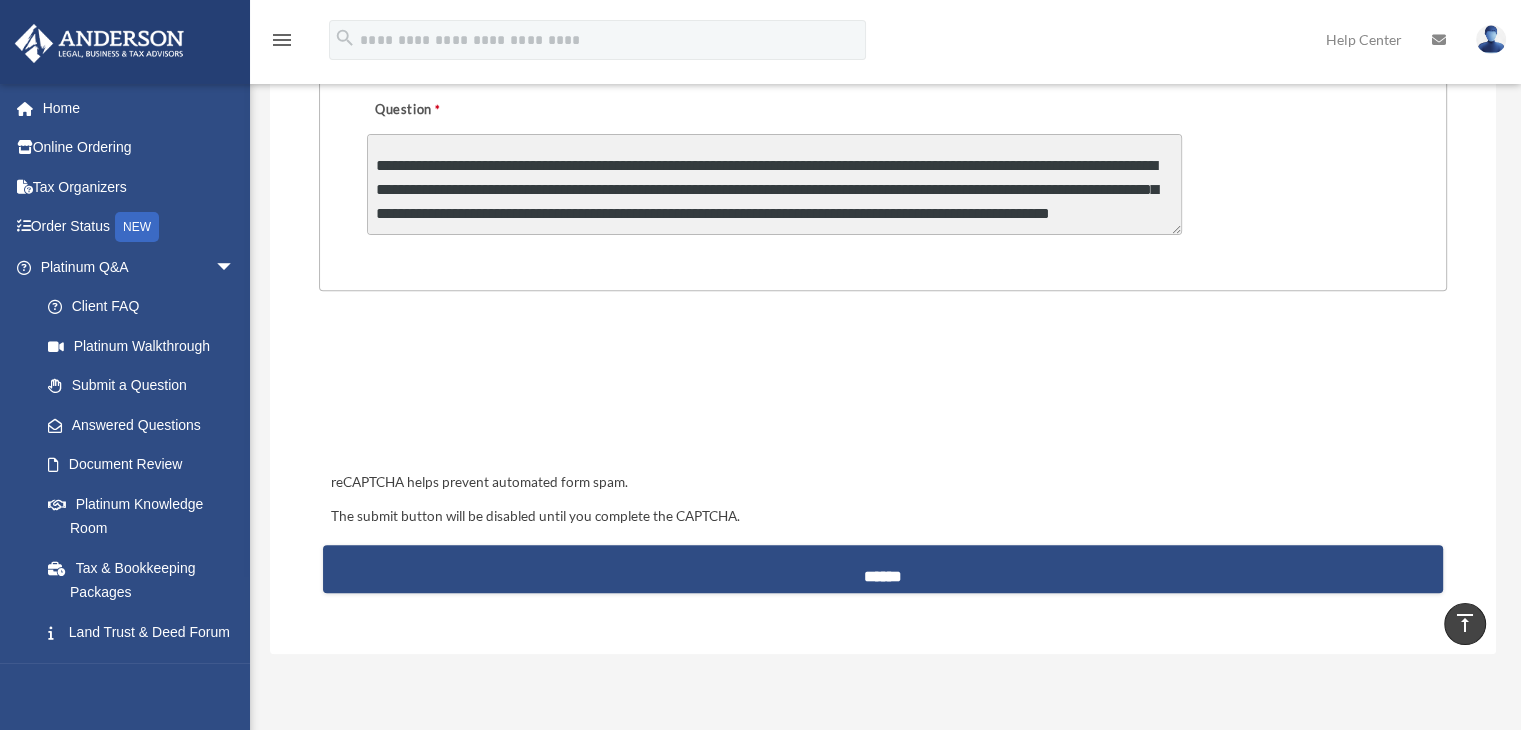 click on "**********" at bounding box center (774, 184) 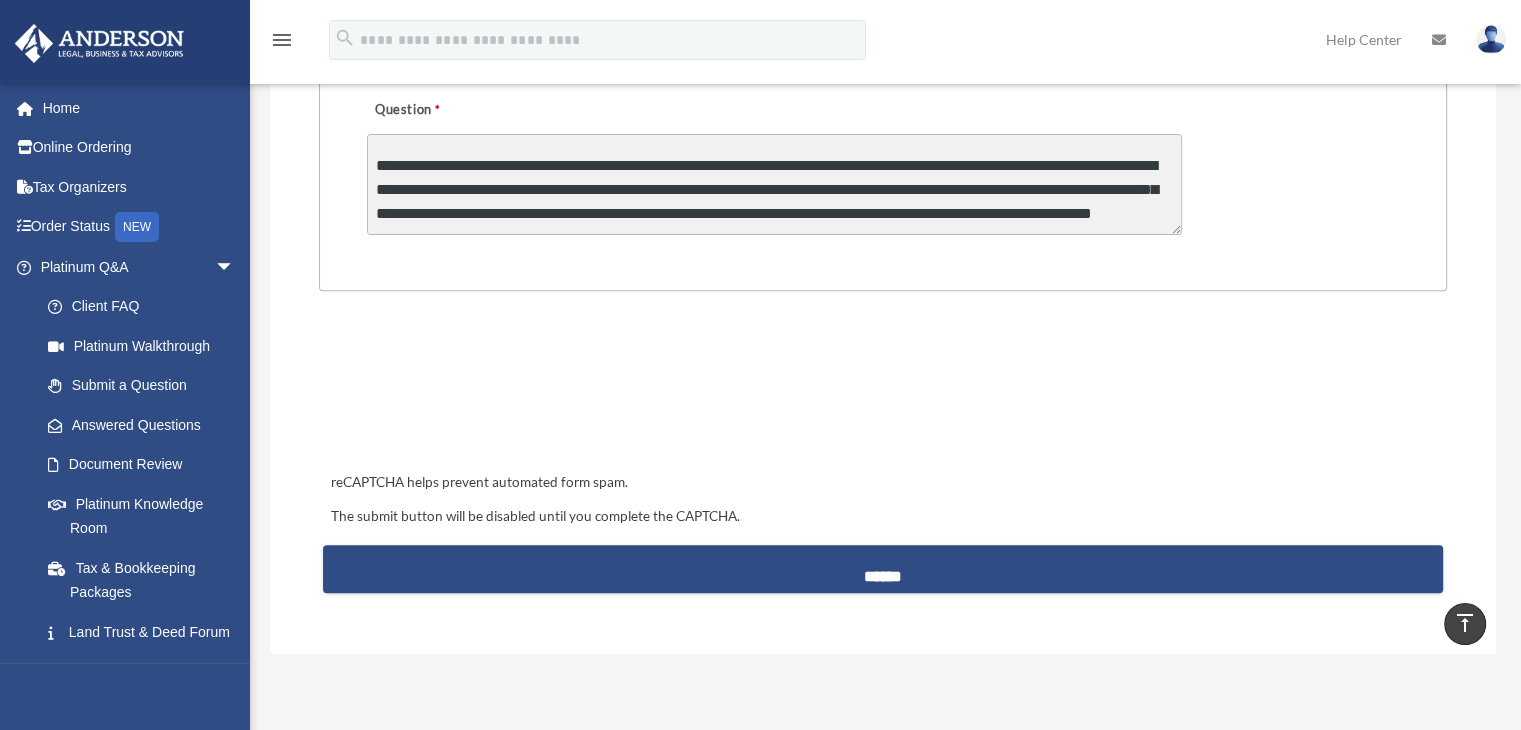 click on "**********" at bounding box center (774, 184) 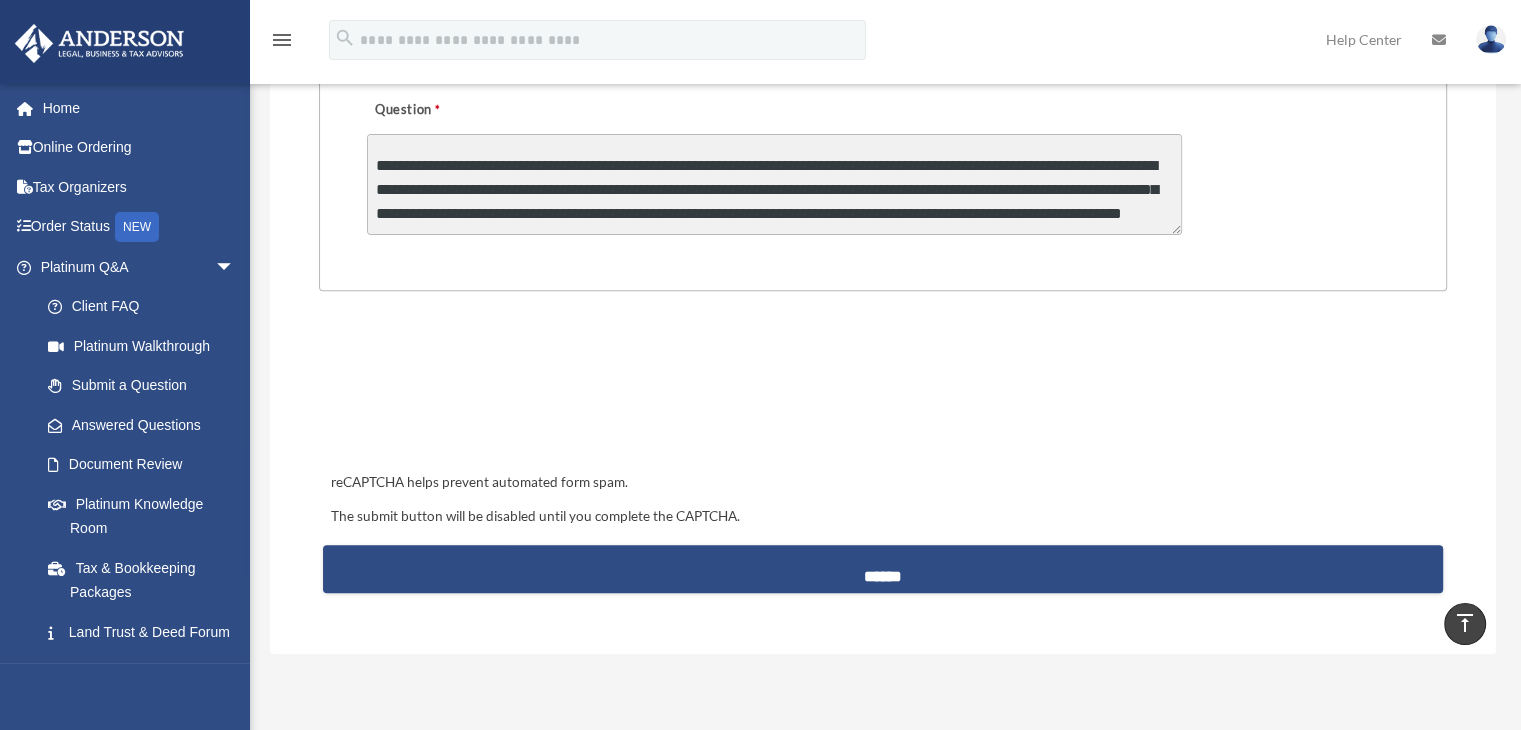 click on "**********" at bounding box center [774, 184] 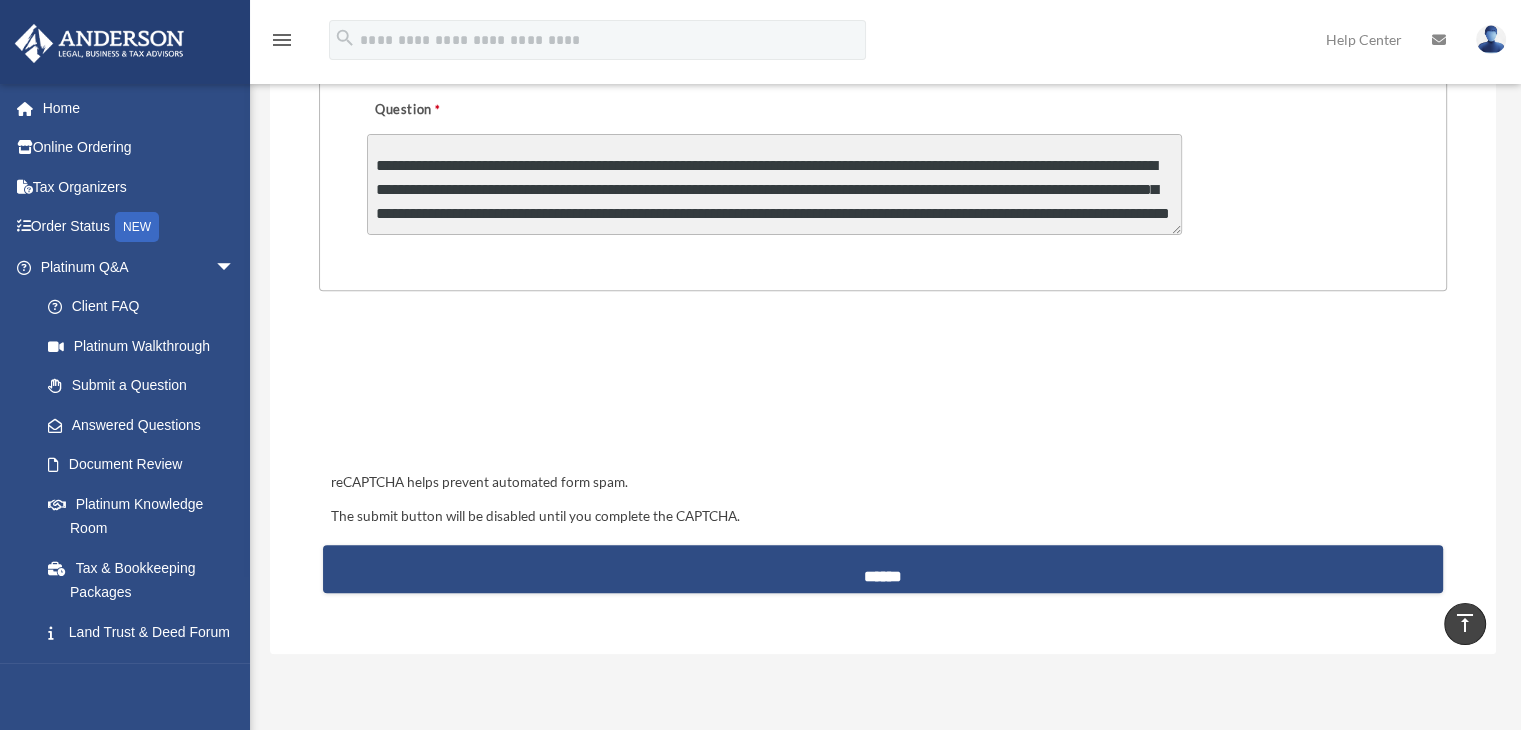 click on "**********" at bounding box center (774, 184) 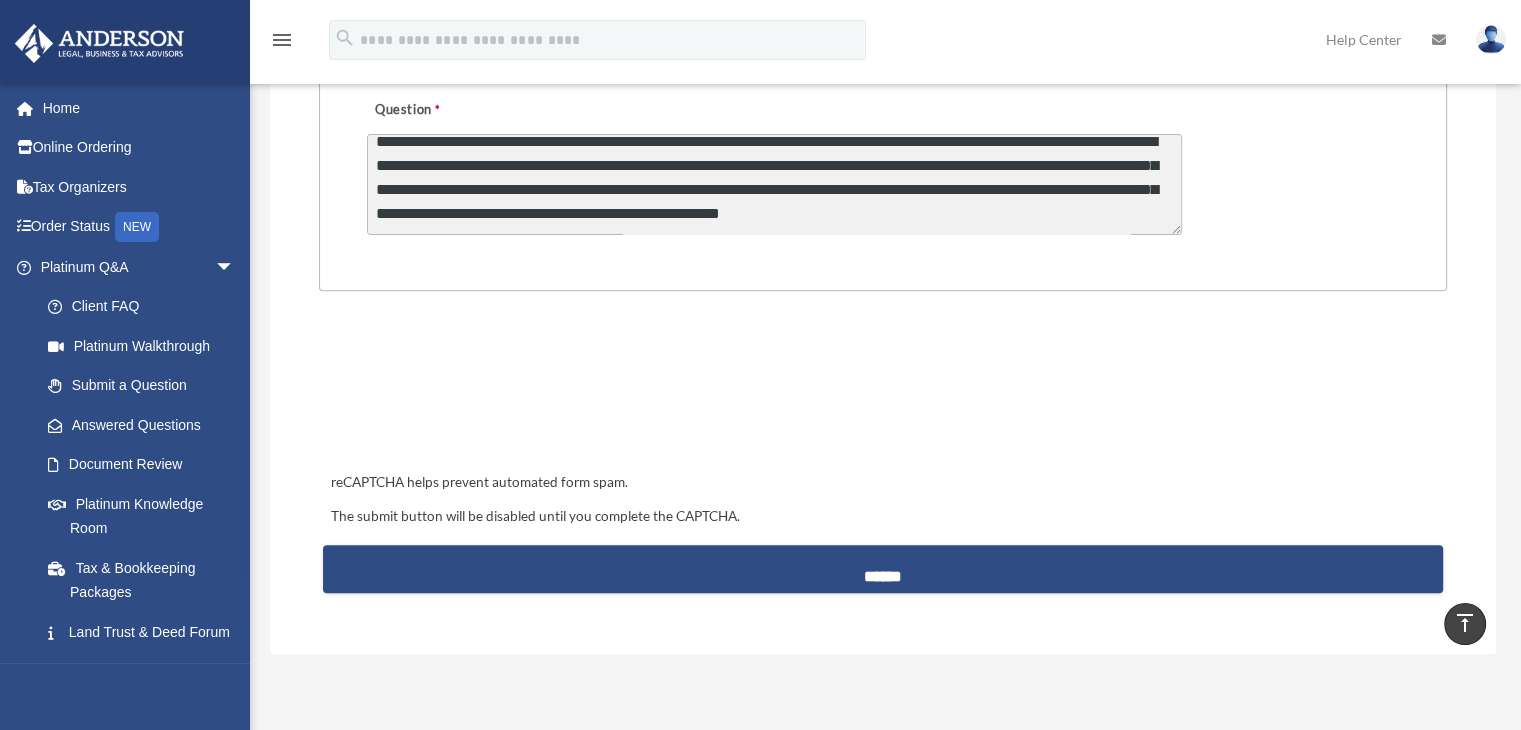 scroll, scrollTop: 194, scrollLeft: 0, axis: vertical 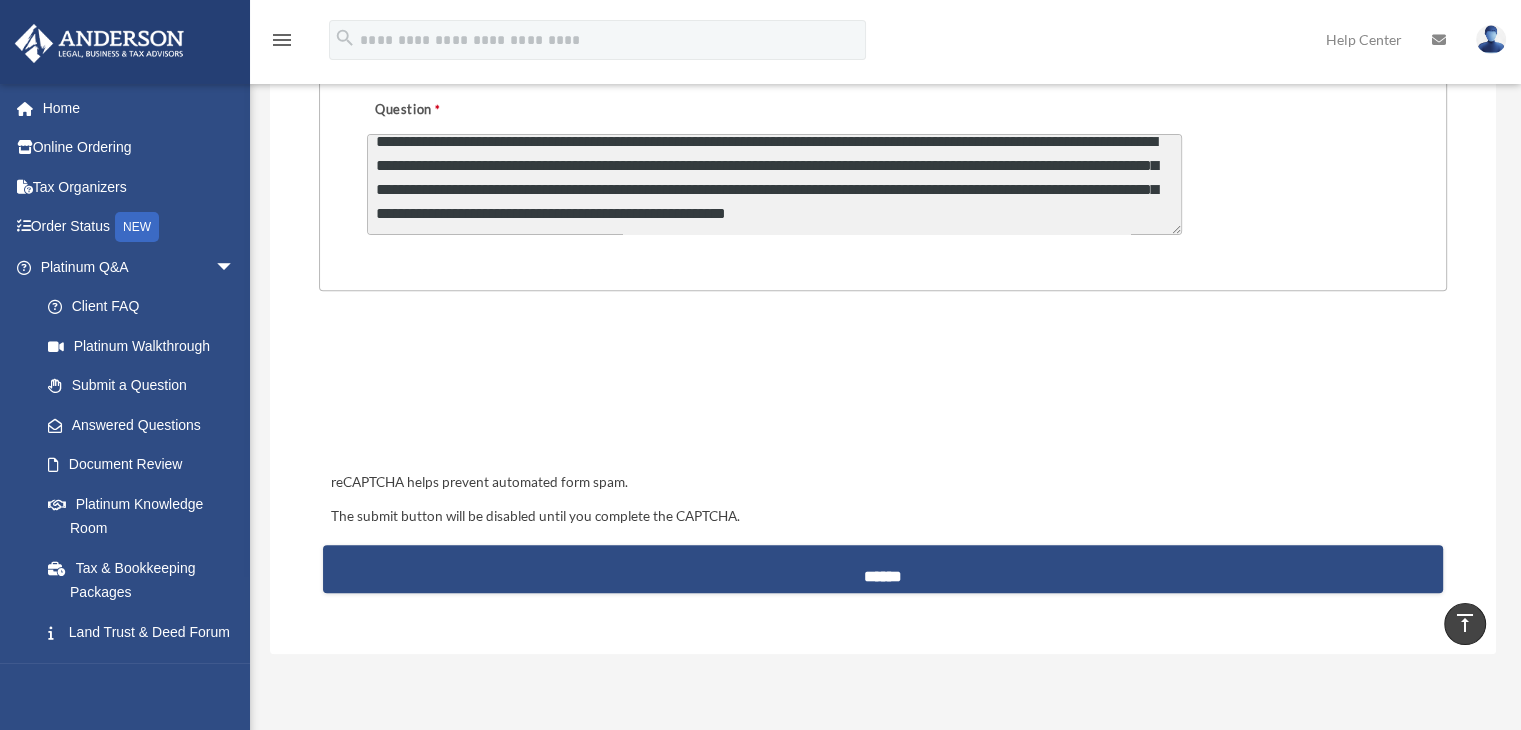 click on "**********" at bounding box center [774, 184] 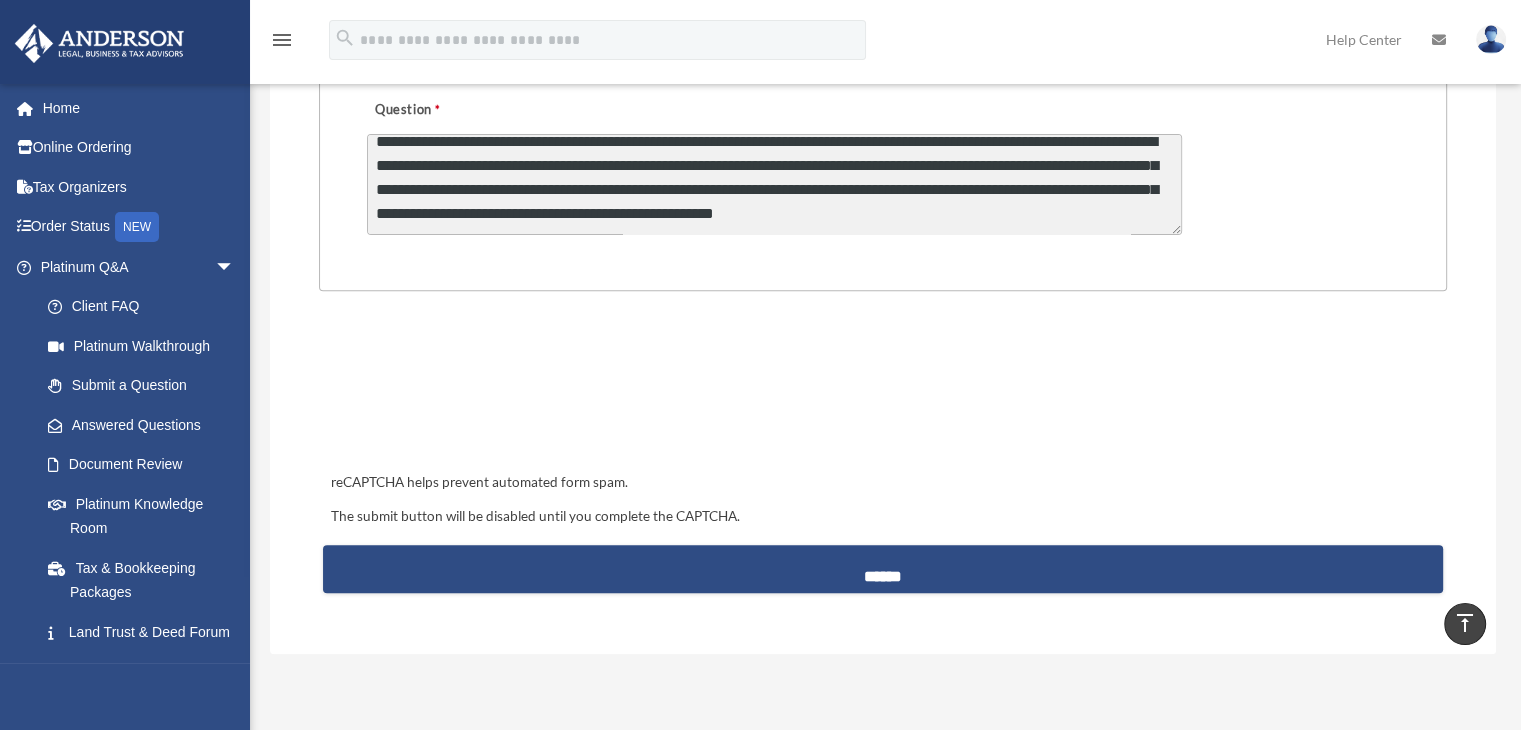 scroll, scrollTop: 194, scrollLeft: 0, axis: vertical 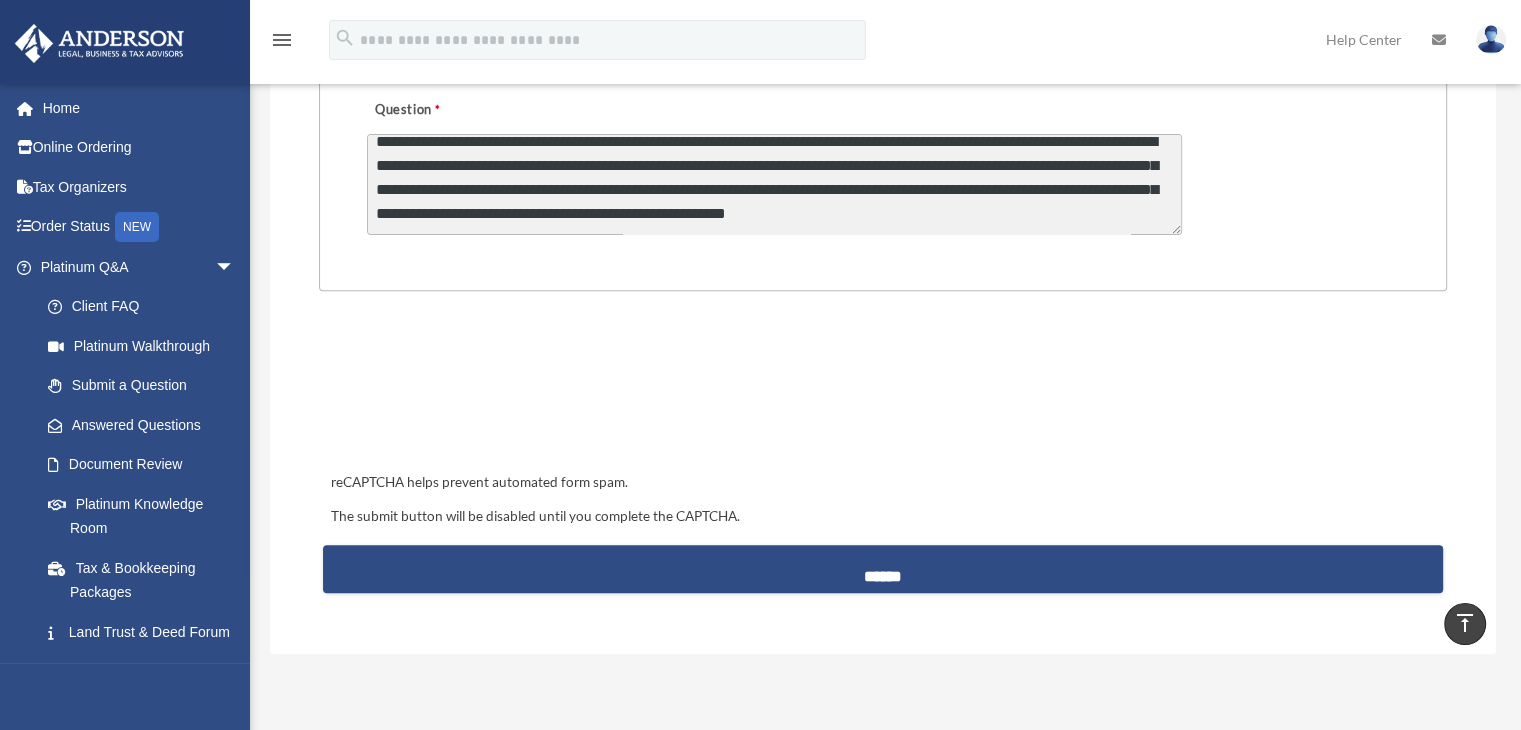 click on "**********" at bounding box center (774, 184) 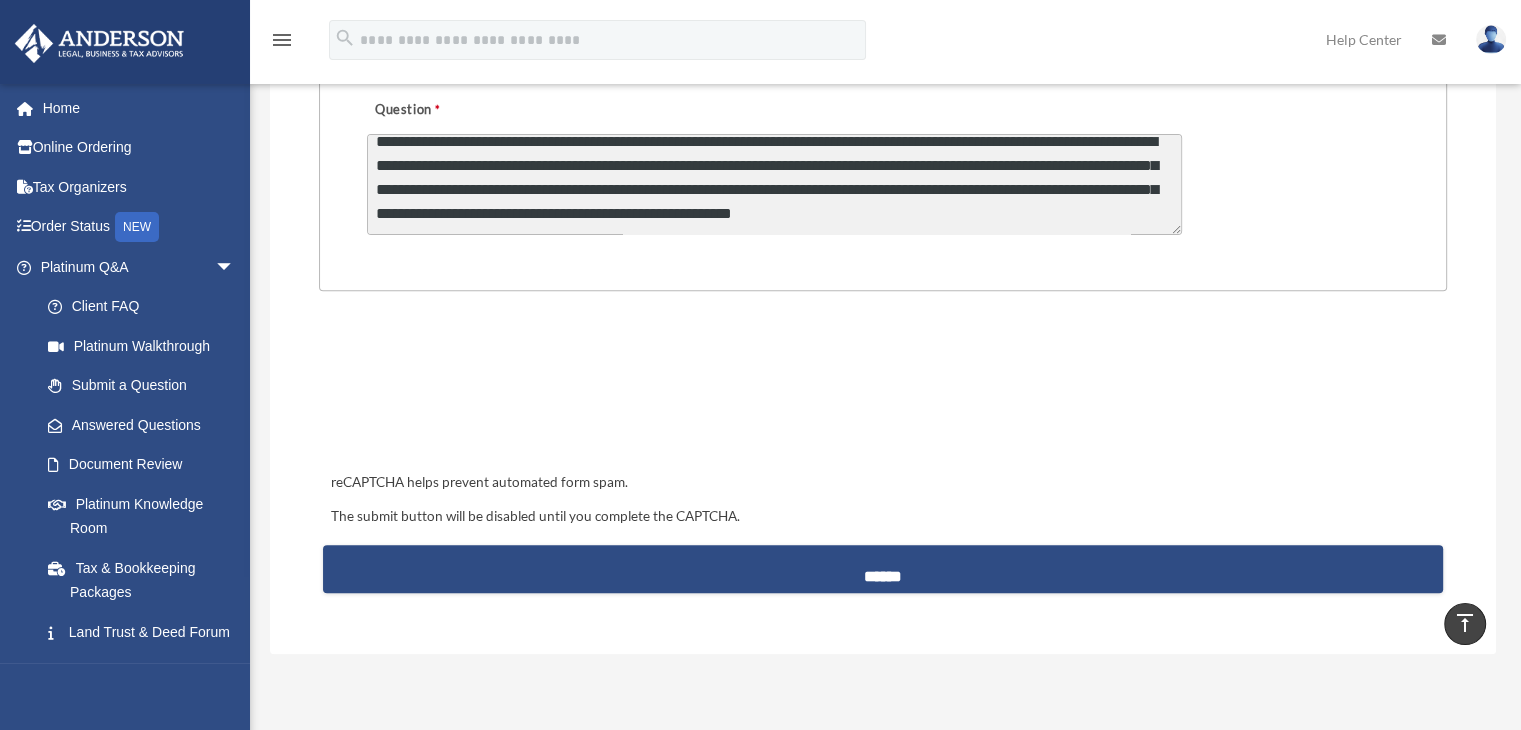 click on "**********" at bounding box center (774, 184) 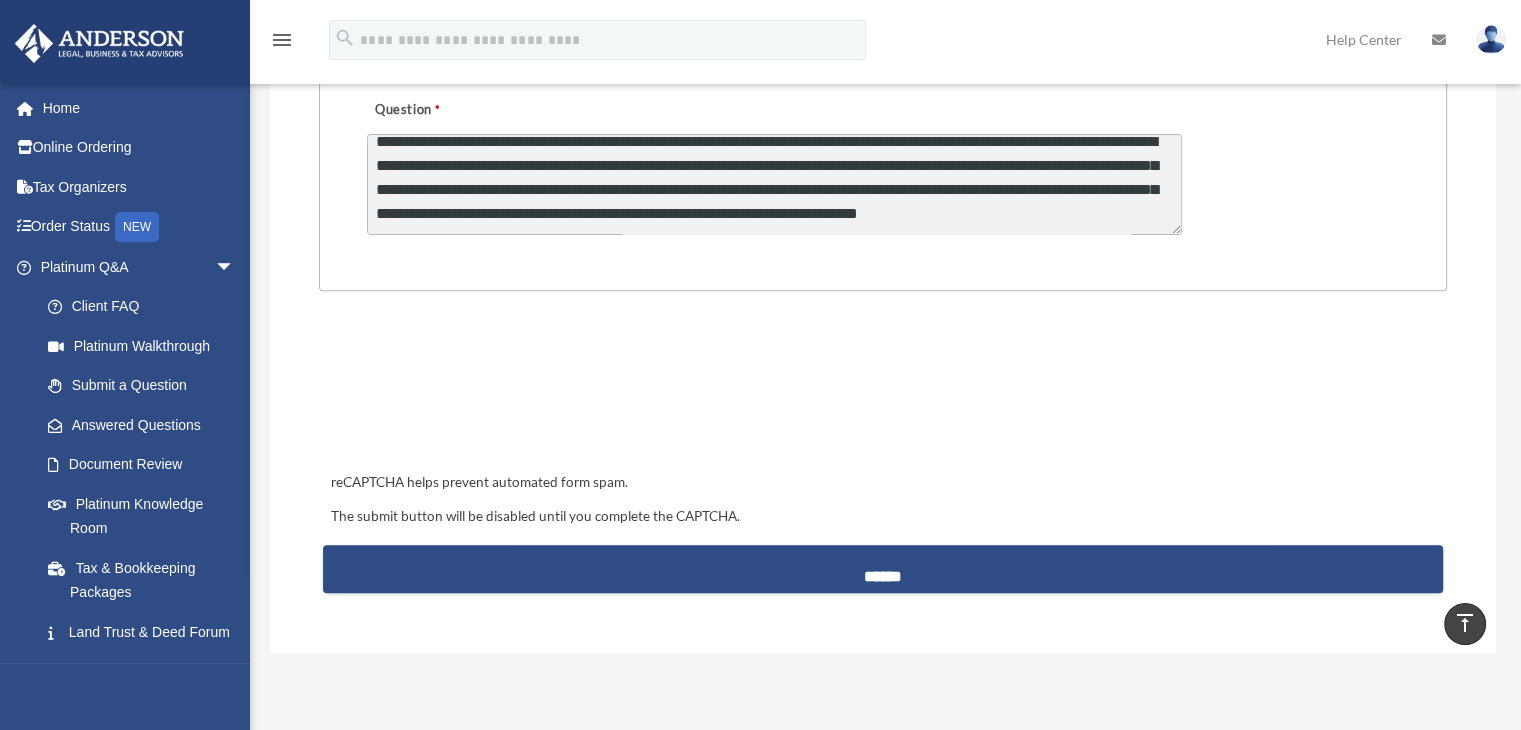 click on "**********" at bounding box center (774, 184) 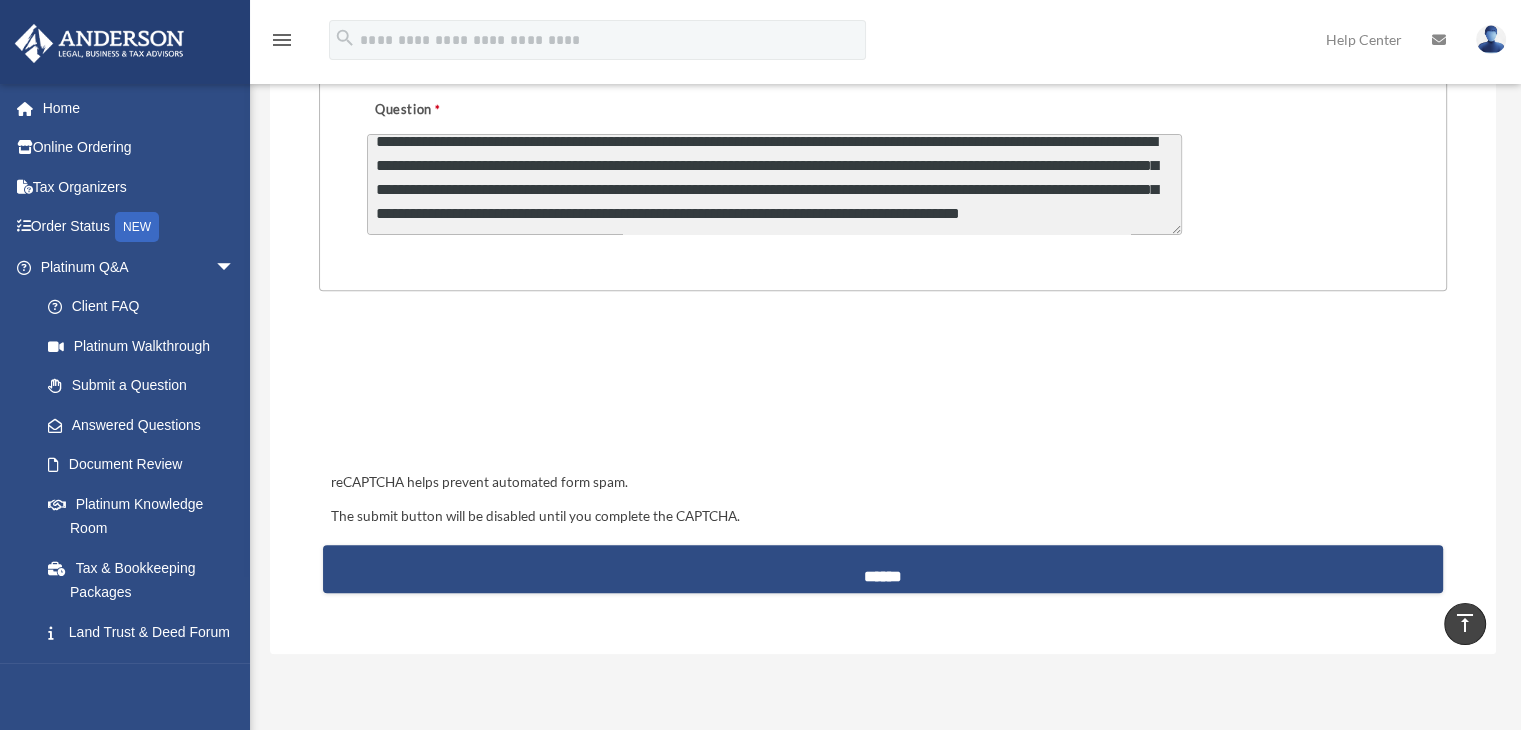 click on "**********" at bounding box center (774, 184) 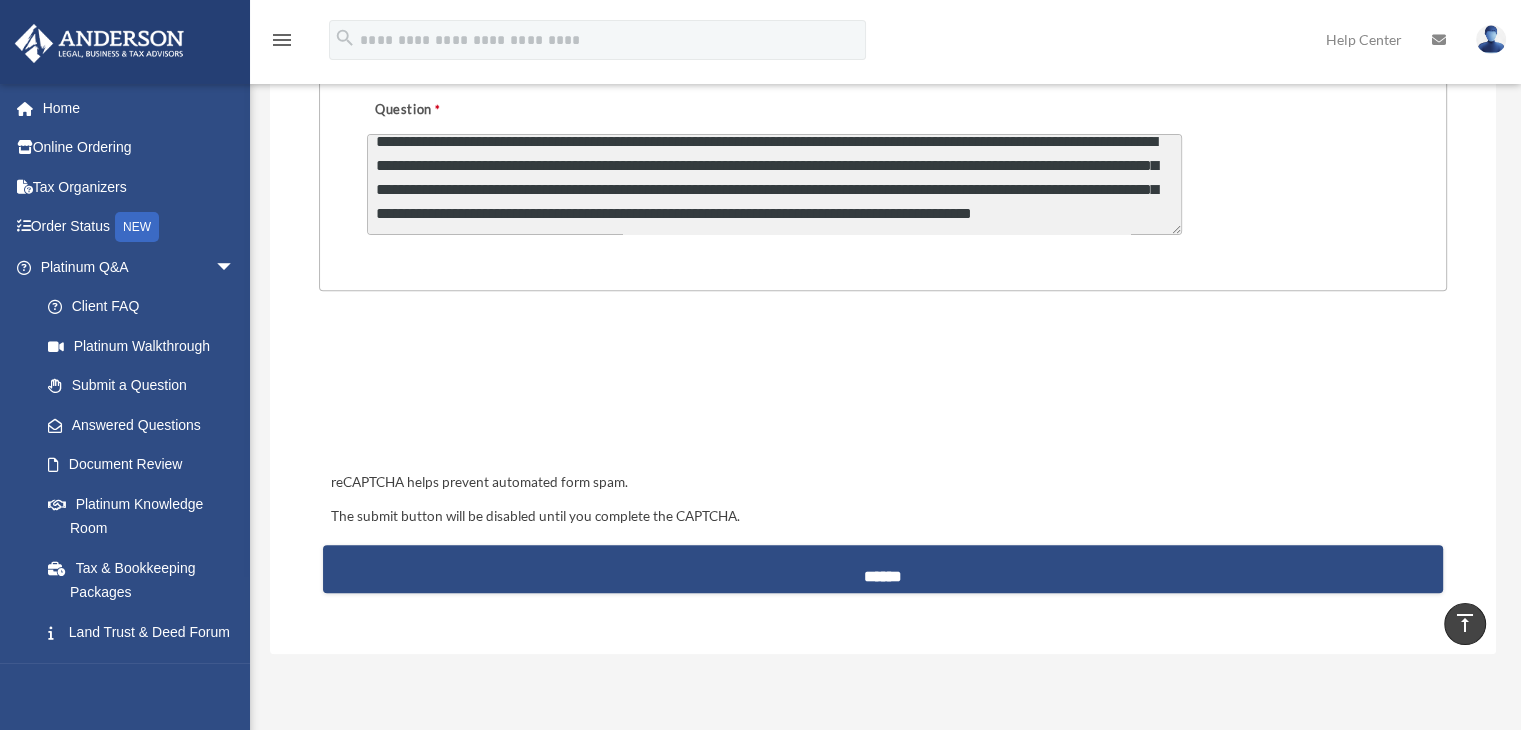 click on "**********" at bounding box center [774, 184] 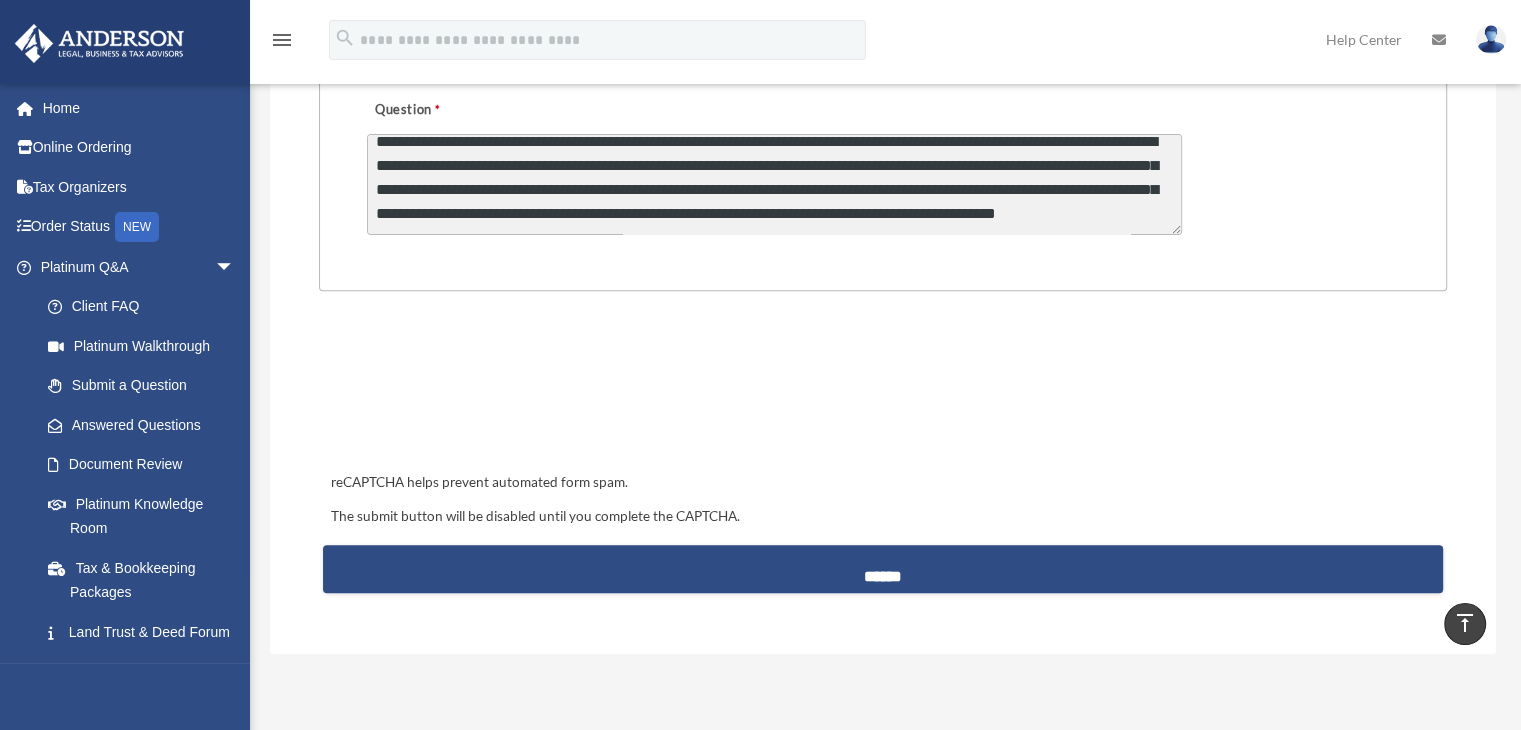 click on "**********" at bounding box center (774, 184) 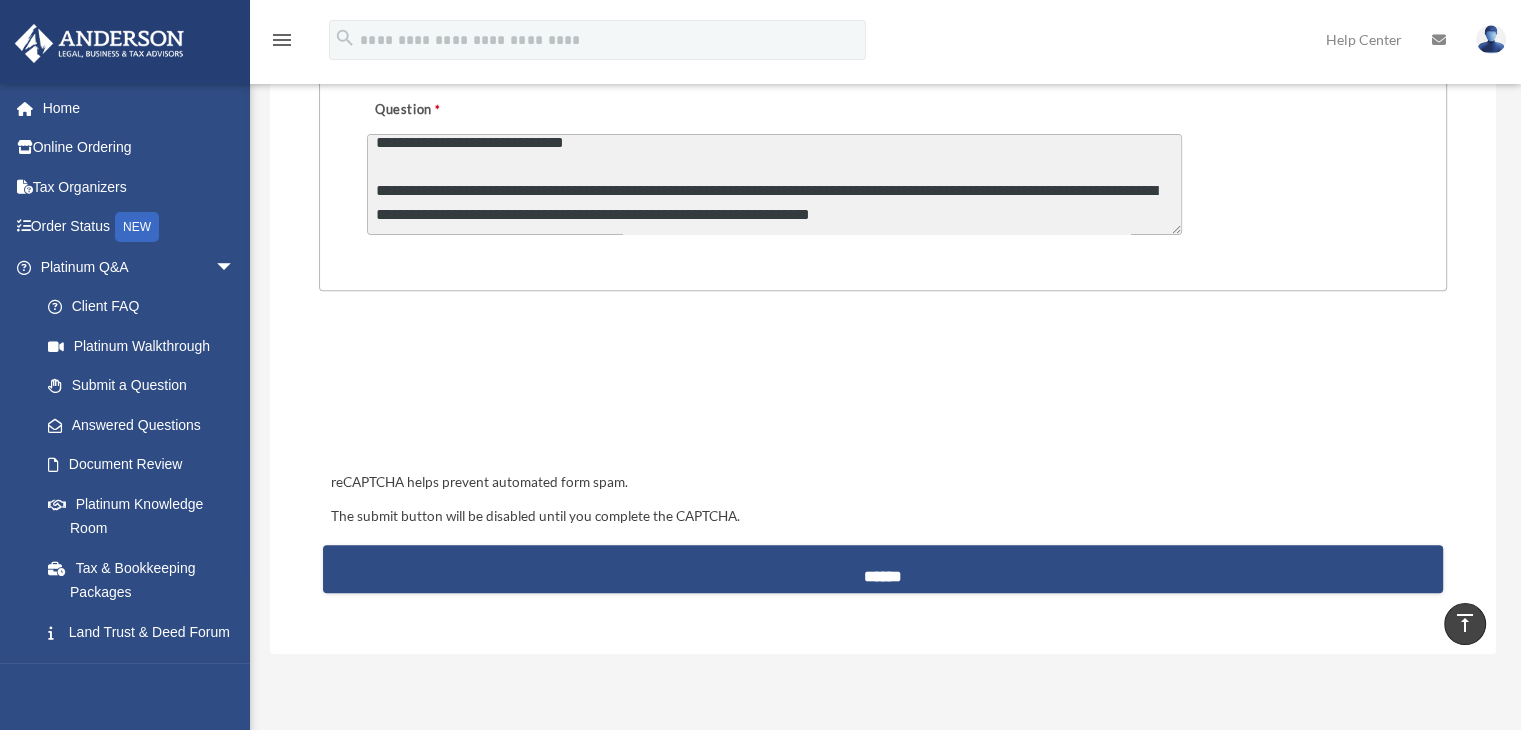 scroll, scrollTop: 228, scrollLeft: 0, axis: vertical 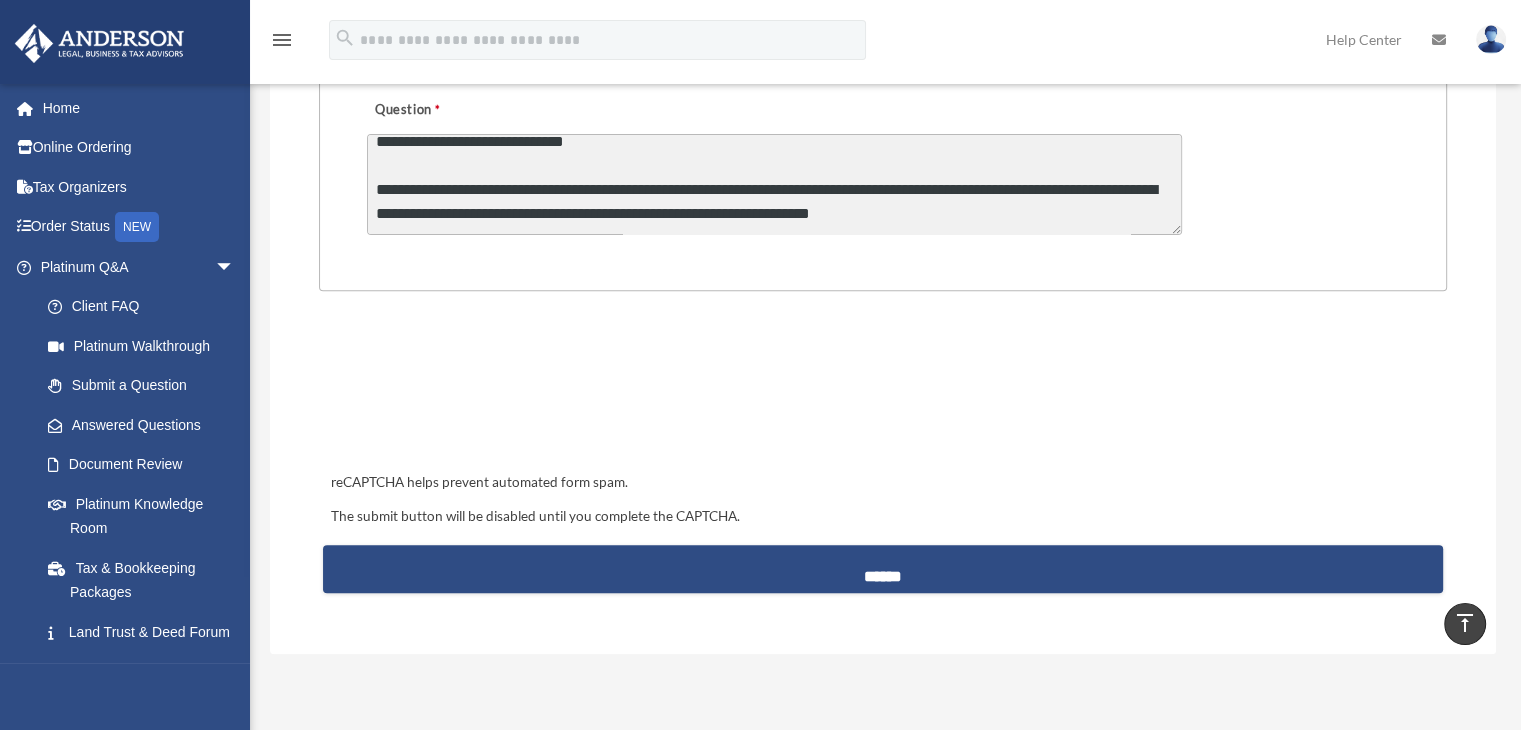 click on "**********" at bounding box center (774, 184) 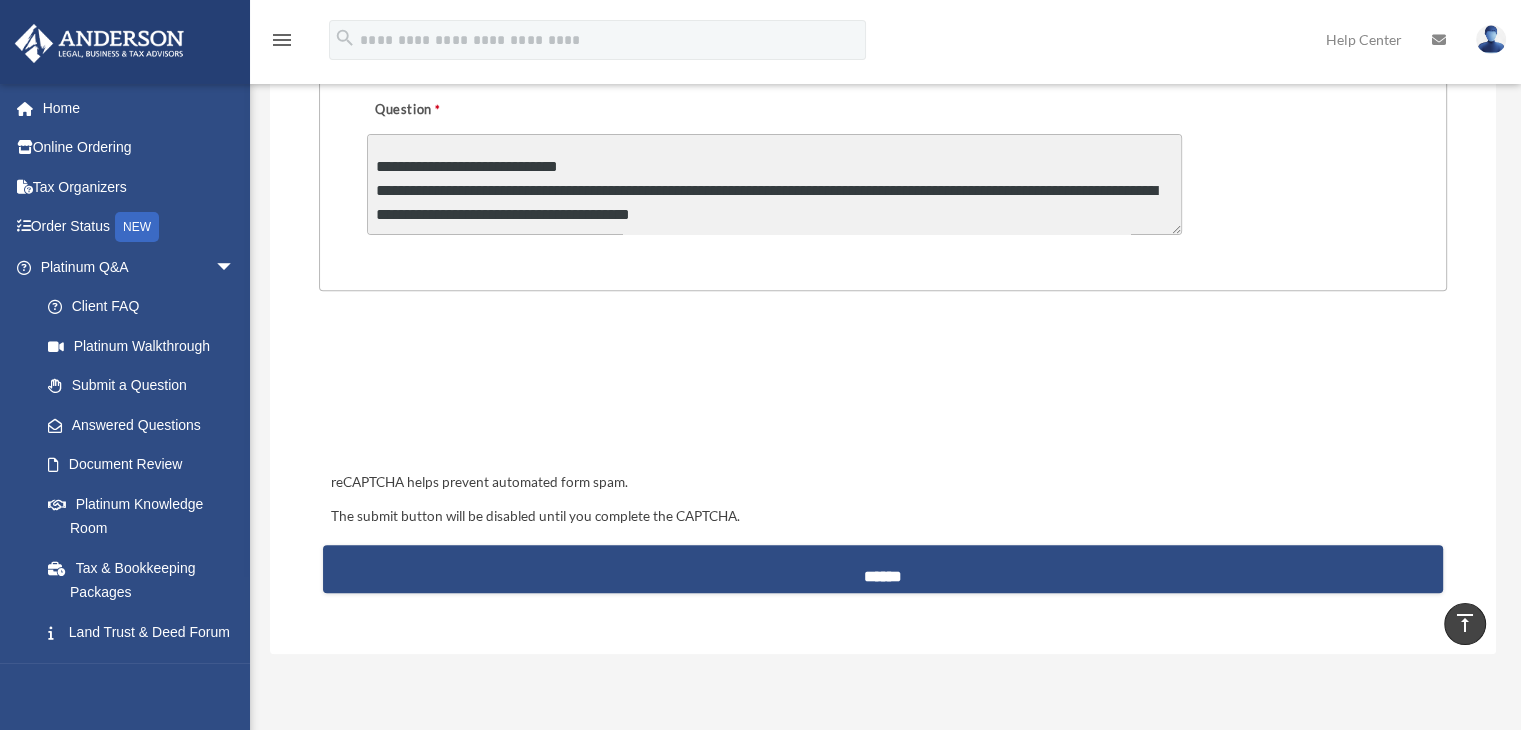 scroll, scrollTop: 252, scrollLeft: 0, axis: vertical 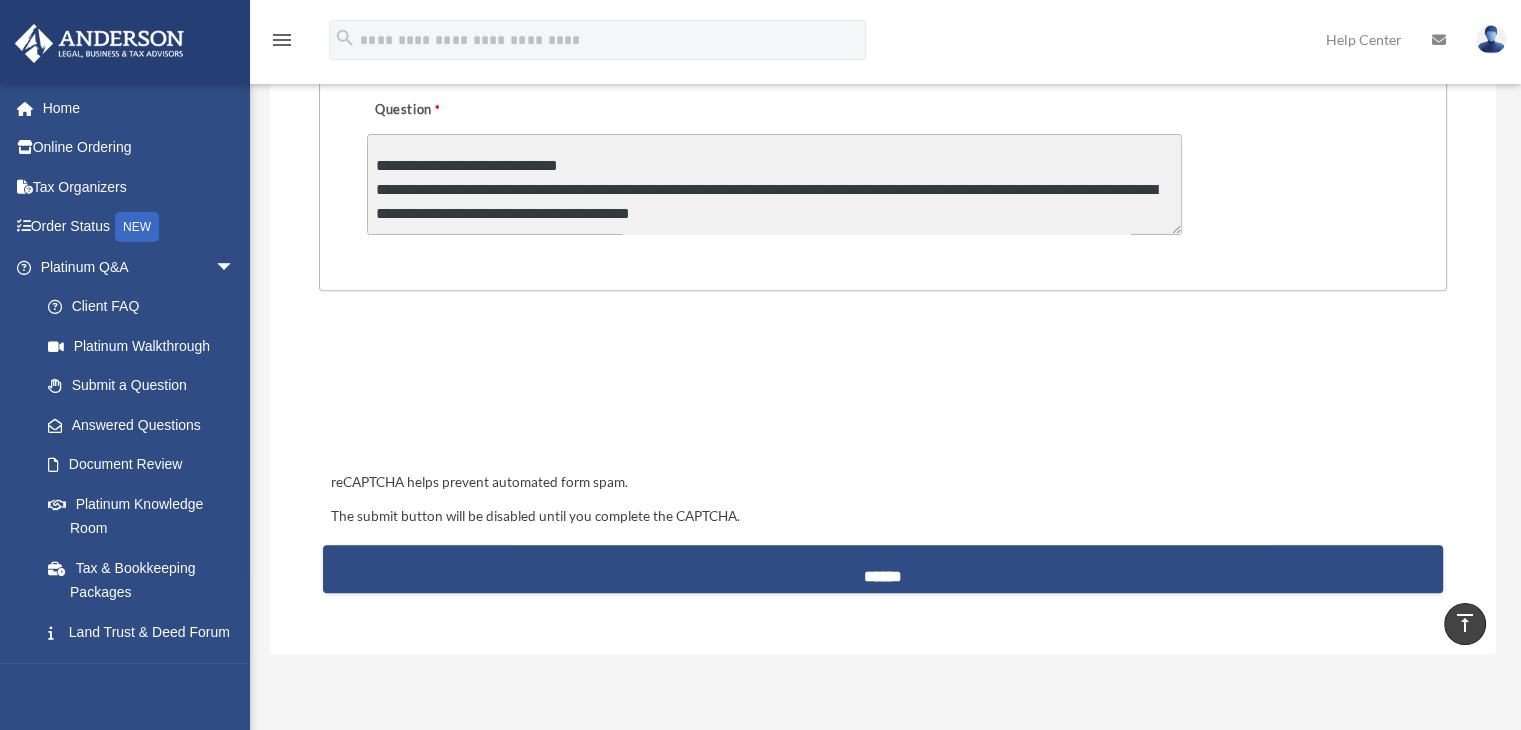 click on "**********" at bounding box center [774, 184] 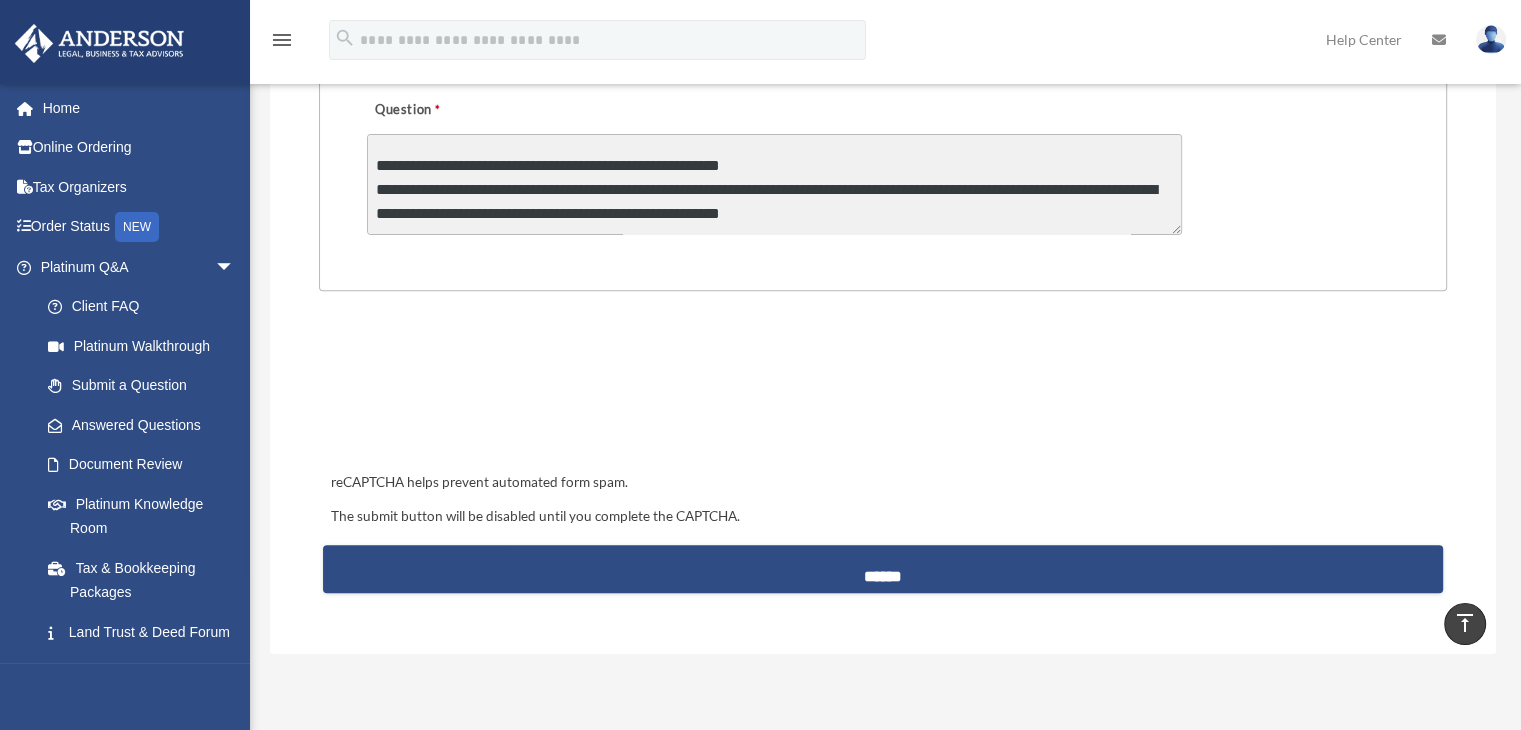 click on "**********" at bounding box center [774, 184] 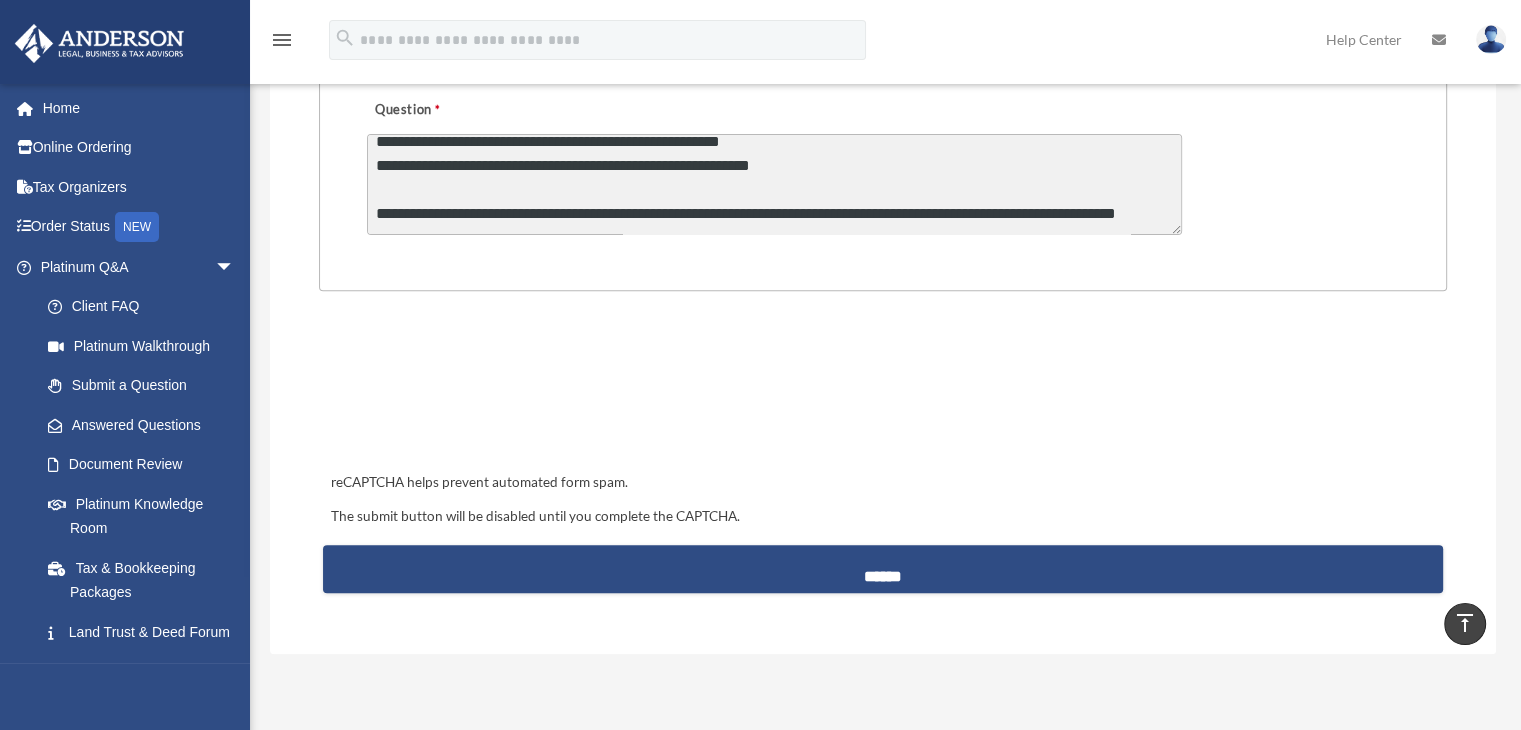 scroll, scrollTop: 300, scrollLeft: 0, axis: vertical 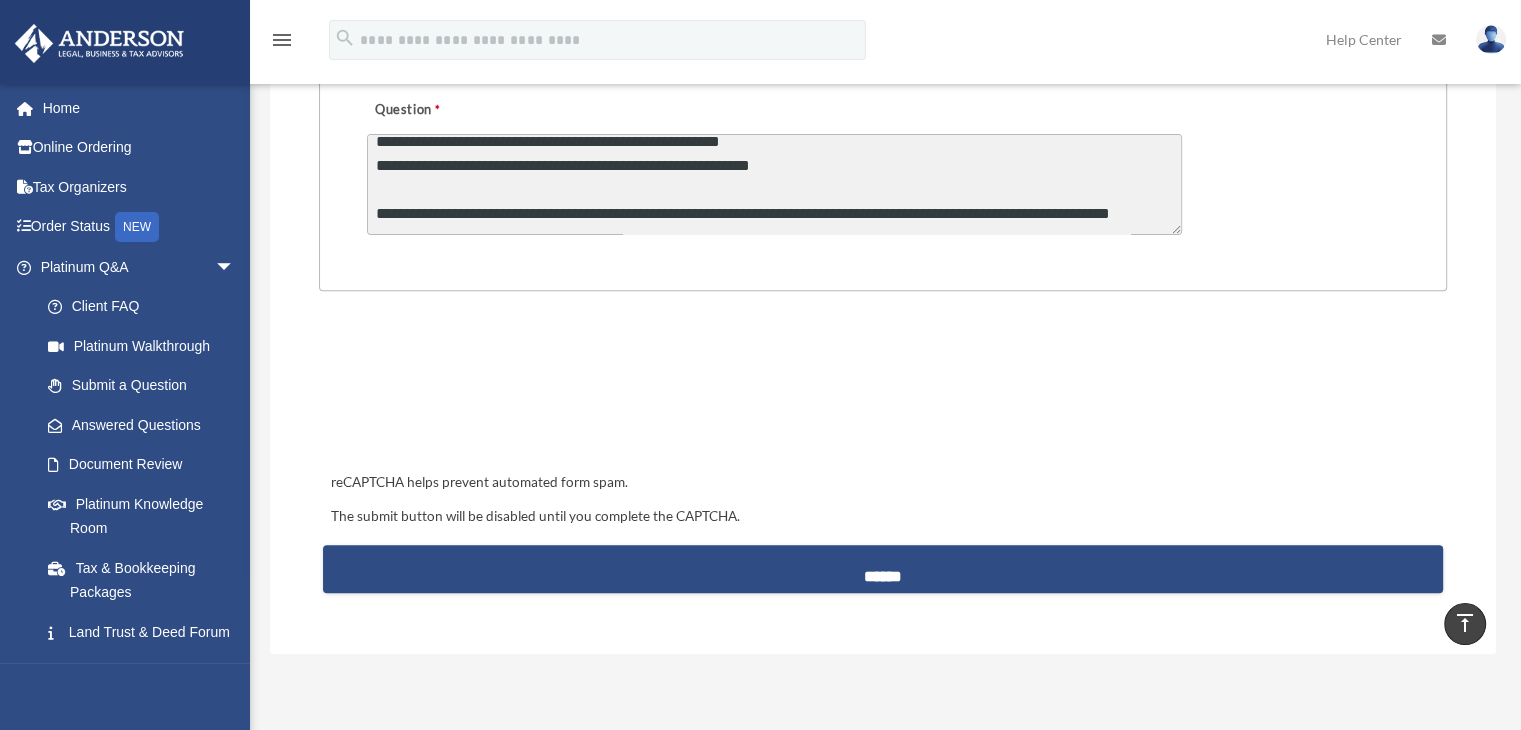 click on "**********" at bounding box center (774, 184) 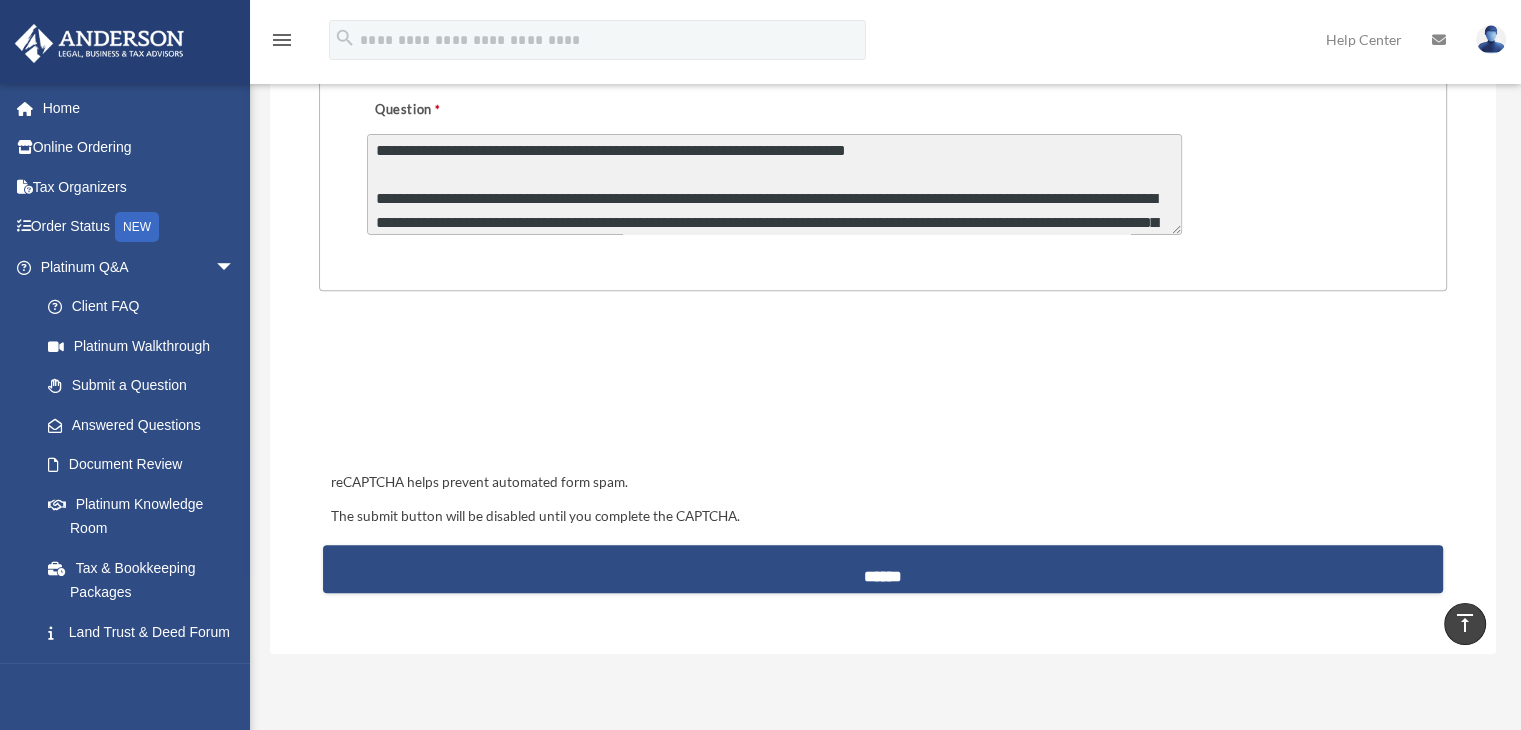 scroll, scrollTop: 0, scrollLeft: 0, axis: both 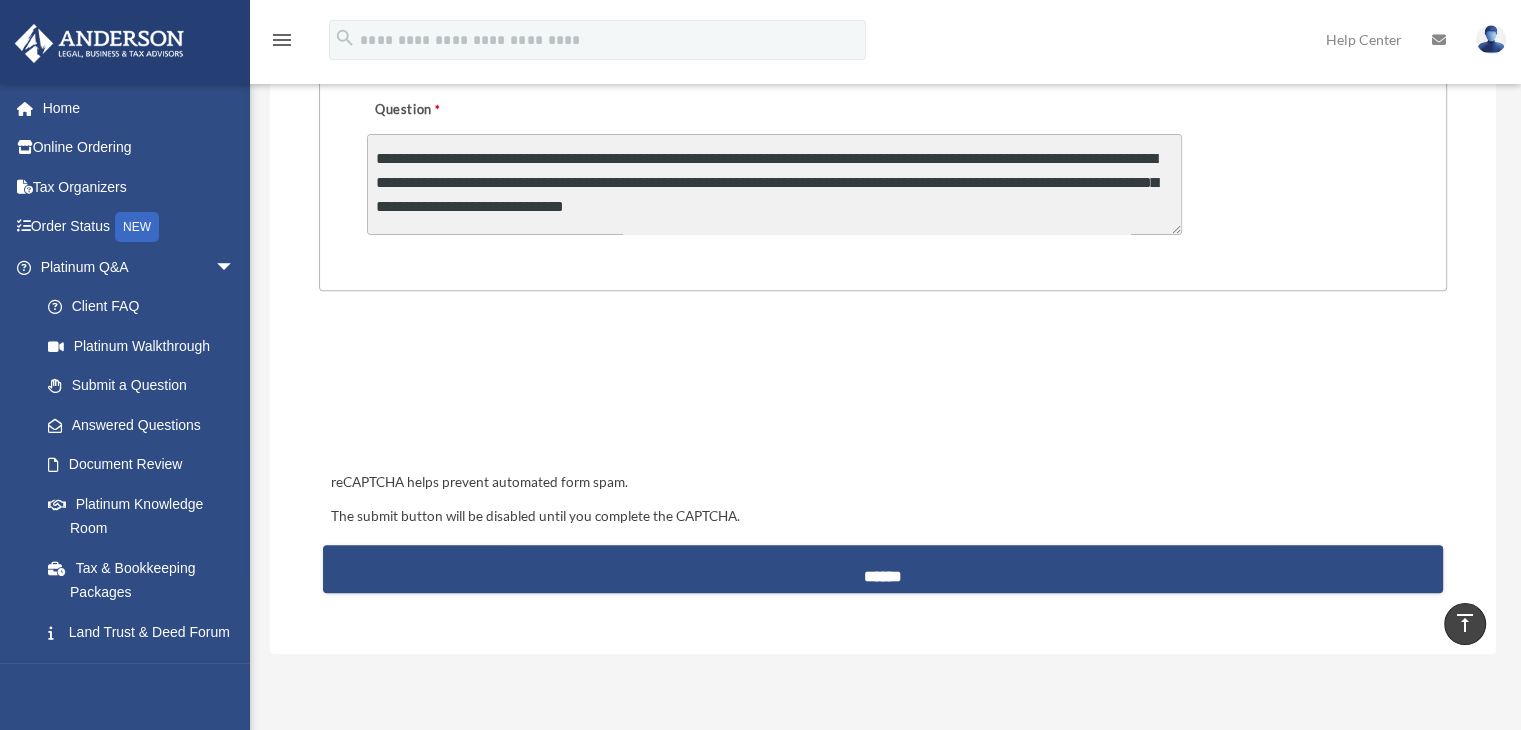 click on "**********" at bounding box center (774, 184) 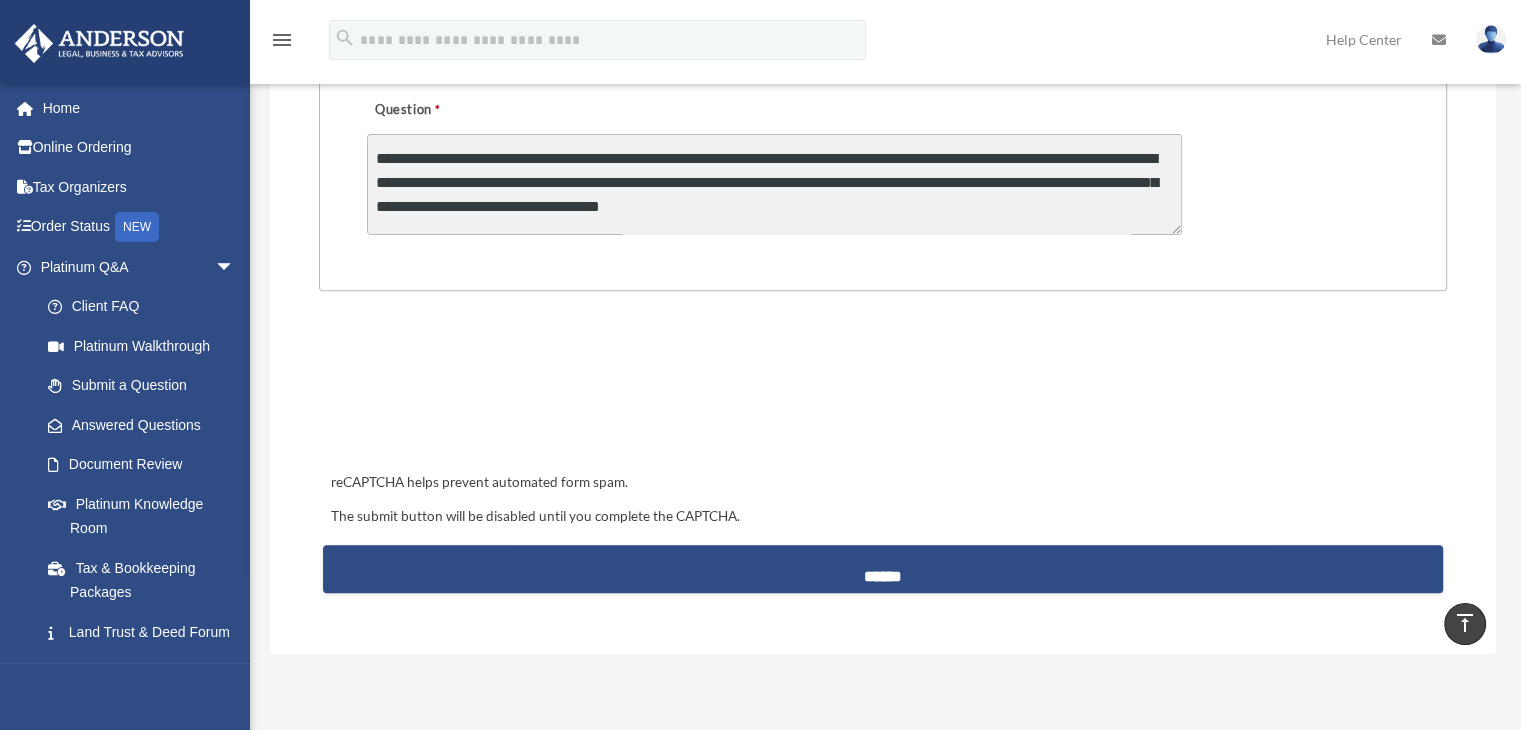 click on "**********" at bounding box center (774, 184) 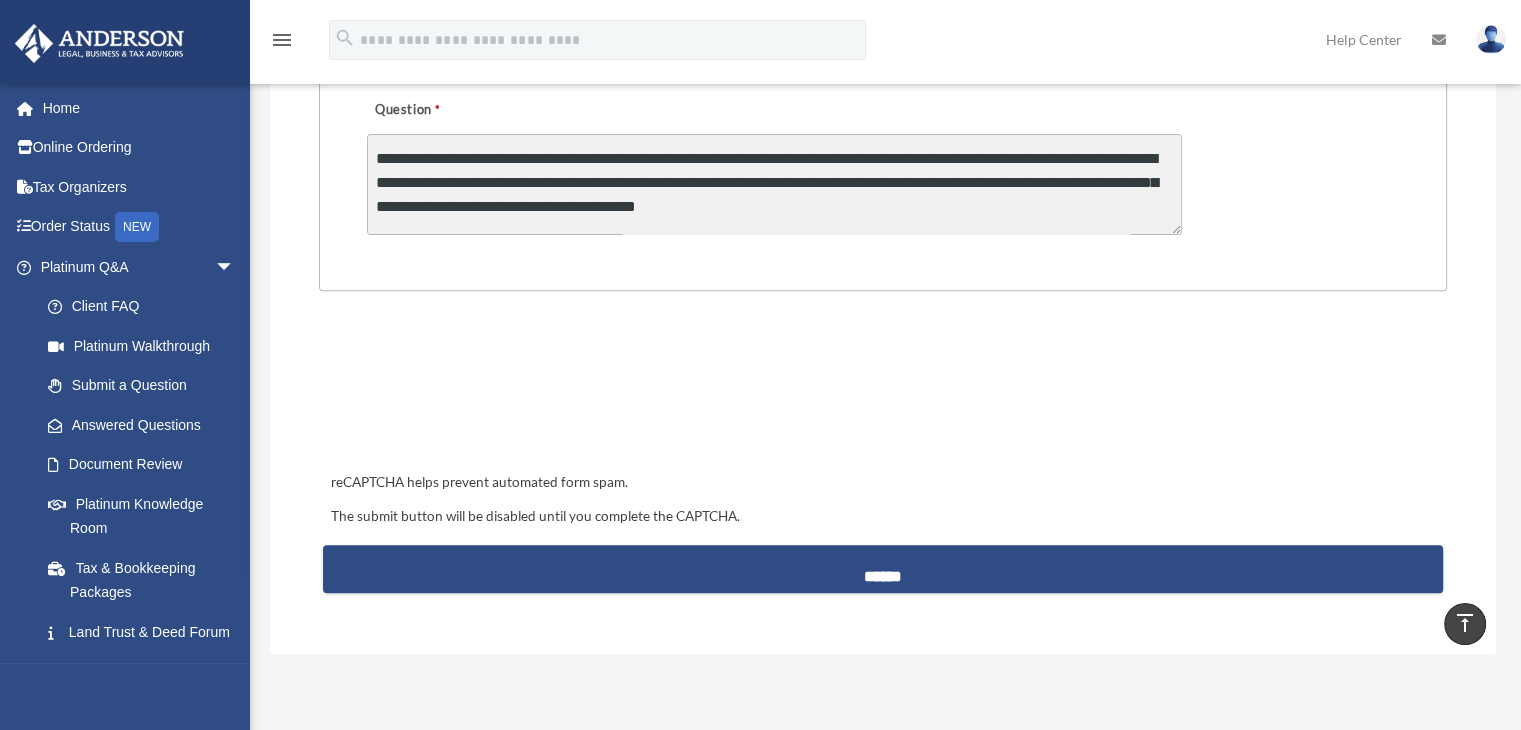 click on "**********" at bounding box center (774, 184) 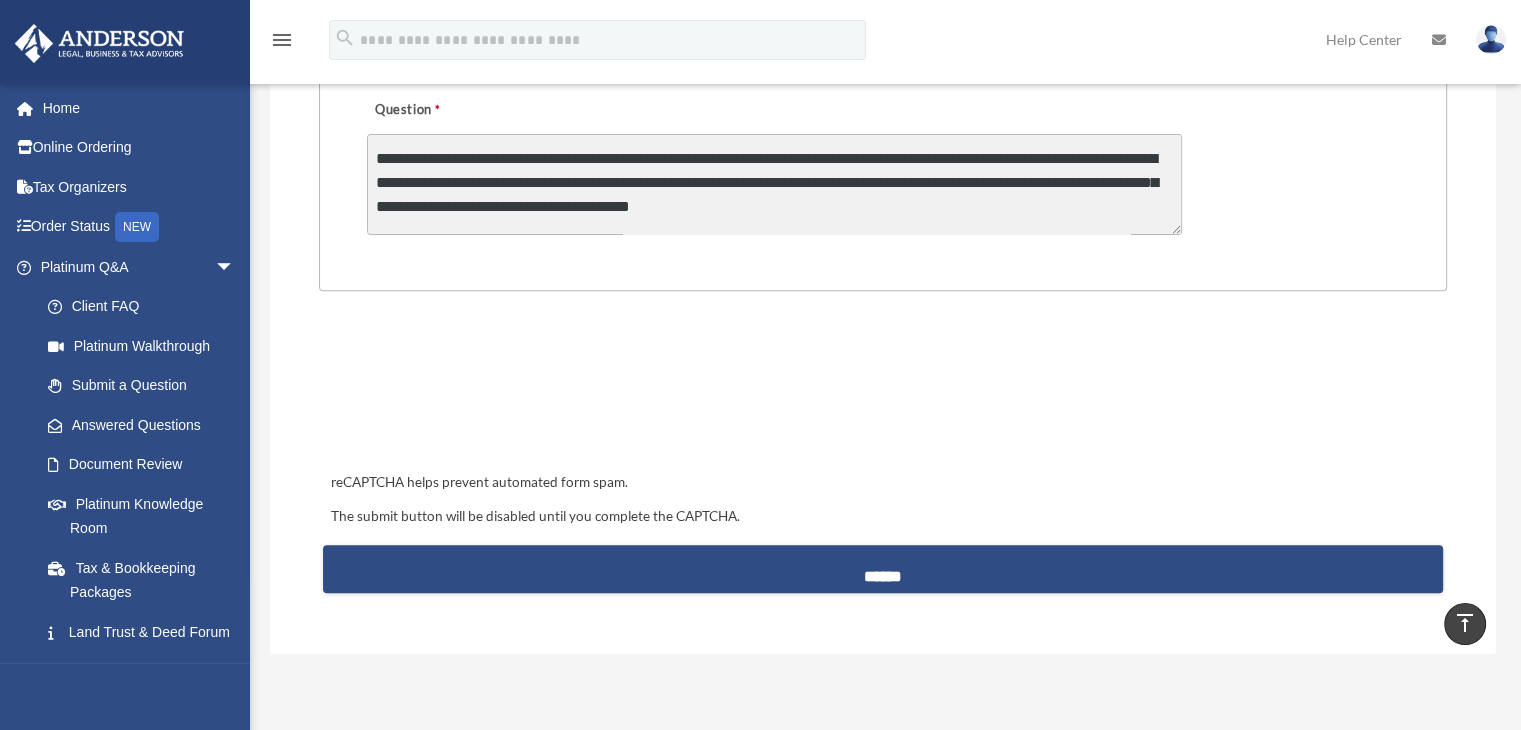 click on "**********" at bounding box center (774, 184) 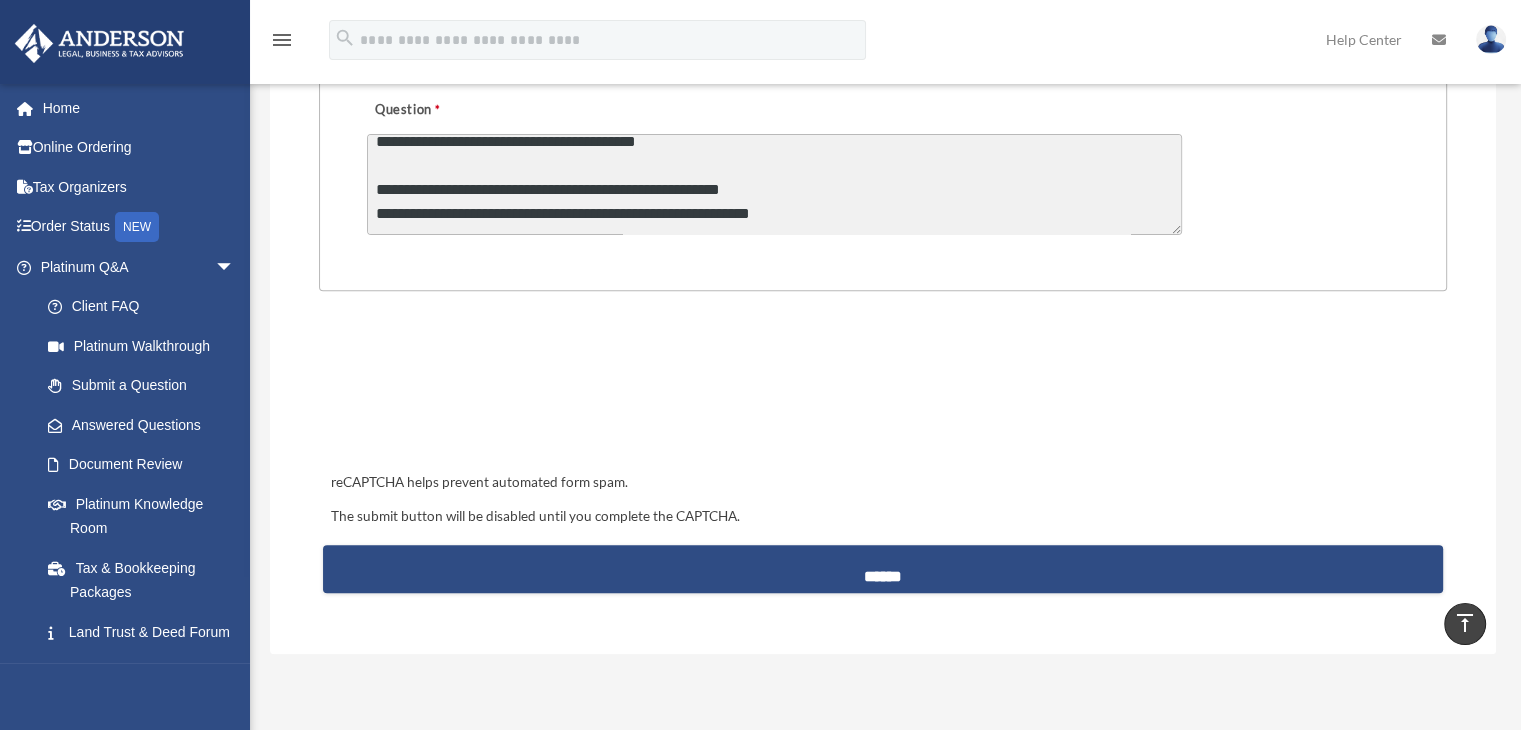 scroll, scrollTop: 240, scrollLeft: 0, axis: vertical 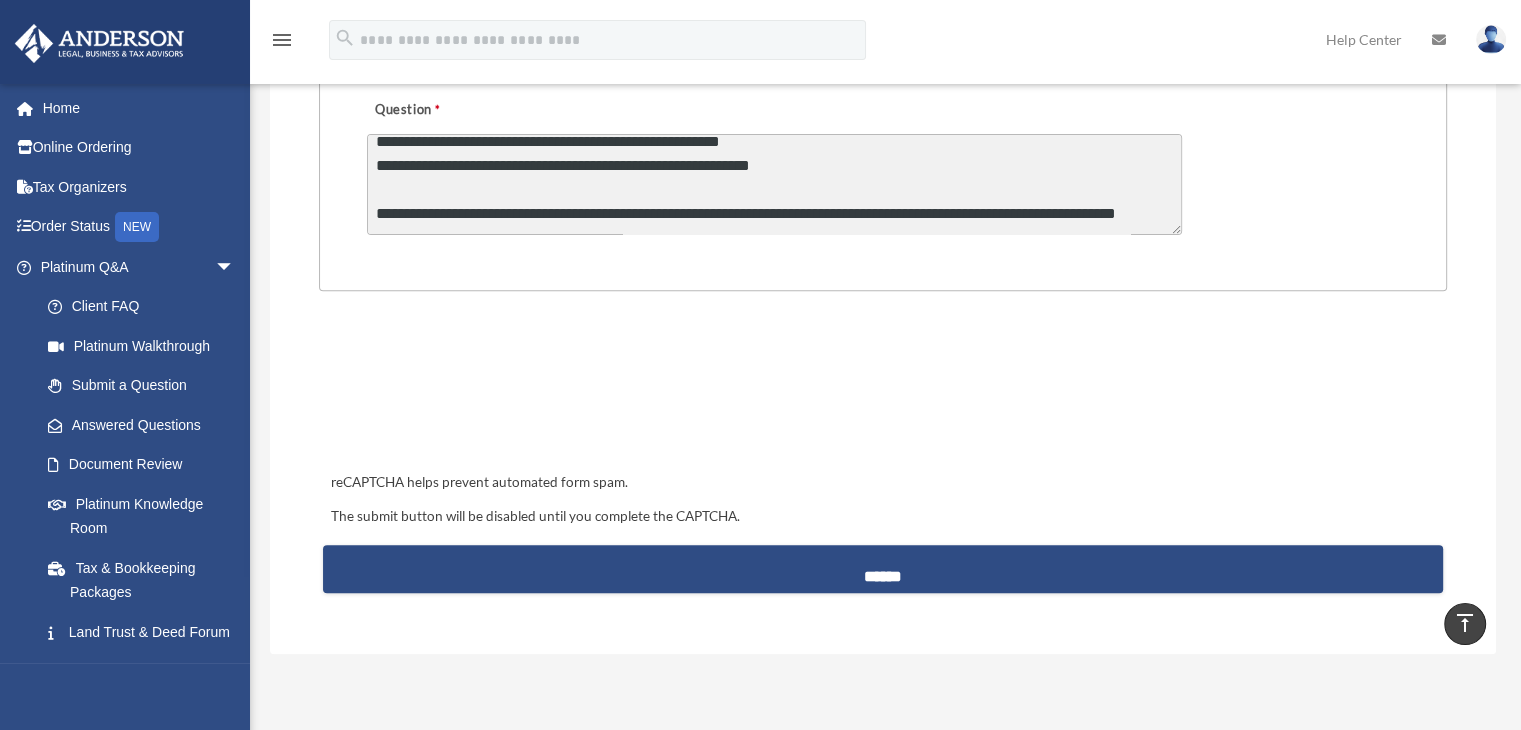 click on "**********" at bounding box center [774, 184] 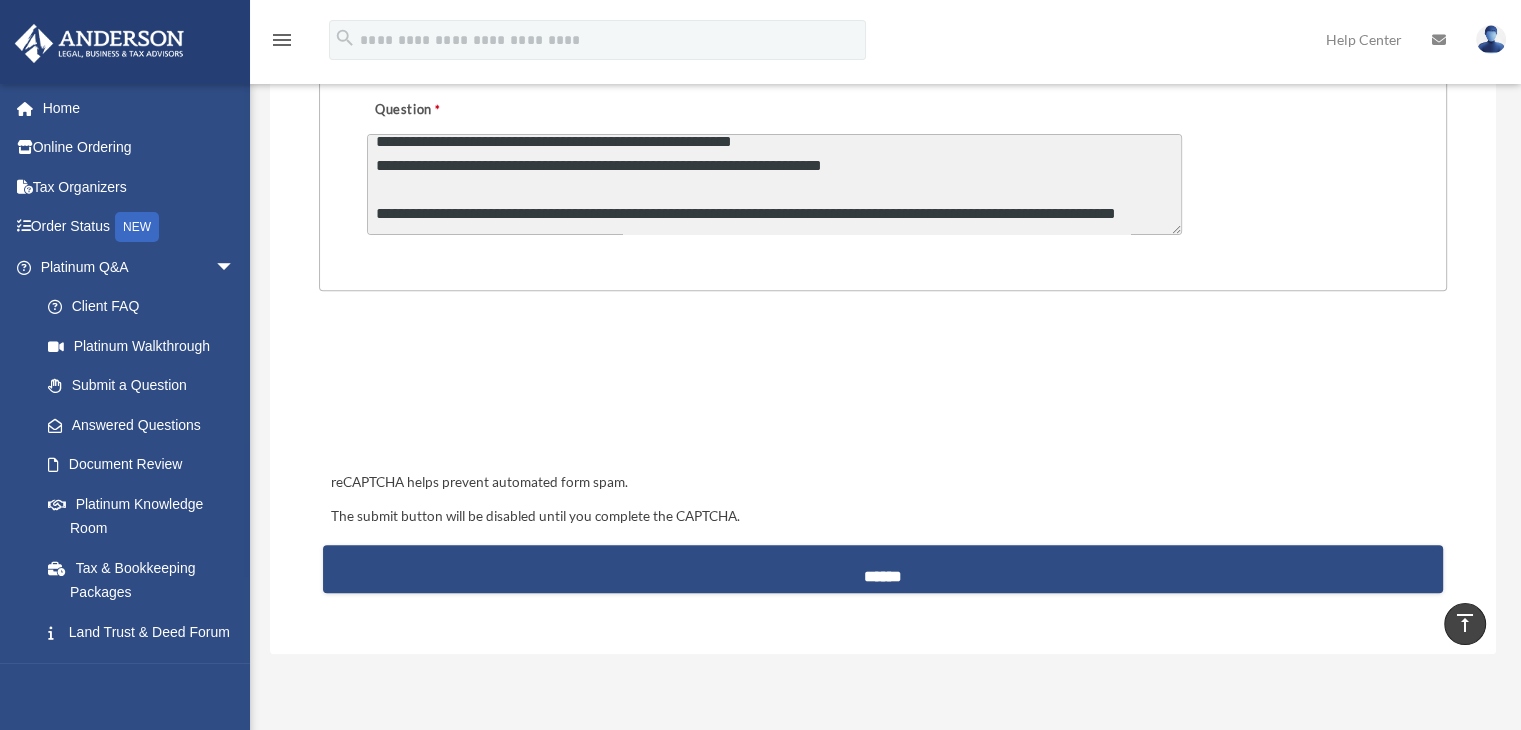 click on "**********" at bounding box center [774, 184] 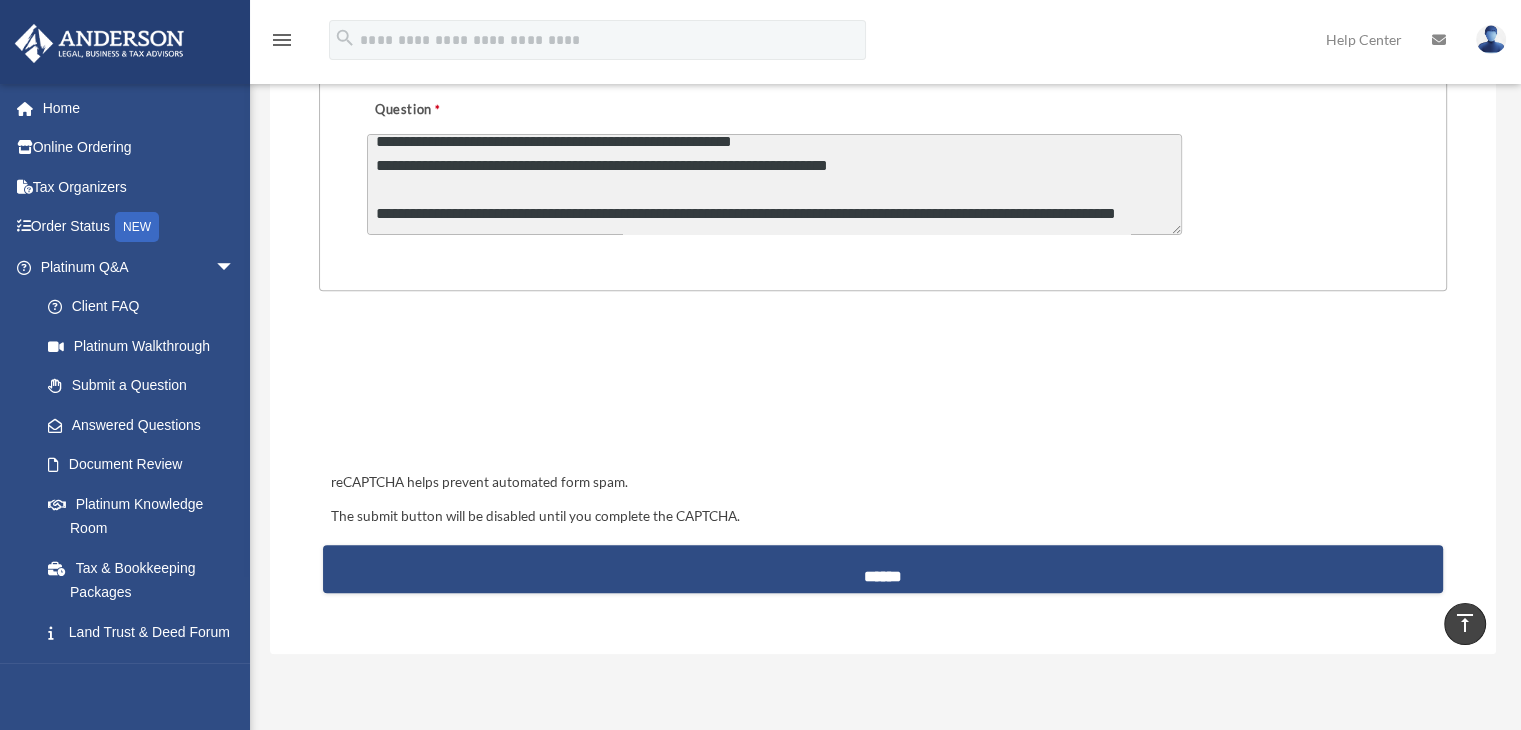 scroll, scrollTop: 298, scrollLeft: 0, axis: vertical 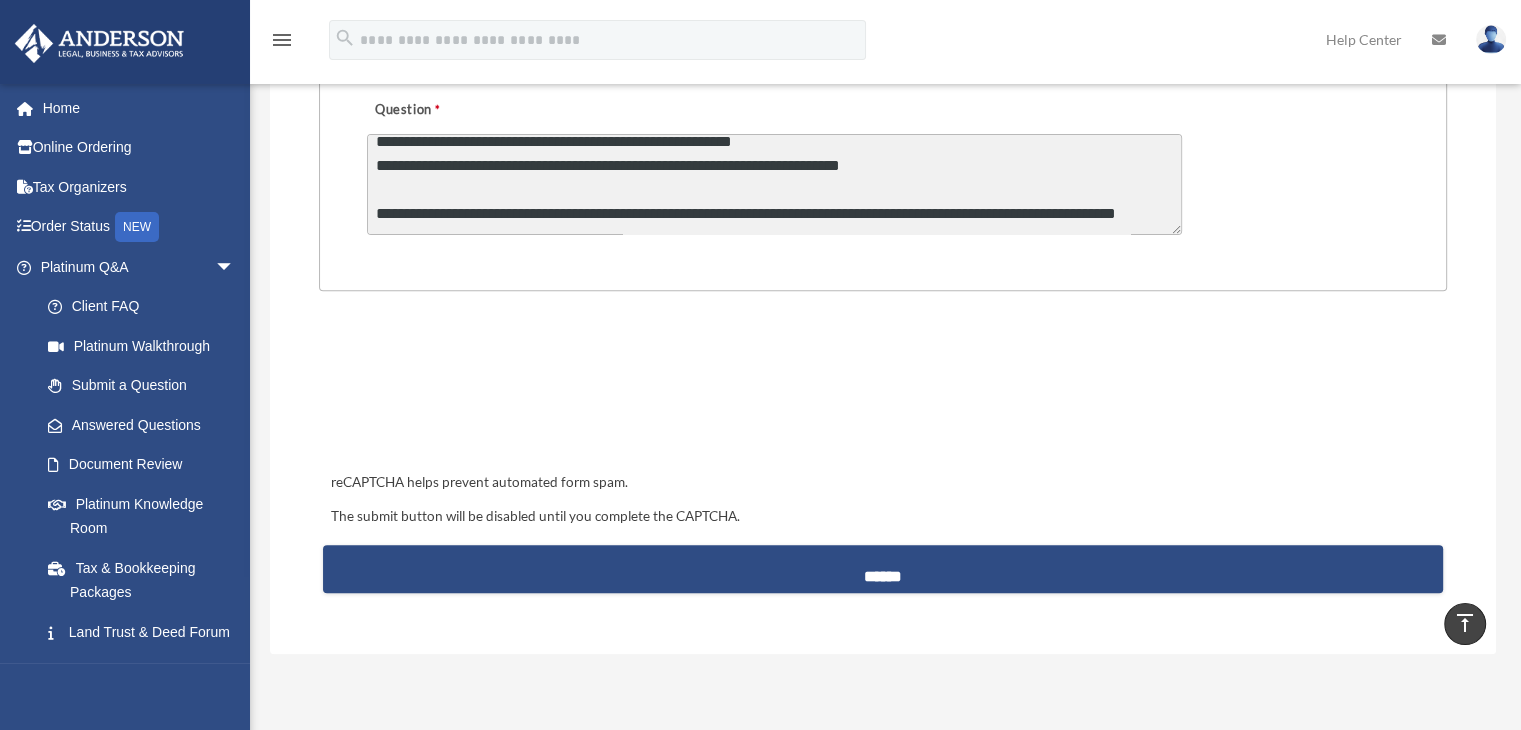 click on "**********" at bounding box center (774, 184) 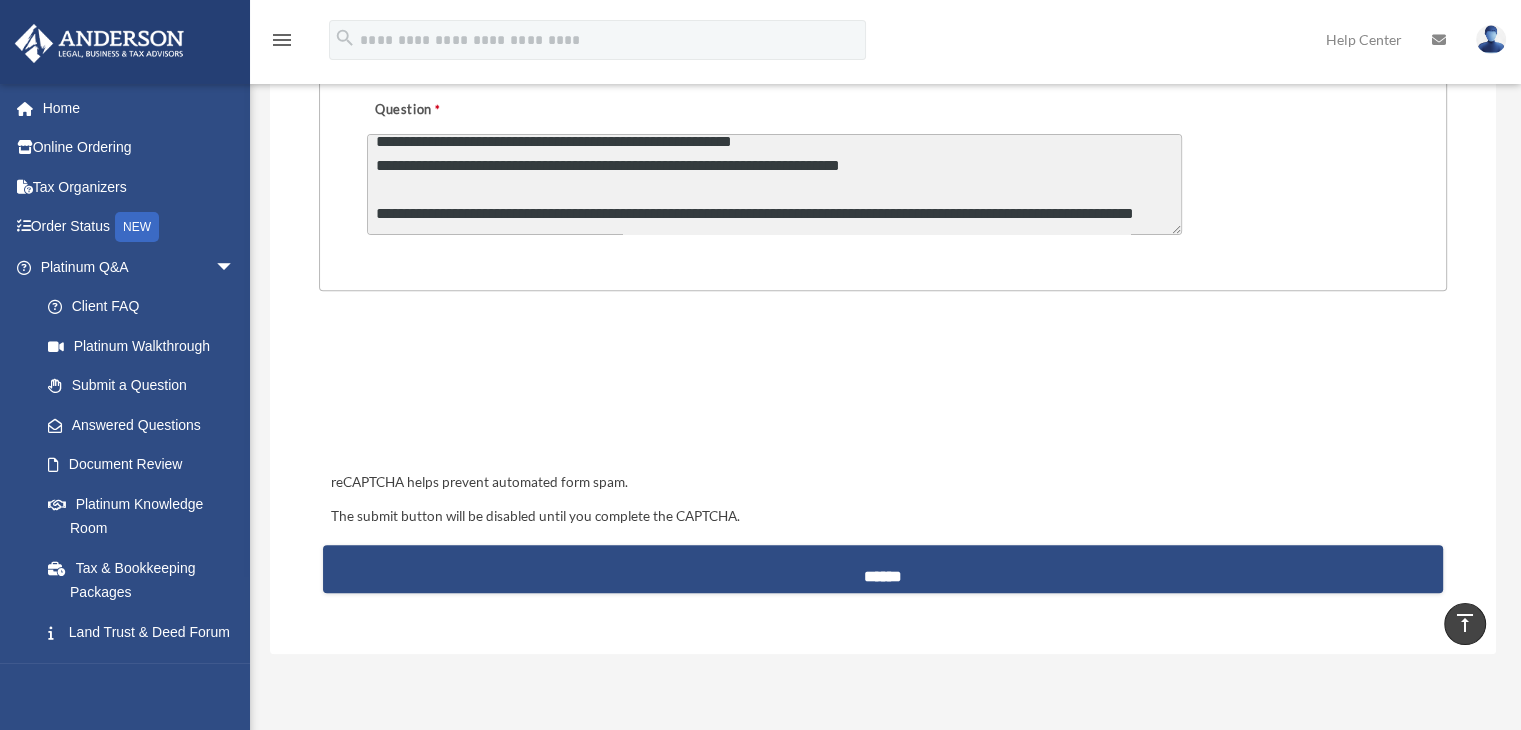 scroll, scrollTop: 300, scrollLeft: 0, axis: vertical 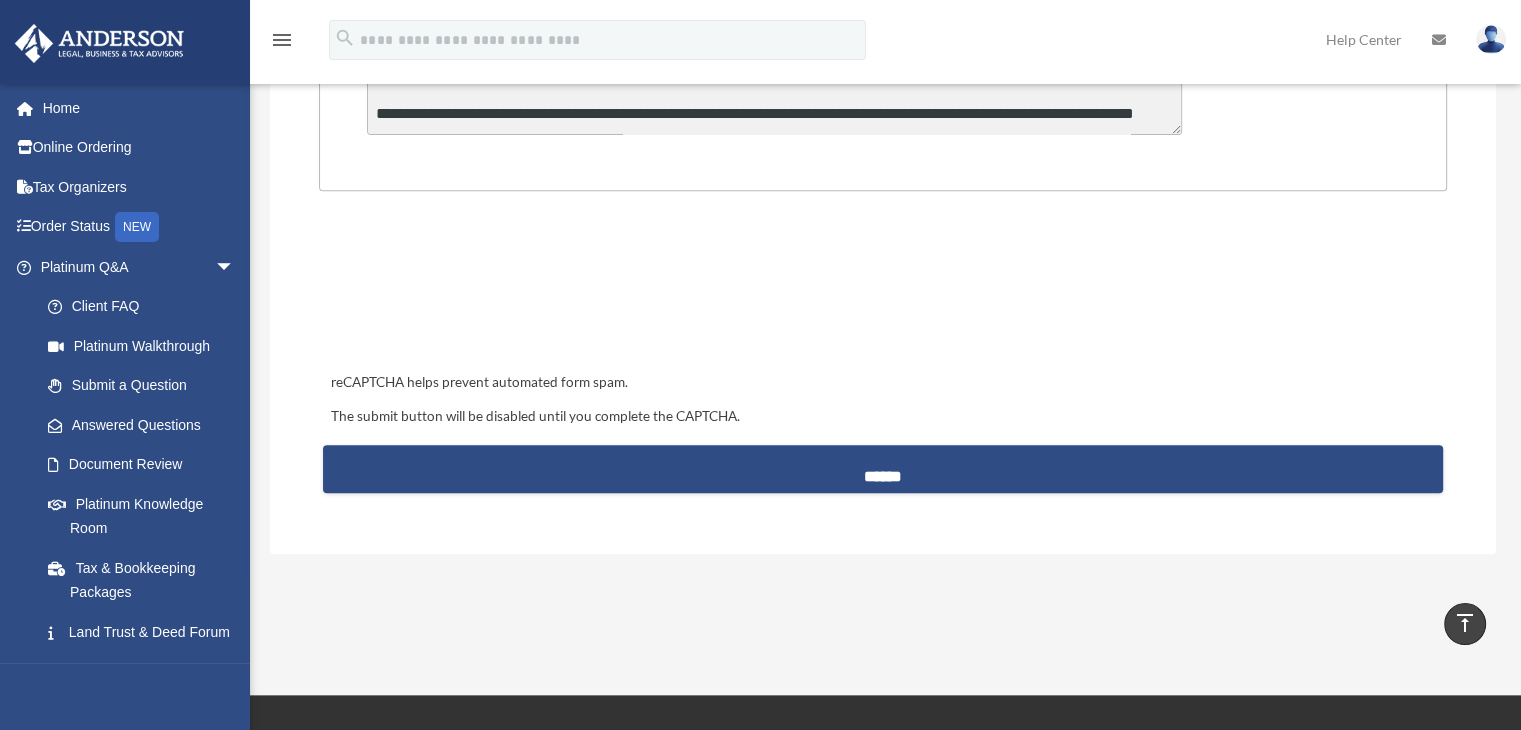click on "**********" at bounding box center [774, 84] 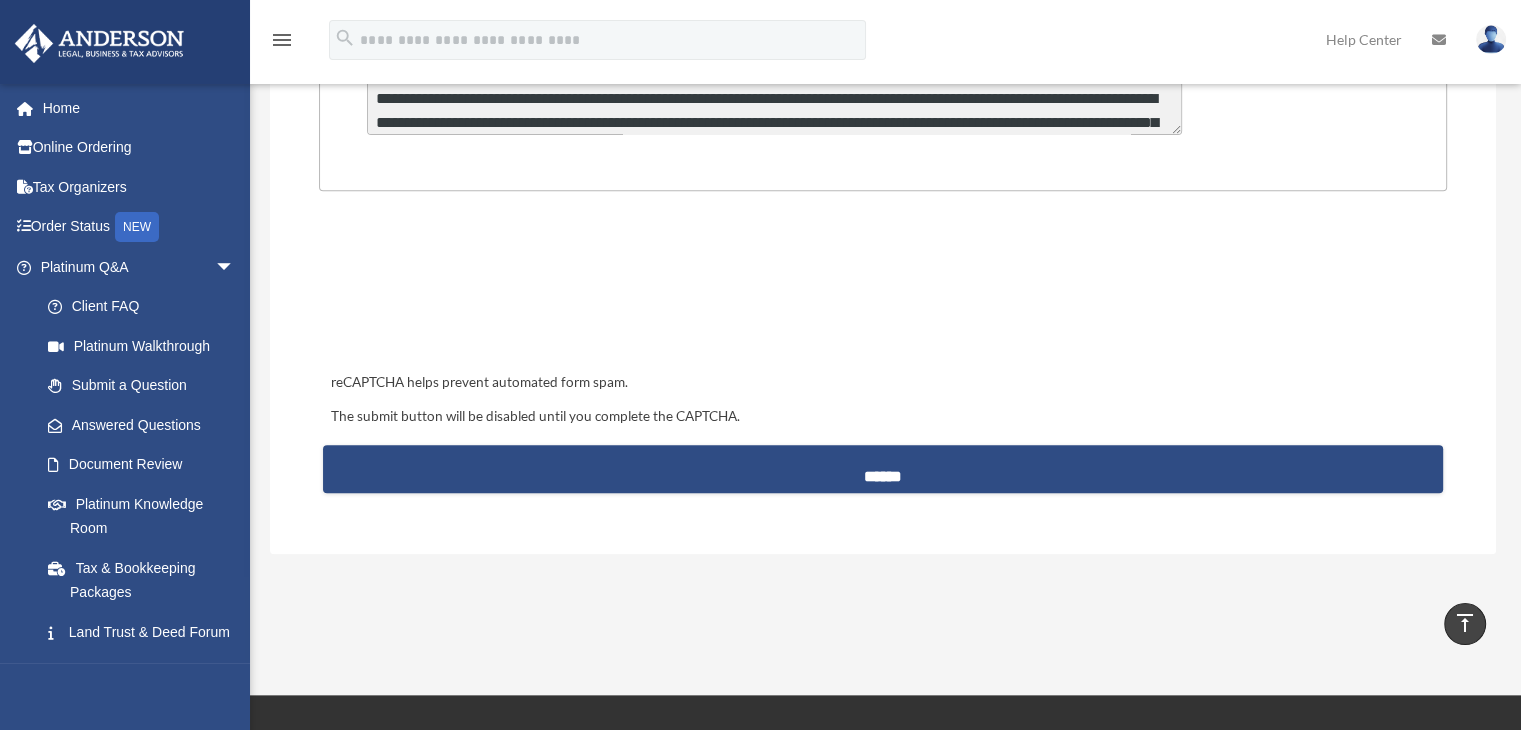 scroll, scrollTop: 0, scrollLeft: 0, axis: both 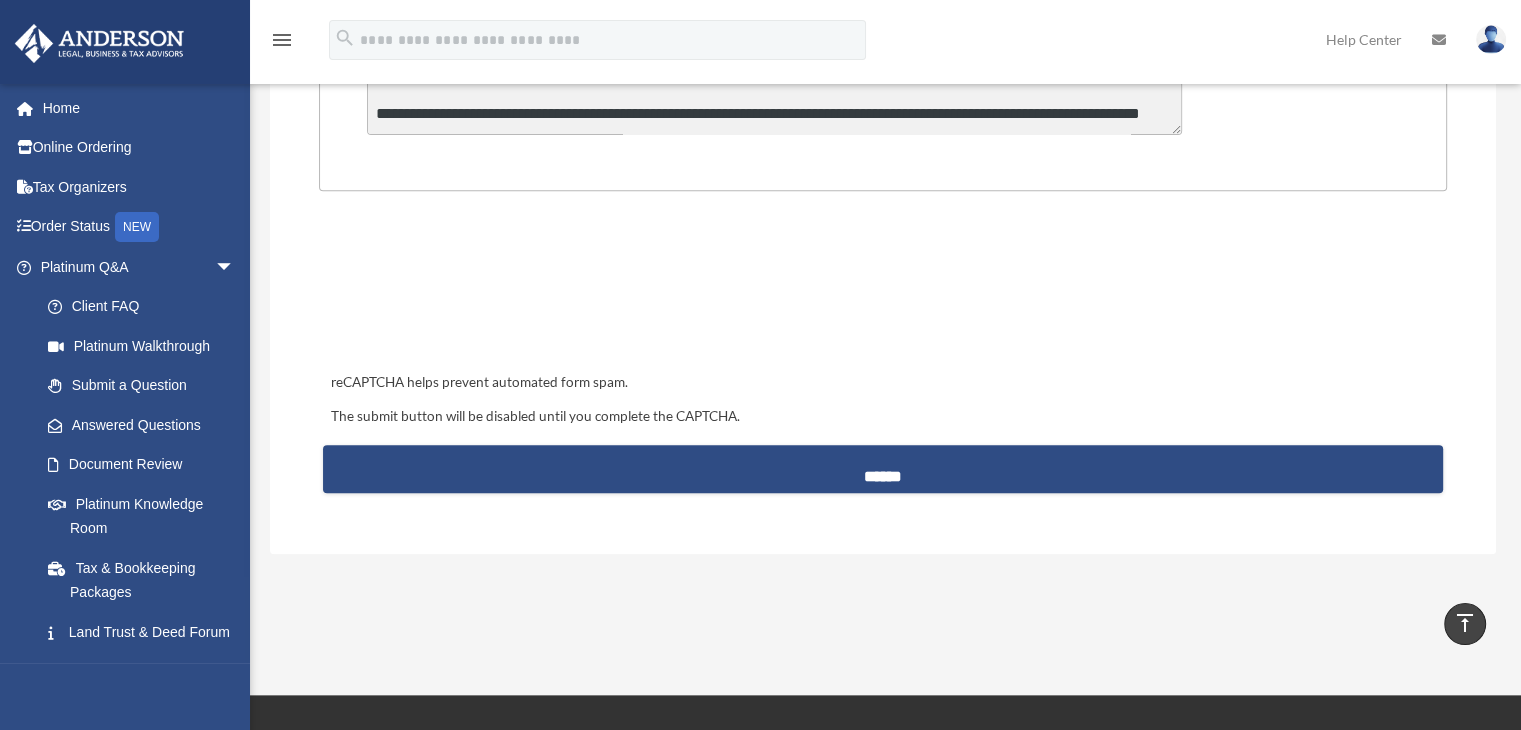 click on "**********" at bounding box center [774, 84] 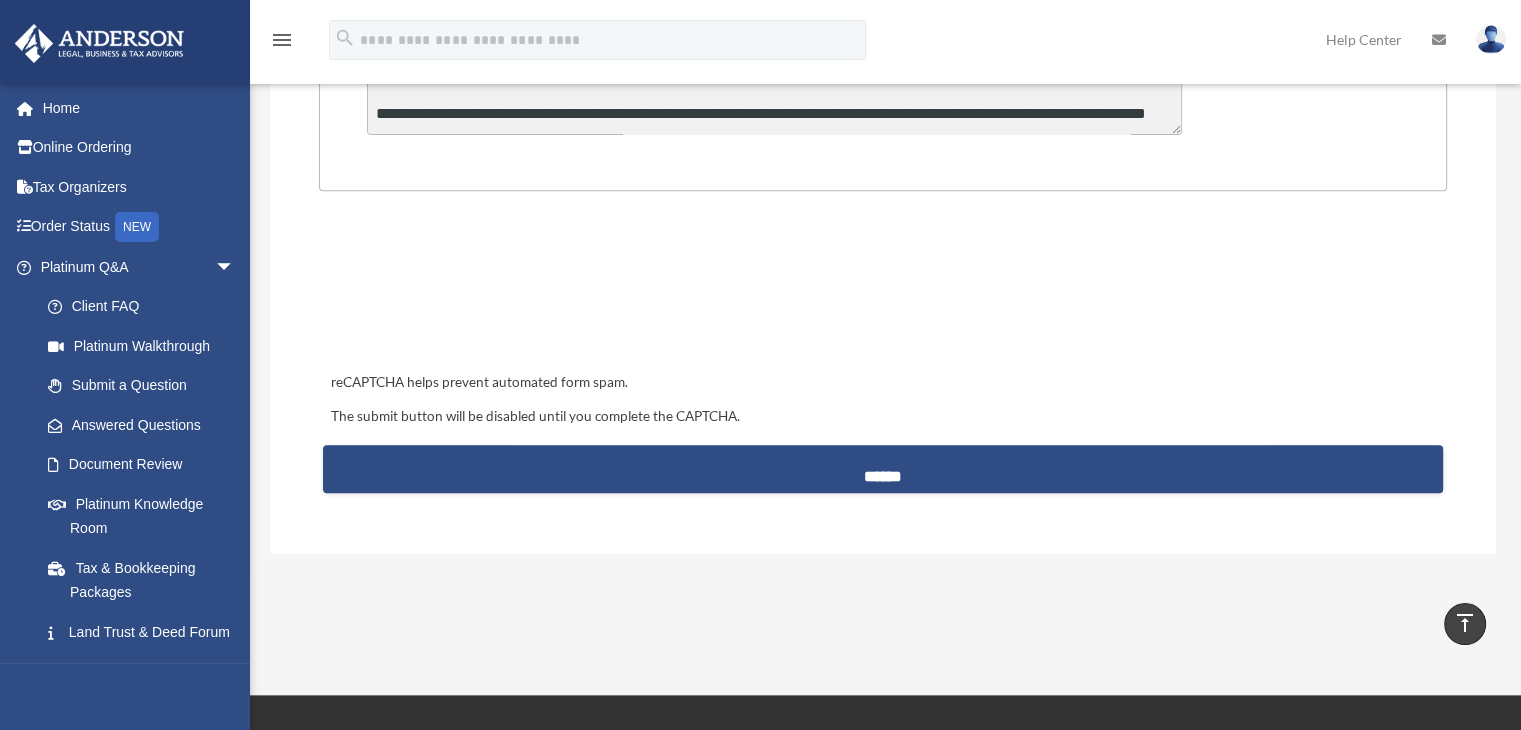 scroll, scrollTop: 290, scrollLeft: 0, axis: vertical 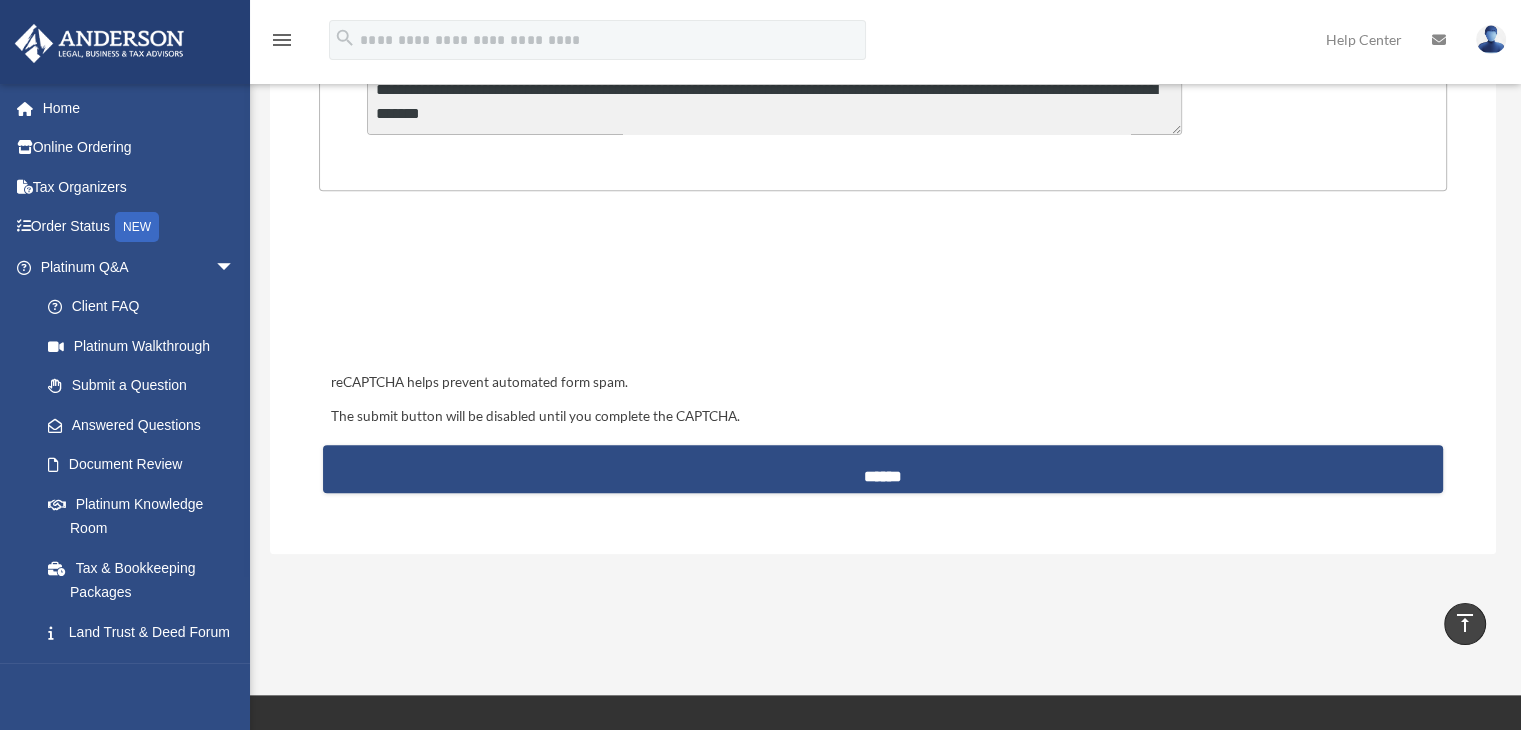 click on "**********" at bounding box center [774, 84] 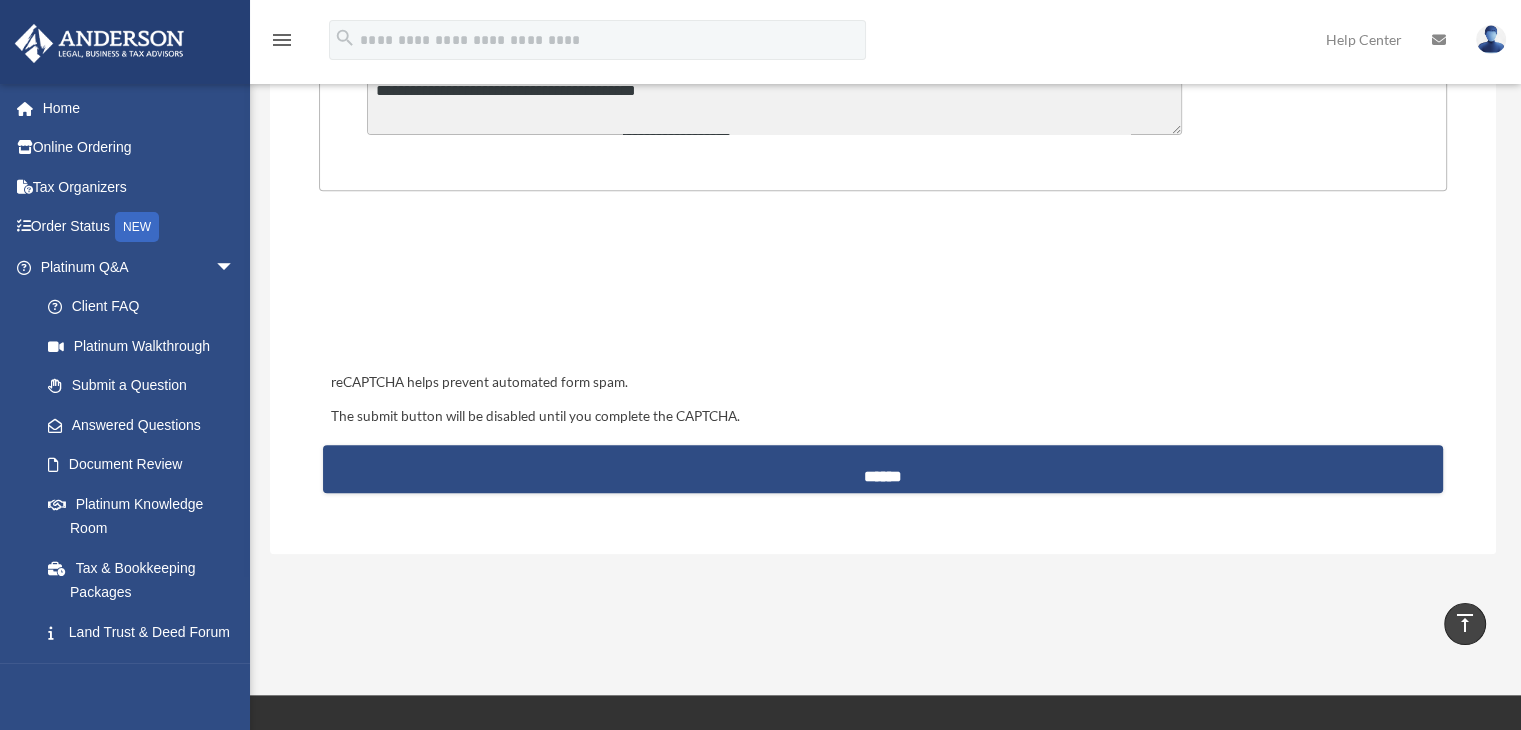 scroll, scrollTop: 190, scrollLeft: 0, axis: vertical 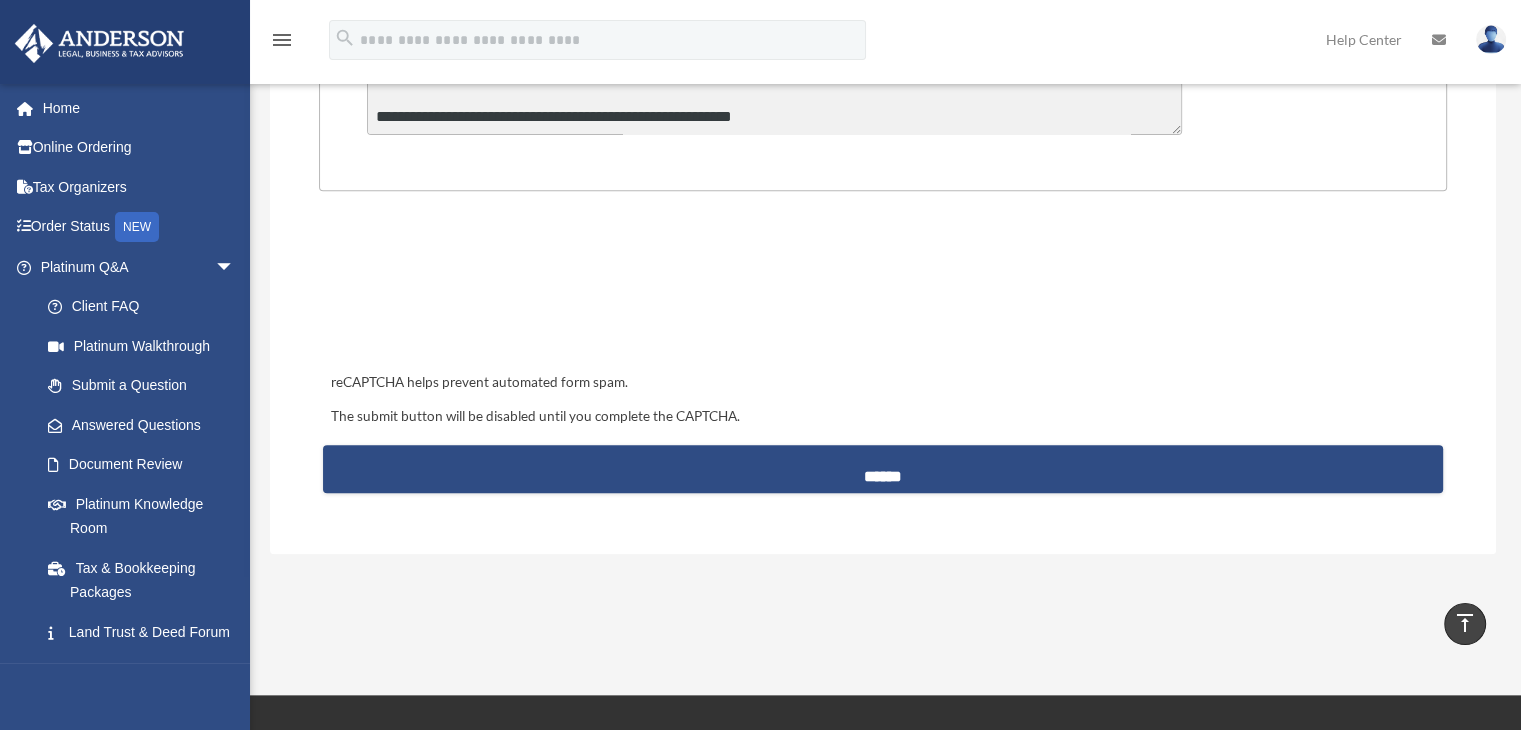 click at bounding box center (883, 292) 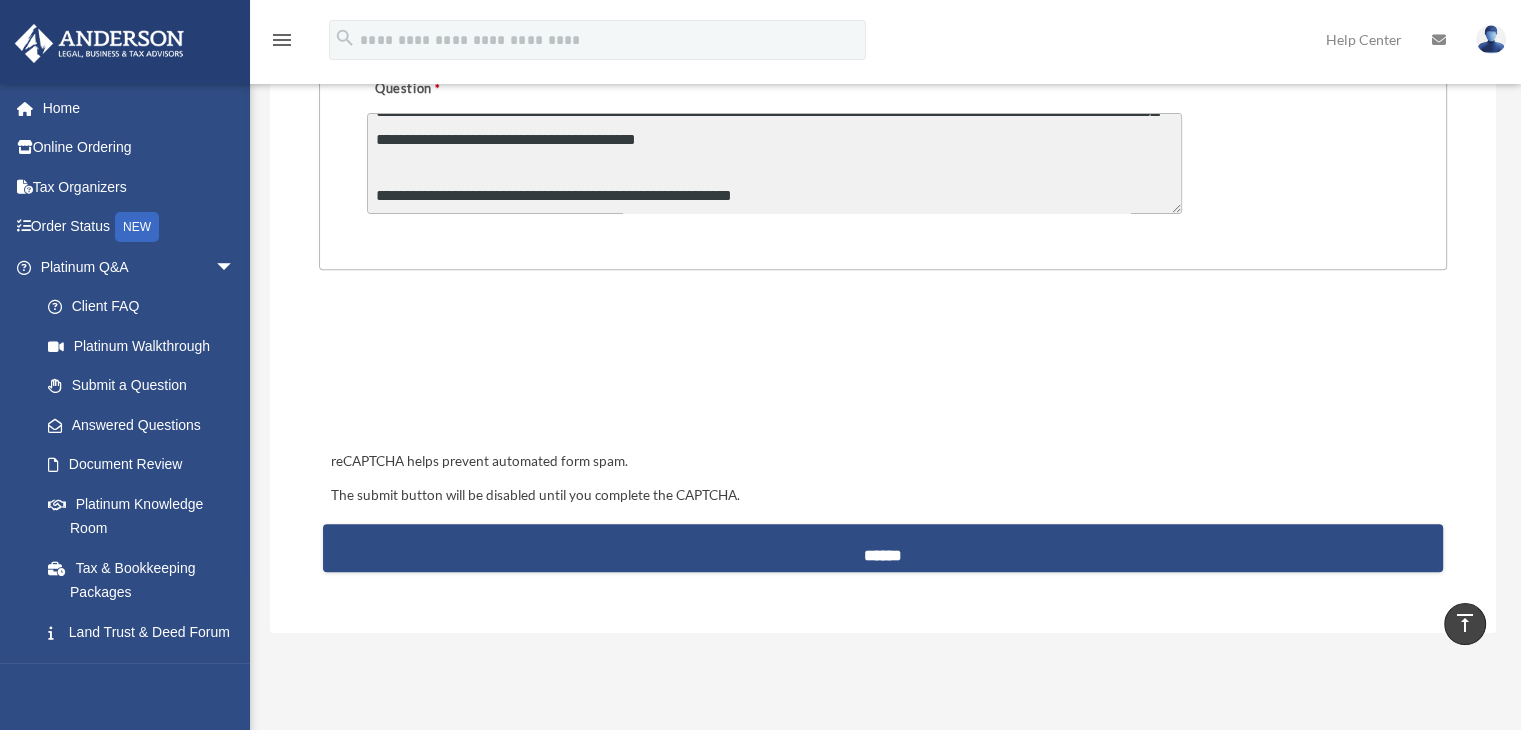 scroll, scrollTop: 600, scrollLeft: 0, axis: vertical 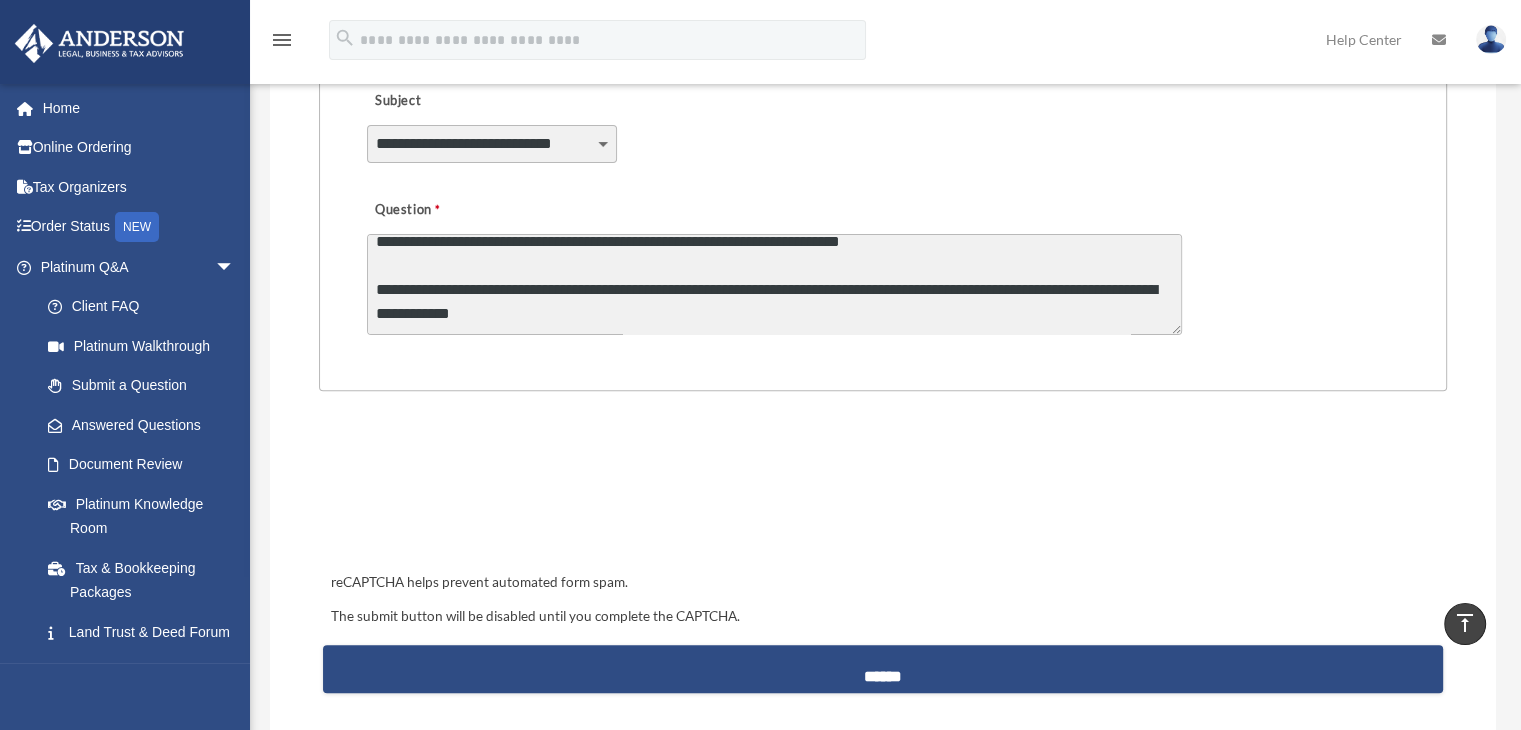 click on "**********" at bounding box center (774, 284) 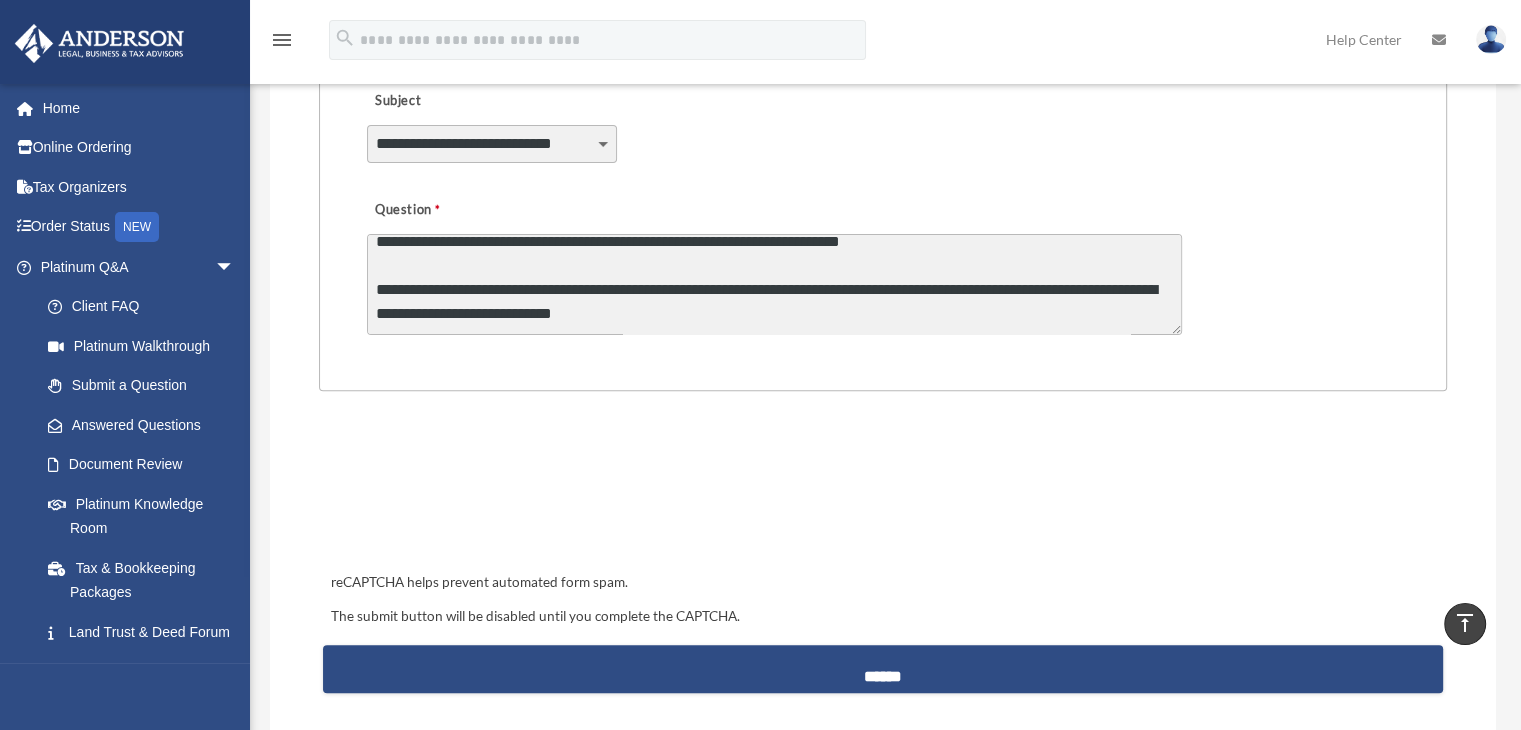 click on "**********" at bounding box center (774, 284) 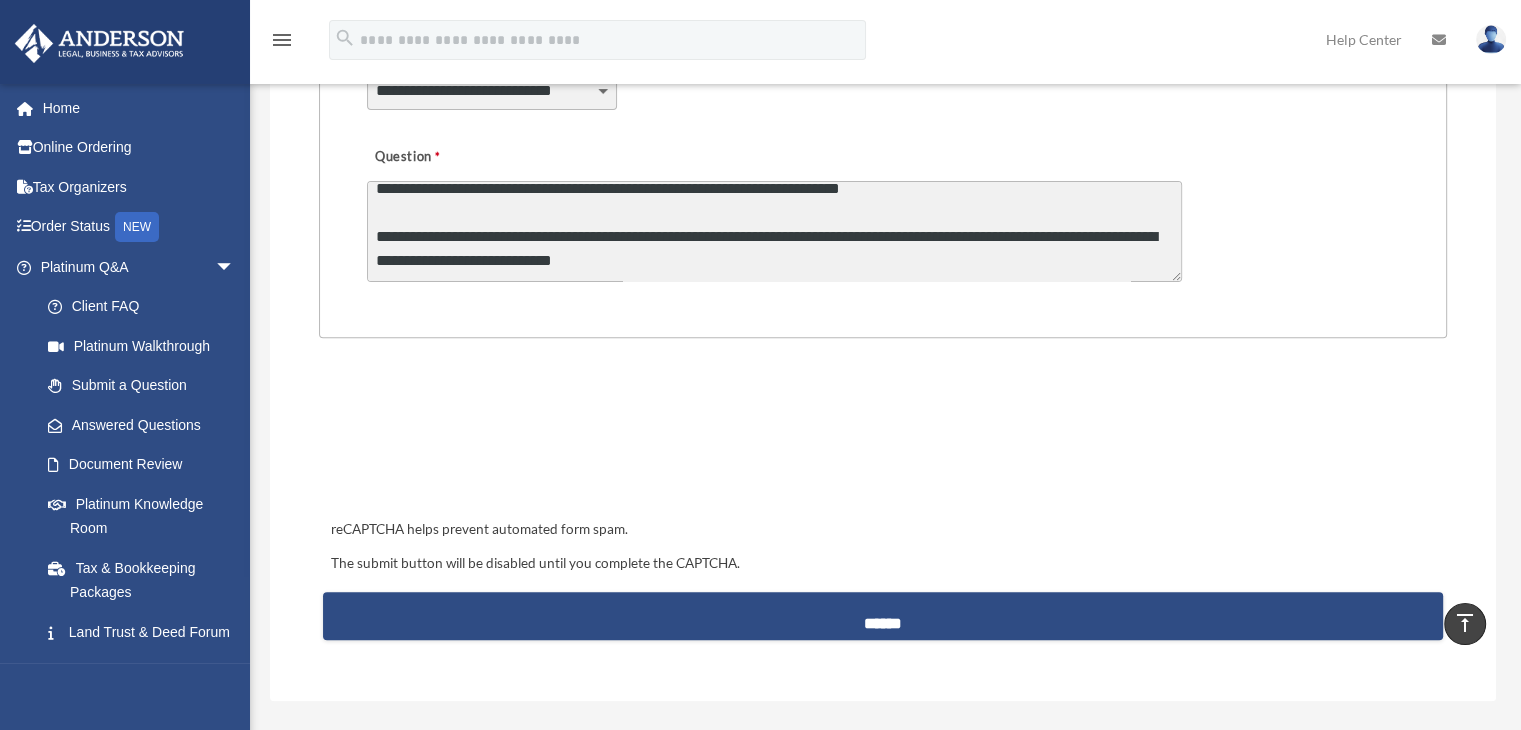 scroll, scrollTop: 700, scrollLeft: 0, axis: vertical 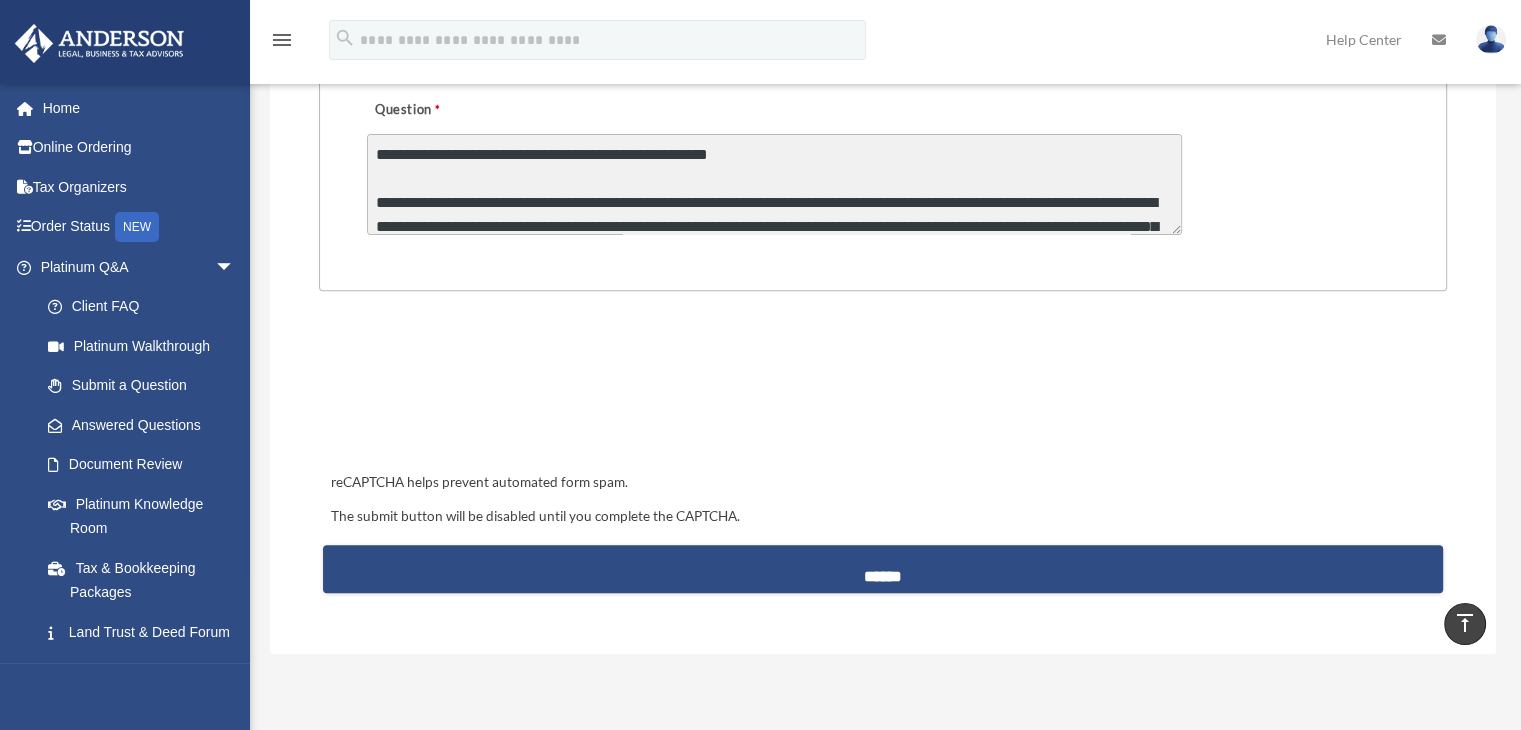 drag, startPoint x: 672, startPoint y: 142, endPoint x: 704, endPoint y: 133, distance: 33.24154 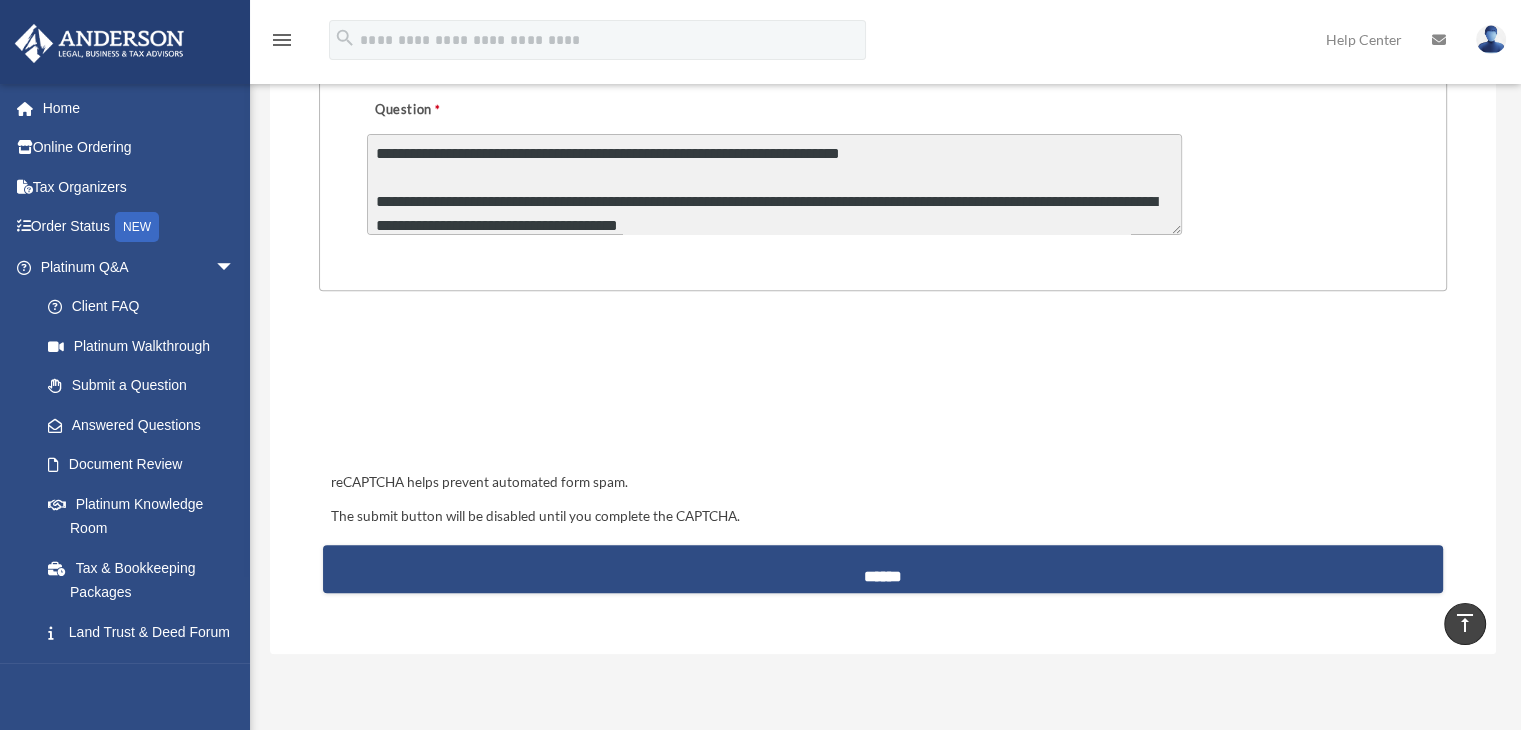 scroll, scrollTop: 300, scrollLeft: 0, axis: vertical 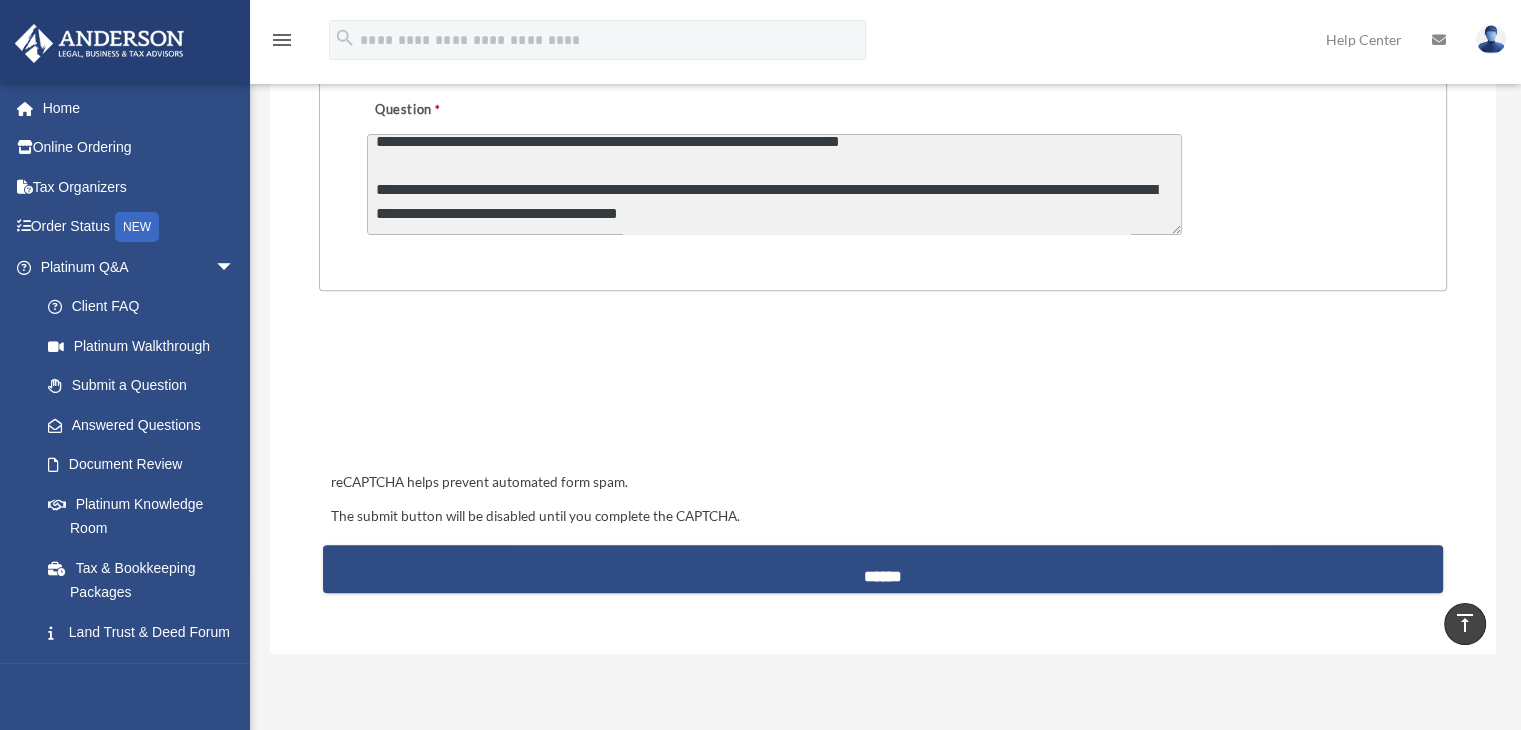 click on "**********" at bounding box center (774, 184) 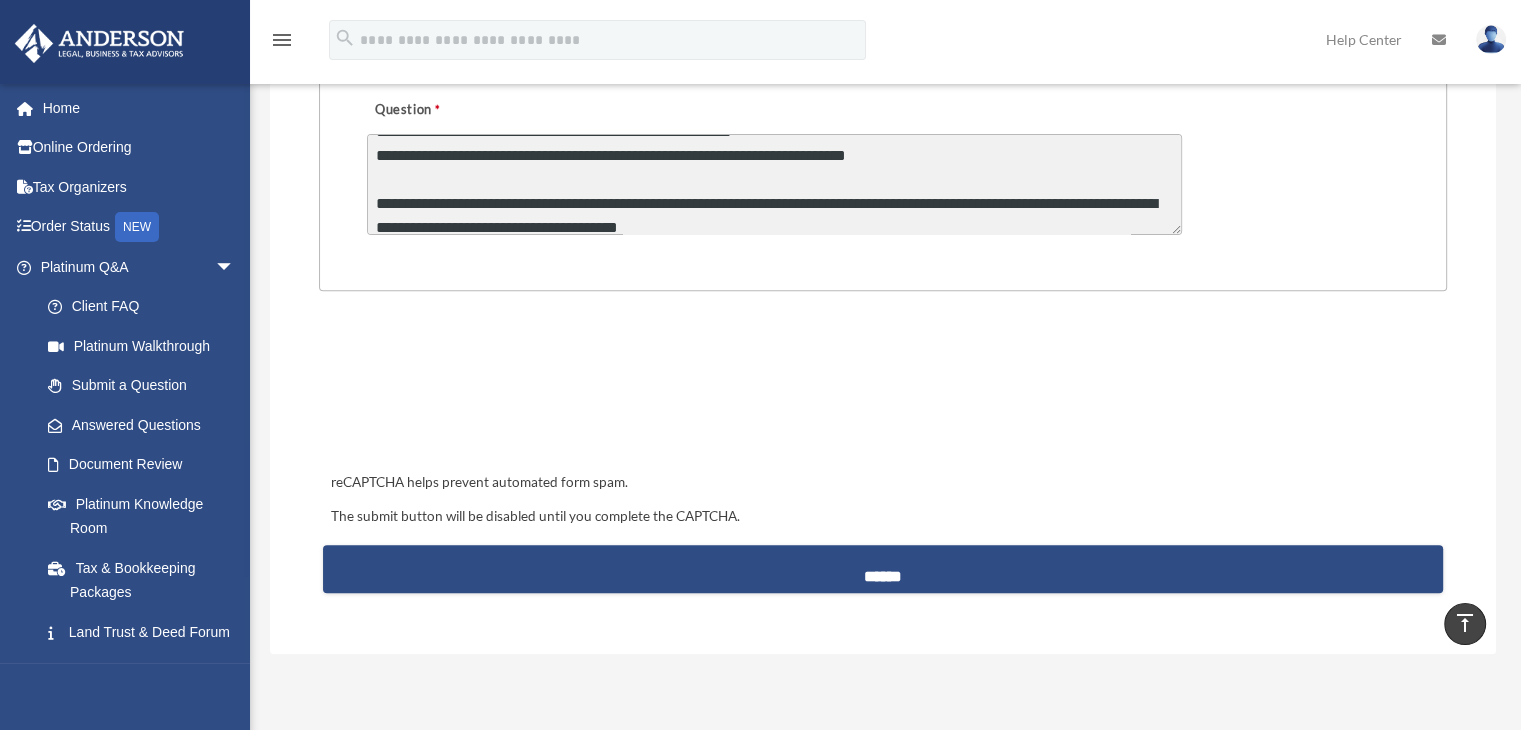 scroll, scrollTop: 298, scrollLeft: 0, axis: vertical 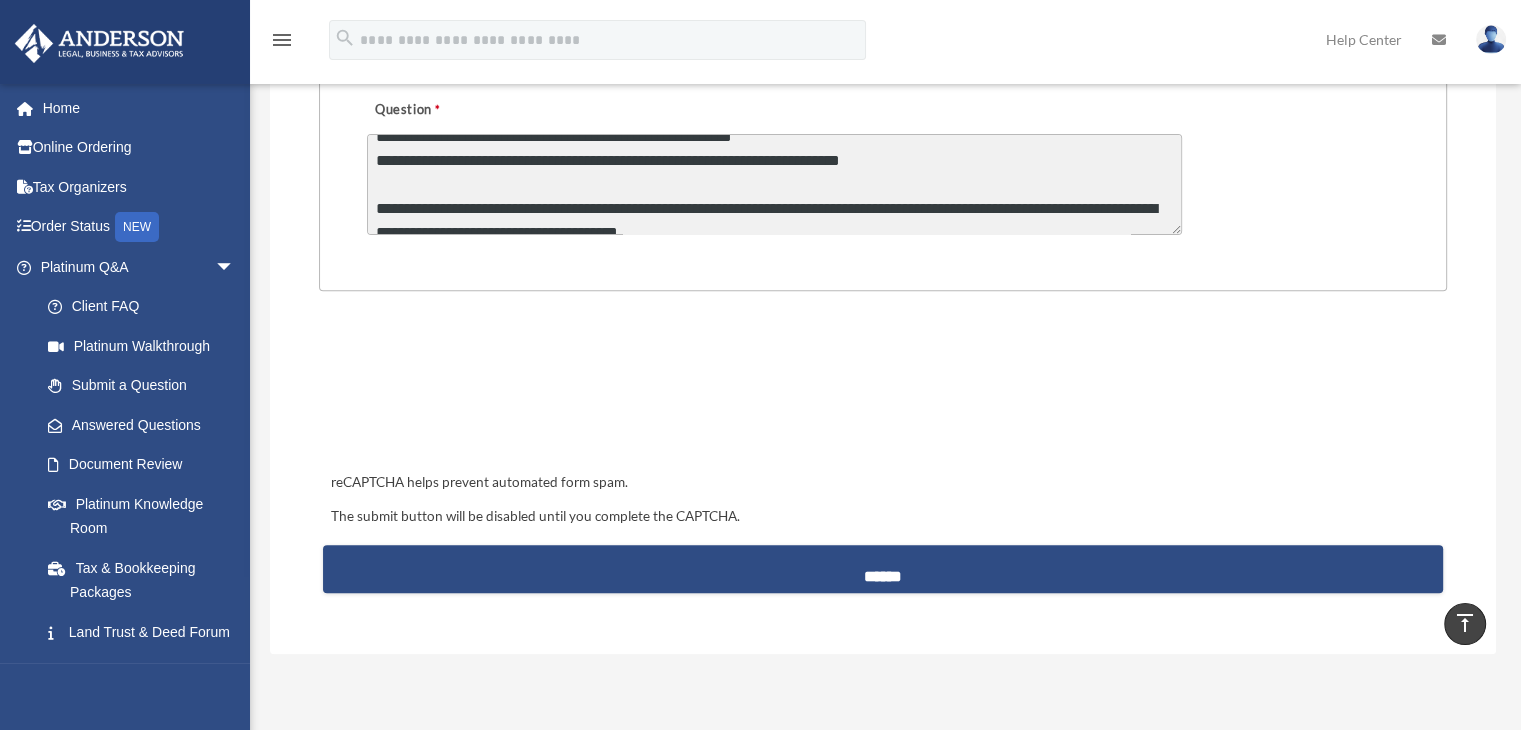 click on "**********" at bounding box center [774, 184] 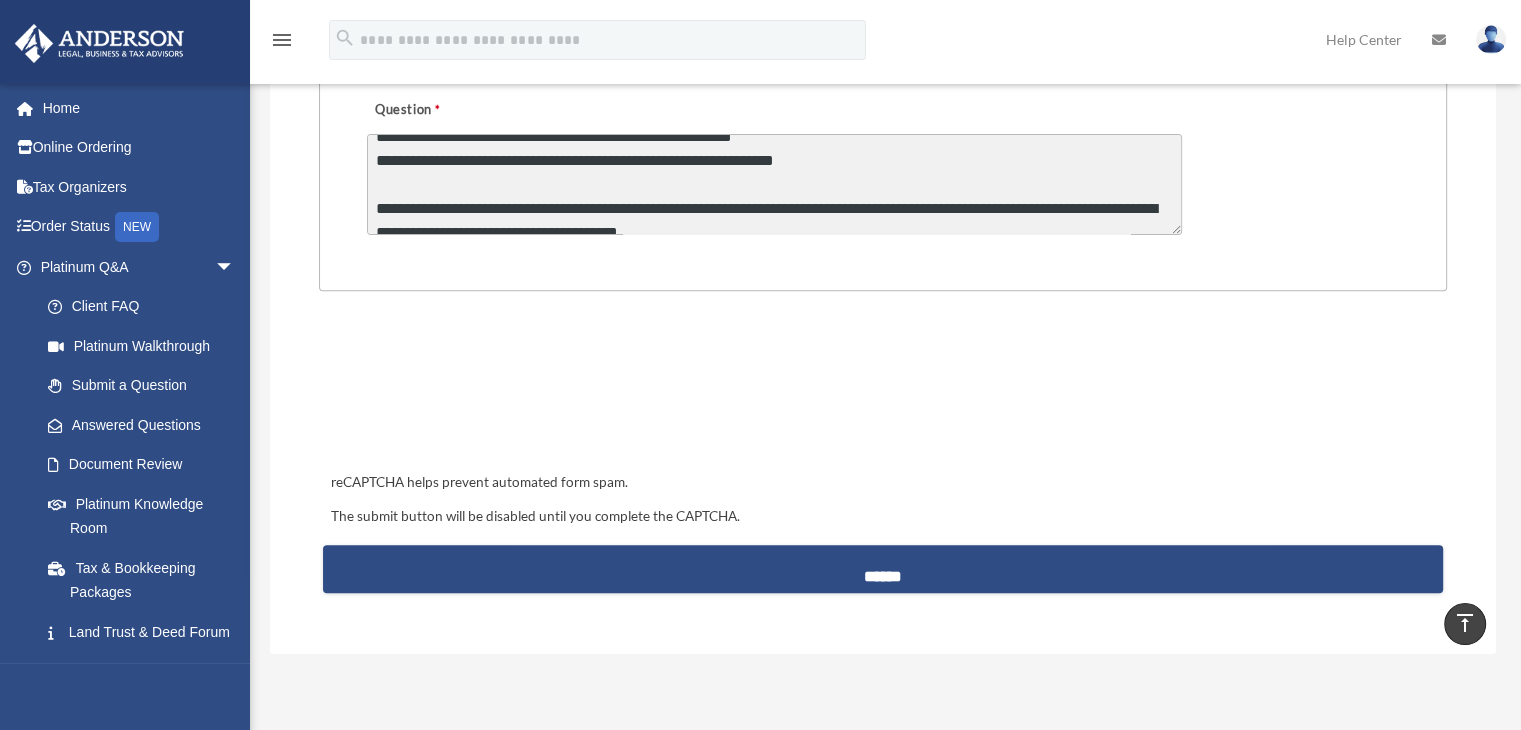 click on "**********" at bounding box center [774, 184] 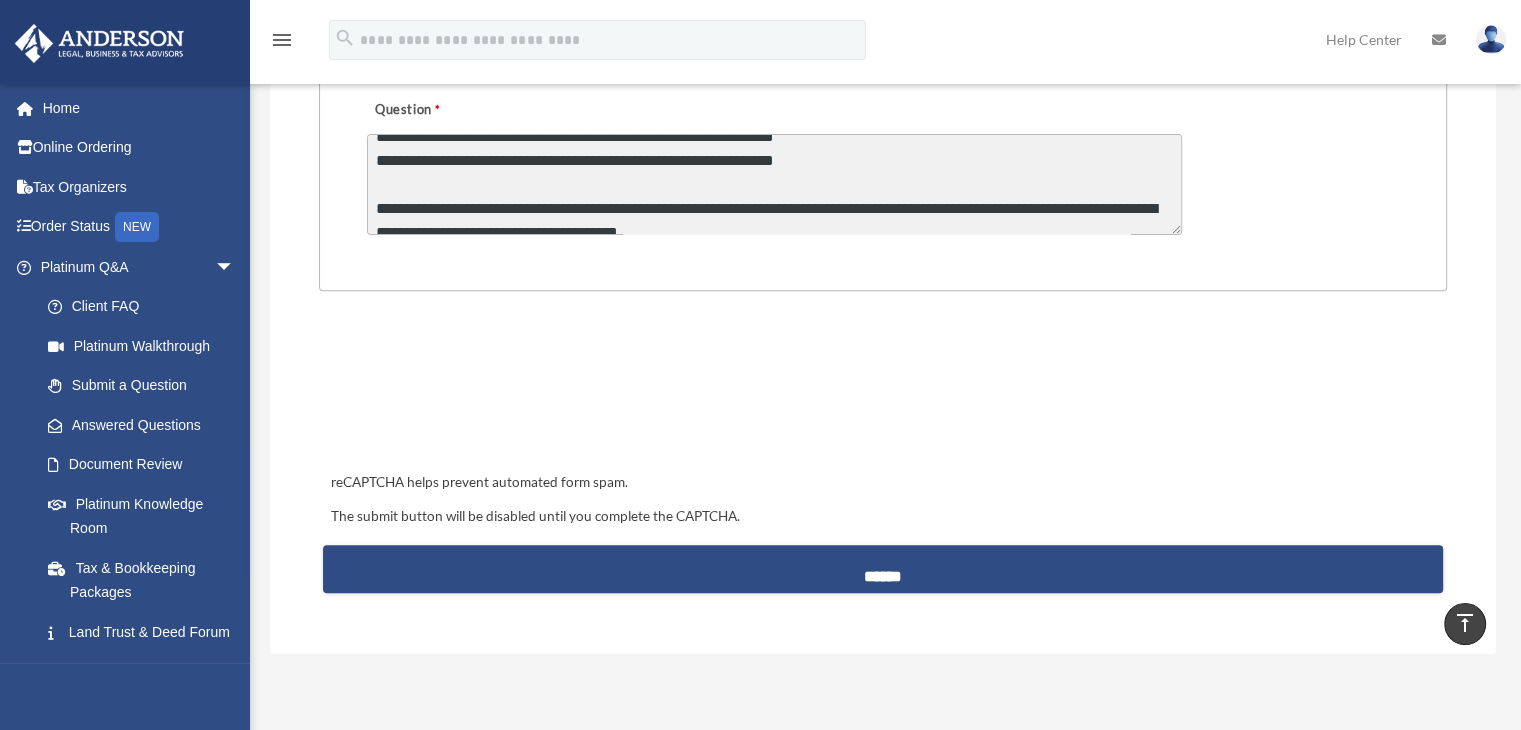 scroll, scrollTop: 300, scrollLeft: 0, axis: vertical 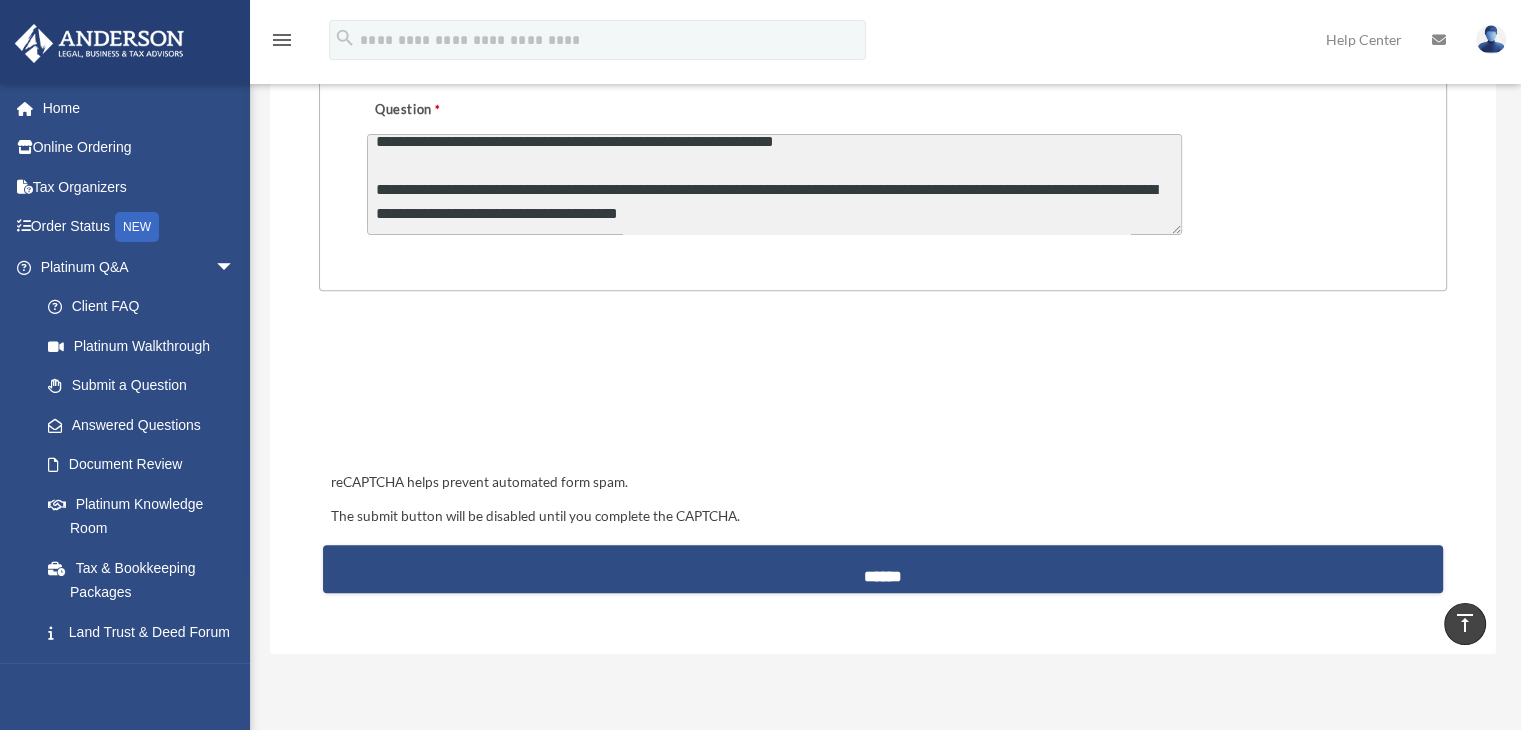 click on "**********" at bounding box center (774, 184) 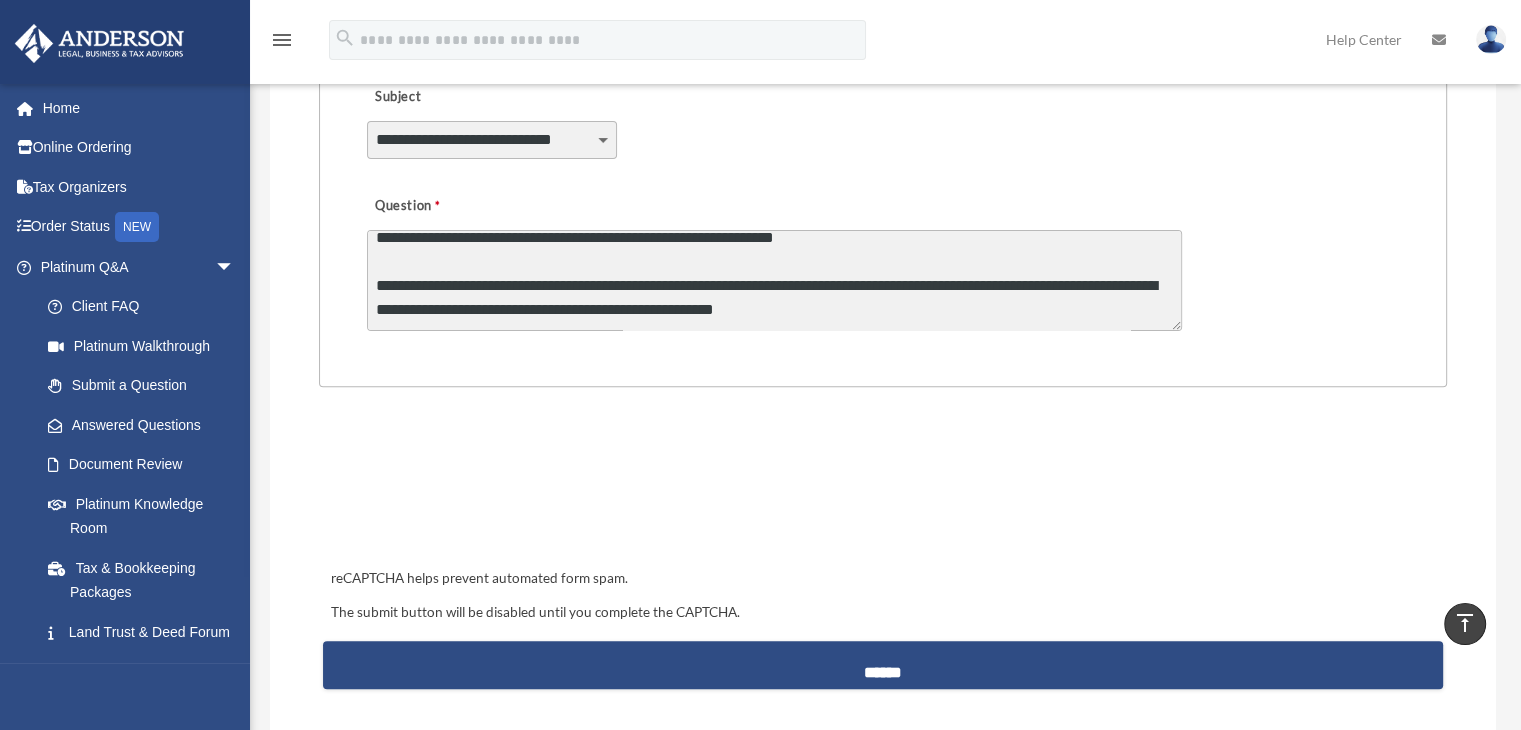 scroll, scrollTop: 600, scrollLeft: 0, axis: vertical 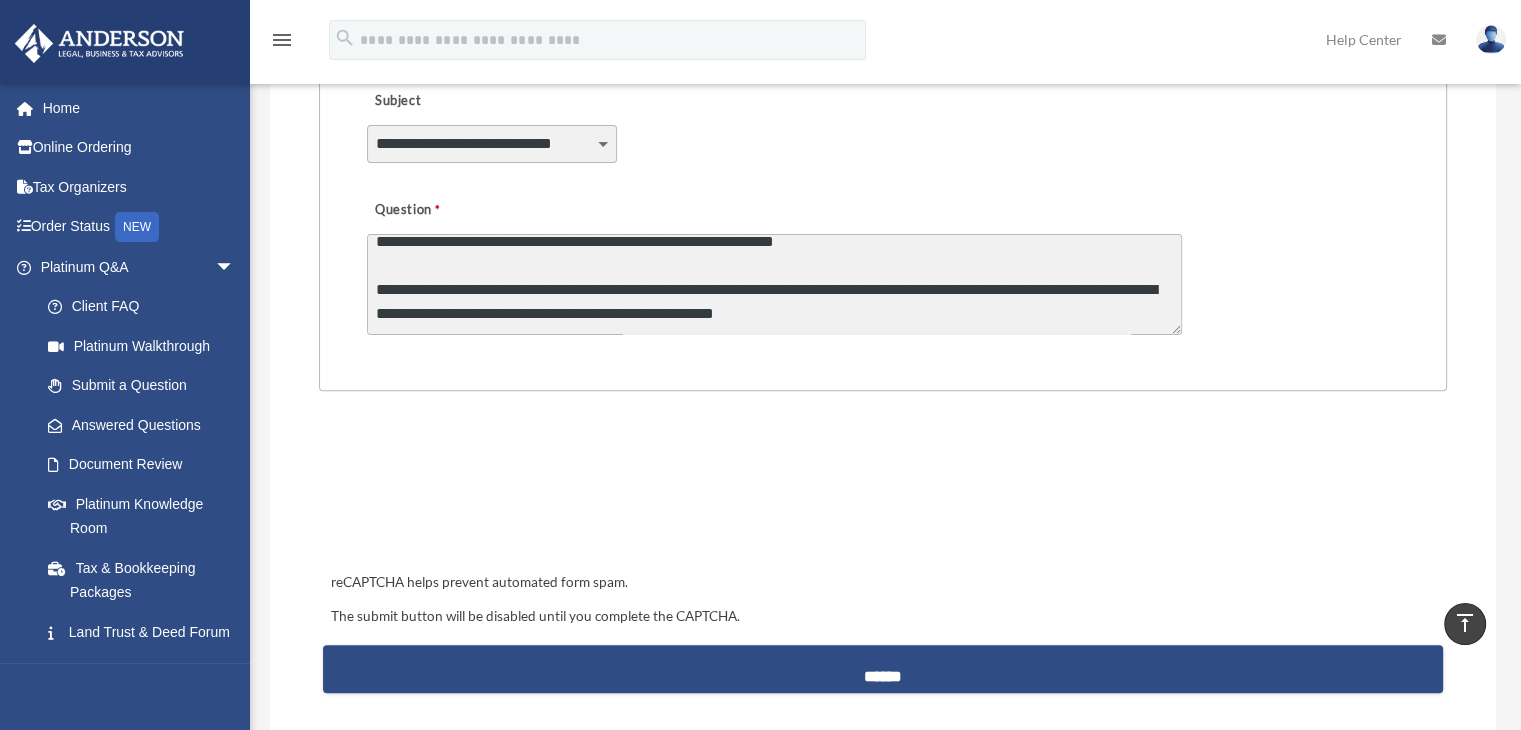 click on "**********" at bounding box center [774, 284] 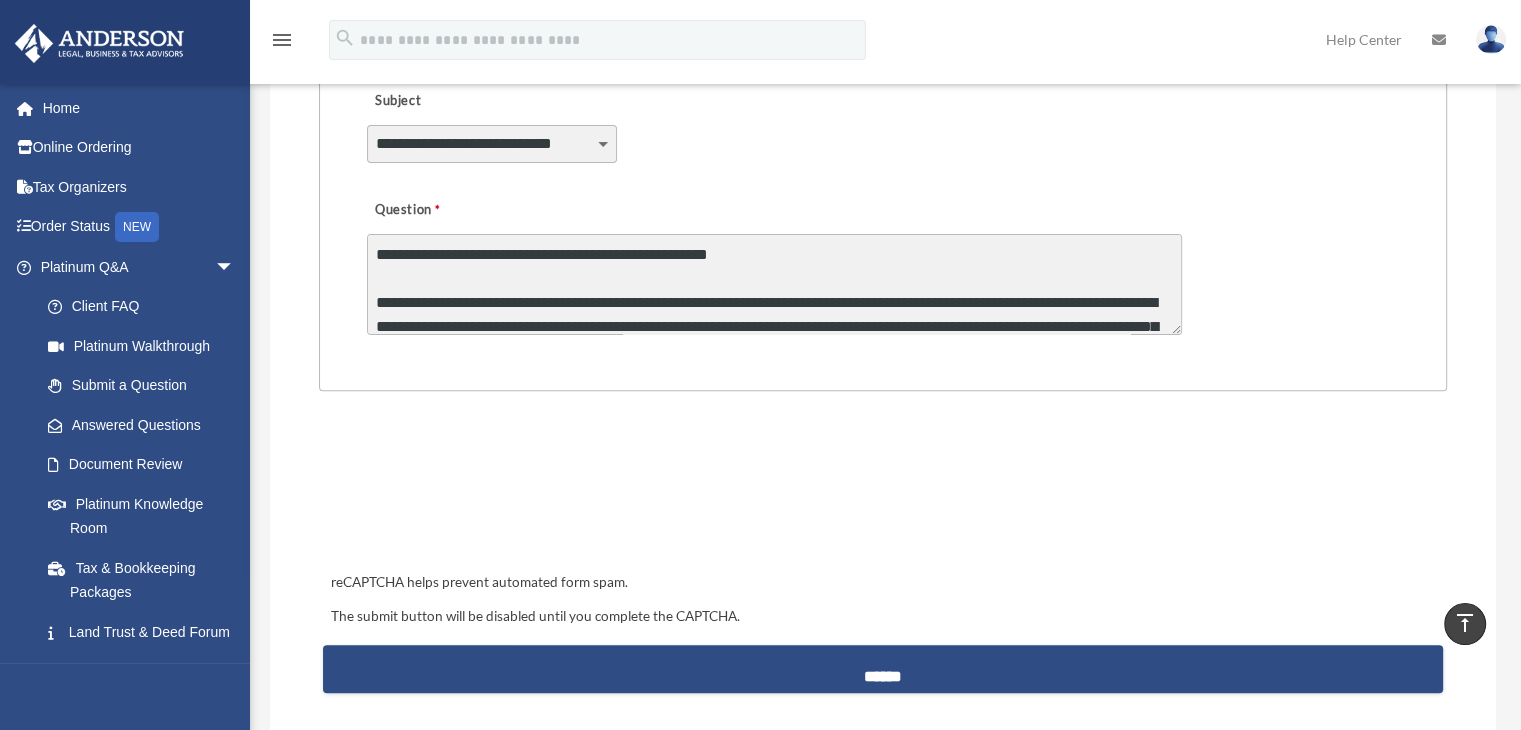 scroll, scrollTop: 0, scrollLeft: 0, axis: both 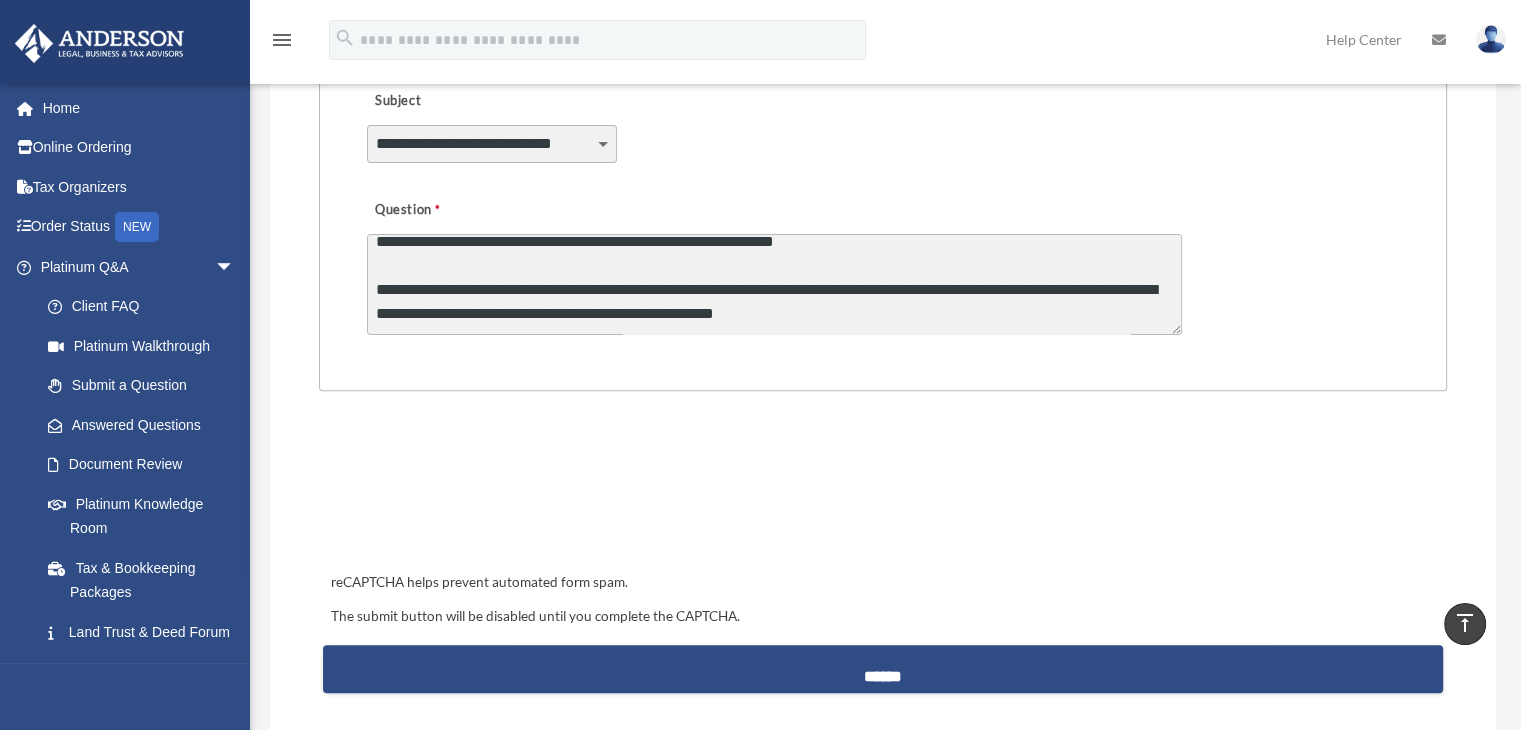 drag, startPoint x: 376, startPoint y: 249, endPoint x: 870, endPoint y: 338, distance: 501.9532 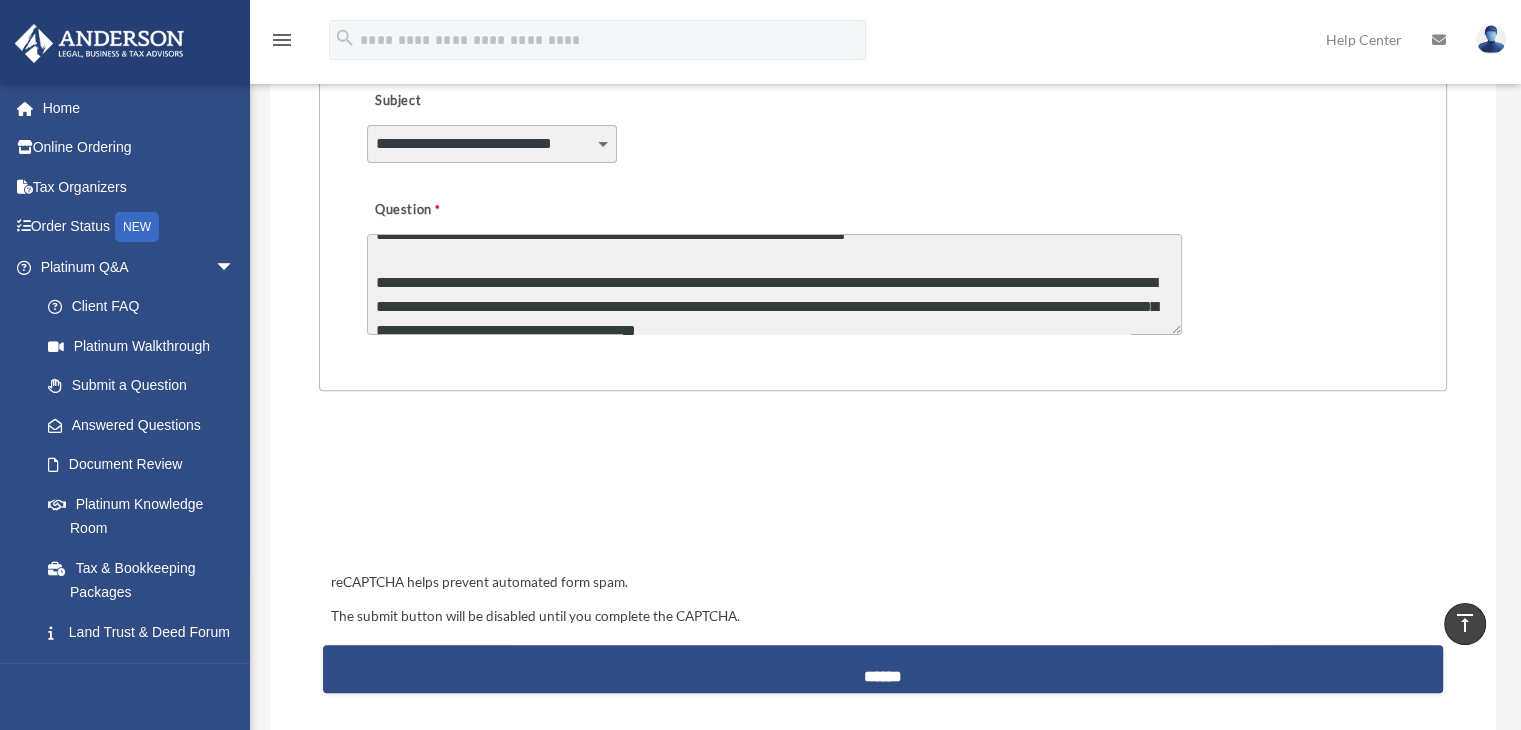 scroll, scrollTop: 0, scrollLeft: 0, axis: both 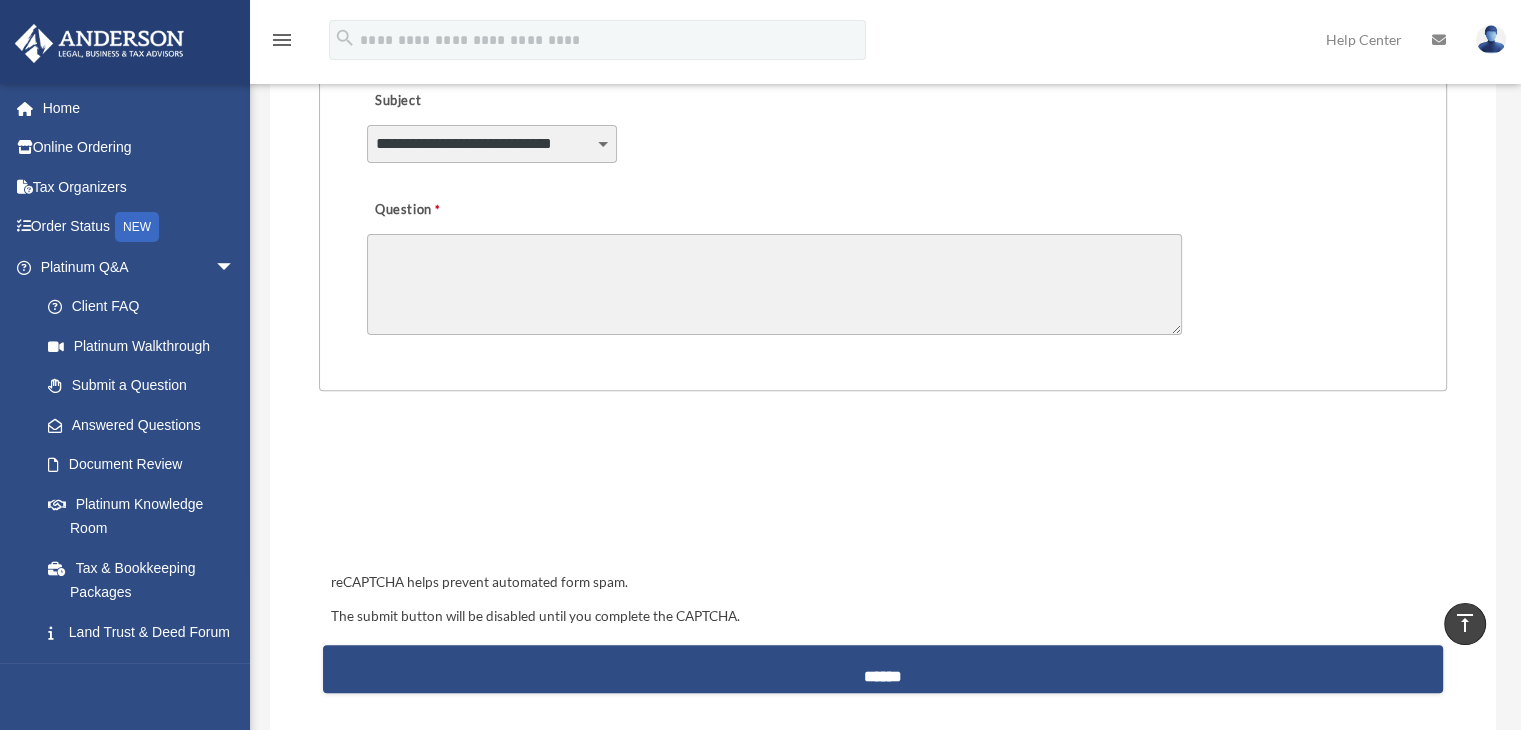 paste on "**********" 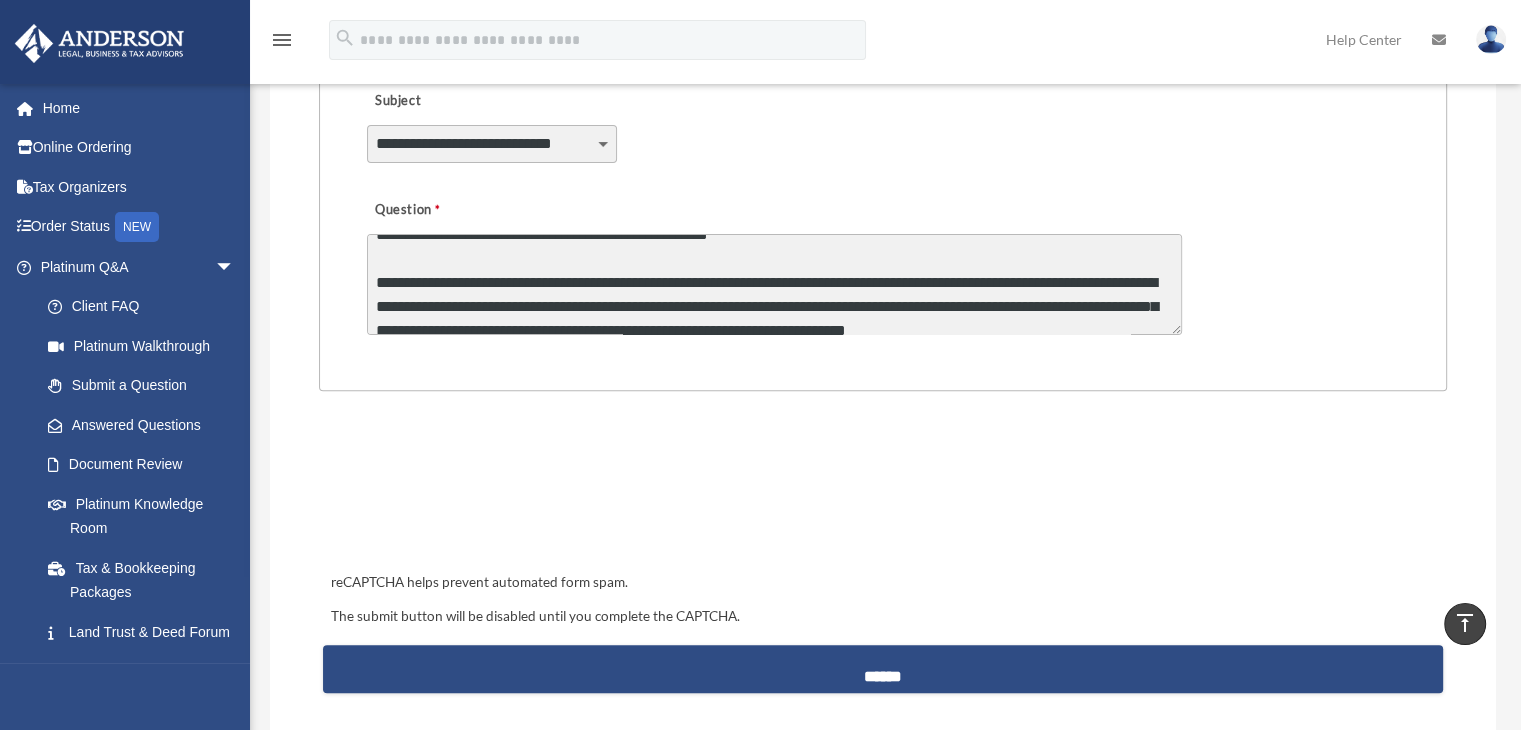 scroll, scrollTop: 0, scrollLeft: 0, axis: both 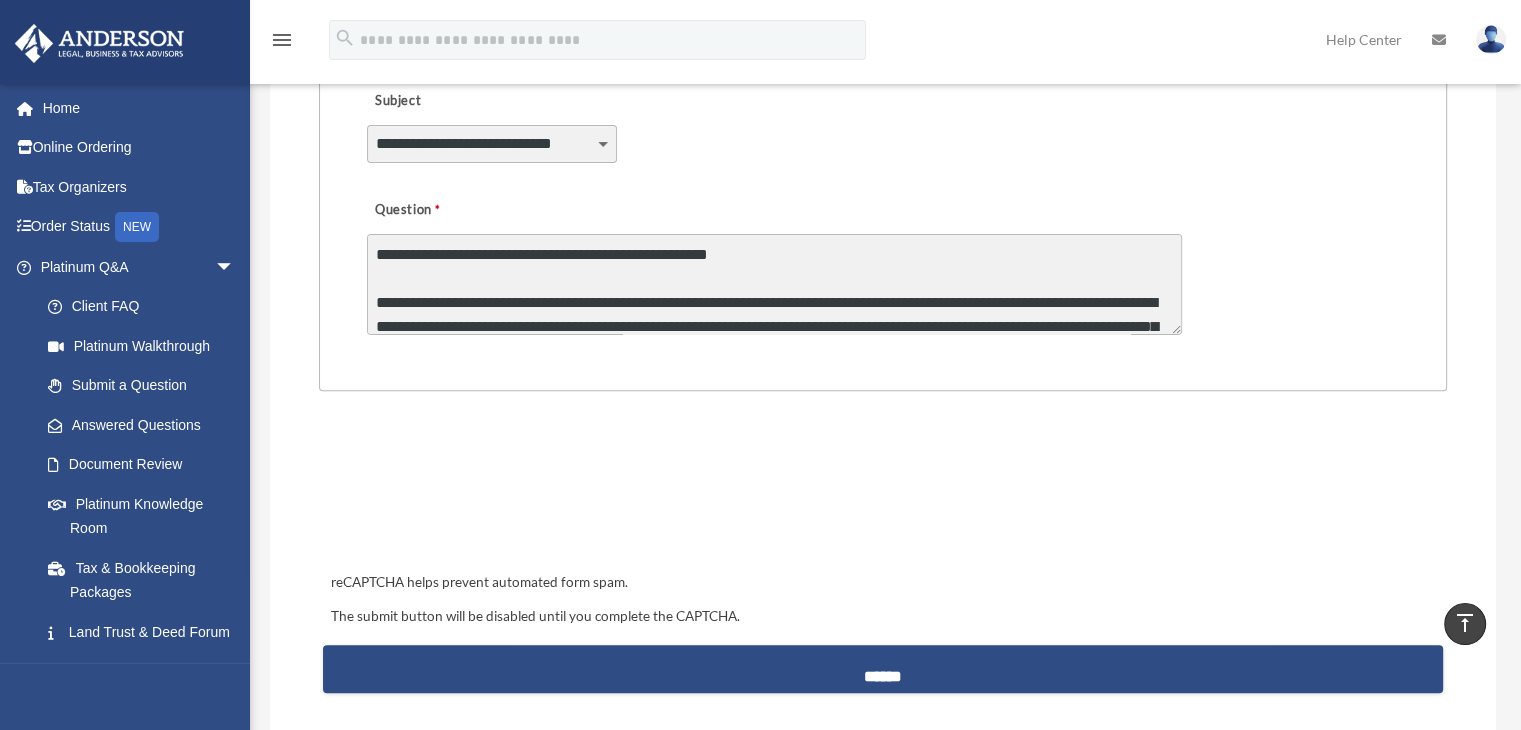 click on "Question" at bounding box center (774, 284) 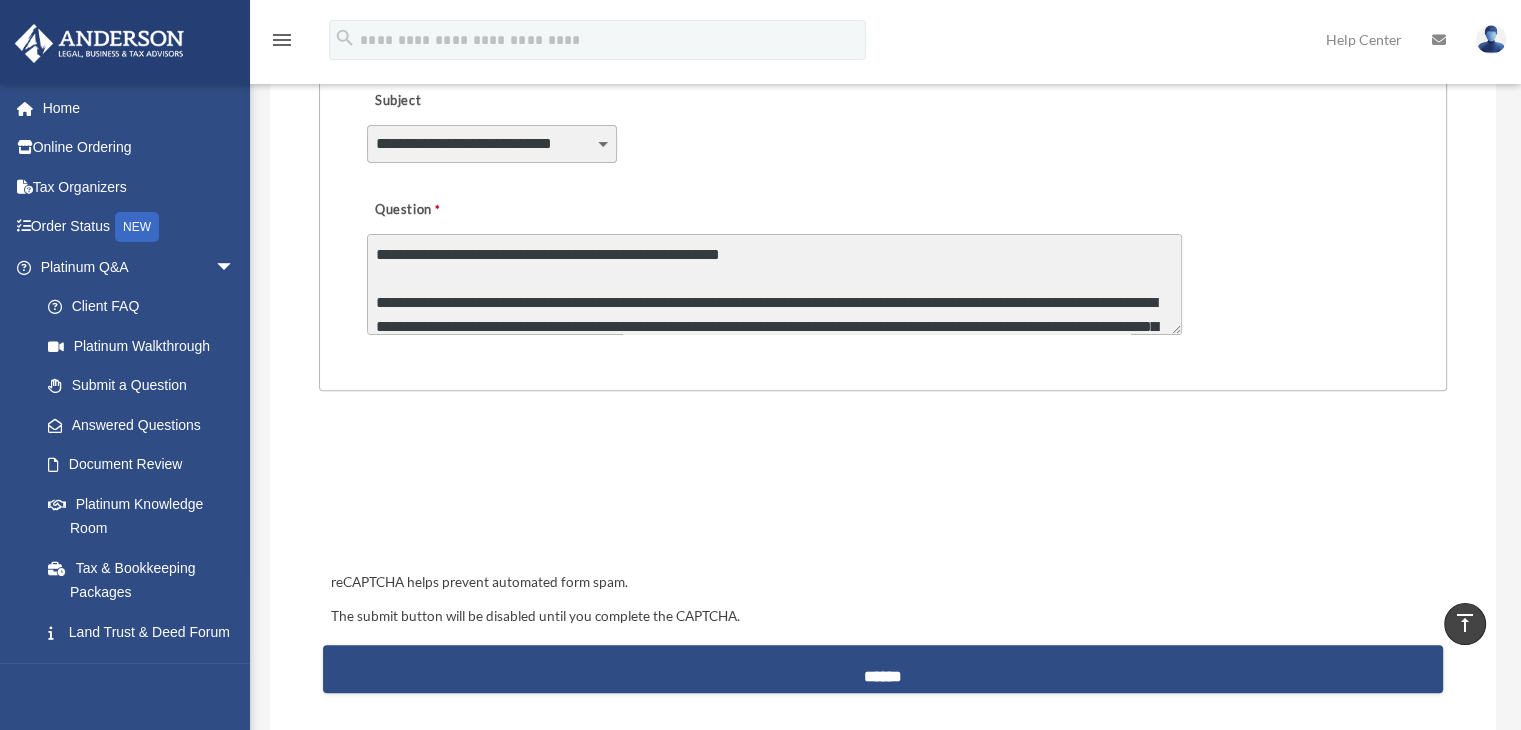scroll, scrollTop: 100, scrollLeft: 0, axis: vertical 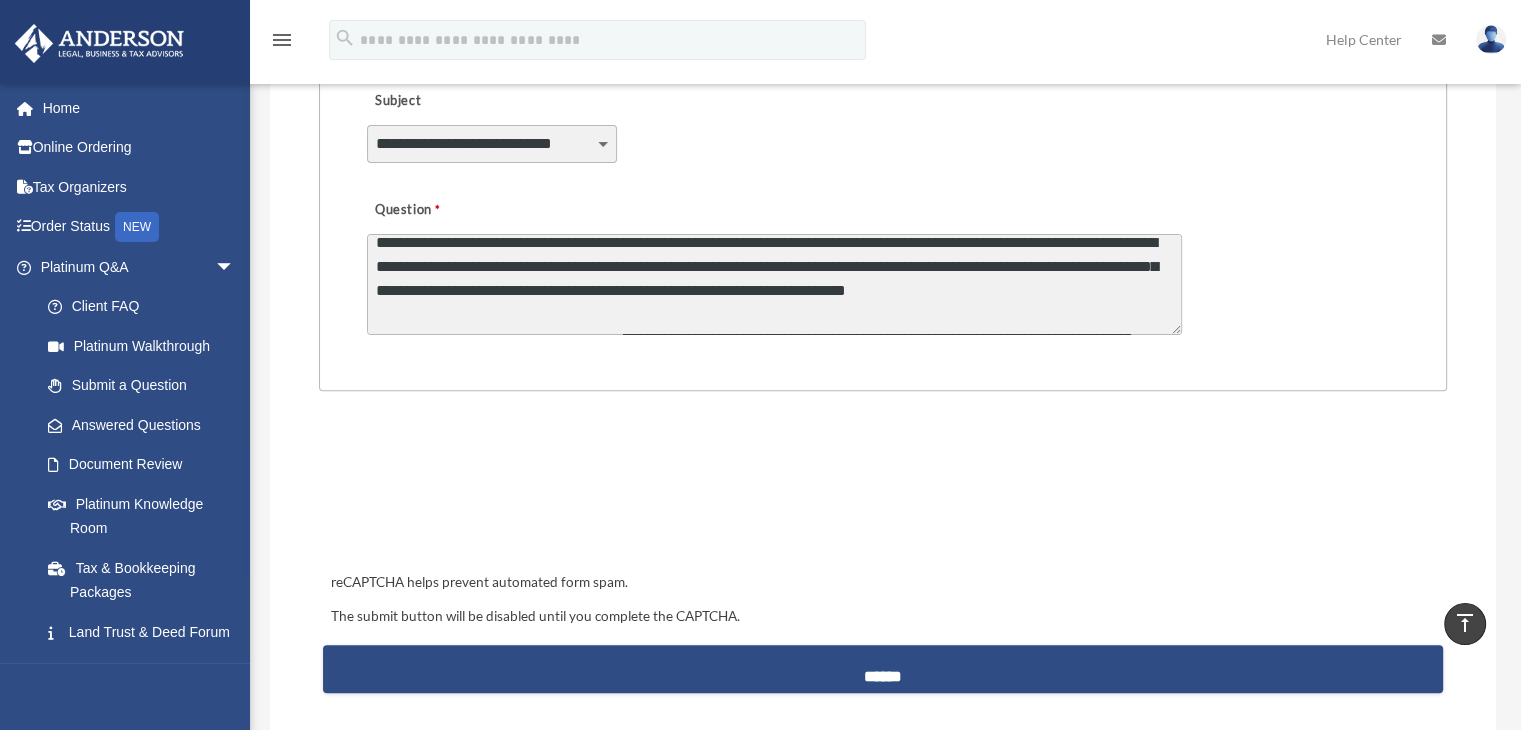 click on "Question" at bounding box center (774, 284) 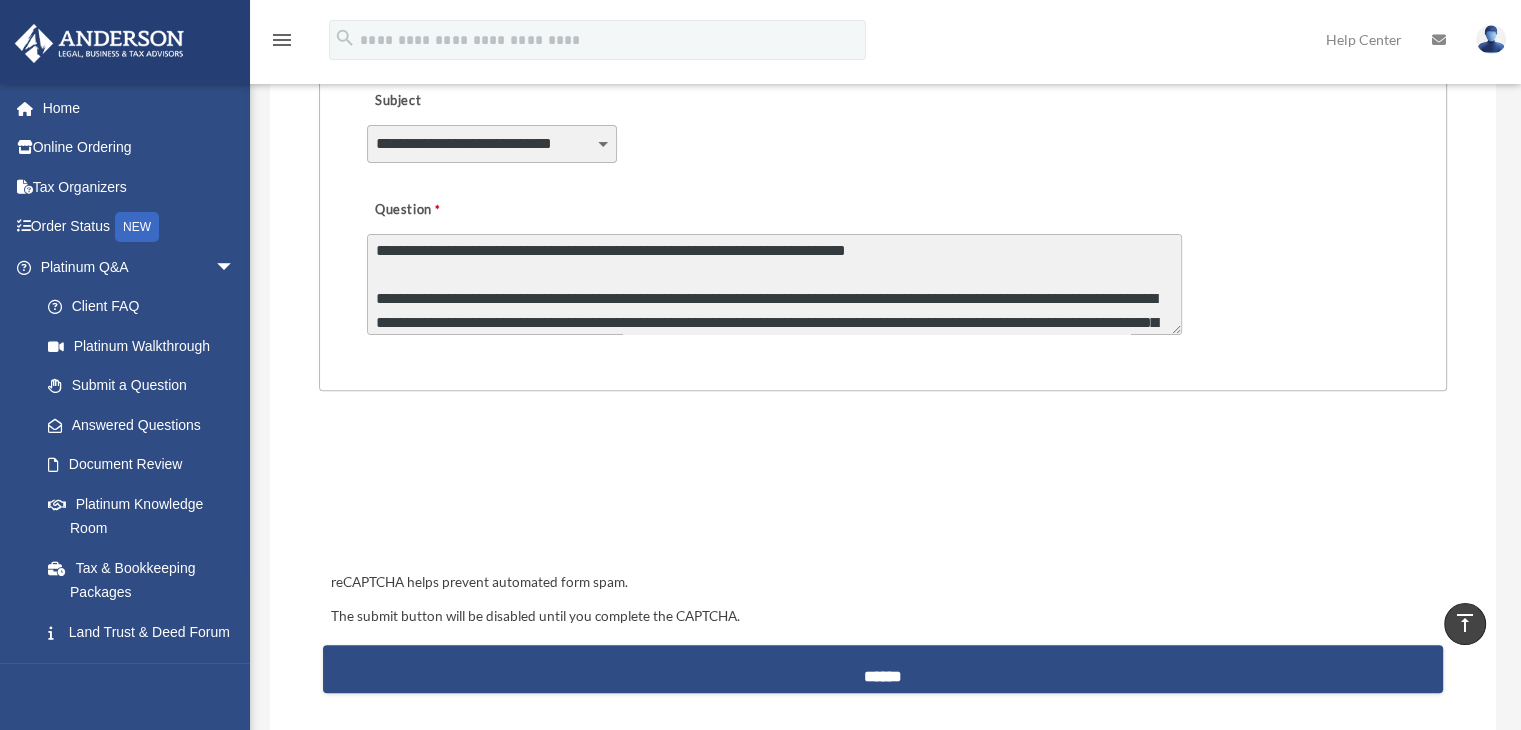 scroll, scrollTop: 140, scrollLeft: 0, axis: vertical 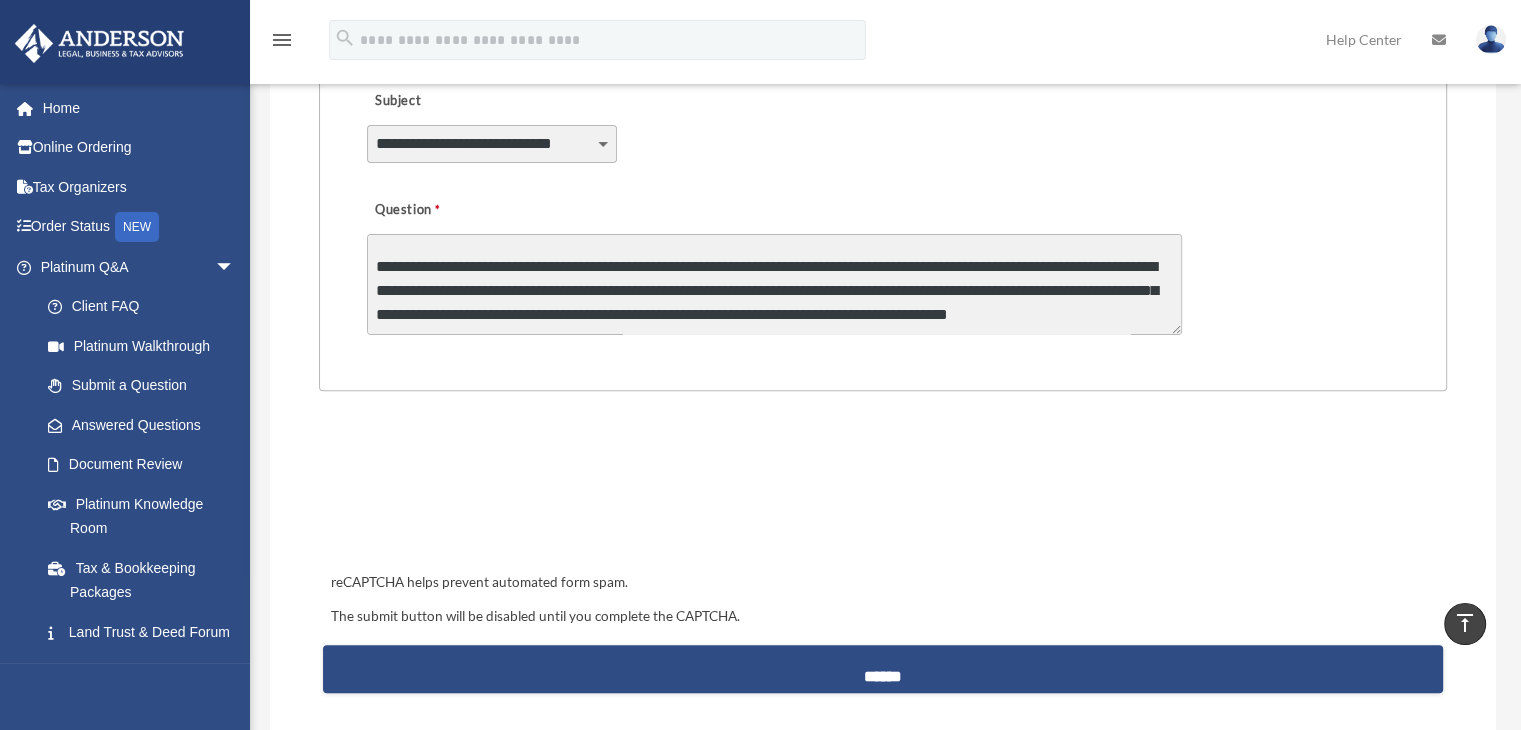 click on "Question" at bounding box center [774, 284] 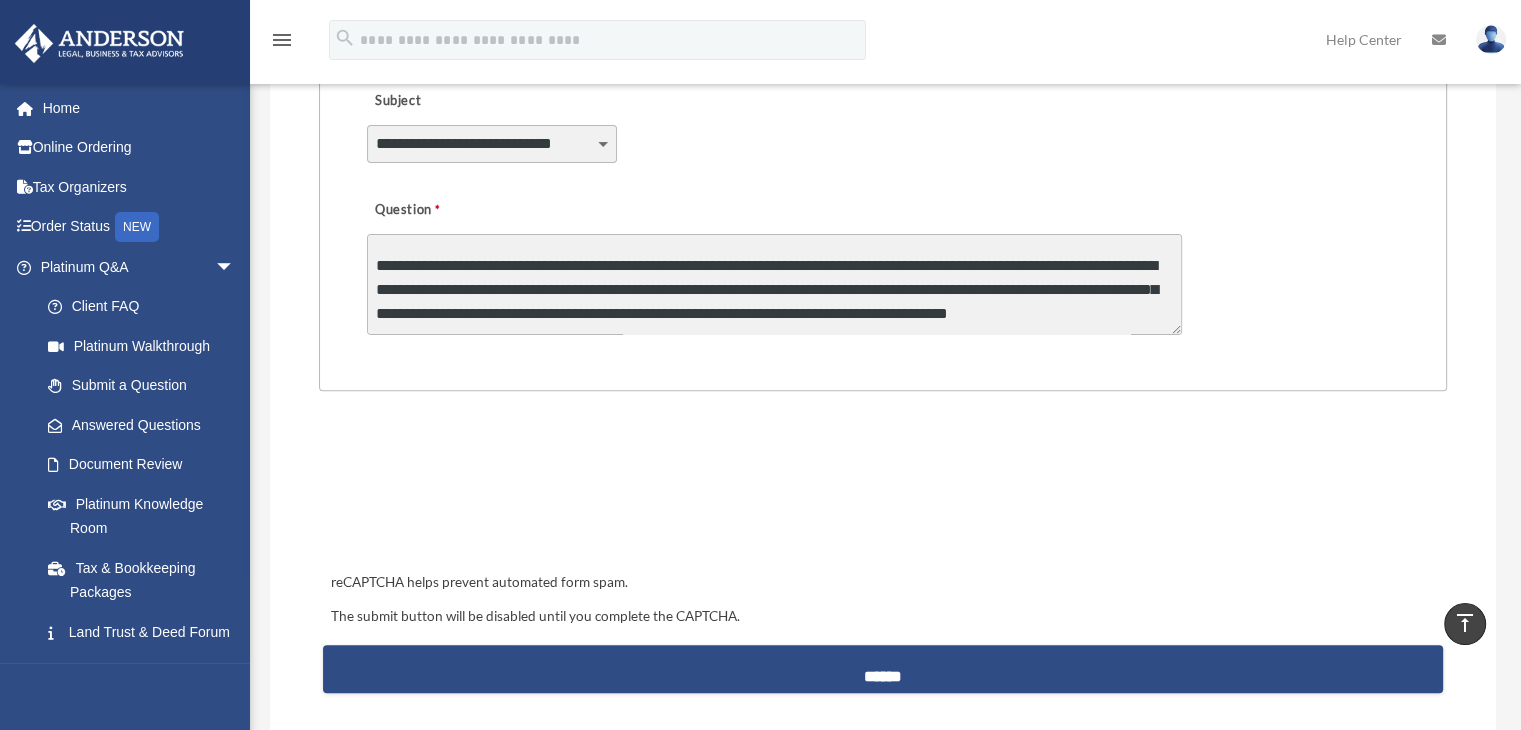 scroll, scrollTop: 340, scrollLeft: 0, axis: vertical 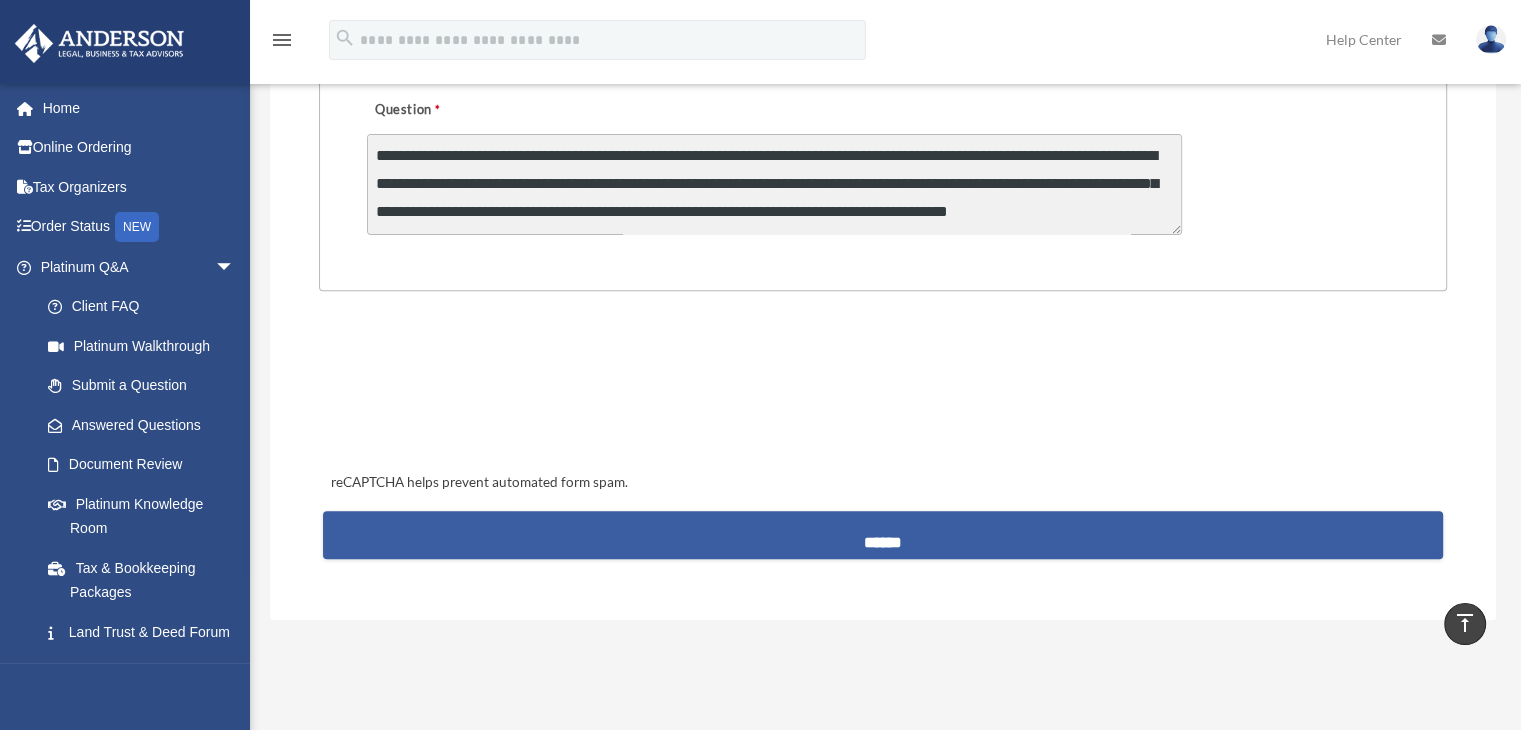 click on "******" at bounding box center (883, 535) 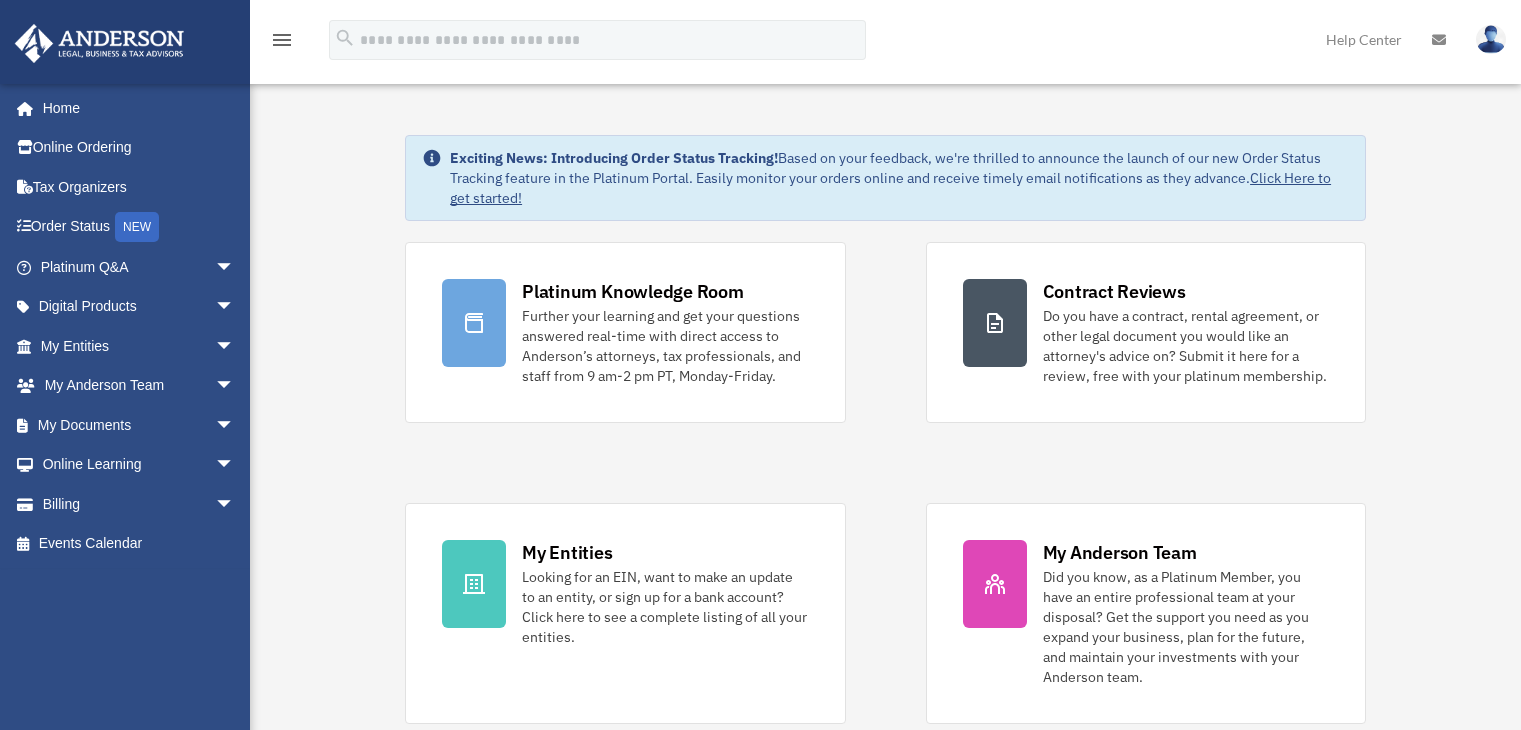 scroll, scrollTop: 0, scrollLeft: 0, axis: both 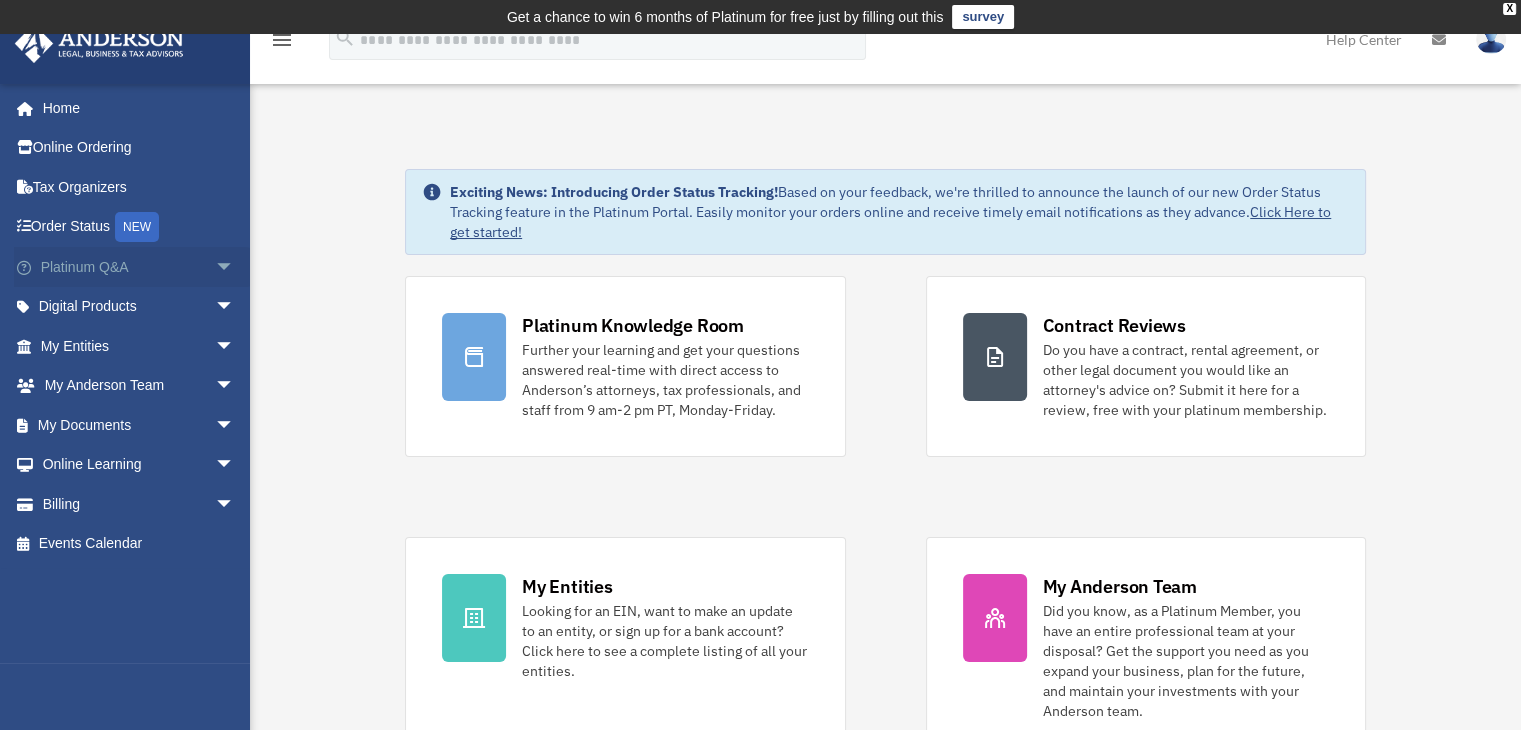 click on "arrow_drop_down" at bounding box center [235, 267] 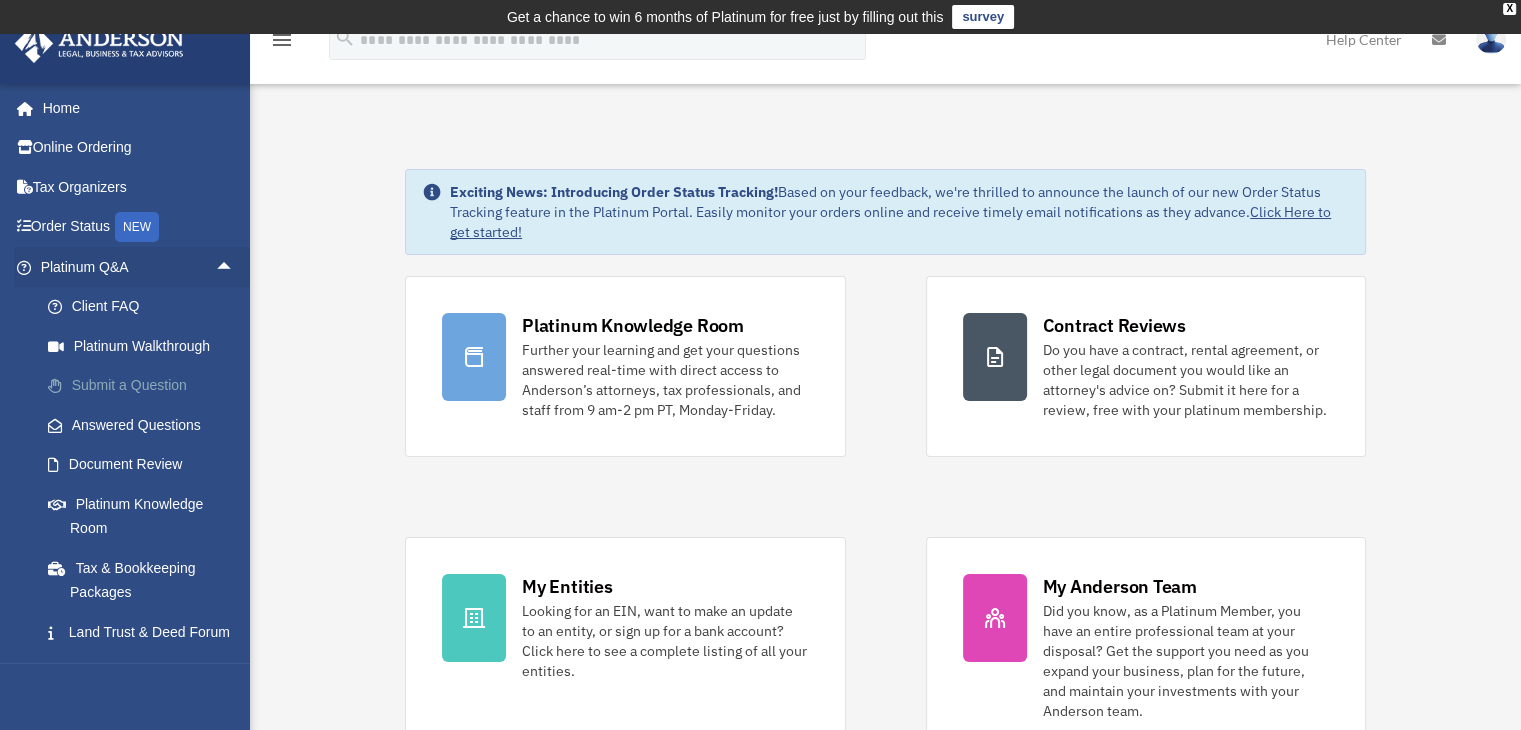 click on "Submit a Question" at bounding box center [146, 386] 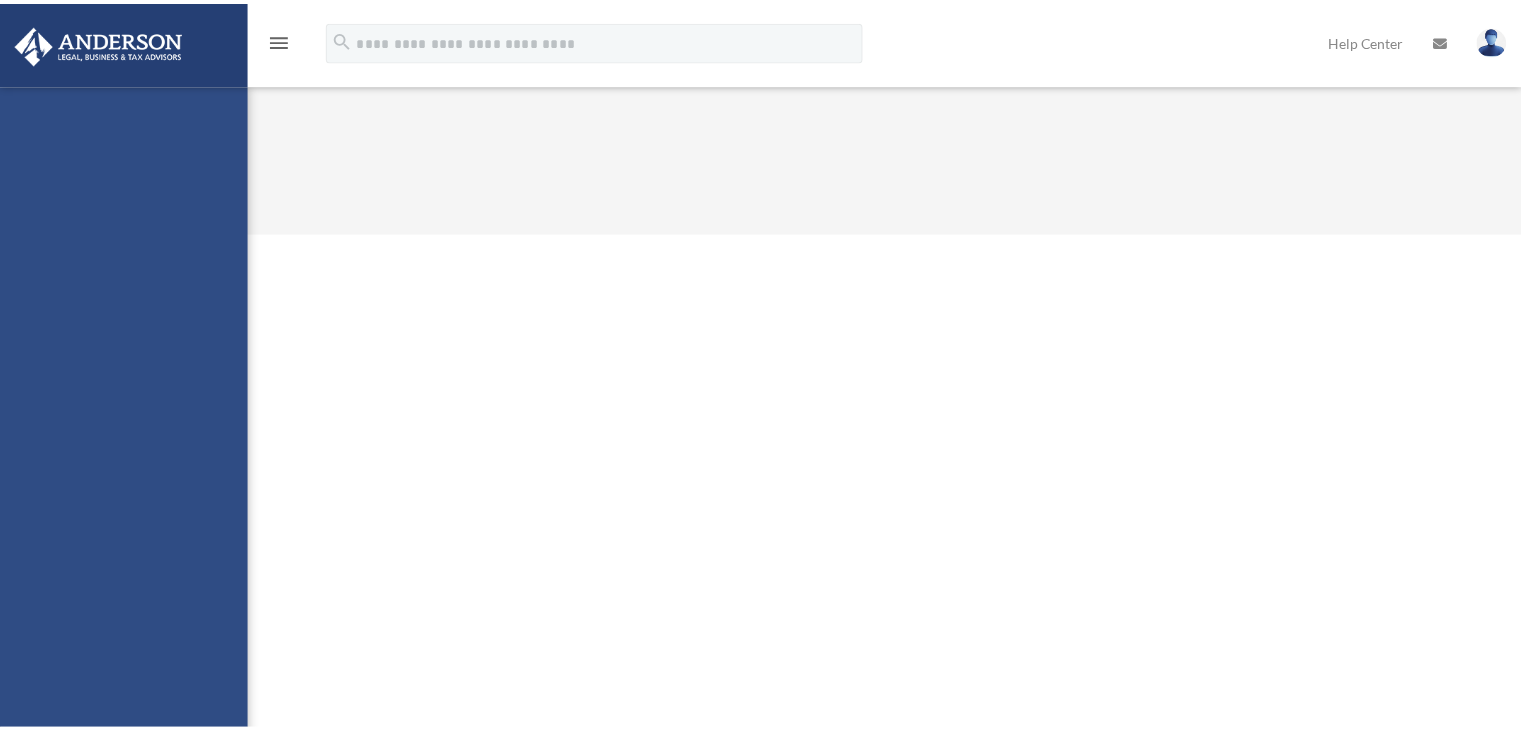 scroll, scrollTop: 0, scrollLeft: 0, axis: both 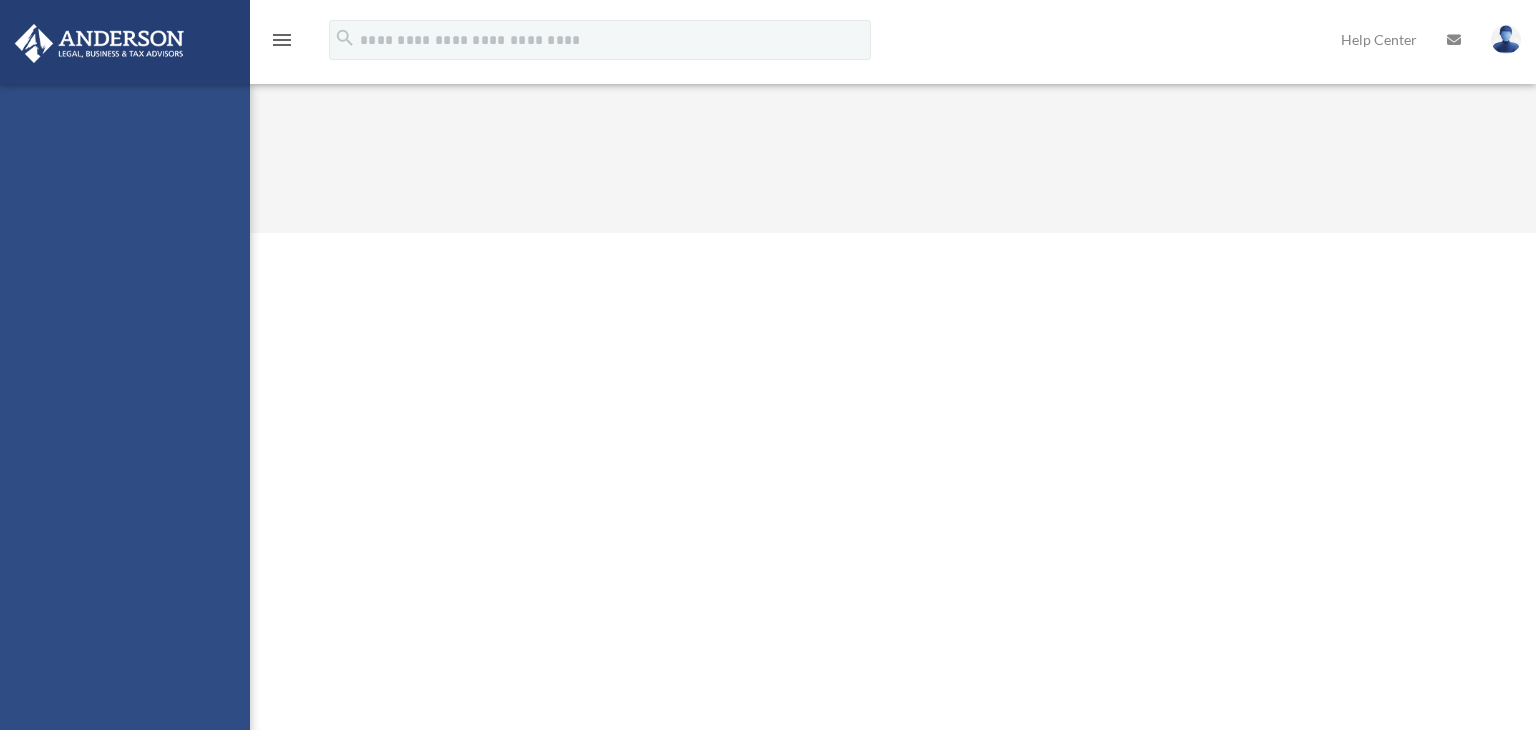 click on "[EMAIL]
Sign Out
[EMAIL]
Home
Online Ordering
Tax Organizers
Order Status  NEW
Platinum Q&A
Client FAQ
Platinum Walkthrough
Submit a Question
Answered Questions
Document Review
Platinum Knowledge Room
Tax & Bookkeeping Packages
Land Trust & Deed Forum
Portal Feedback
Digital Products
Tax Toolbox
Business Credit Optimizer
Virtual Bookkeeping
Land Trust Kit
Wholesale Trust Kit
Non Profit Resource Kit
My Entities
Overview
CTA Hub
Entity Change Request
Binder Walkthrough
My Blueprint
Tax Due Dates
My Anderson Team
My Anderson Team
Anderson System
Client Referrals
My Documents
Box
Meeting Minutes
Forms Library
Notarize
Online Learning" at bounding box center (125, 449) 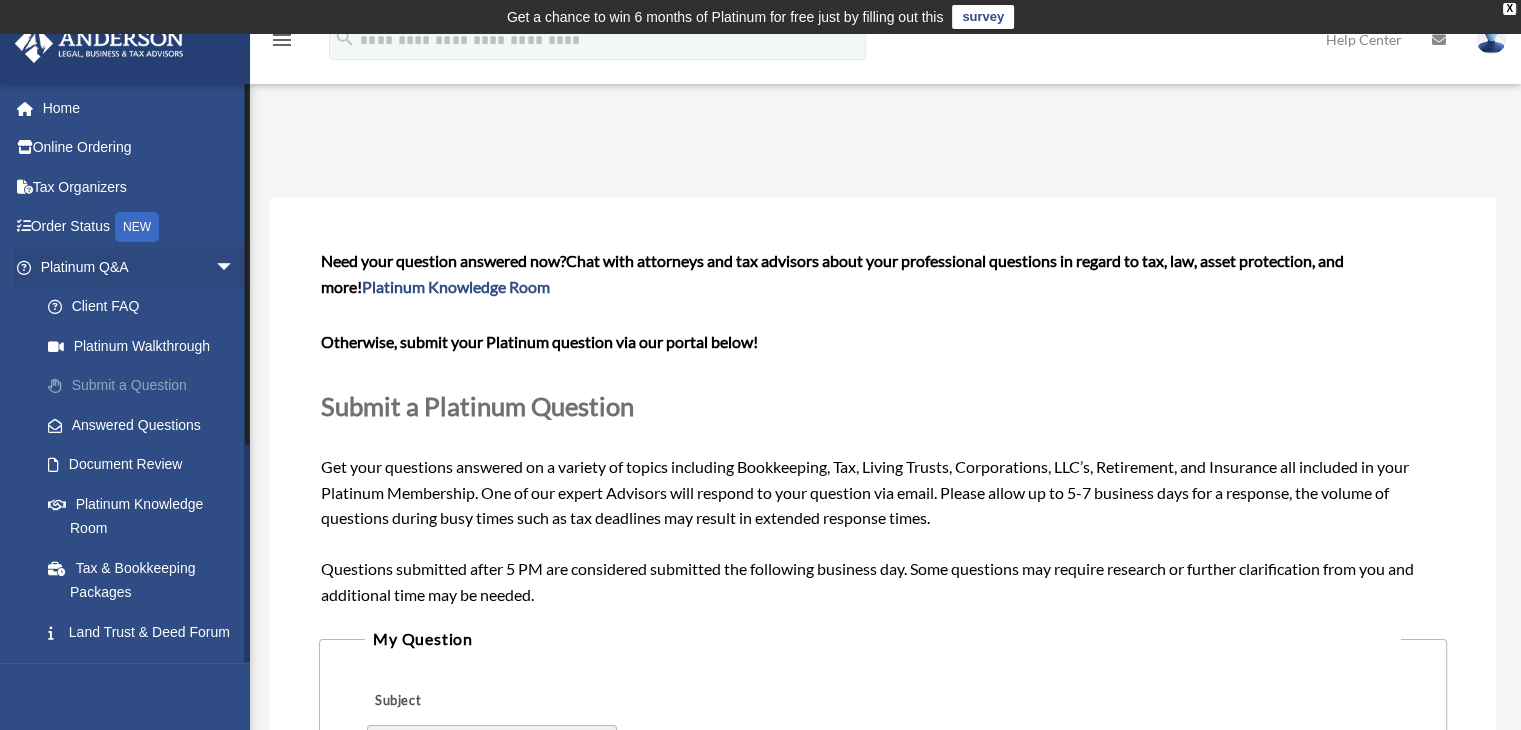click on "Submit a Question" at bounding box center [146, 386] 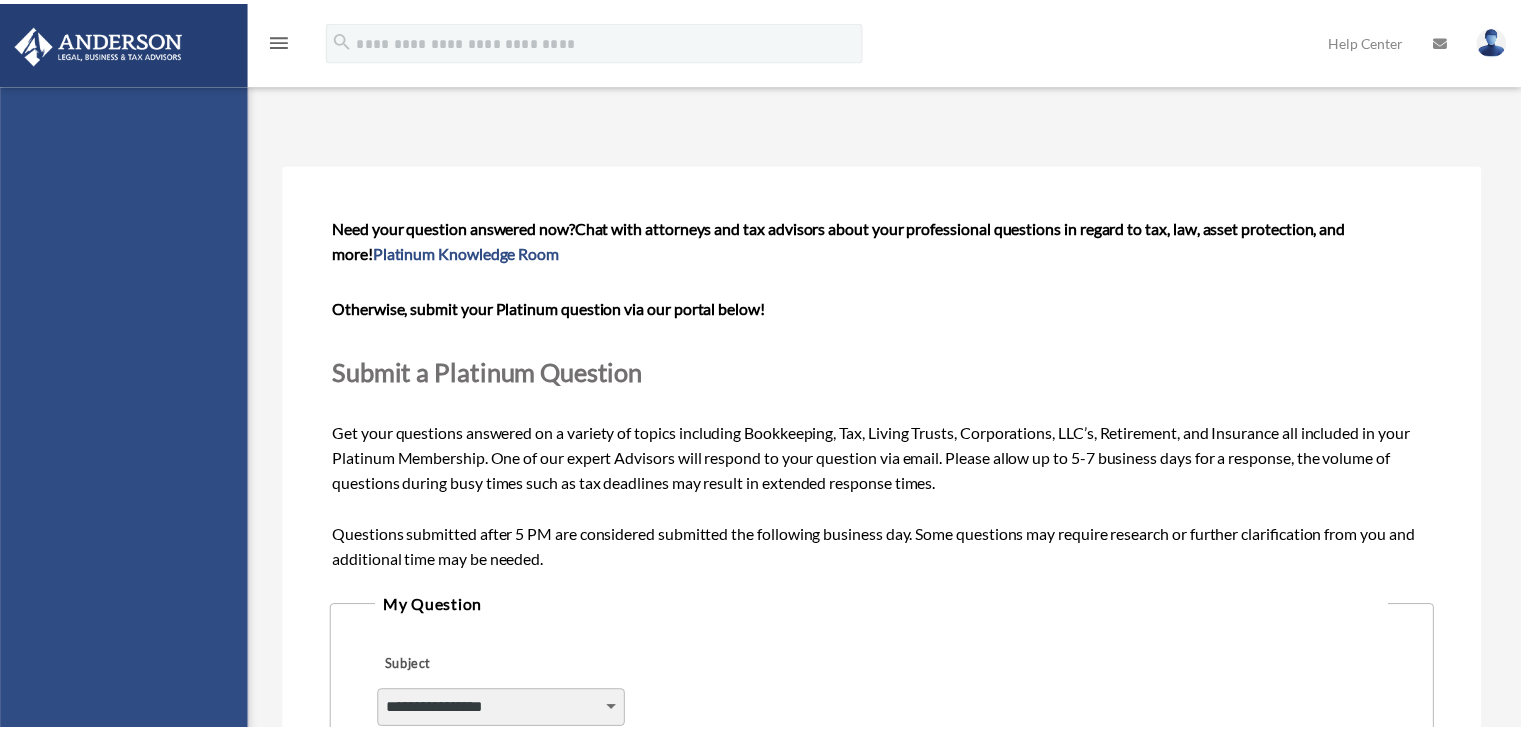 scroll, scrollTop: 0, scrollLeft: 0, axis: both 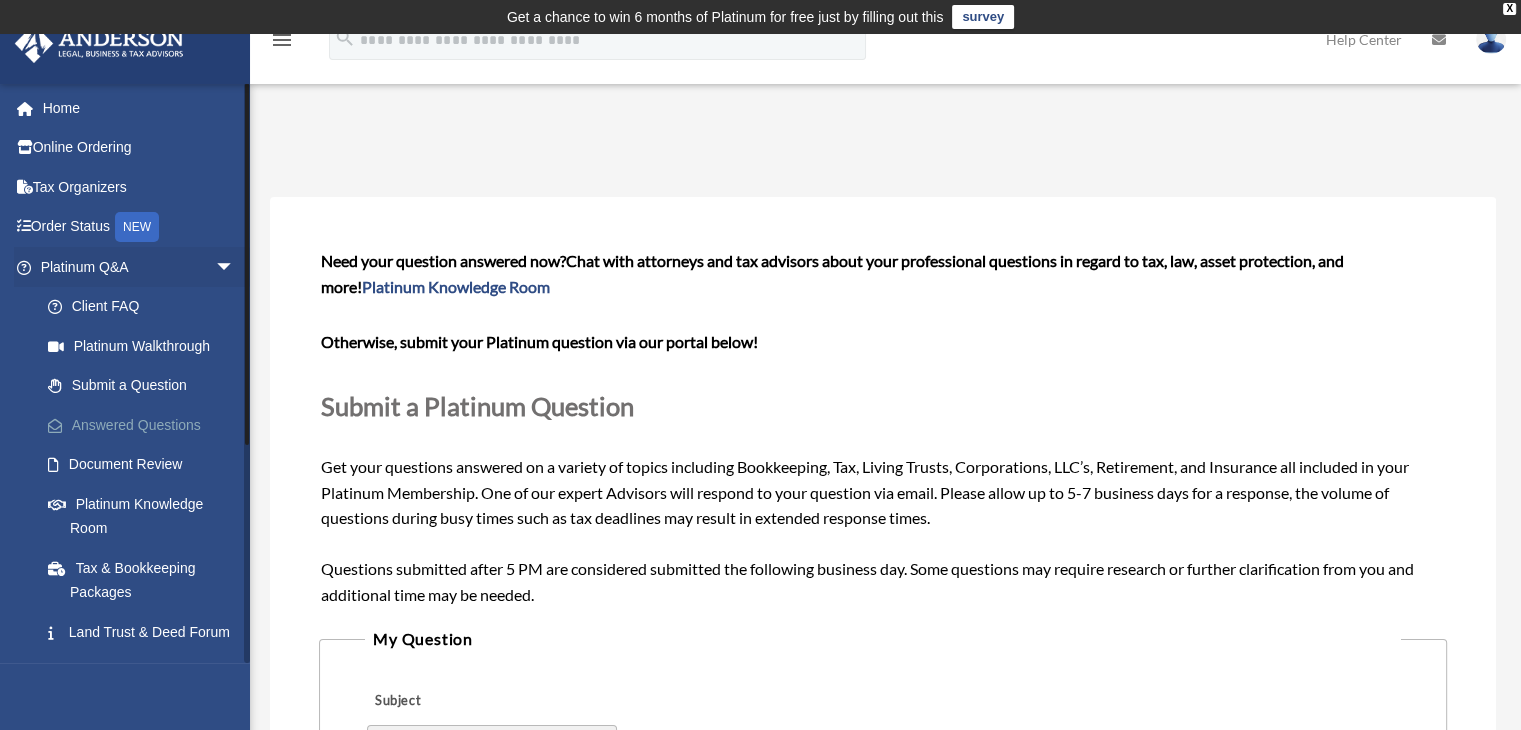 click on "Answered Questions" at bounding box center (146, 425) 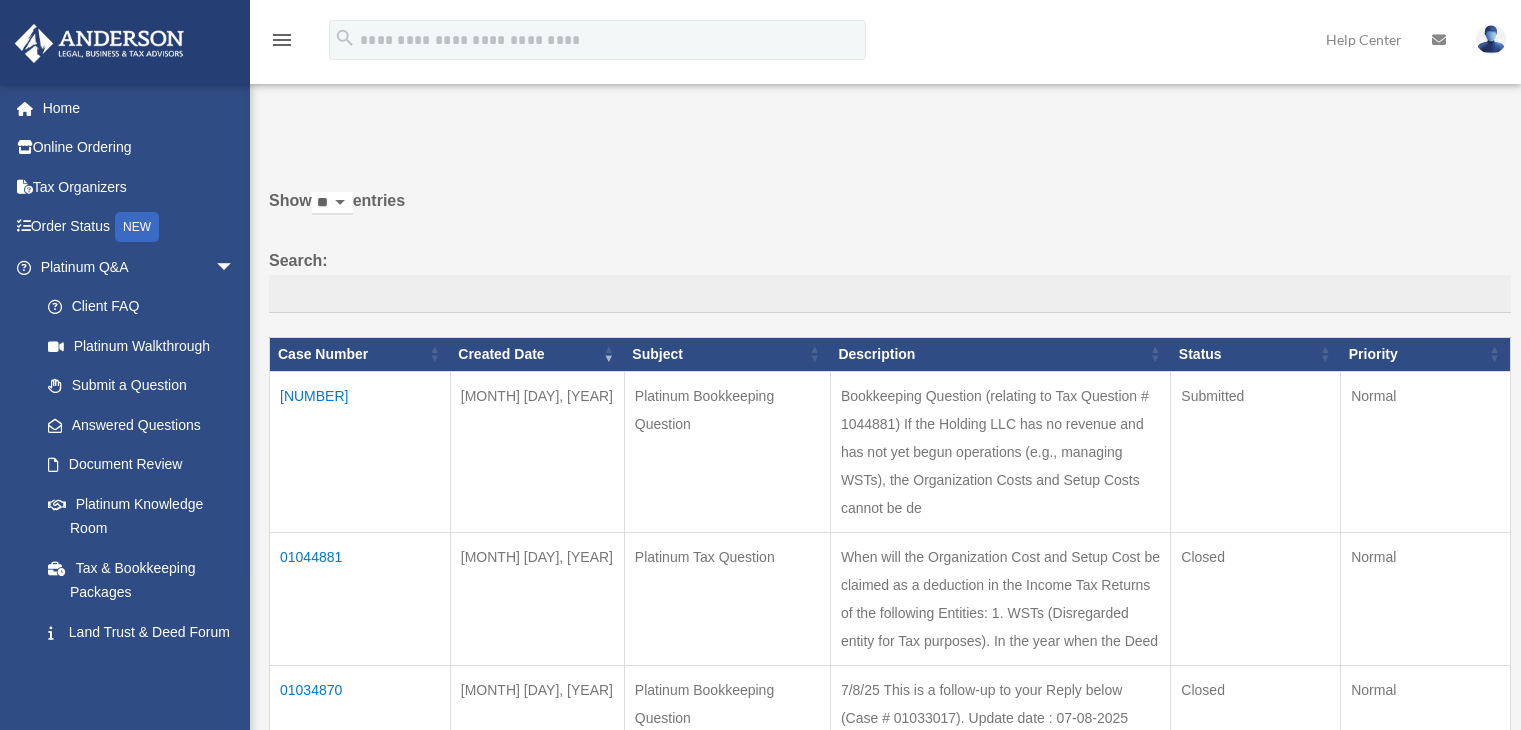 scroll, scrollTop: 0, scrollLeft: 0, axis: both 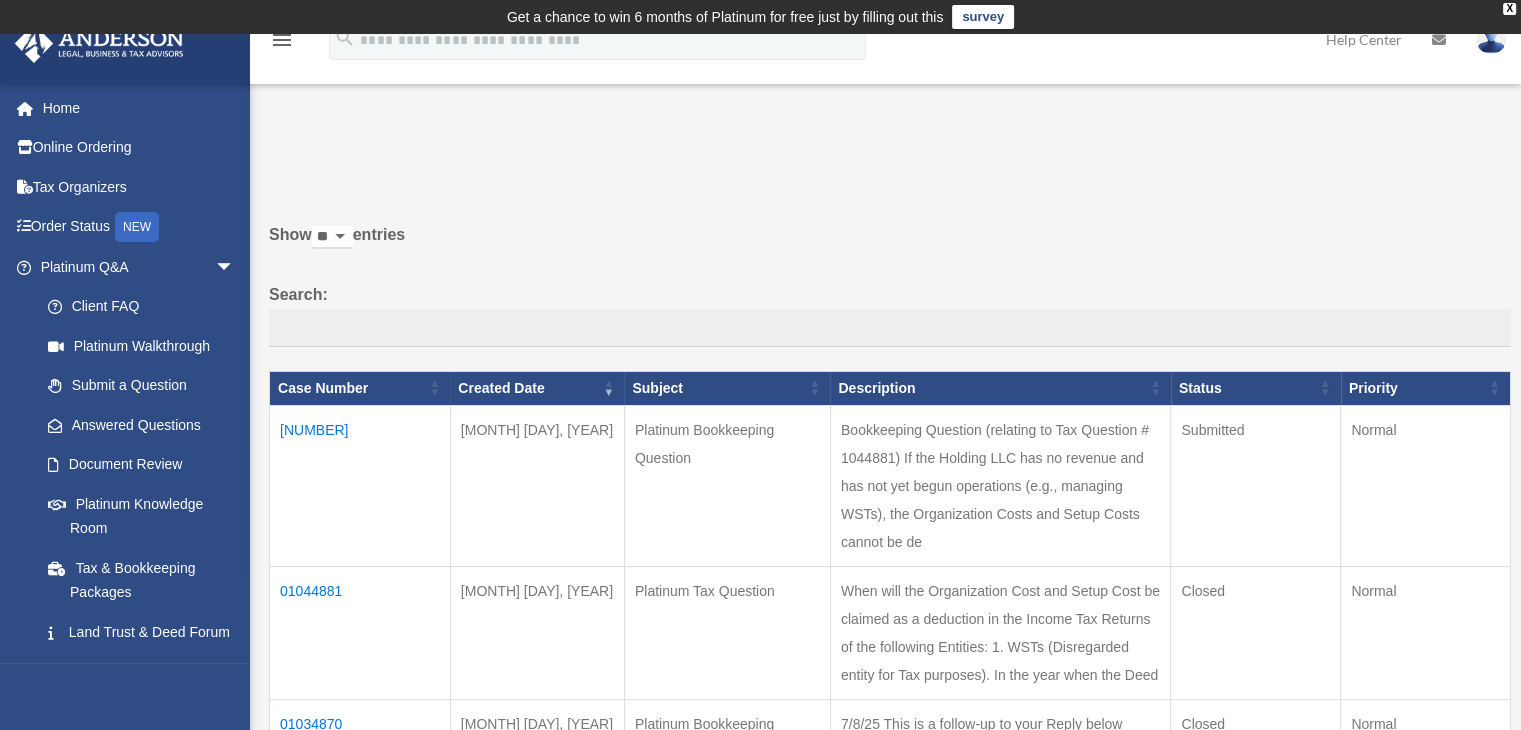 click on "[NUMBER]" at bounding box center (360, 485) 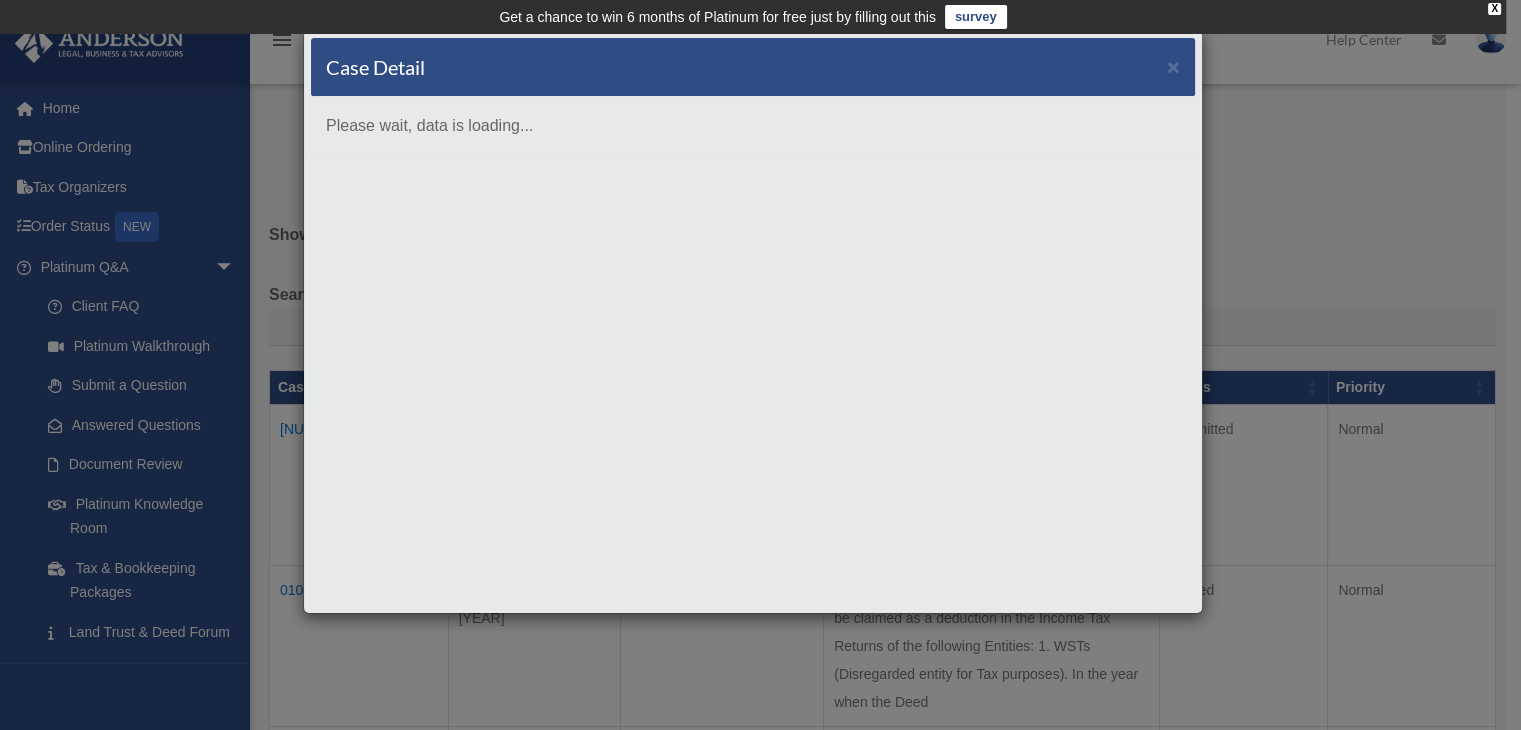 click on "X
Get a chance to win 6 months of Platinum for free just by filling out this
survey" at bounding box center (760, 1279) 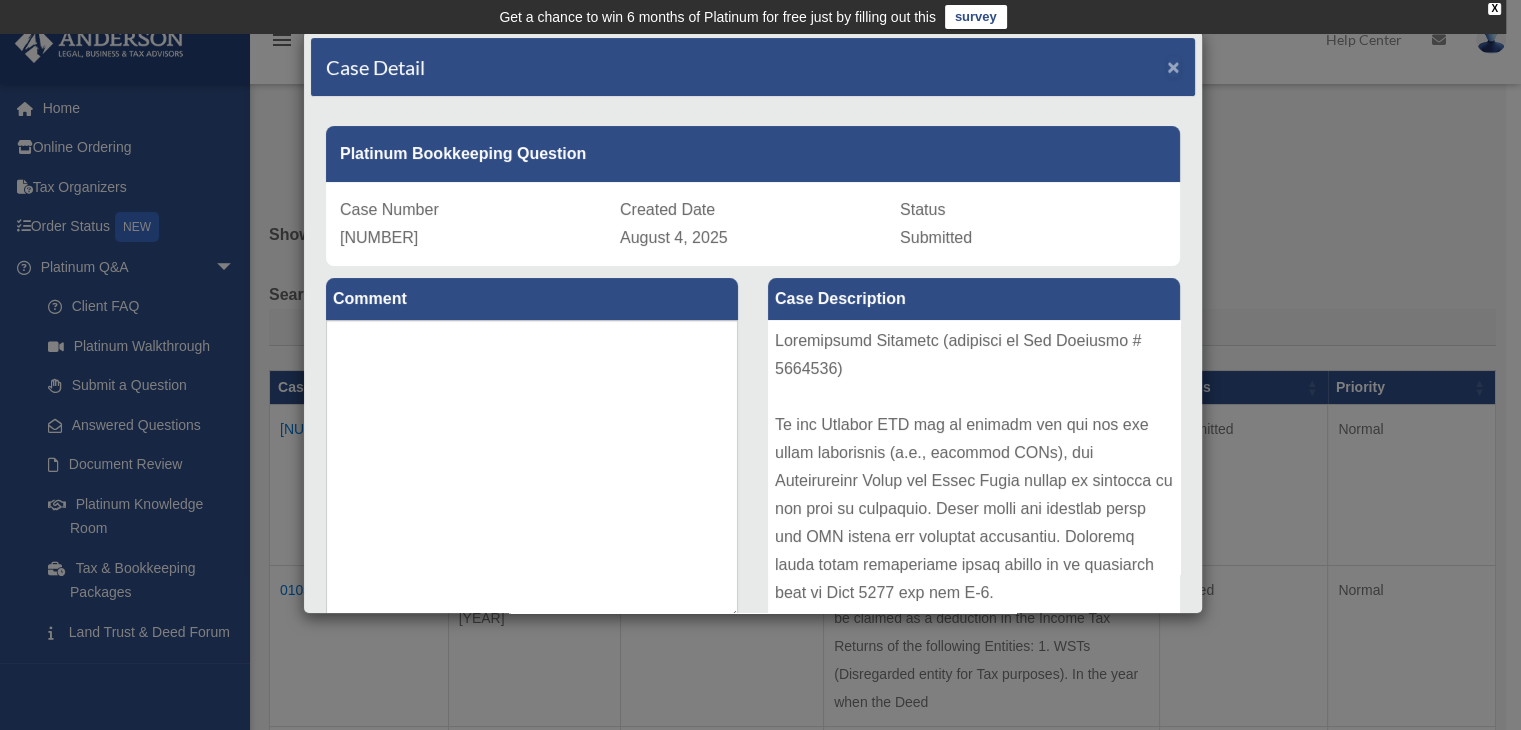 click on "×" at bounding box center (1173, 66) 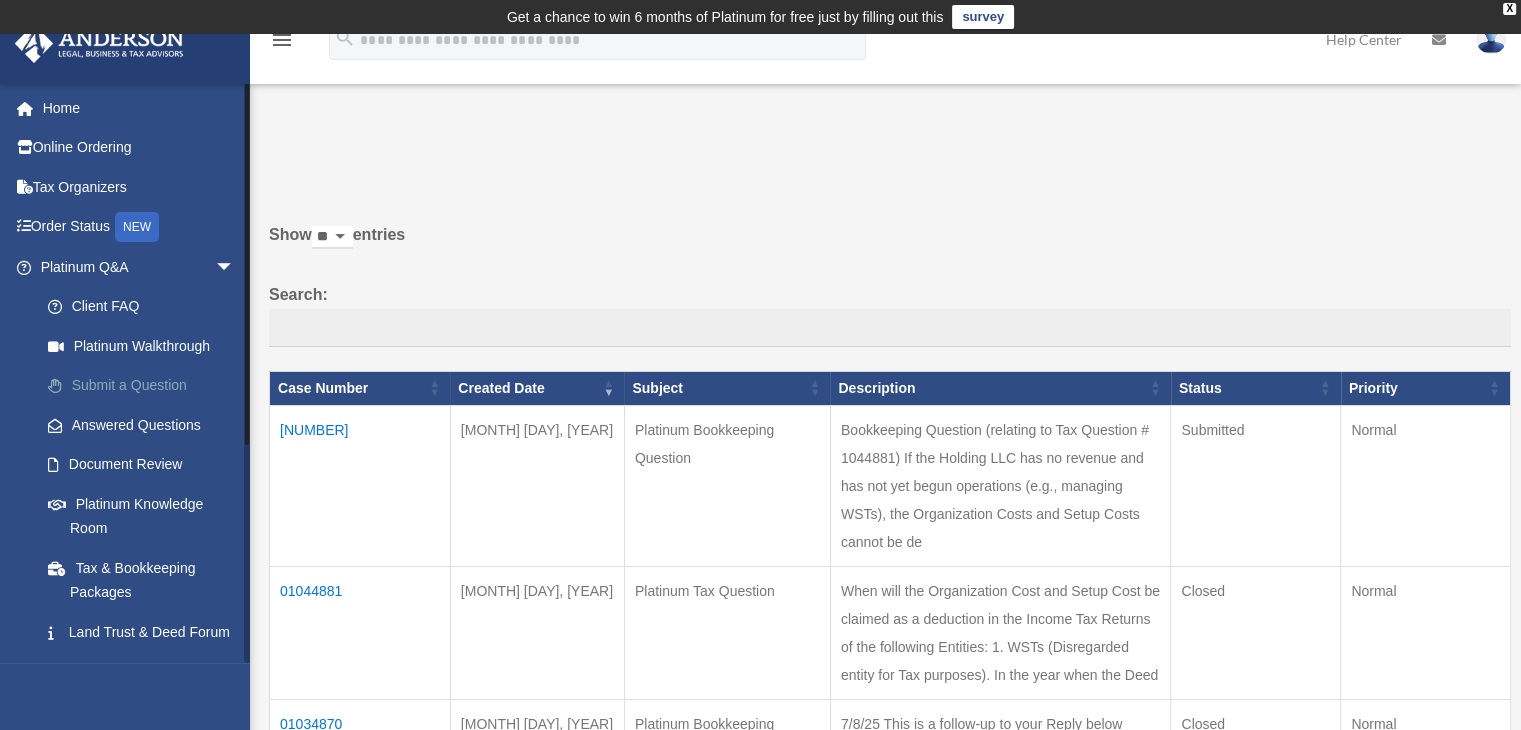 click on "Submit a Question" at bounding box center (146, 386) 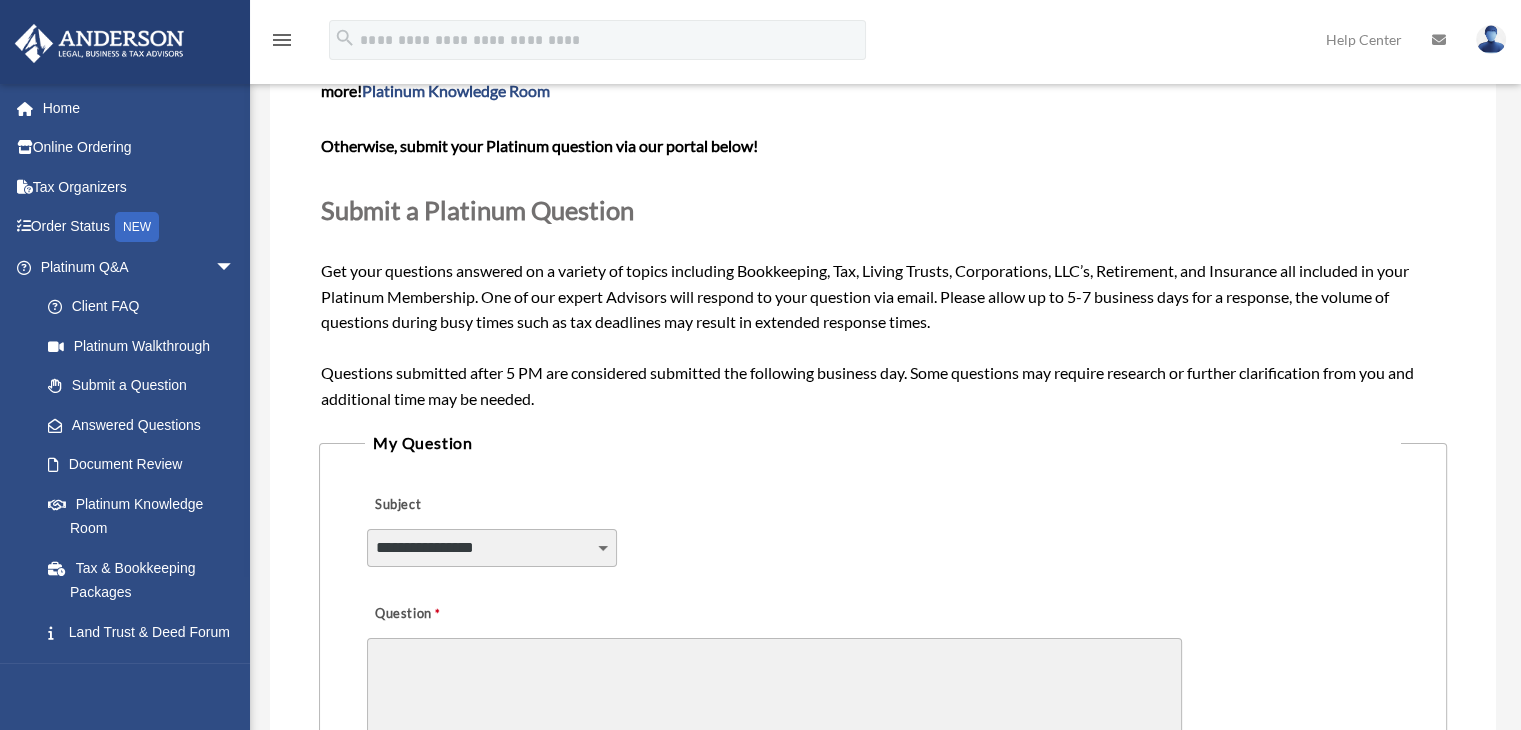 scroll, scrollTop: 200, scrollLeft: 0, axis: vertical 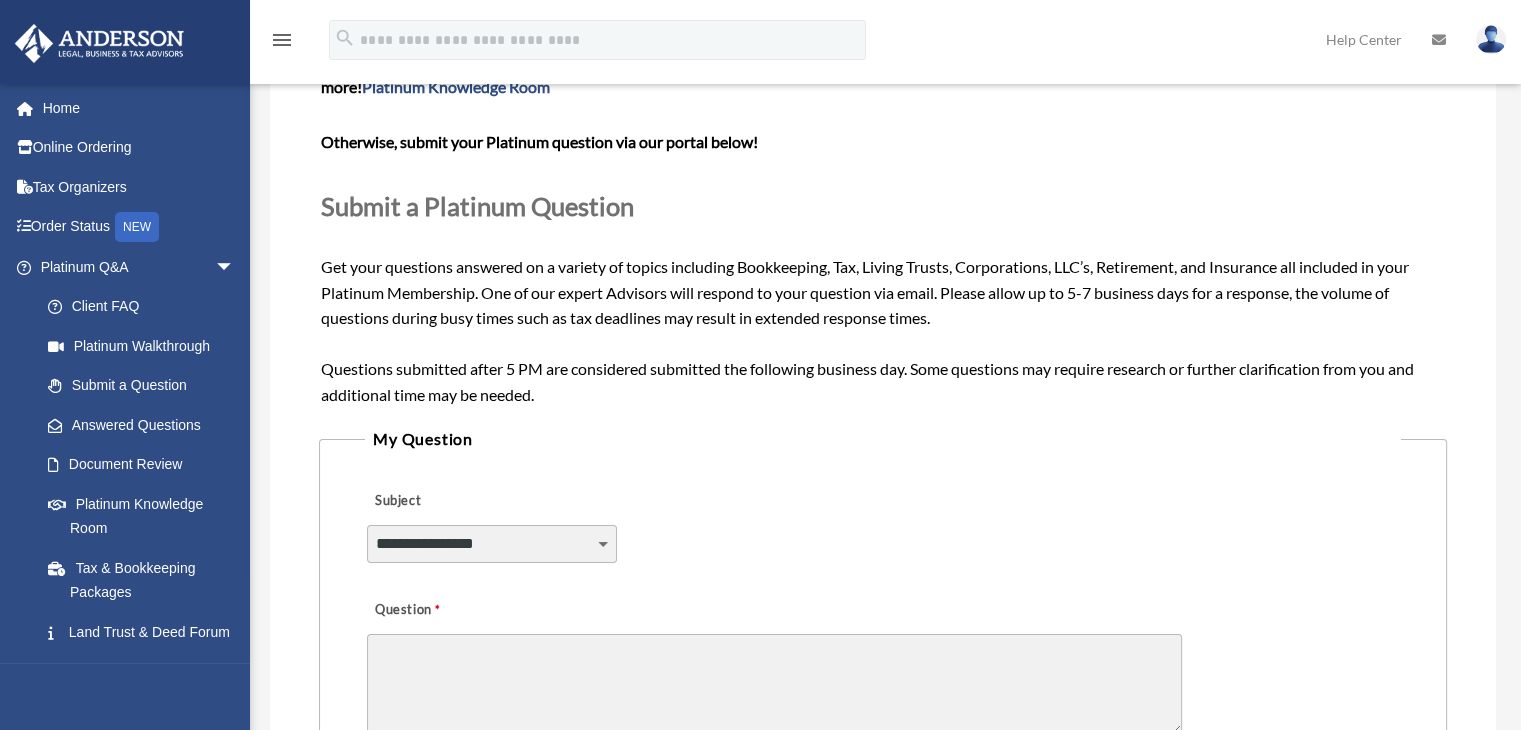 click on "**********" at bounding box center [492, 544] 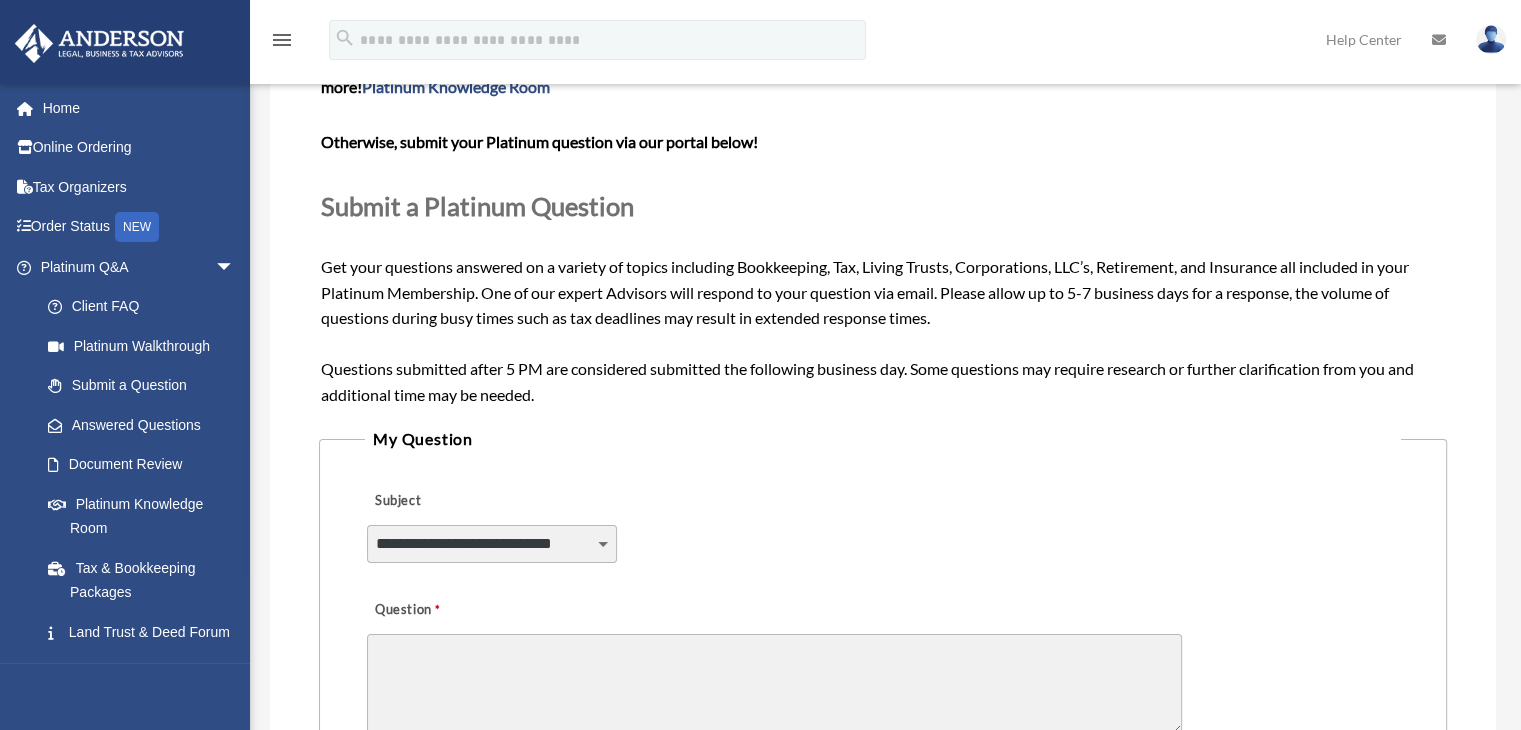 click on "**********" at bounding box center [492, 544] 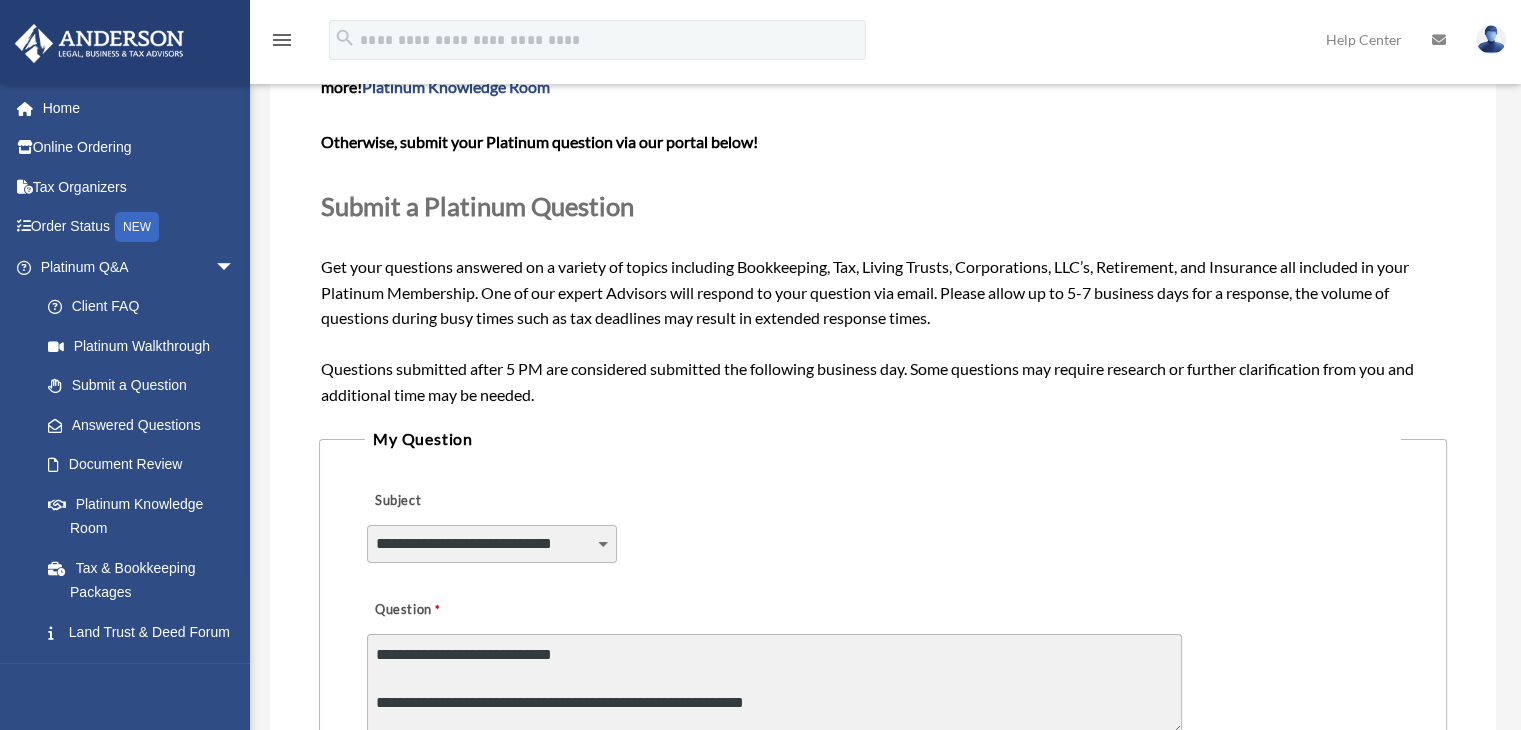 click on "**********" at bounding box center [774, 684] 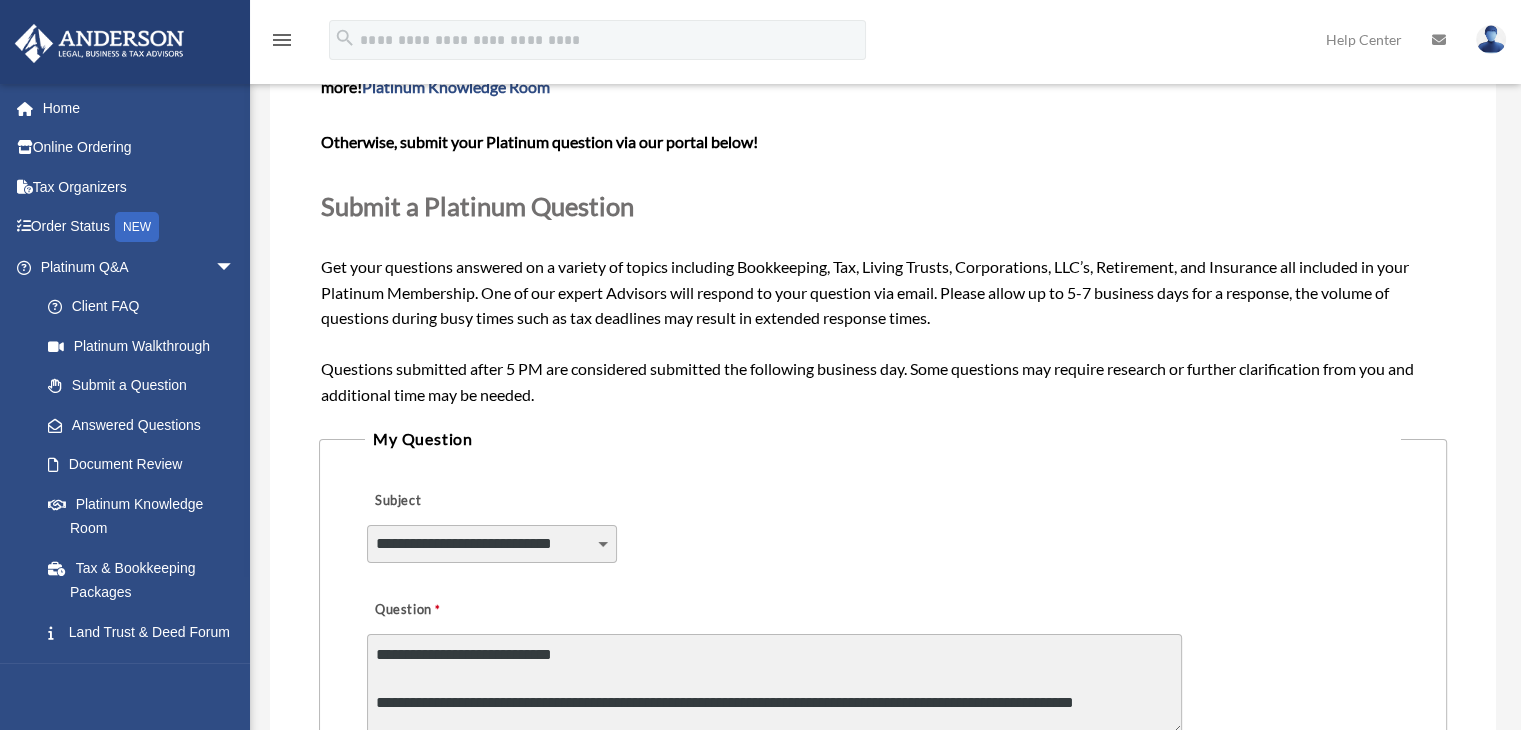 scroll, scrollTop: 203, scrollLeft: 0, axis: vertical 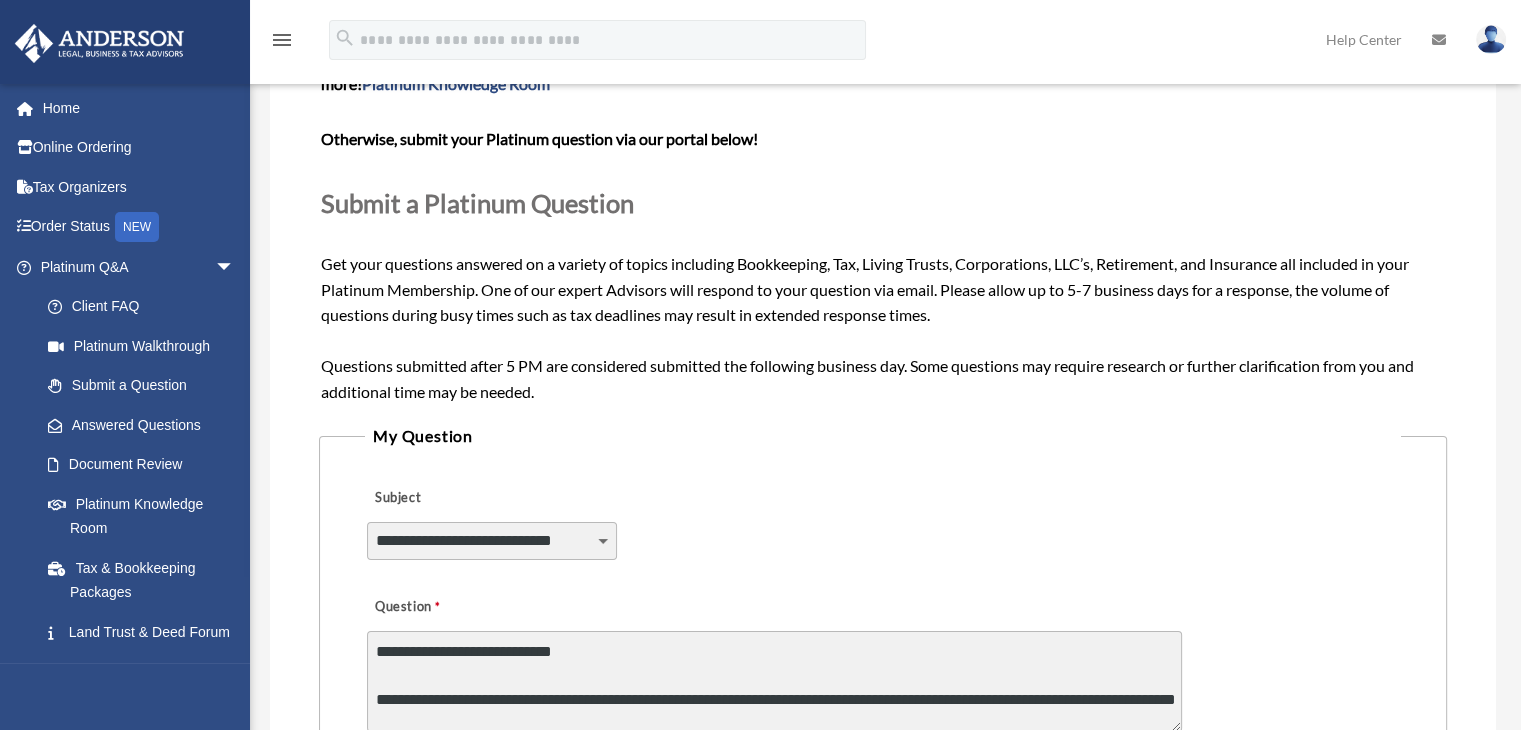 click on "**********" at bounding box center (774, 681) 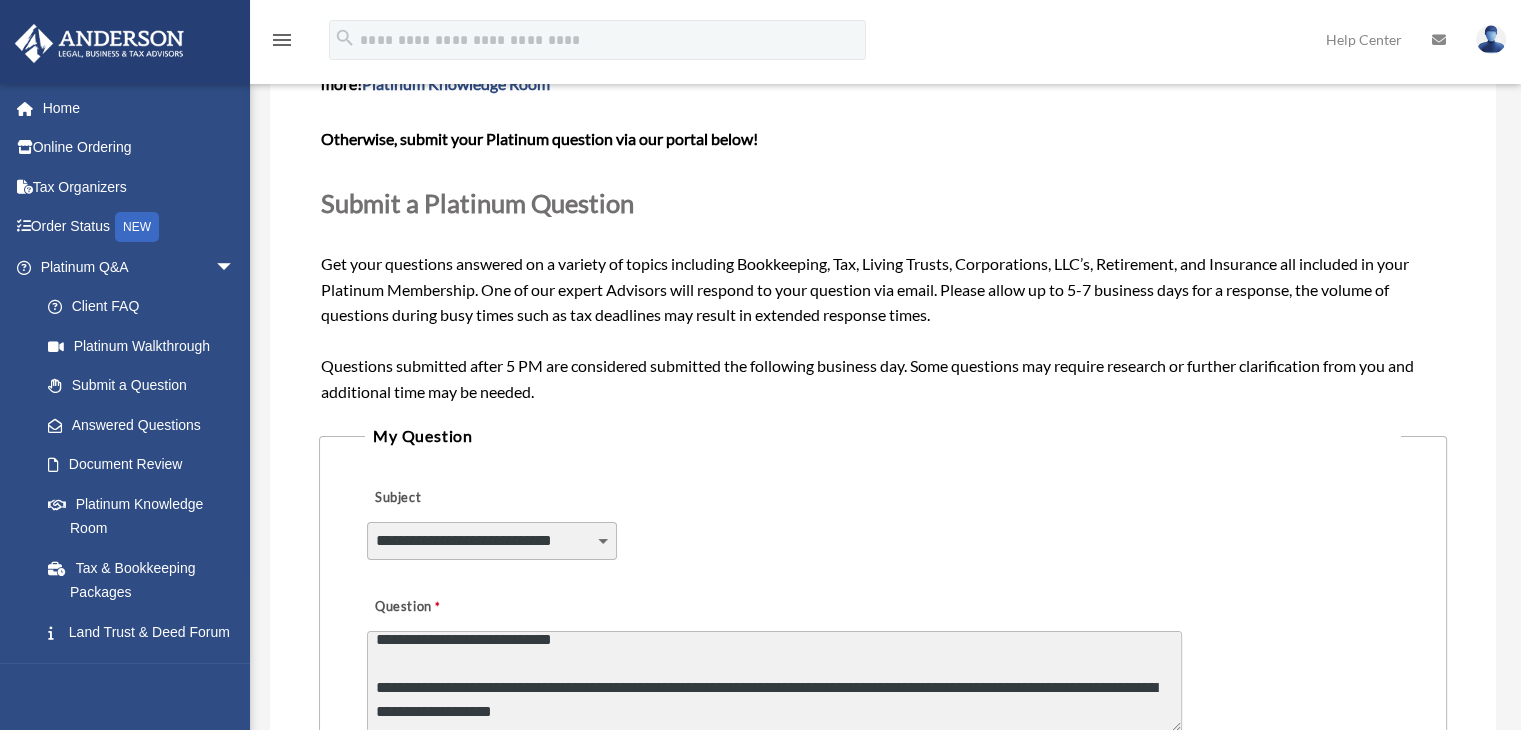 click on "**********" at bounding box center (774, 681) 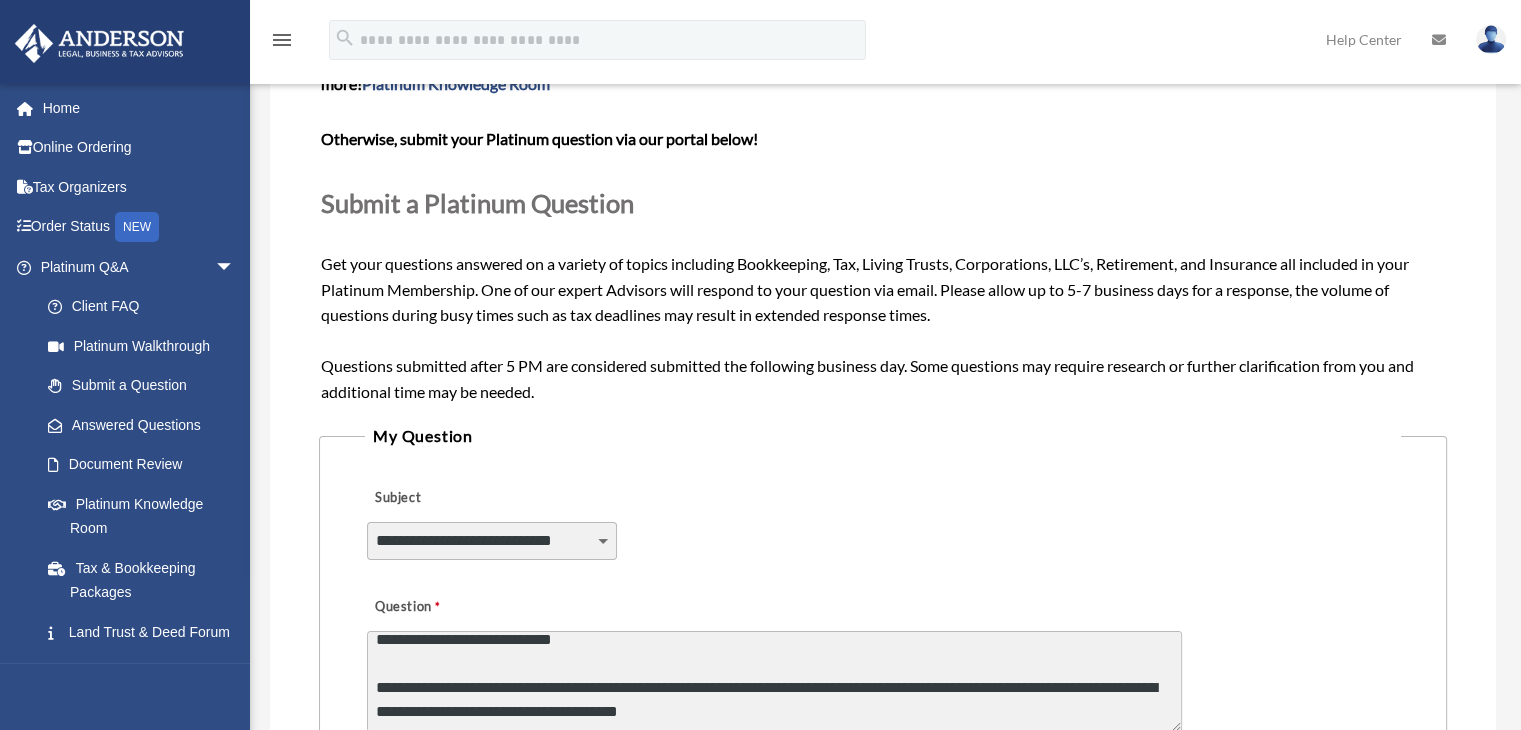 click on "**********" at bounding box center [774, 681] 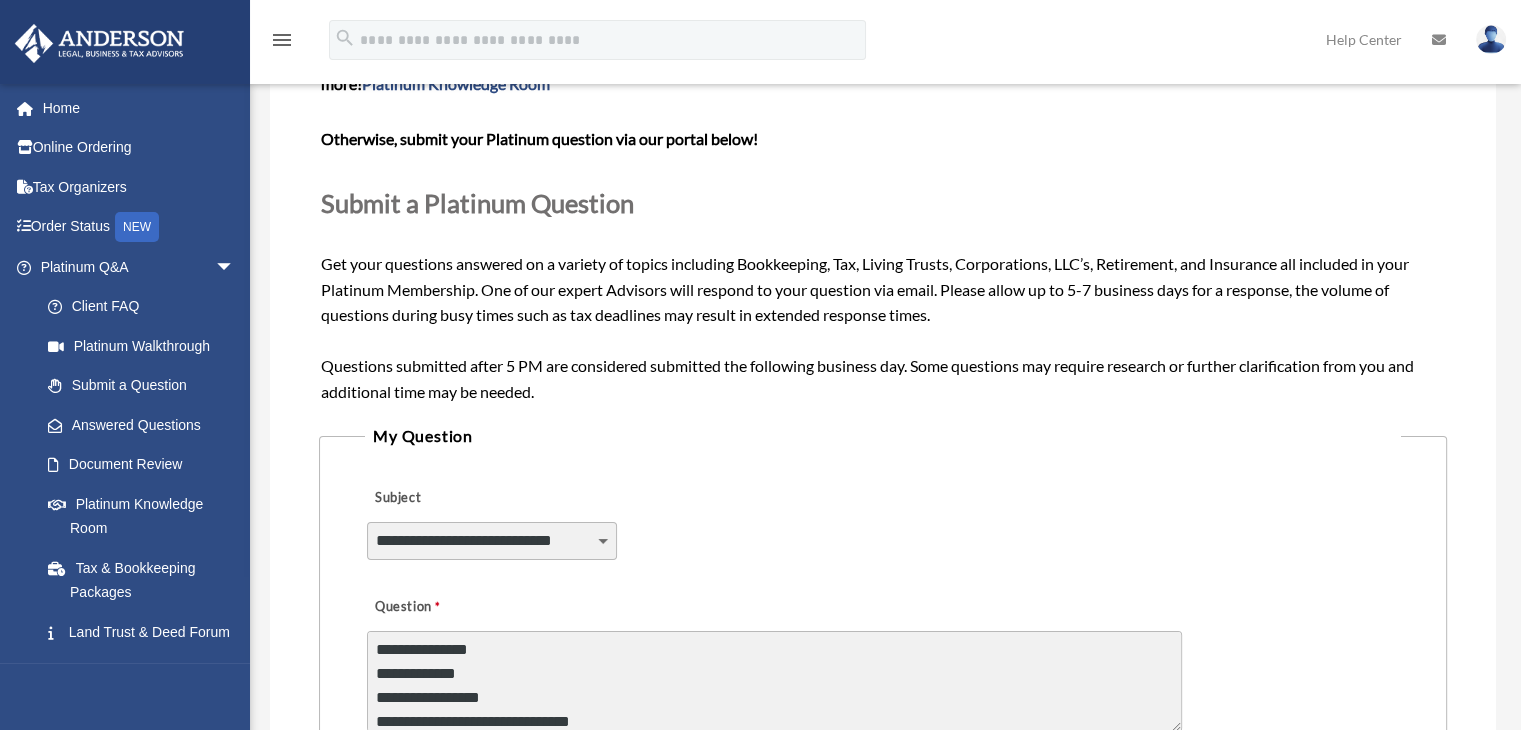 scroll, scrollTop: 156, scrollLeft: 0, axis: vertical 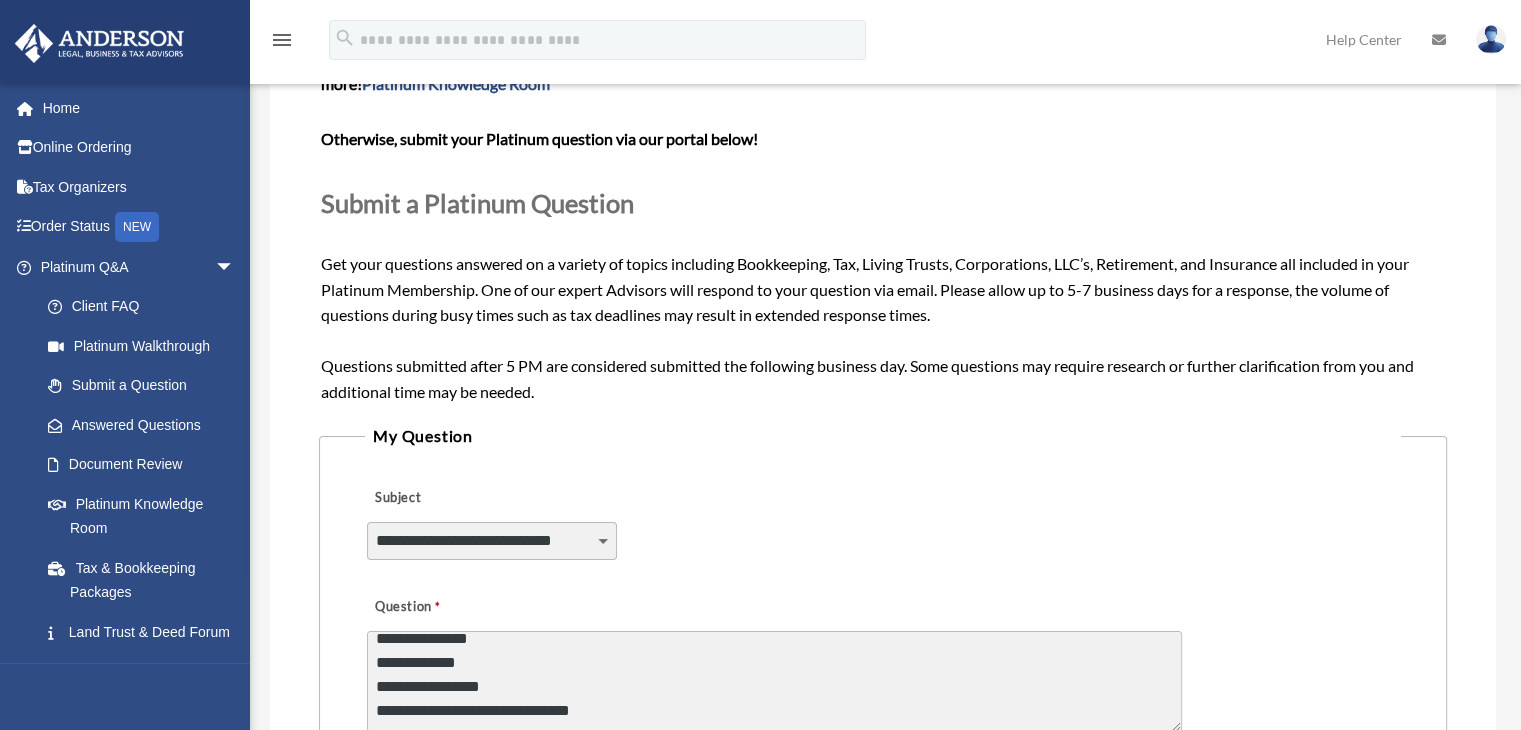 click on "**********" at bounding box center (774, 681) 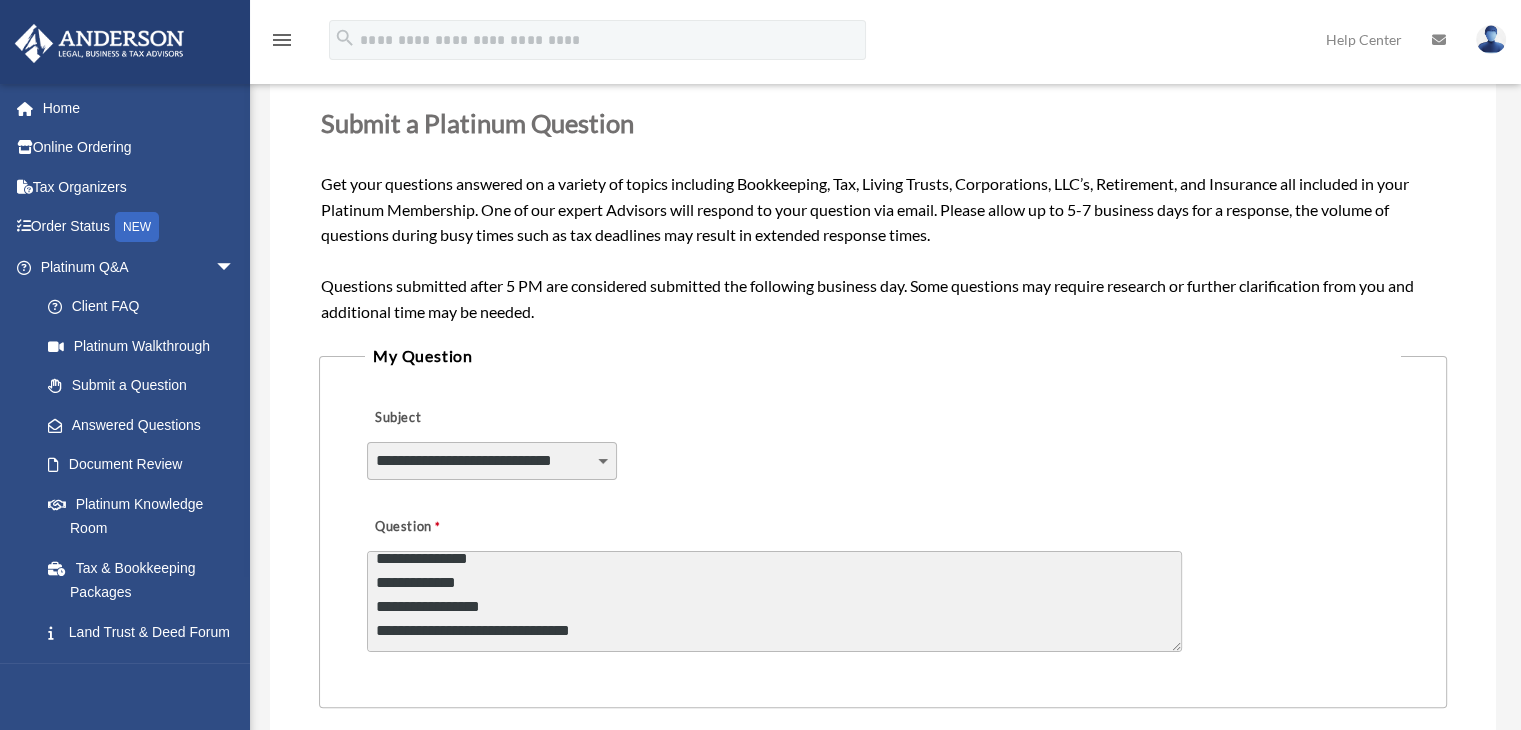 scroll, scrollTop: 303, scrollLeft: 0, axis: vertical 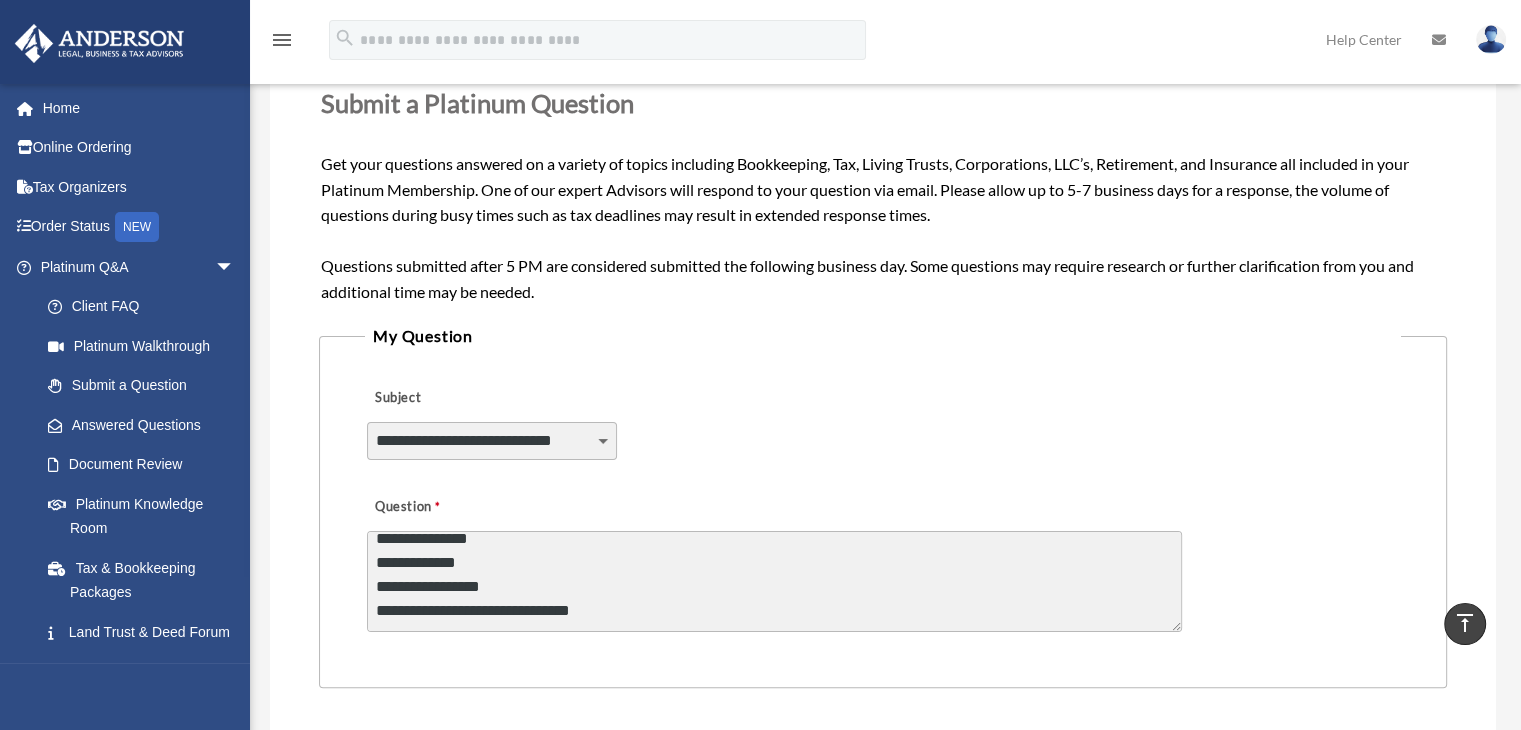 click on "**********" at bounding box center [774, 581] 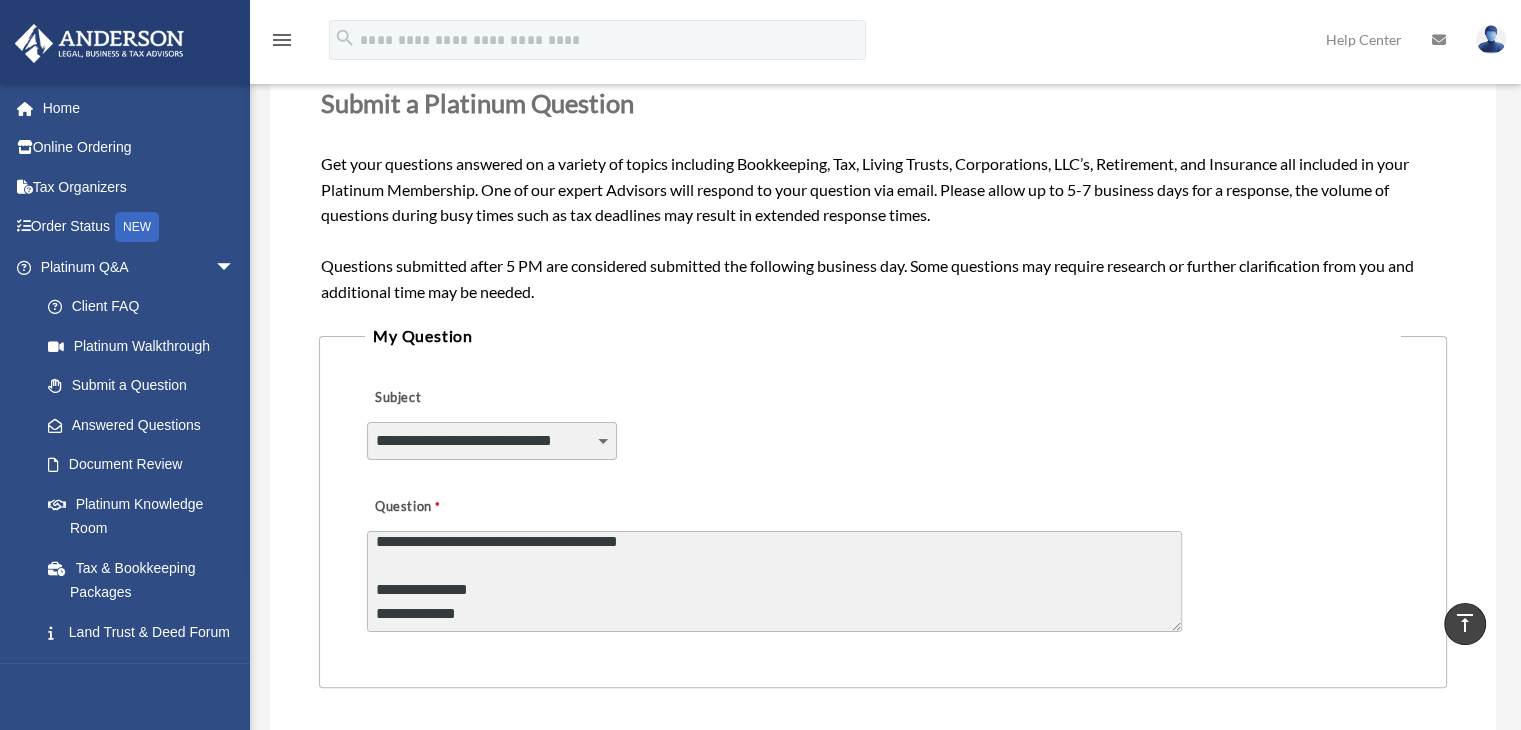 scroll, scrollTop: 58, scrollLeft: 0, axis: vertical 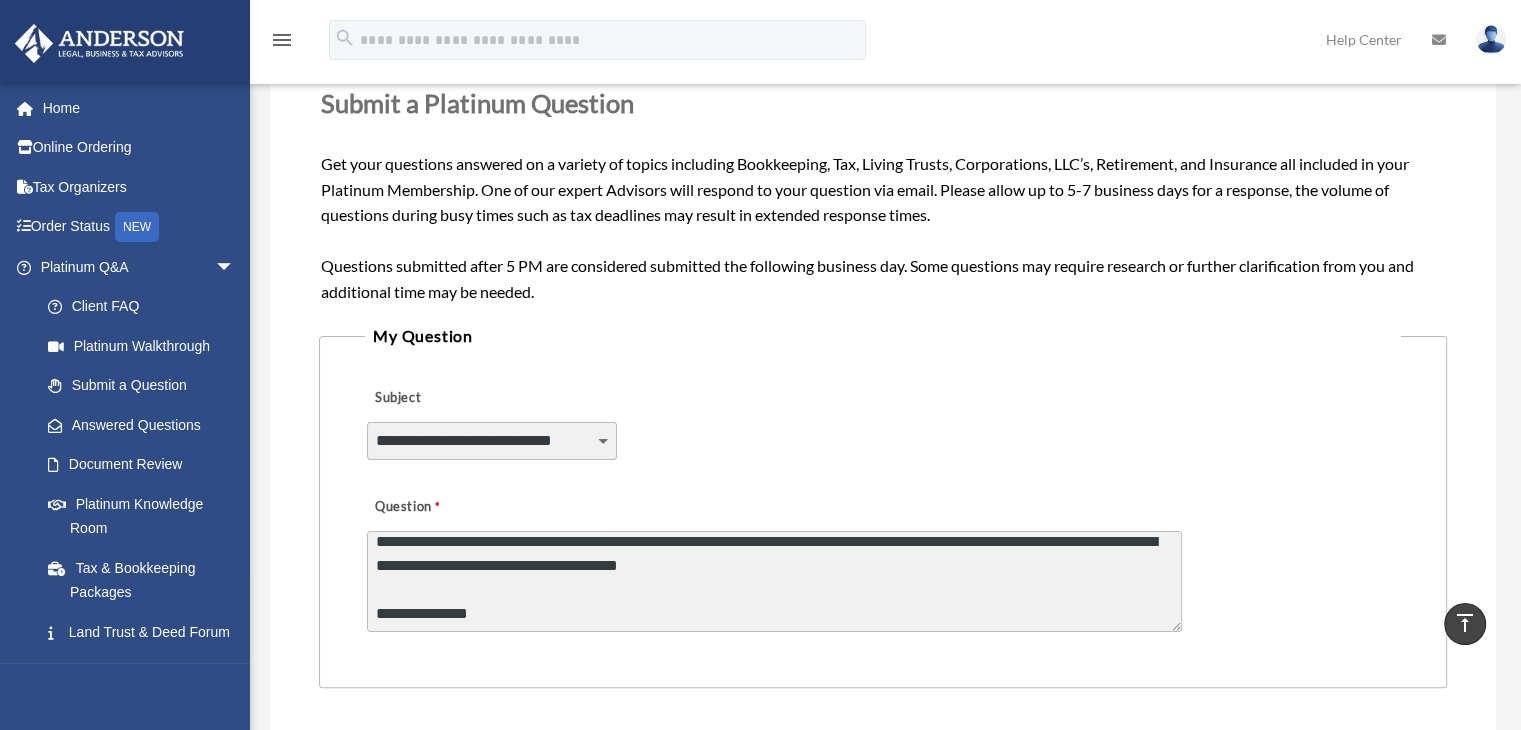drag, startPoint x: 609, startPoint y: 565, endPoint x: 555, endPoint y: 566, distance: 54.00926 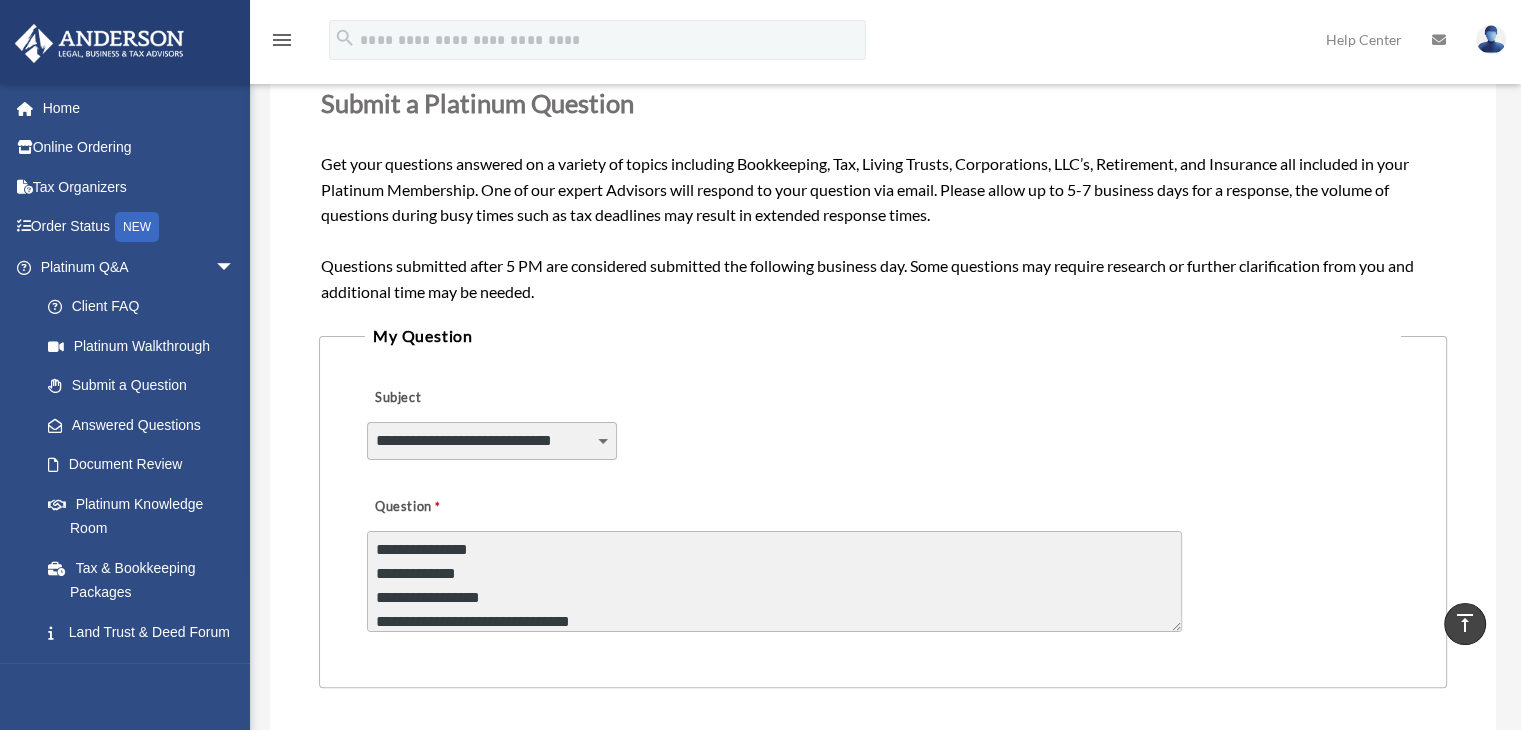 scroll, scrollTop: 156, scrollLeft: 0, axis: vertical 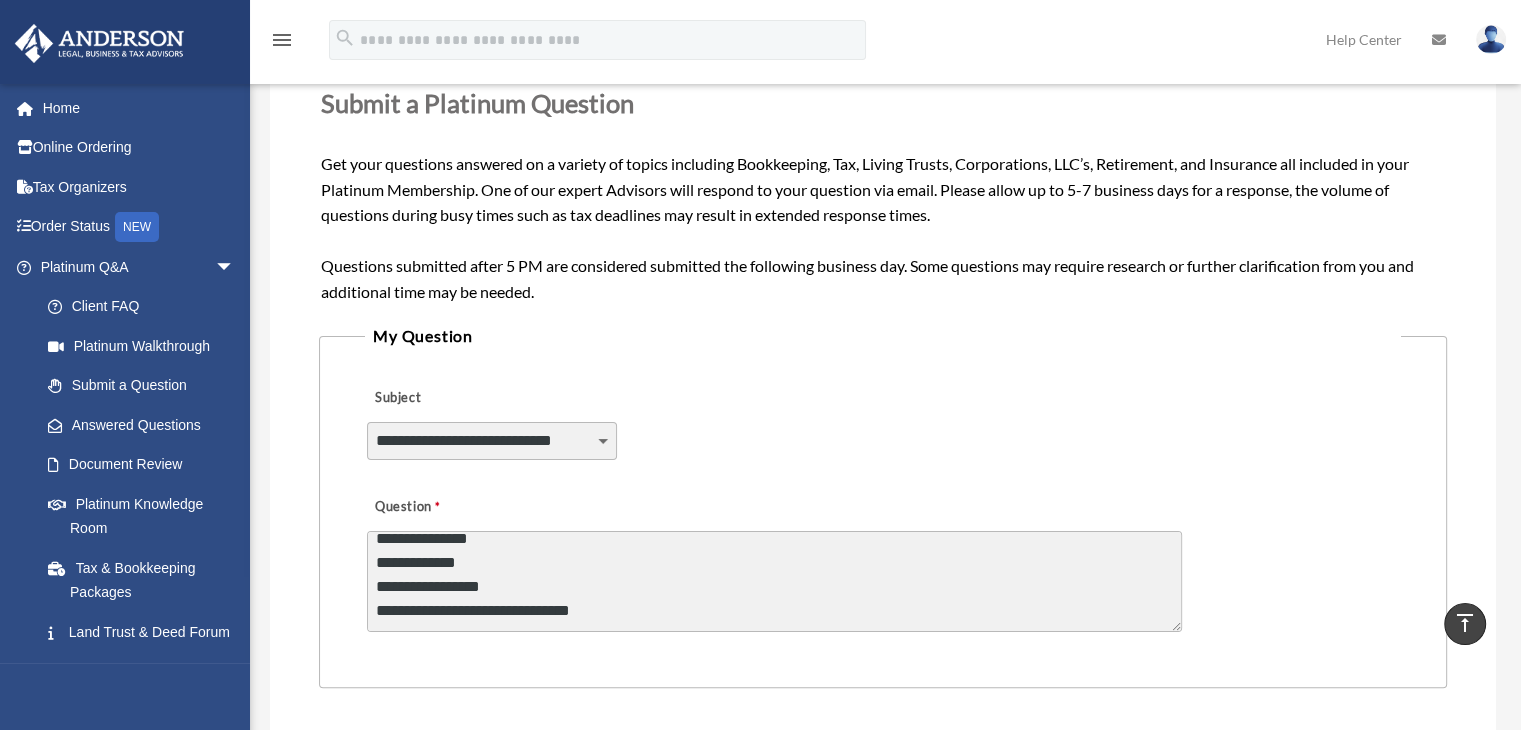 click on "**********" at bounding box center [774, 581] 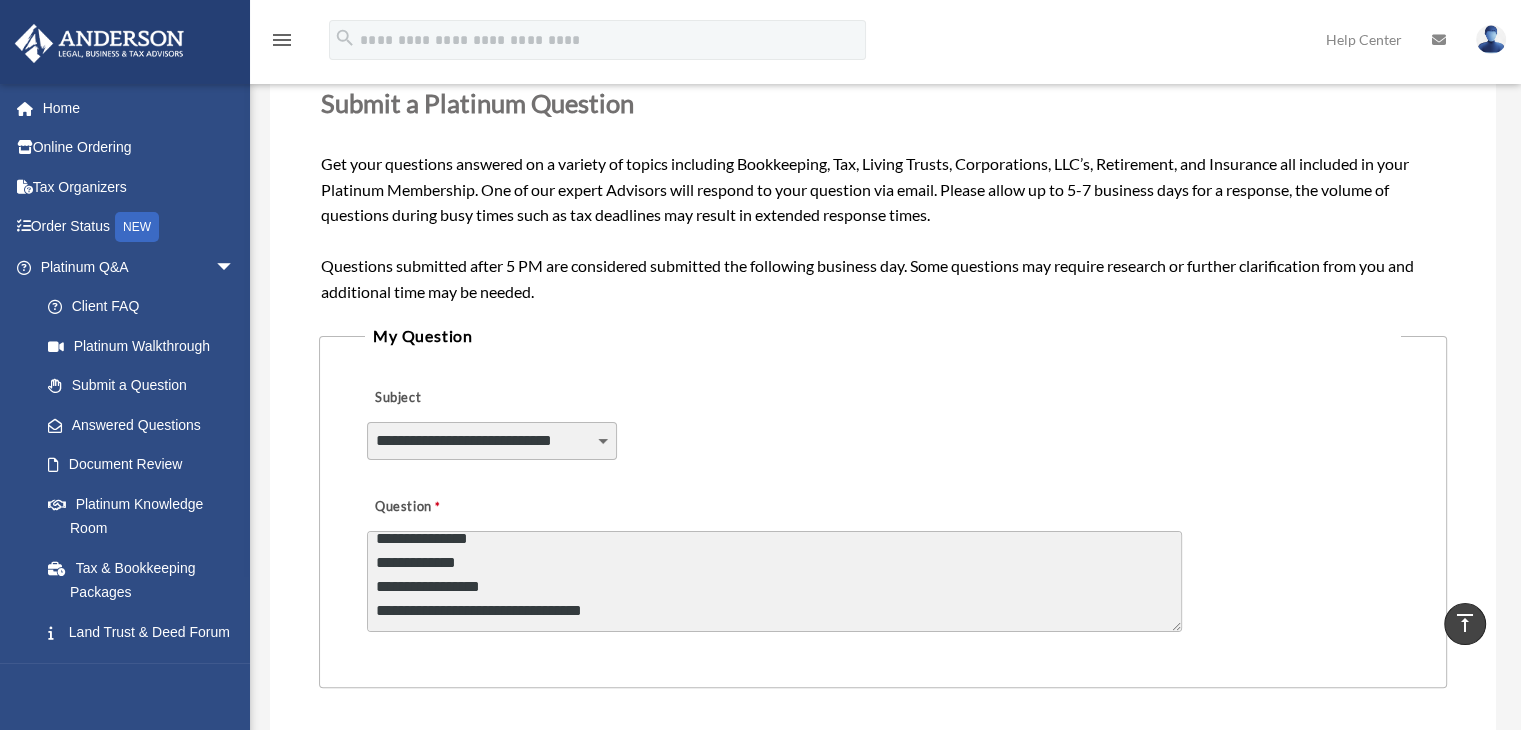 scroll, scrollTop: 170, scrollLeft: 0, axis: vertical 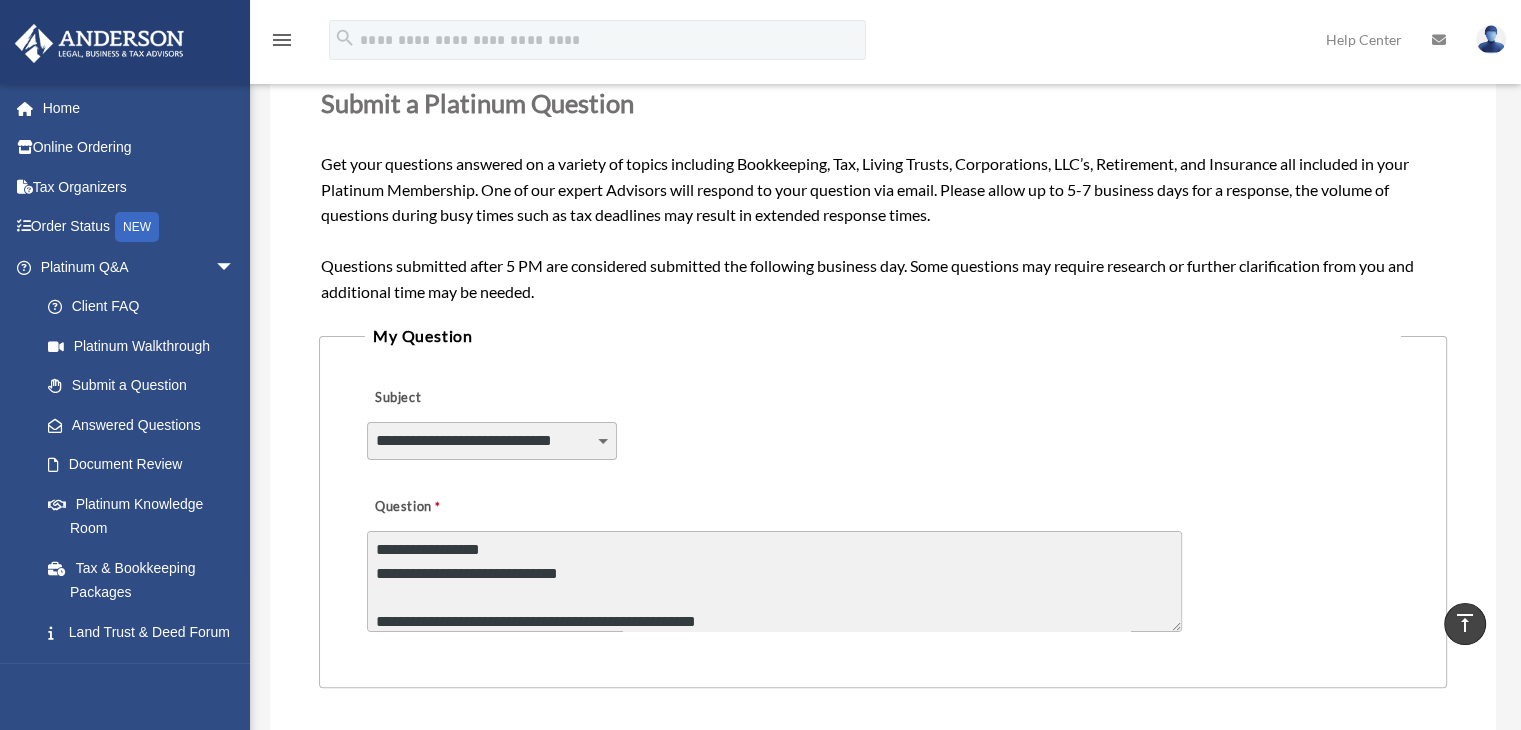 click on "**********" at bounding box center [774, 581] 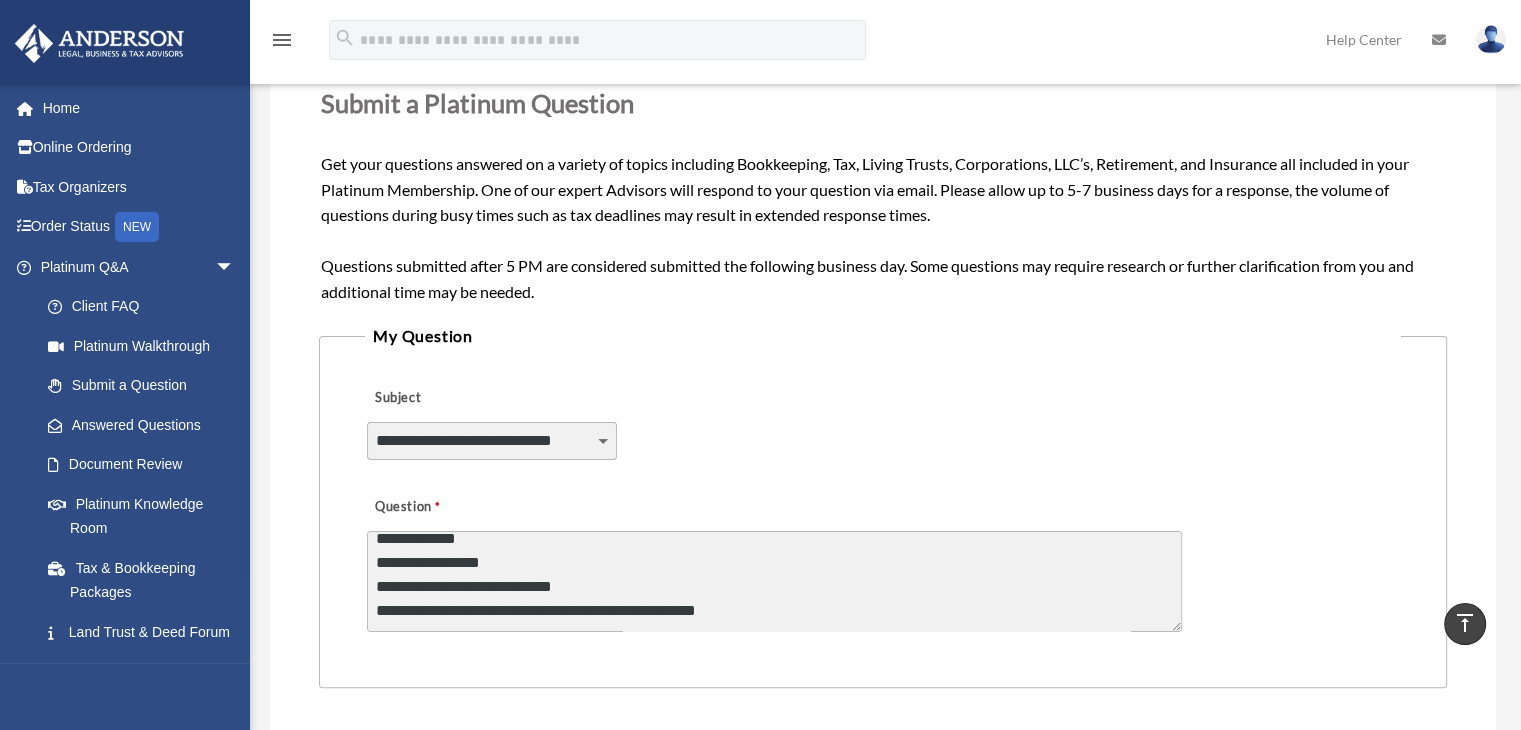 click on "**********" at bounding box center [774, 581] 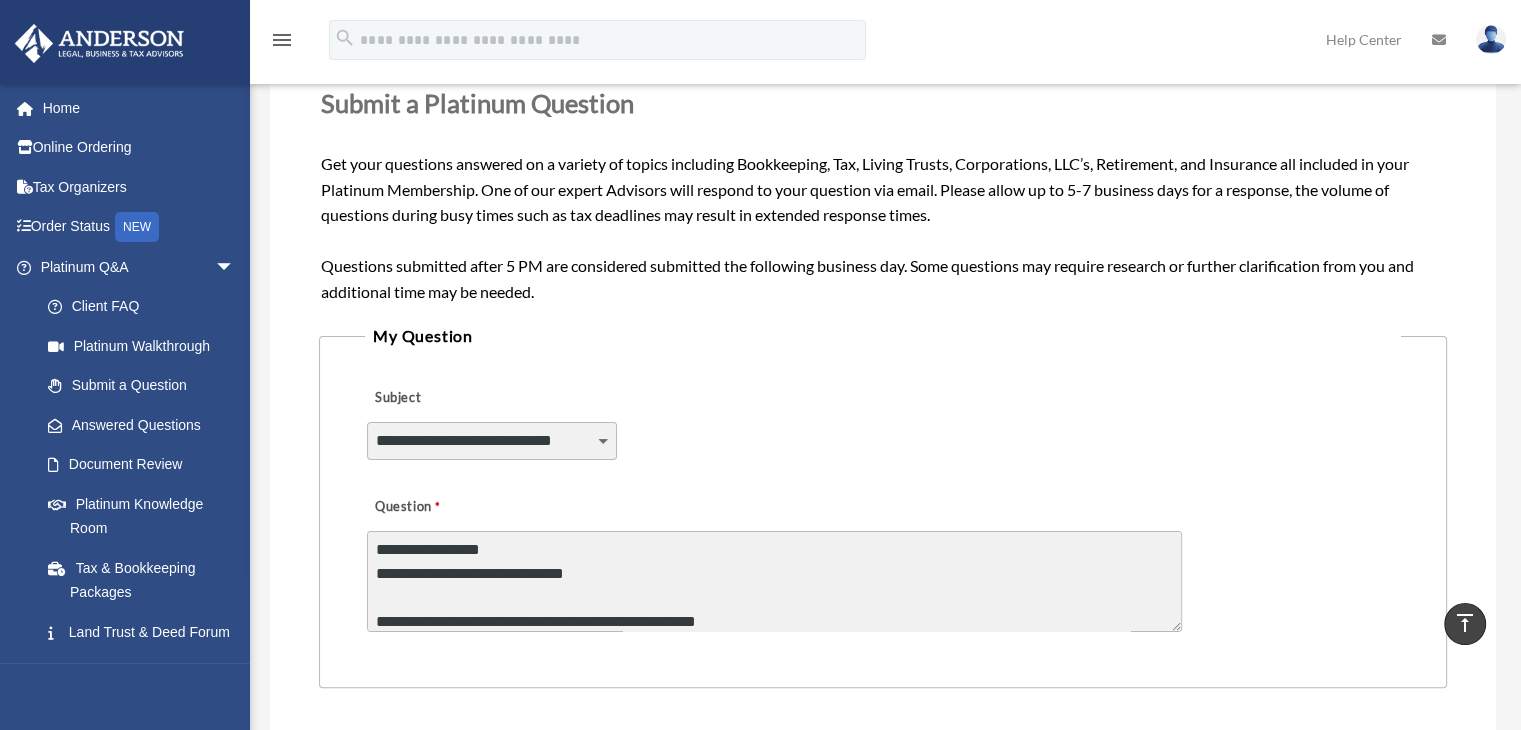 click on "**********" at bounding box center [774, 581] 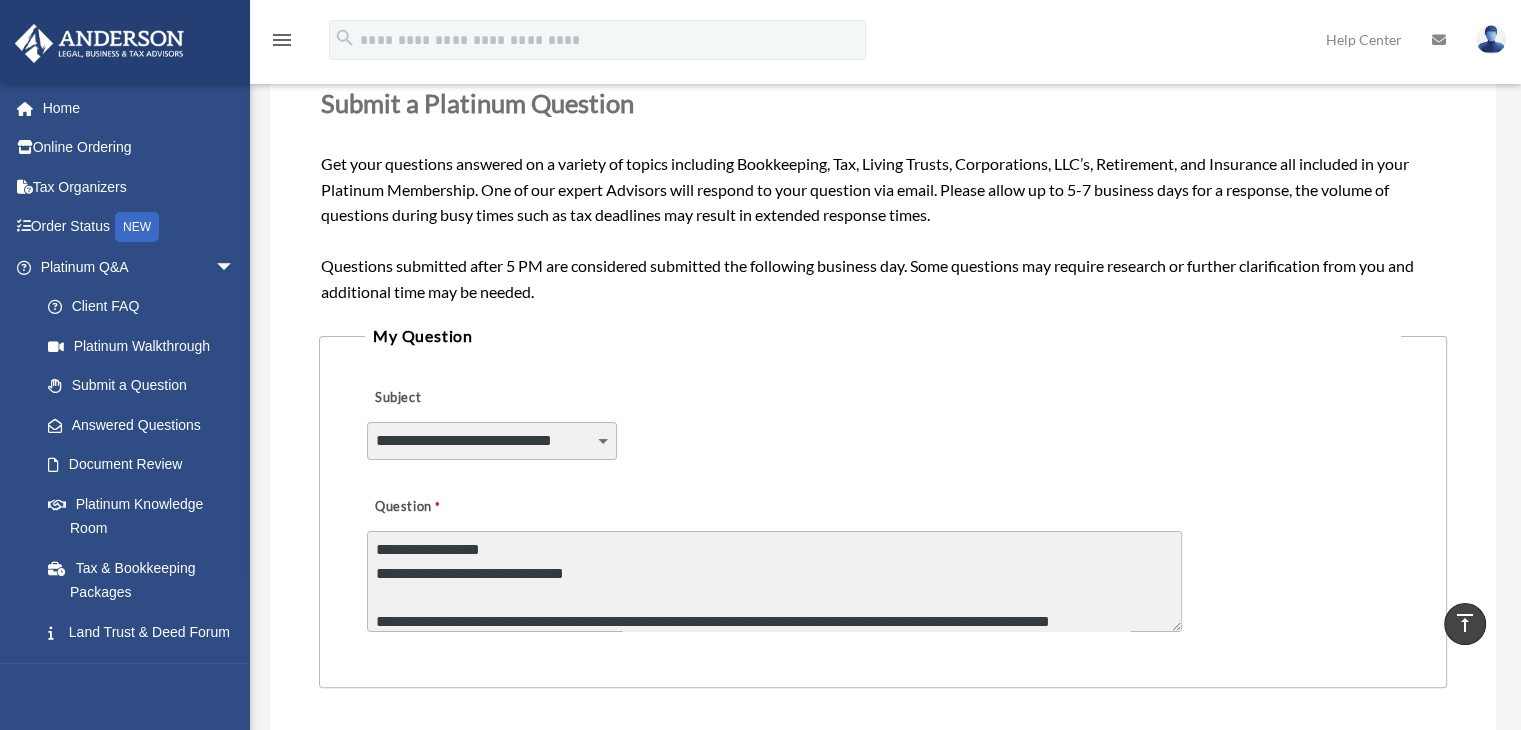 scroll, scrollTop: 194, scrollLeft: 0, axis: vertical 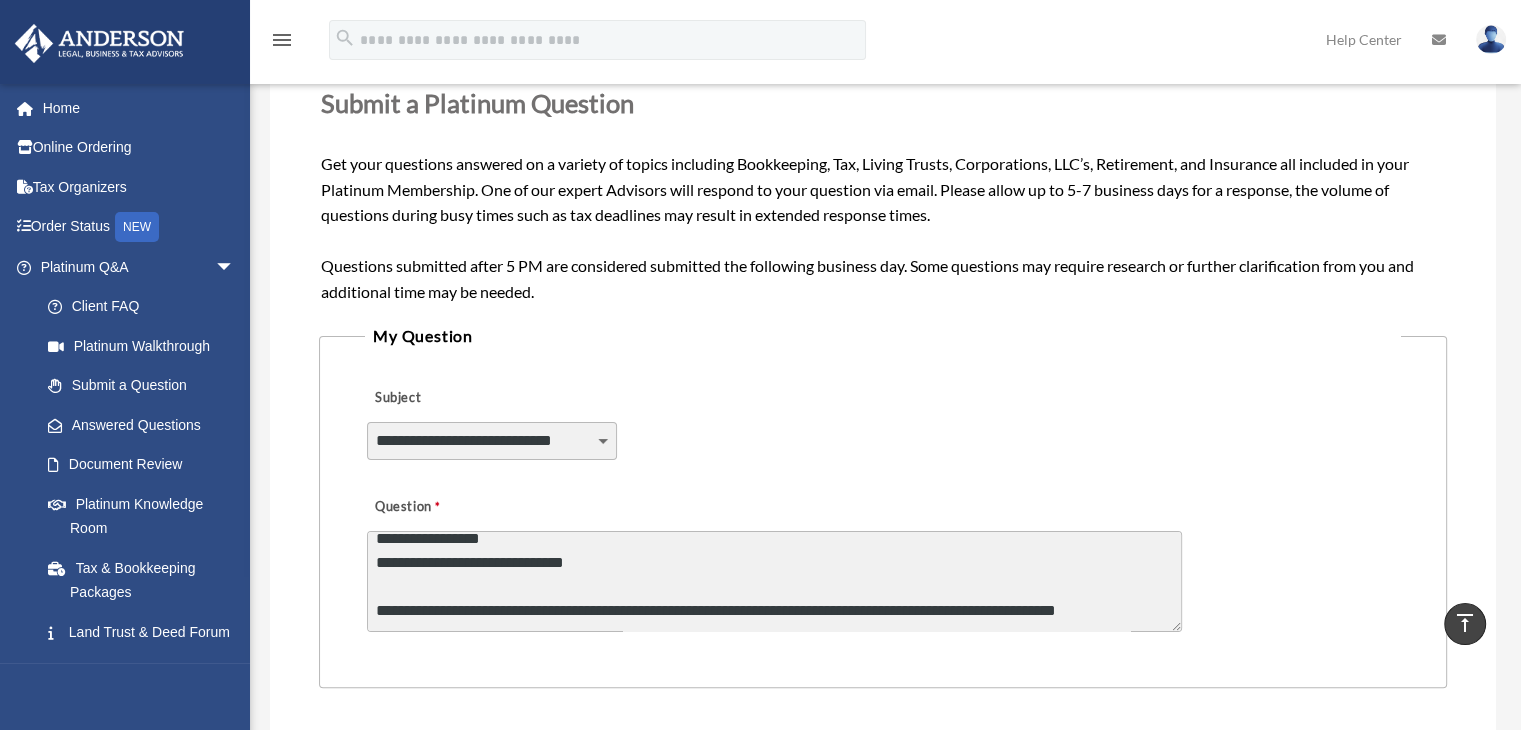 click on "**********" at bounding box center [774, 581] 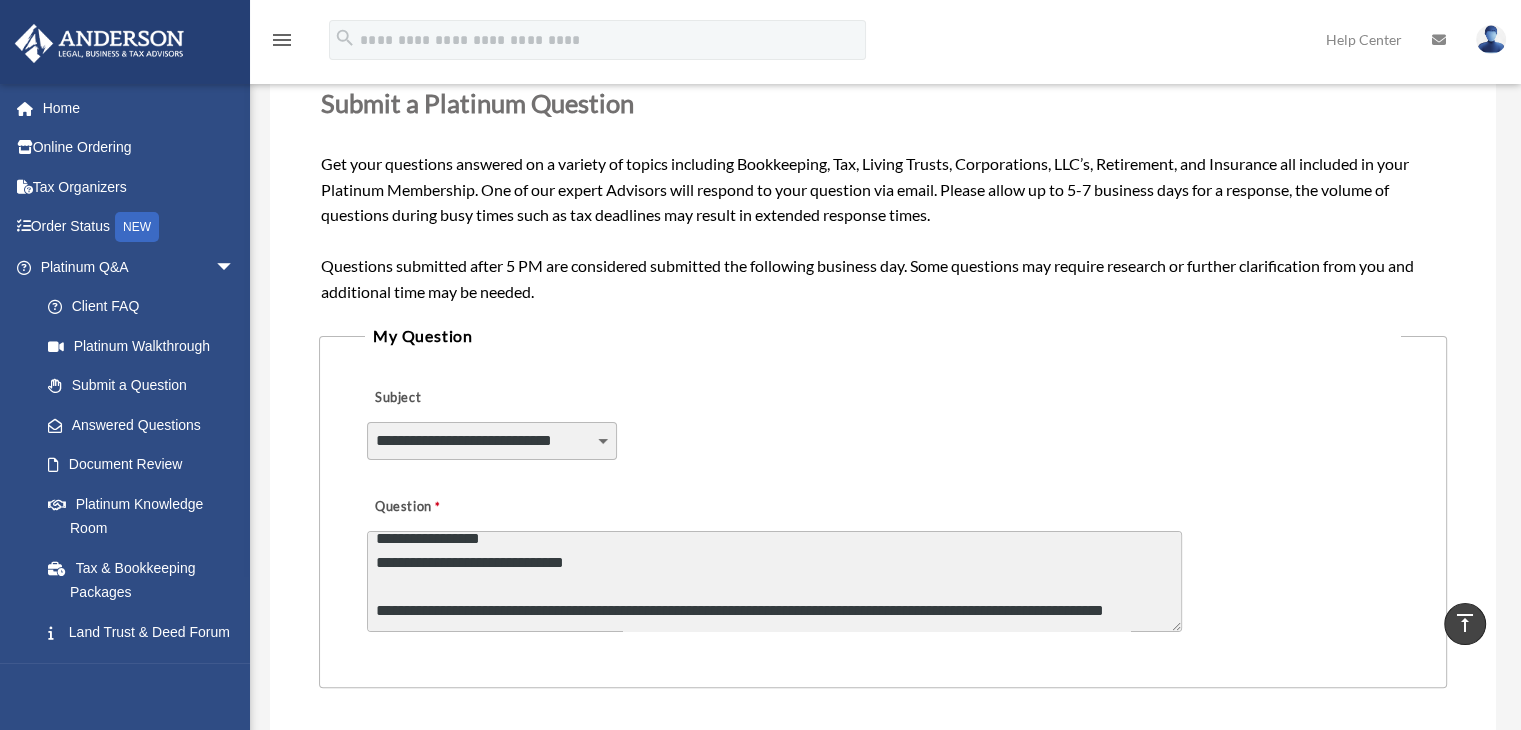click on "**********" at bounding box center [774, 581] 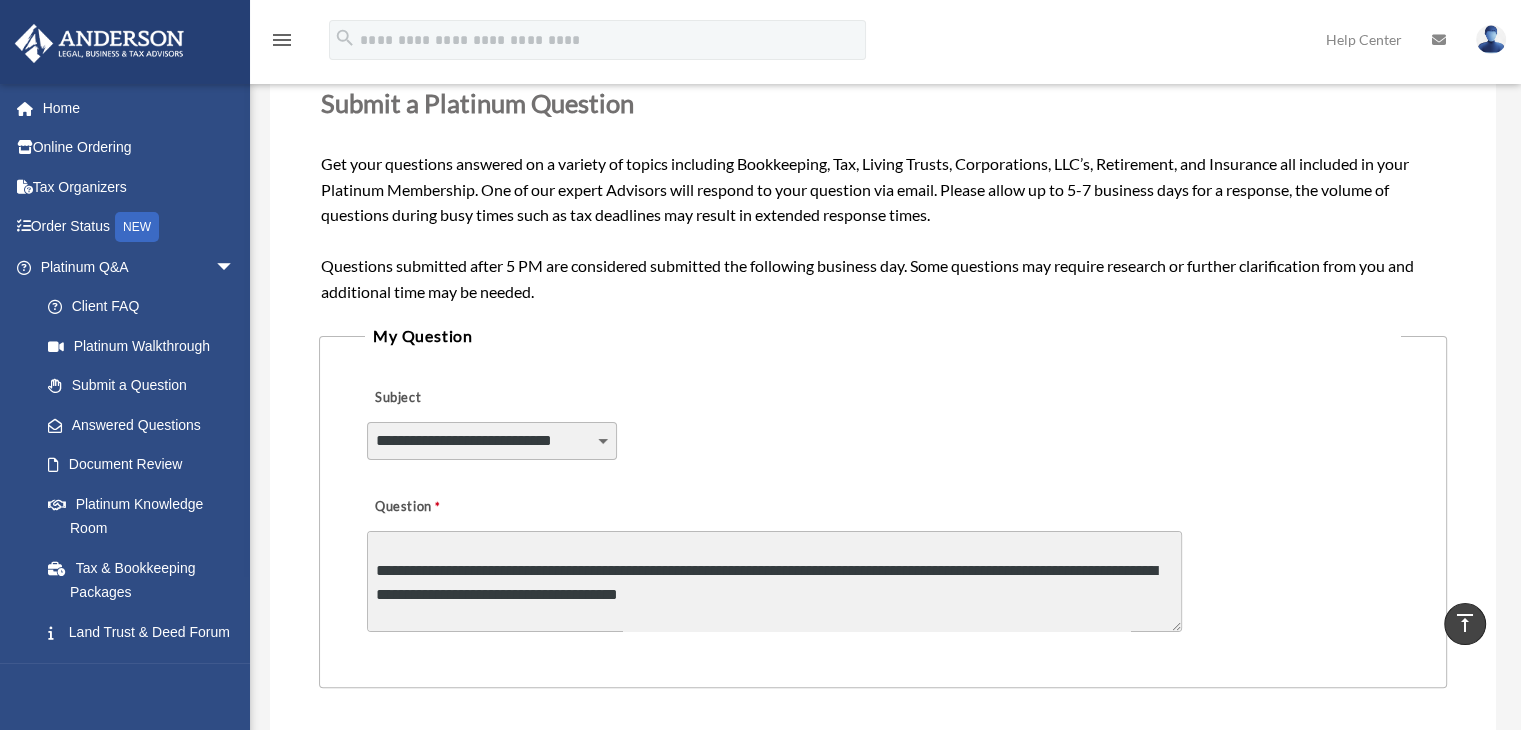 scroll, scrollTop: 0, scrollLeft: 0, axis: both 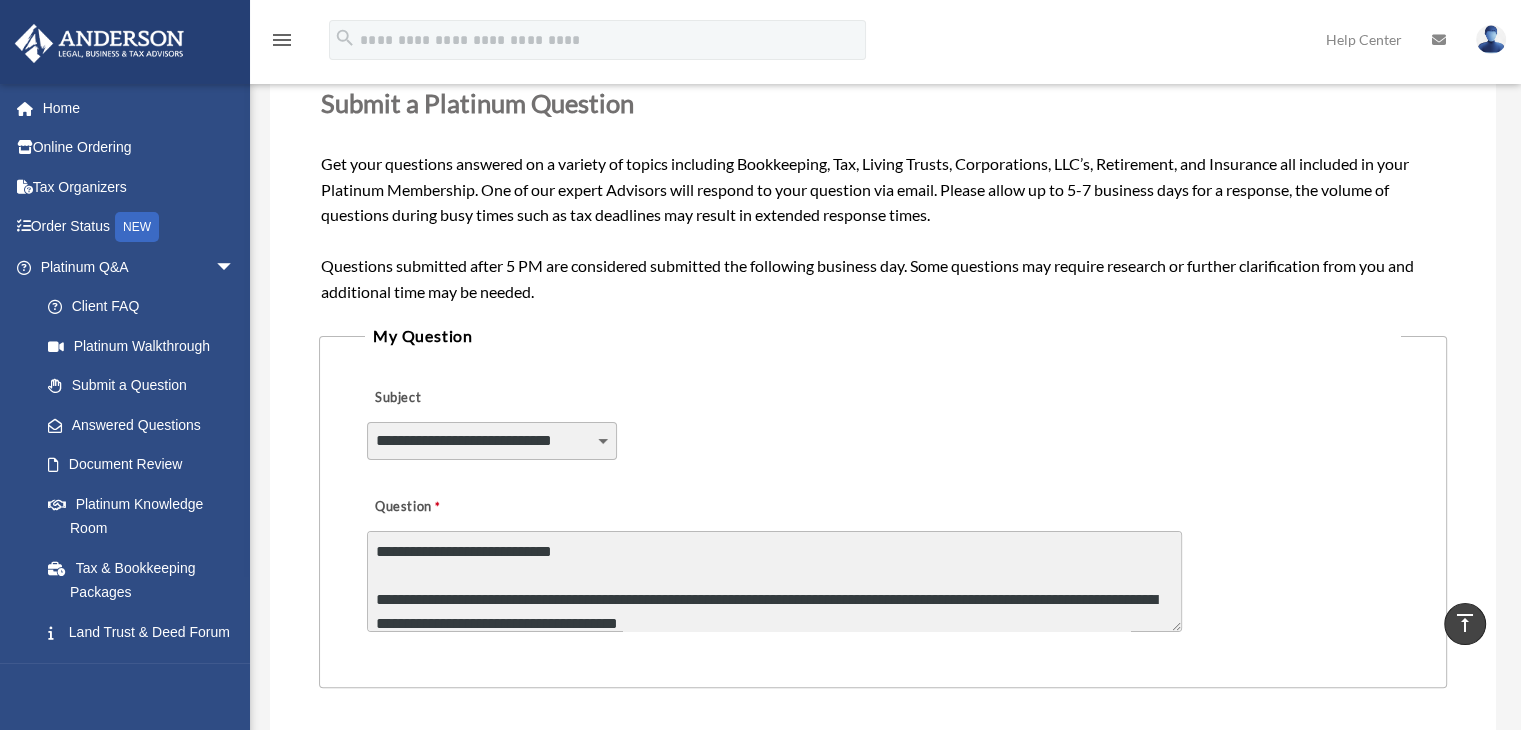 click on "**********" at bounding box center (774, 581) 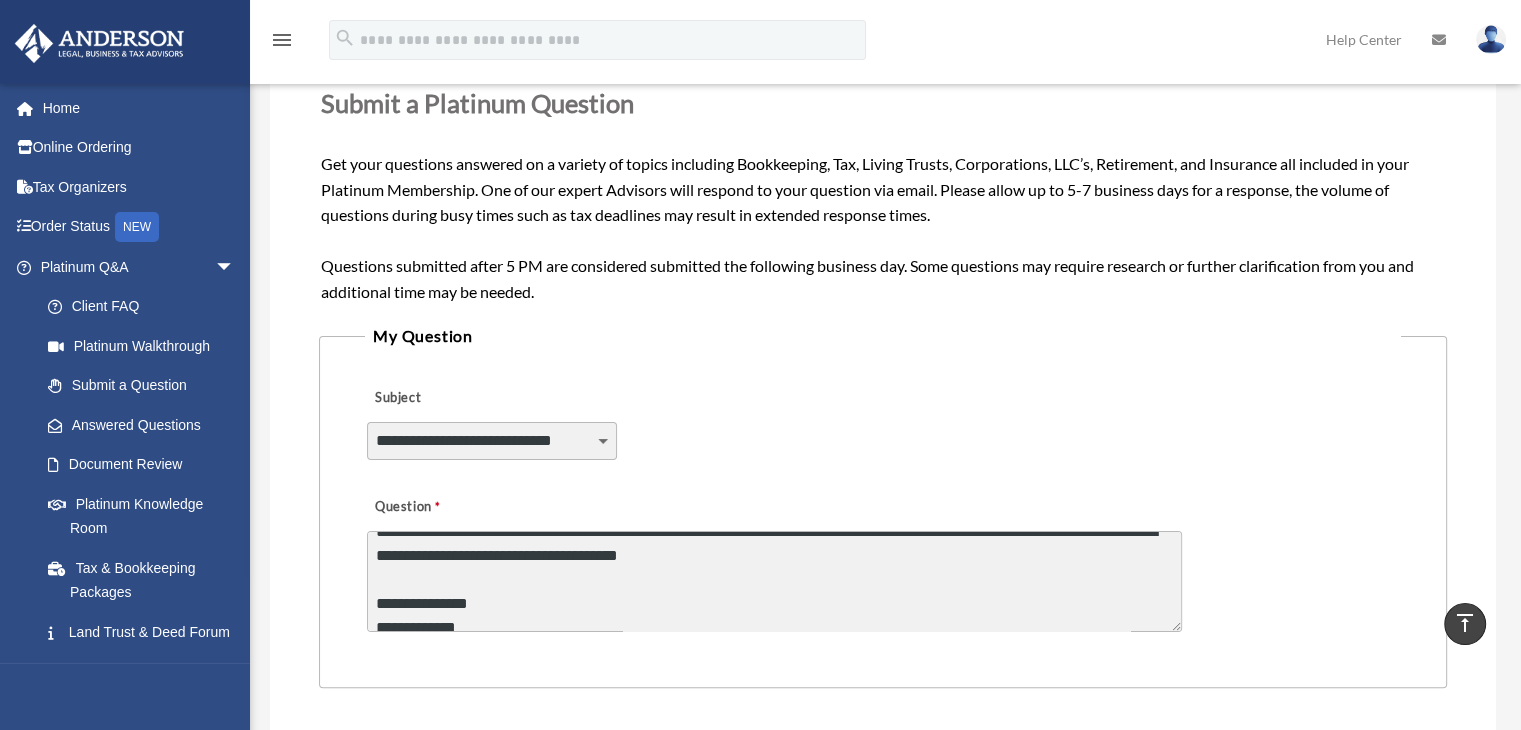 scroll, scrollTop: 100, scrollLeft: 0, axis: vertical 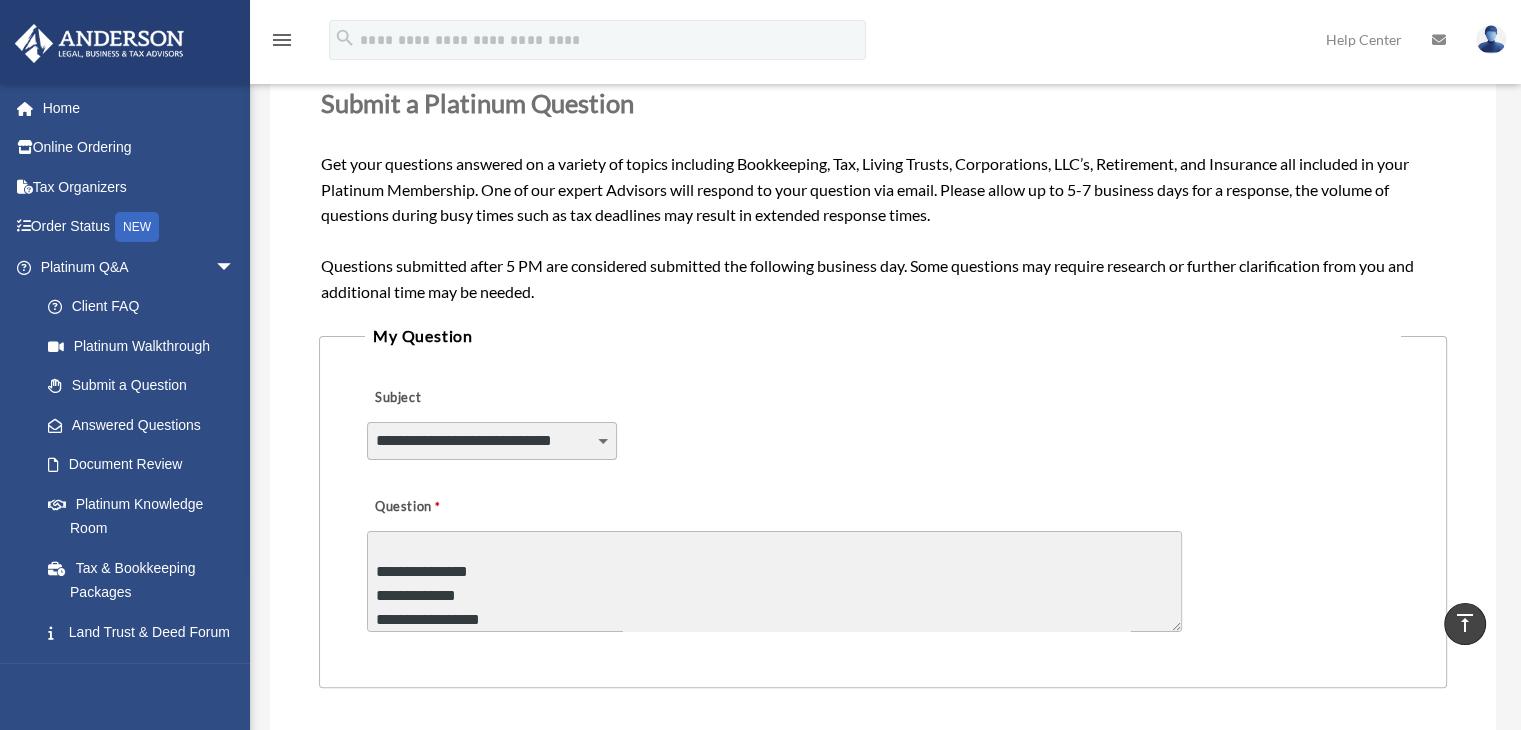 click on "**********" at bounding box center [774, 581] 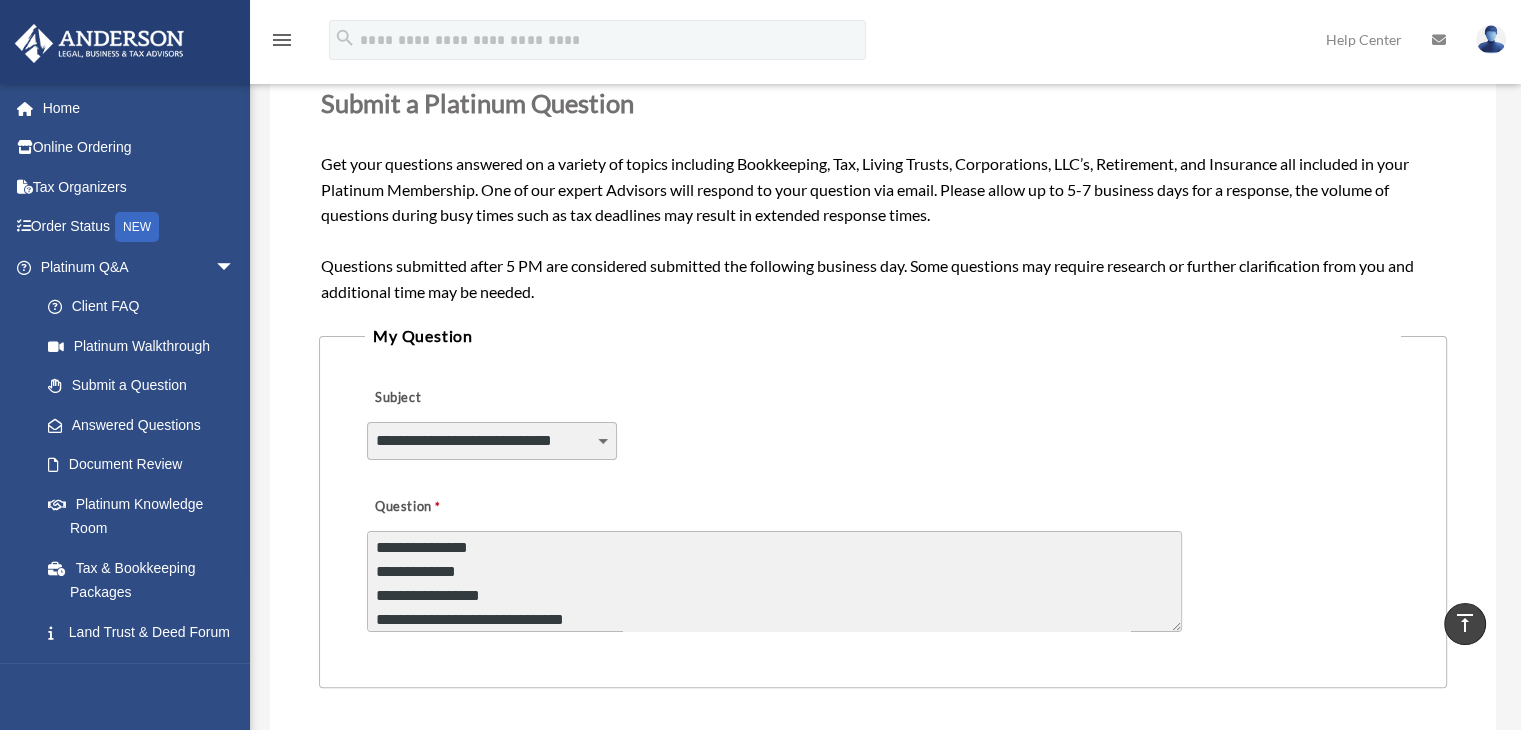 scroll, scrollTop: 200, scrollLeft: 0, axis: vertical 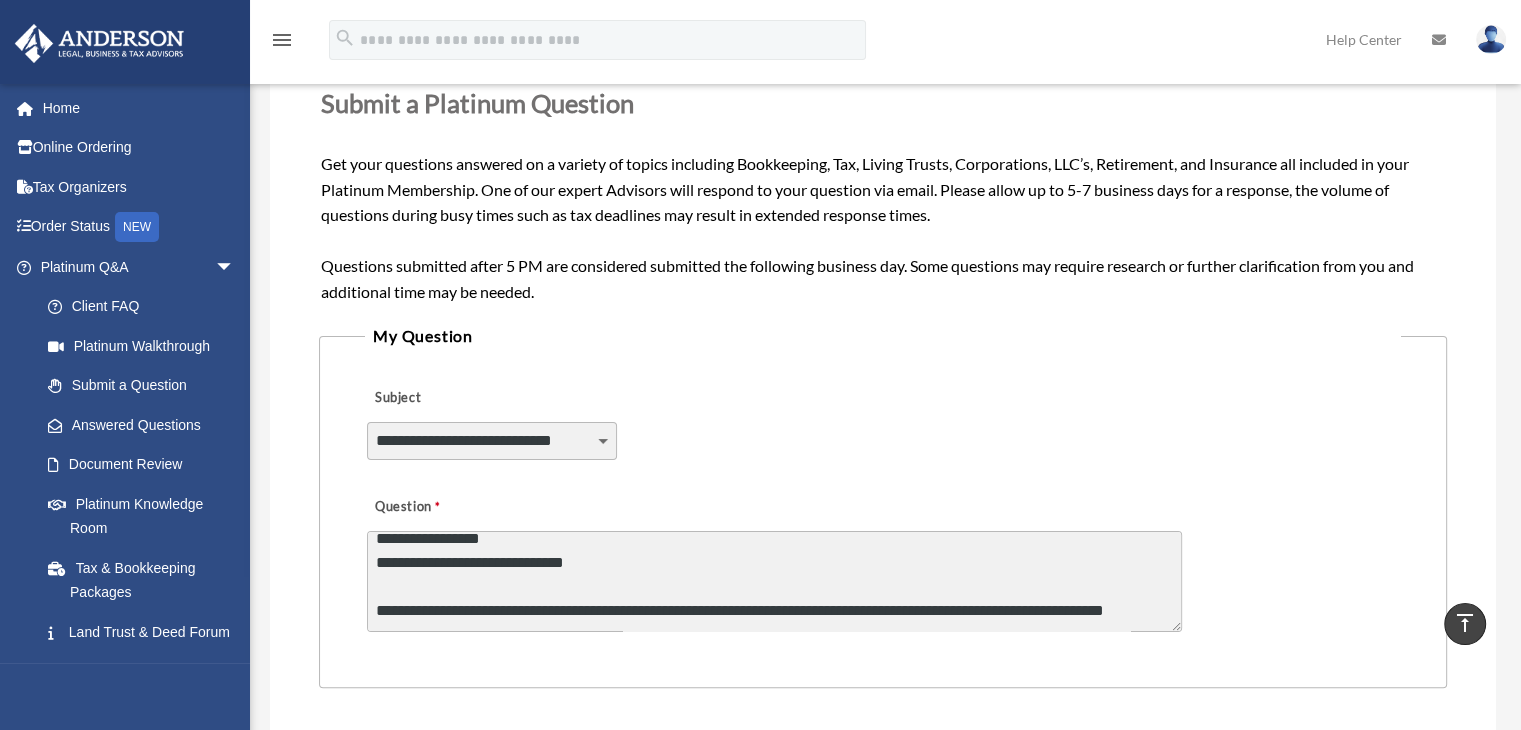 click on "**********" at bounding box center [774, 581] 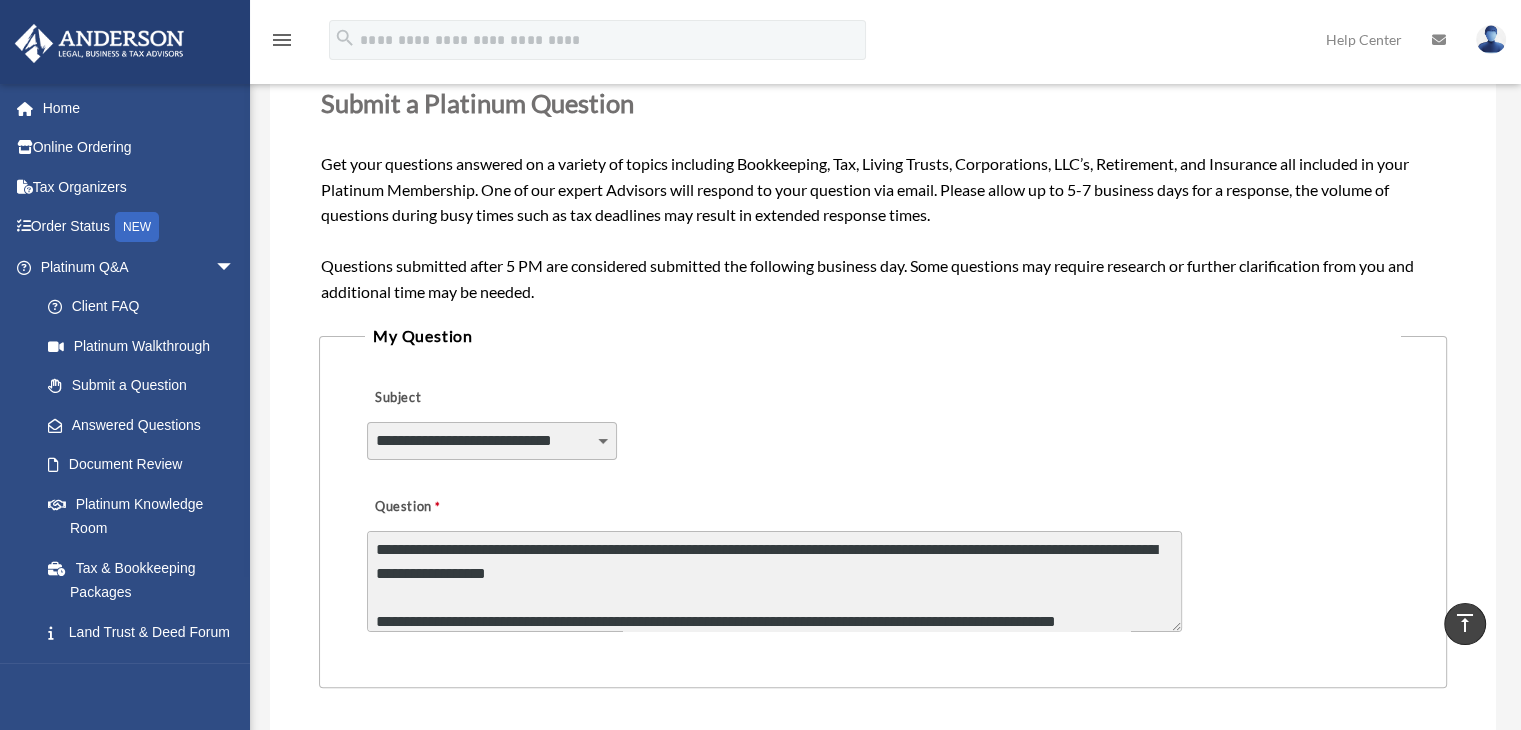 scroll, scrollTop: 242, scrollLeft: 0, axis: vertical 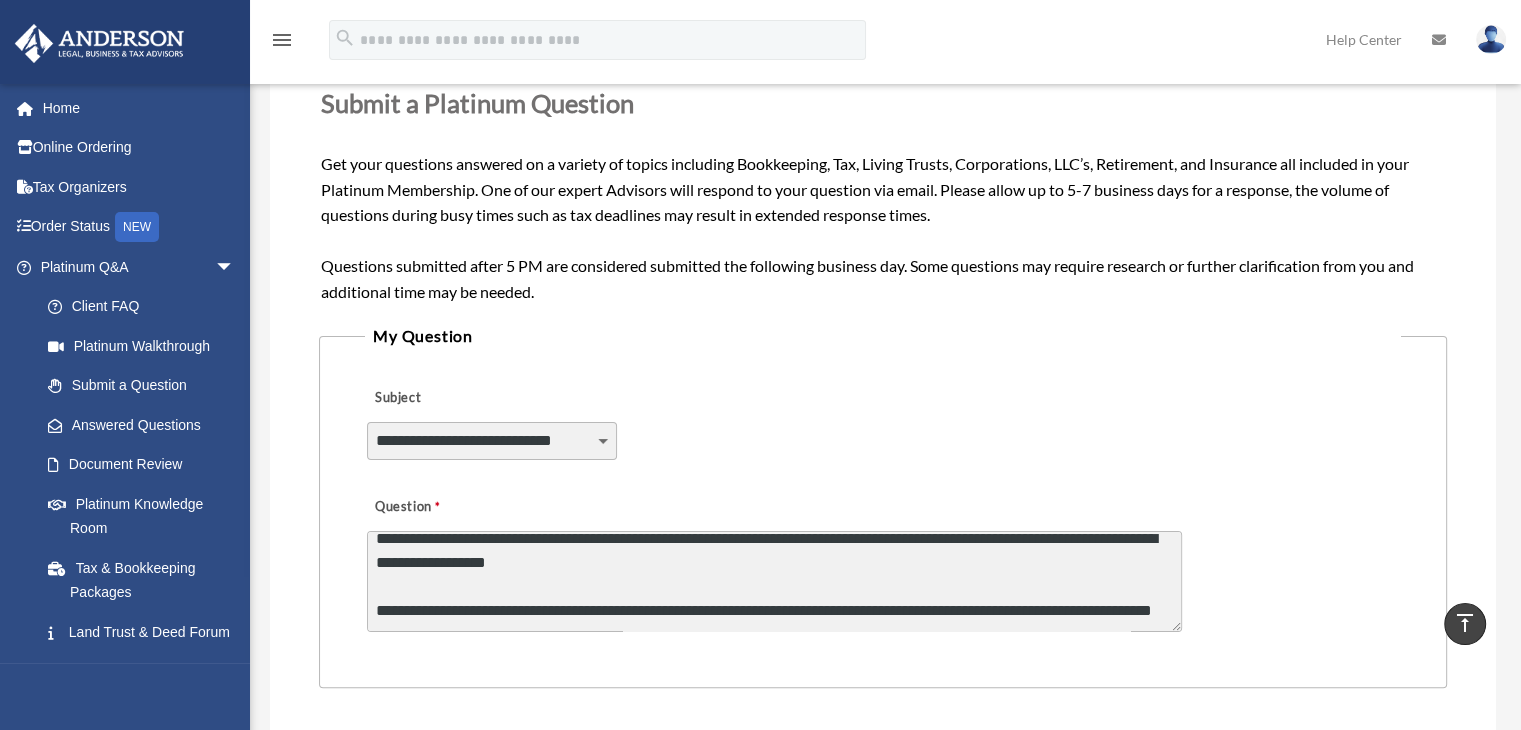 click on "**********" at bounding box center [774, 581] 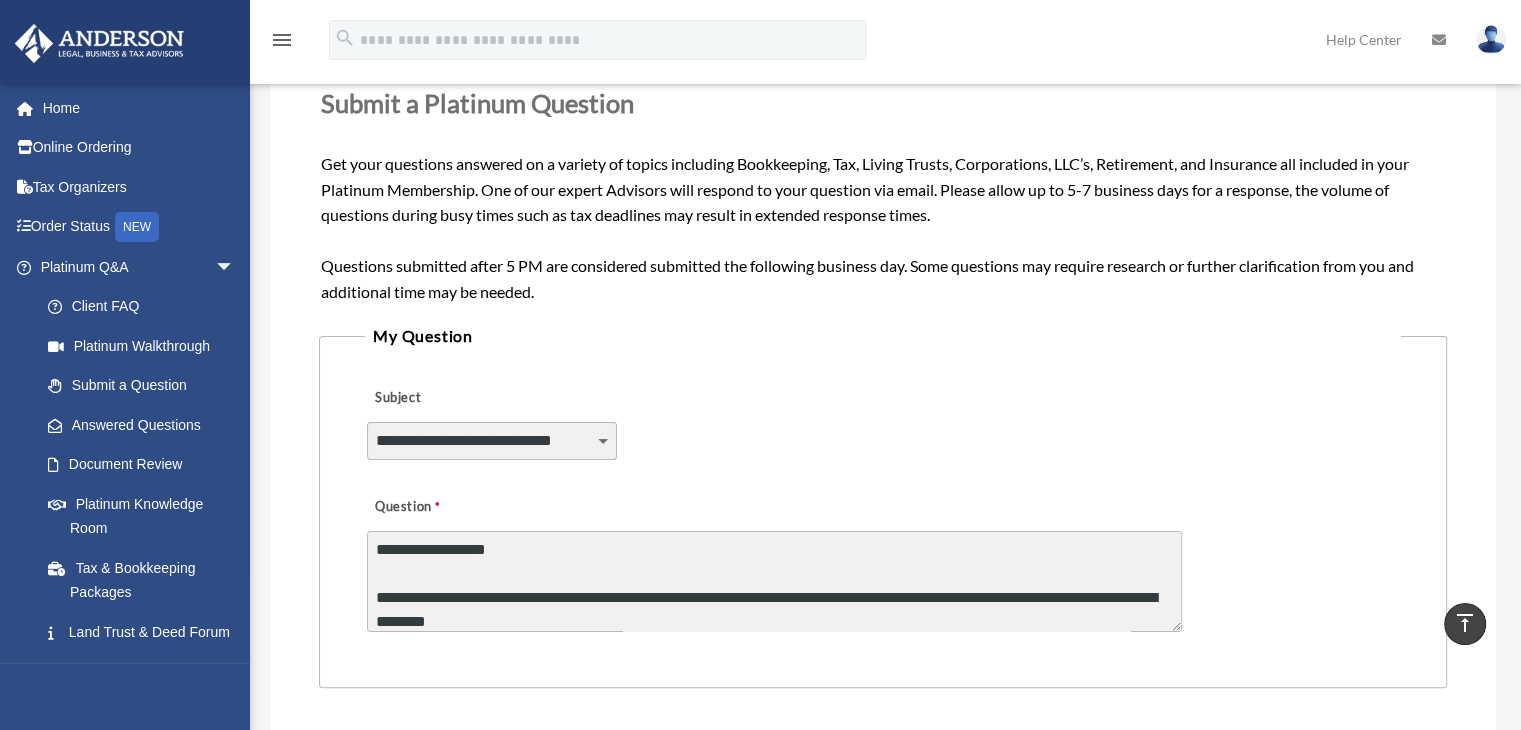 click on "**********" at bounding box center [774, 581] 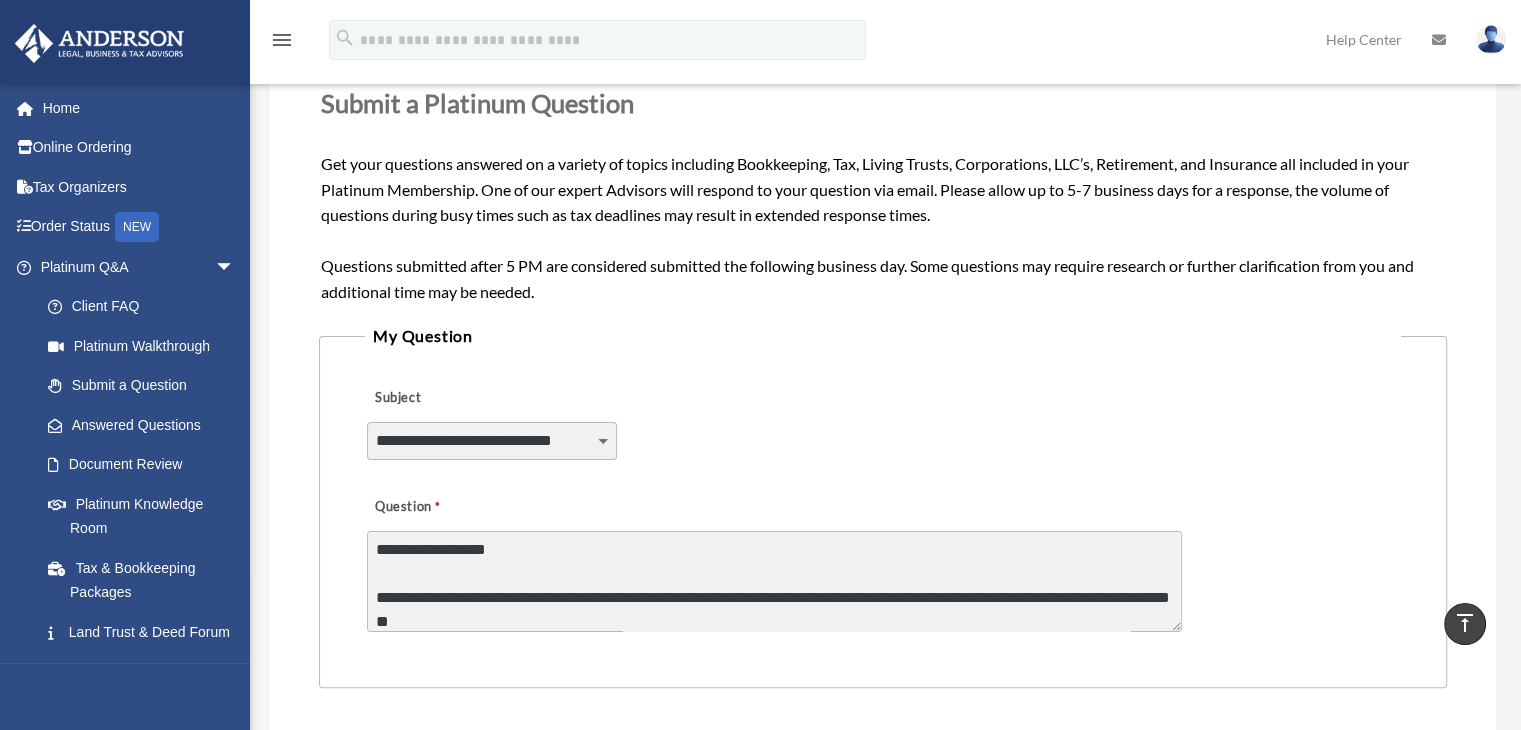 click on "**********" at bounding box center [774, 581] 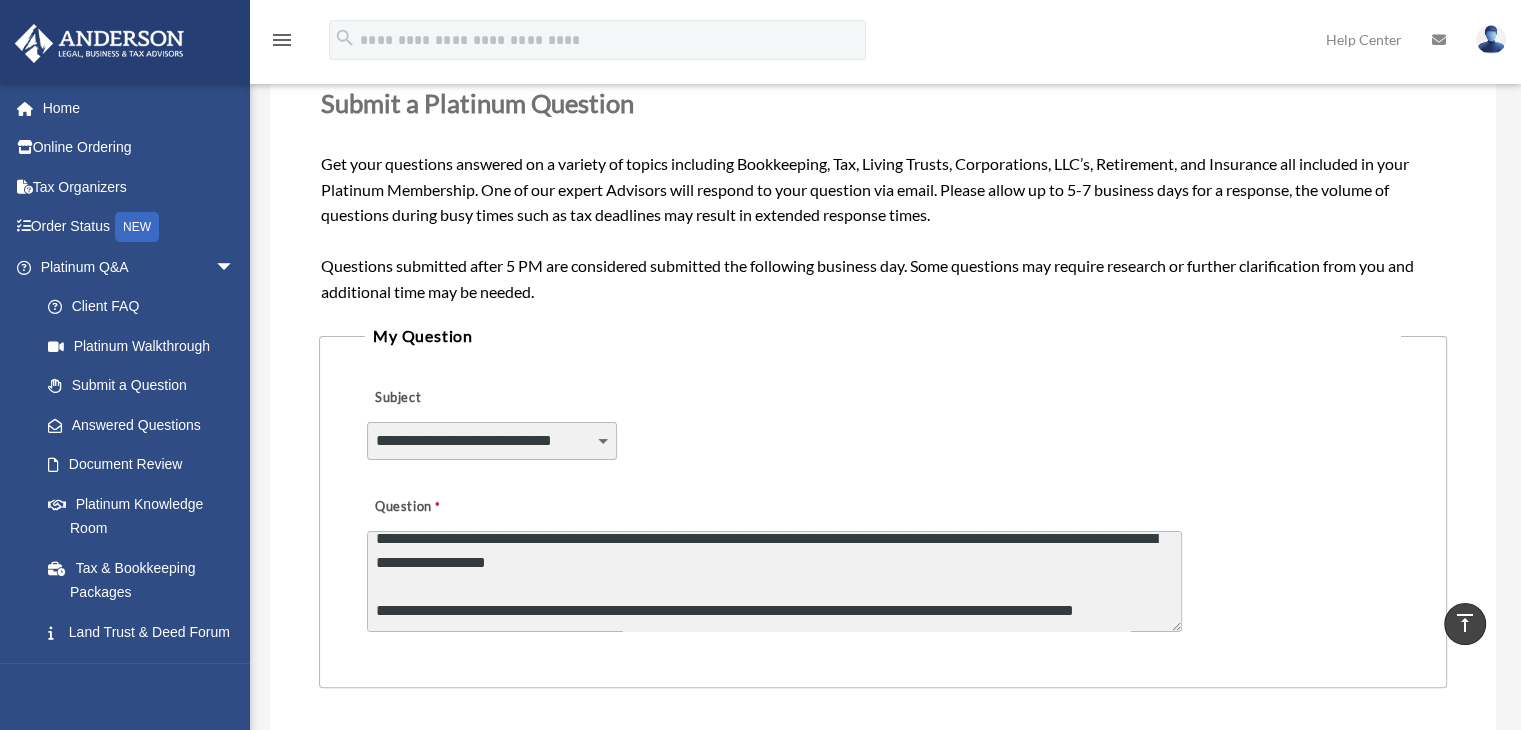 click on "**********" at bounding box center [774, 581] 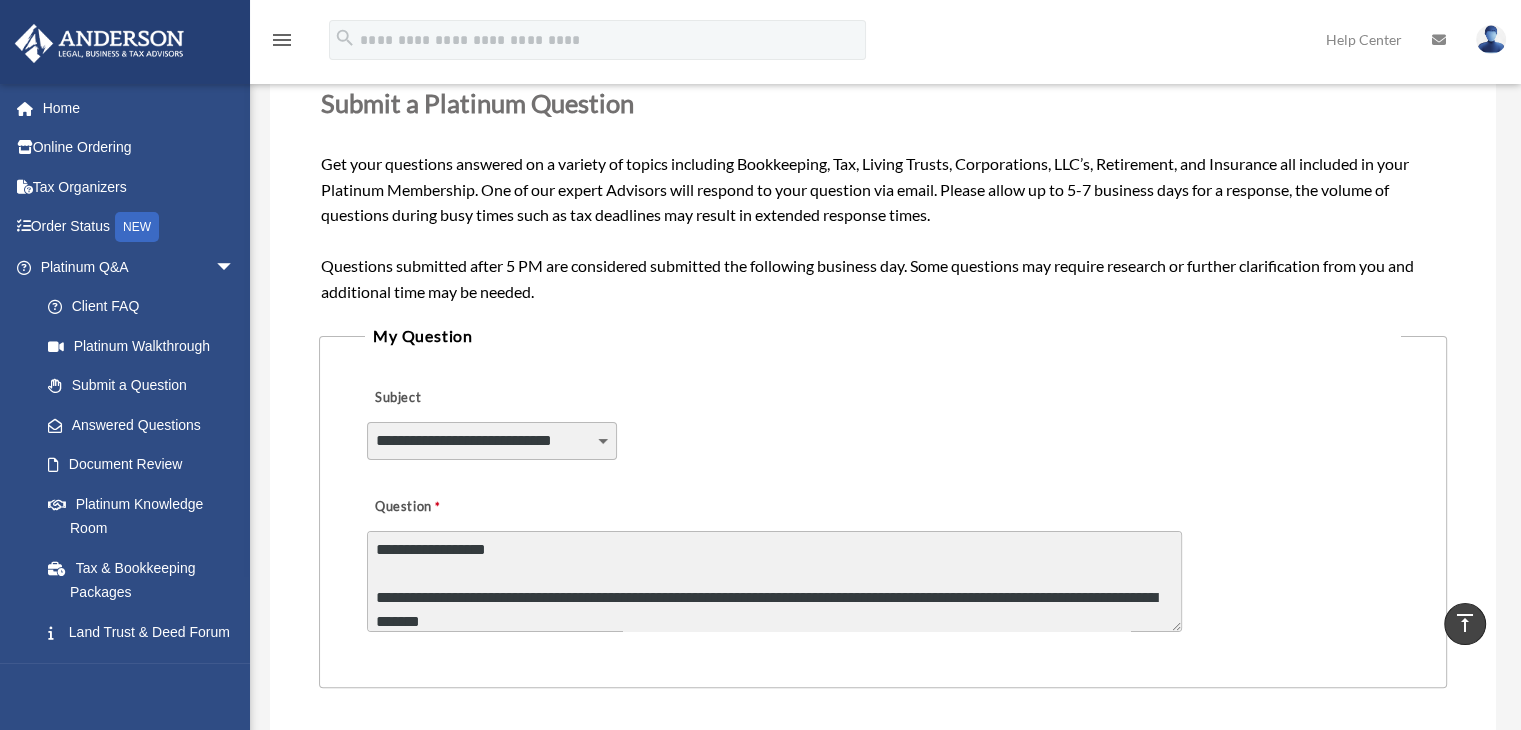 click on "**********" at bounding box center (774, 581) 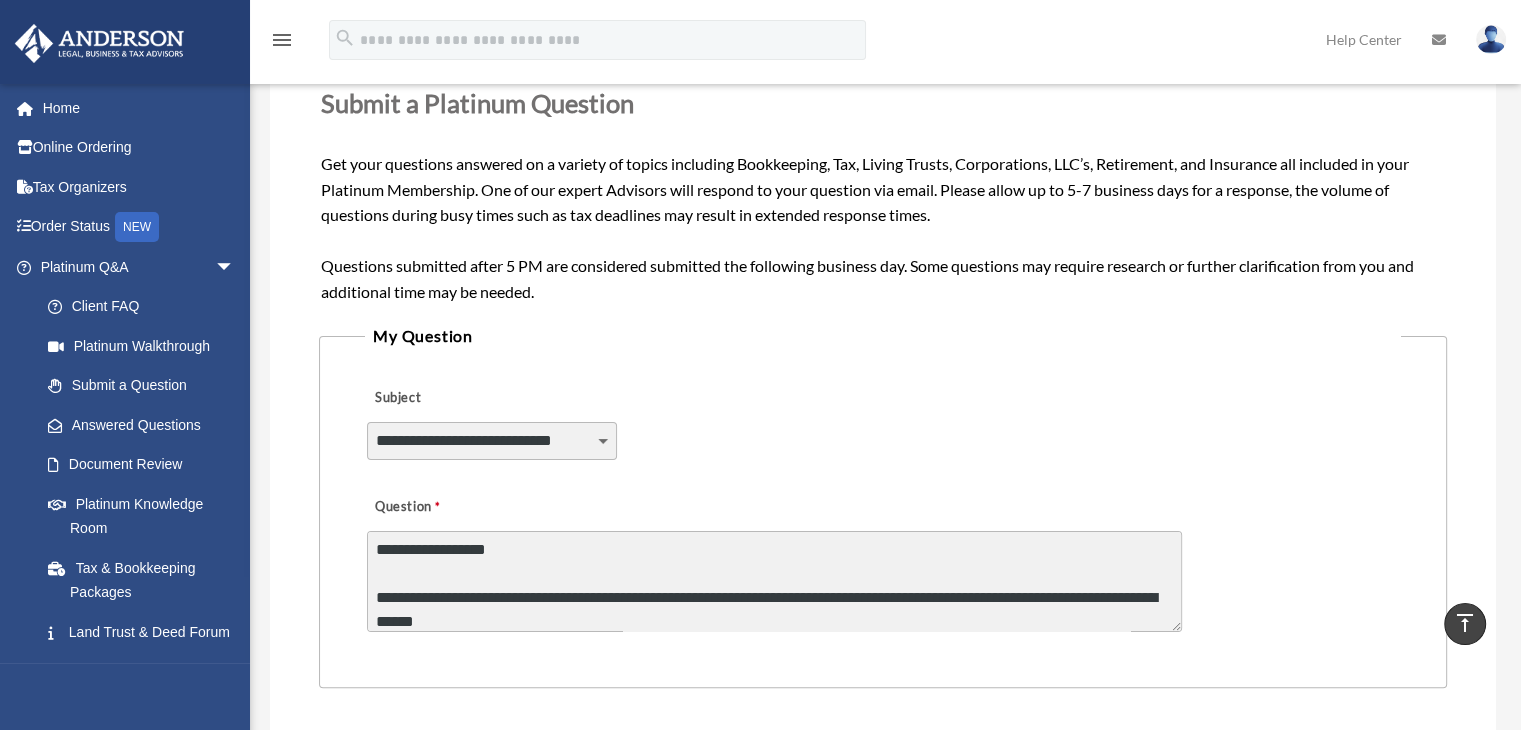 click on "**********" at bounding box center [774, 581] 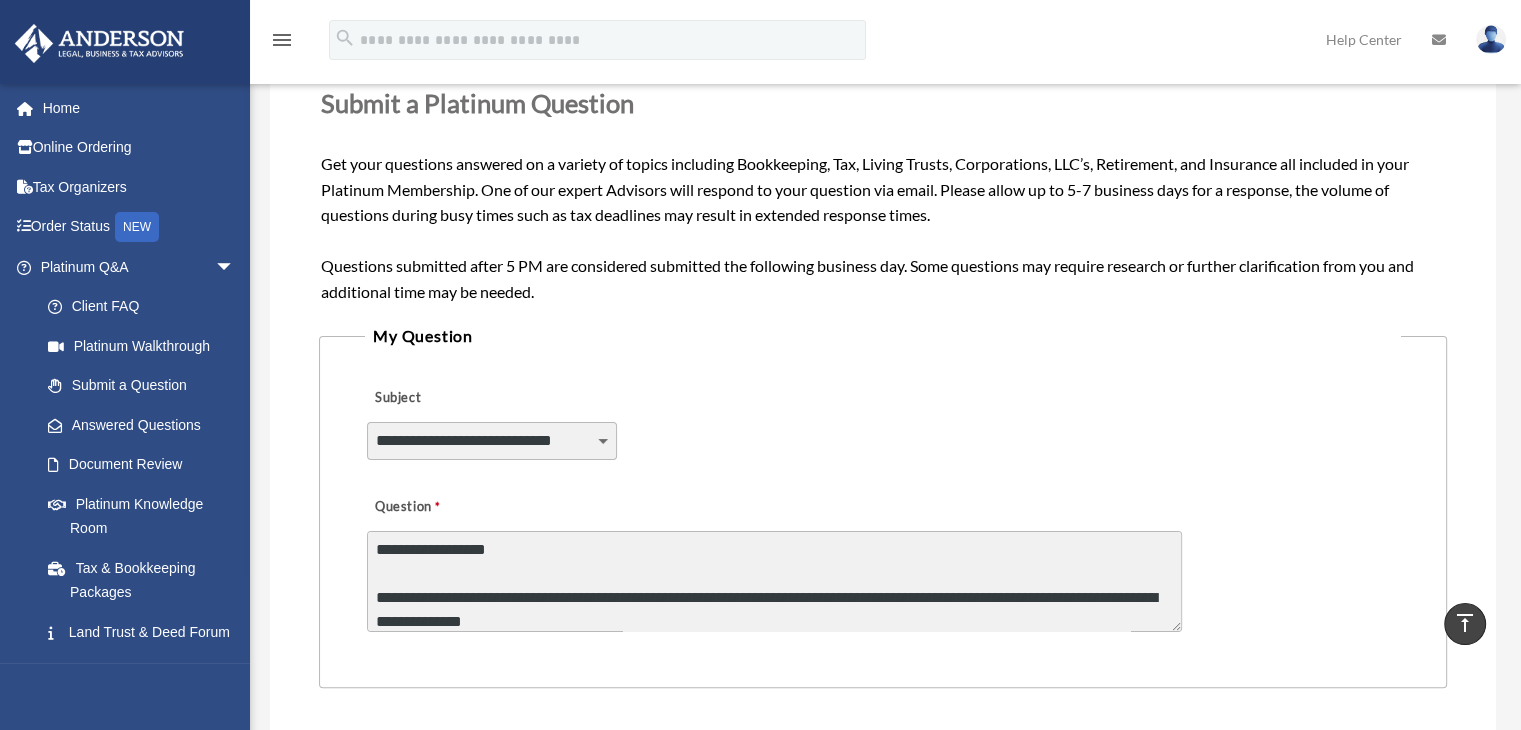 drag, startPoint x: 668, startPoint y: 604, endPoint x: 624, endPoint y: 608, distance: 44.181442 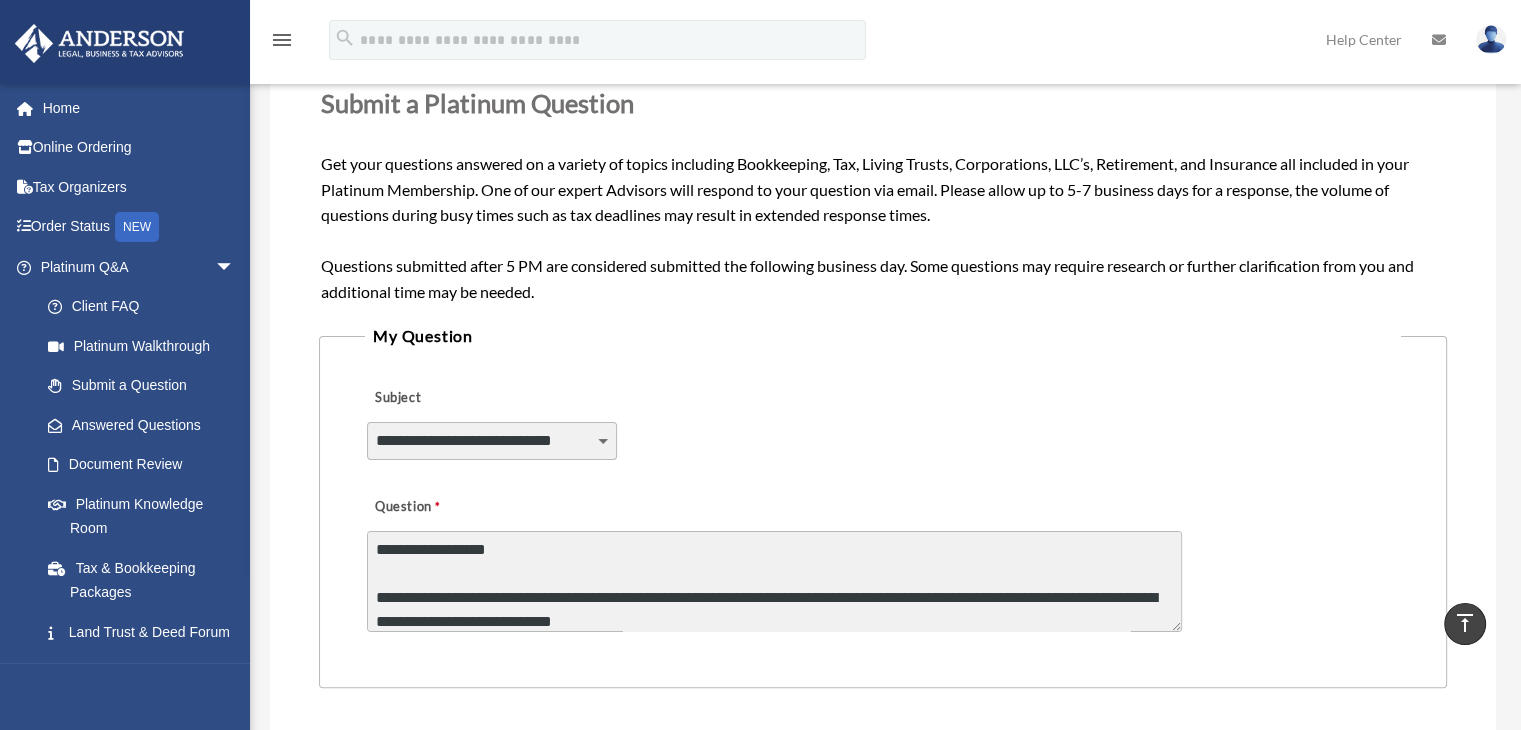 click on "**********" at bounding box center (774, 581) 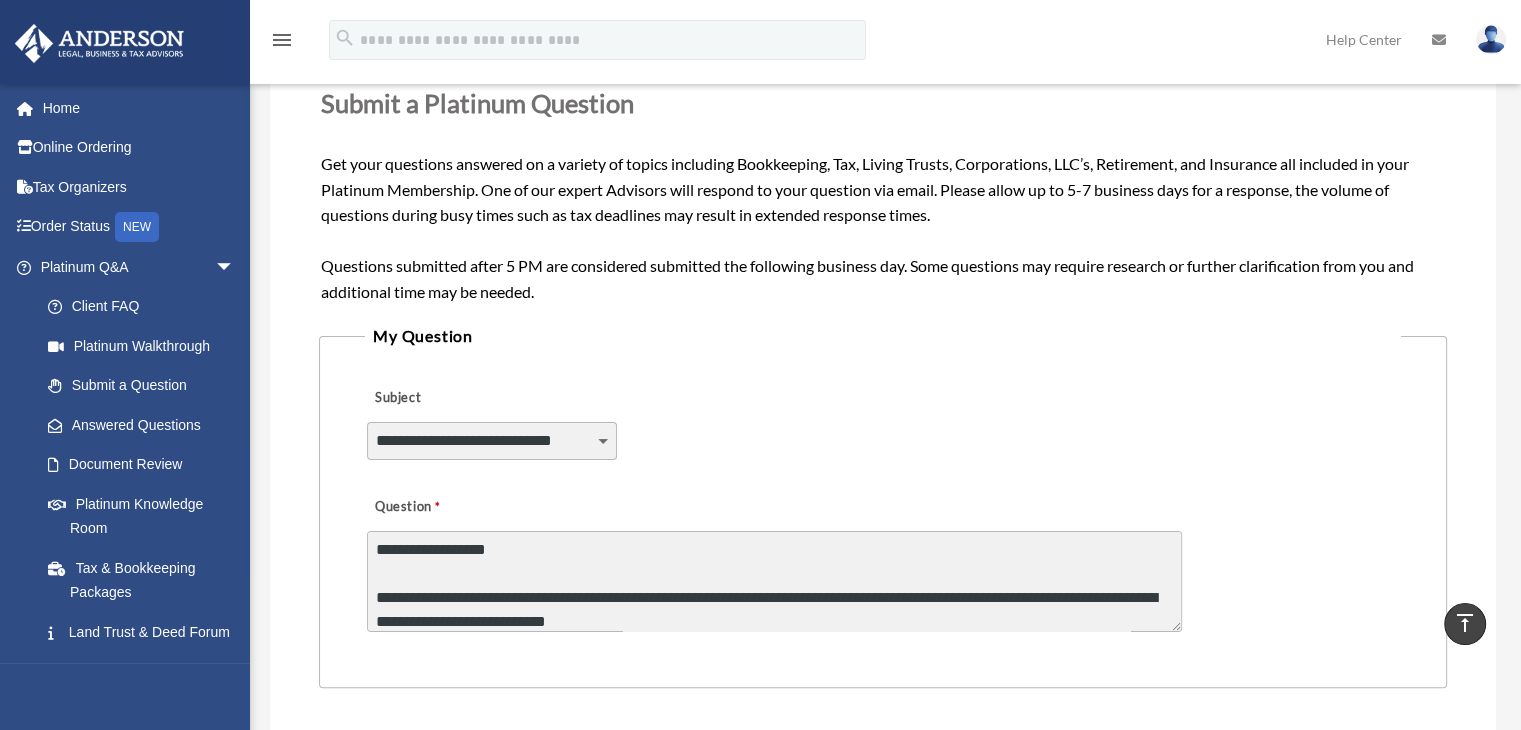 click on "**********" at bounding box center [774, 581] 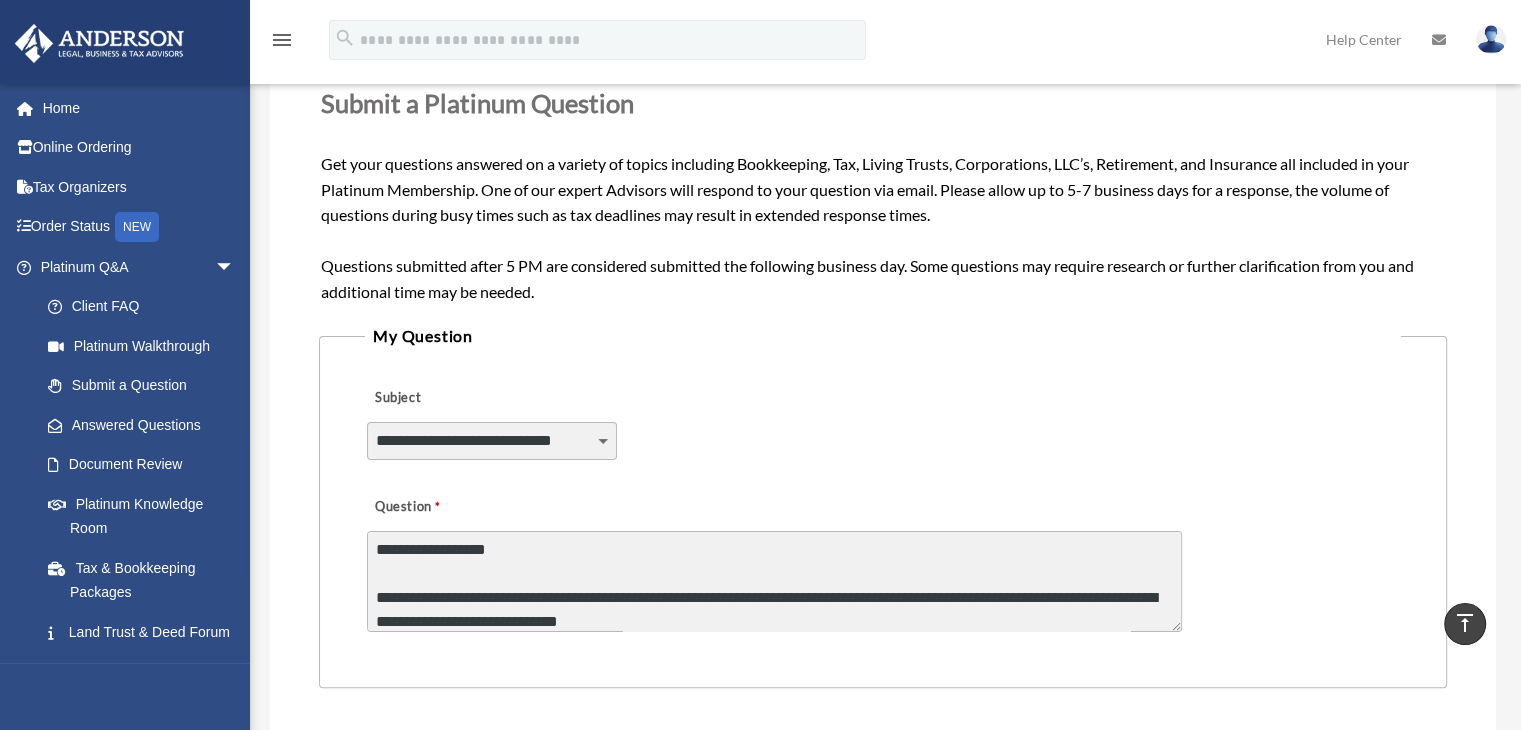 click on "**********" at bounding box center [774, 581] 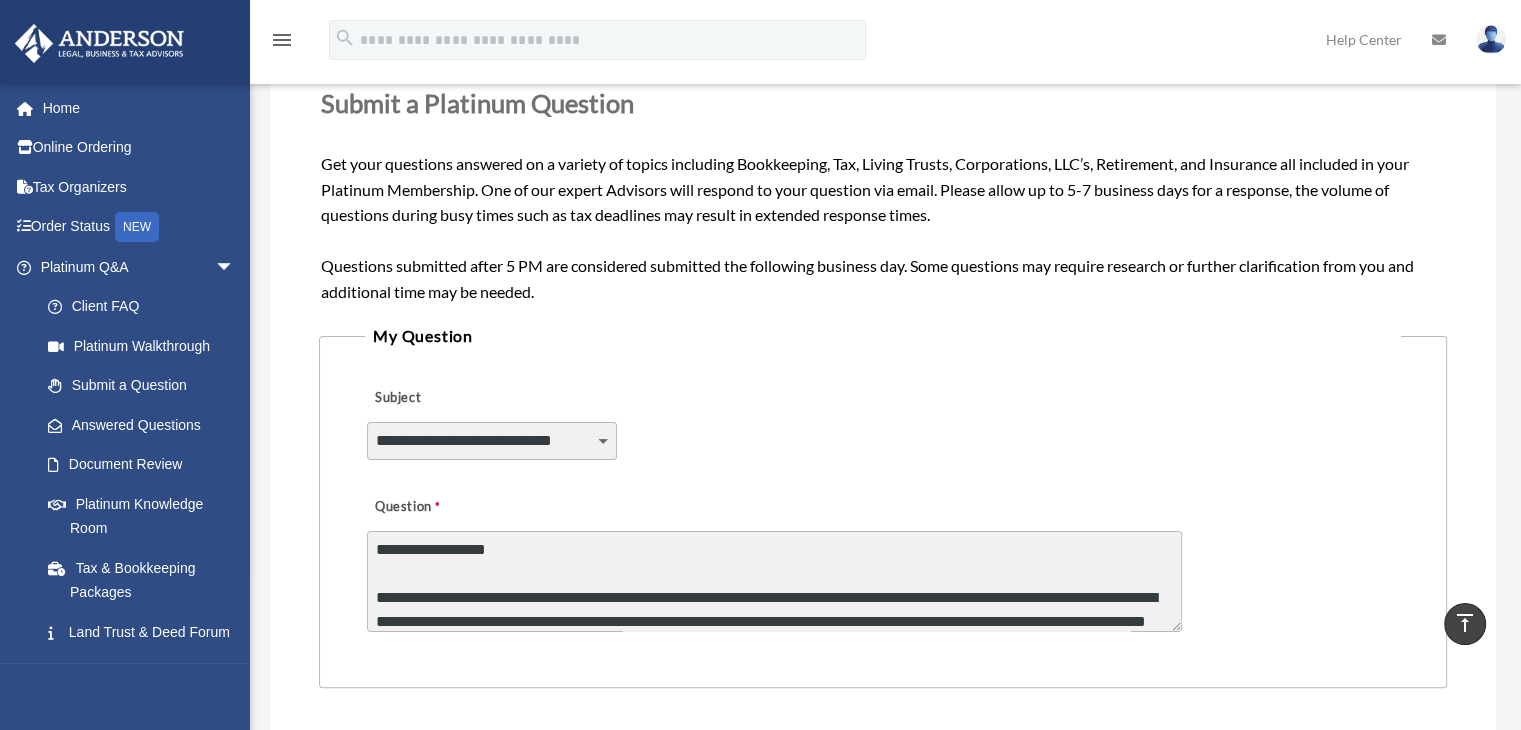 scroll, scrollTop: 300, scrollLeft: 0, axis: vertical 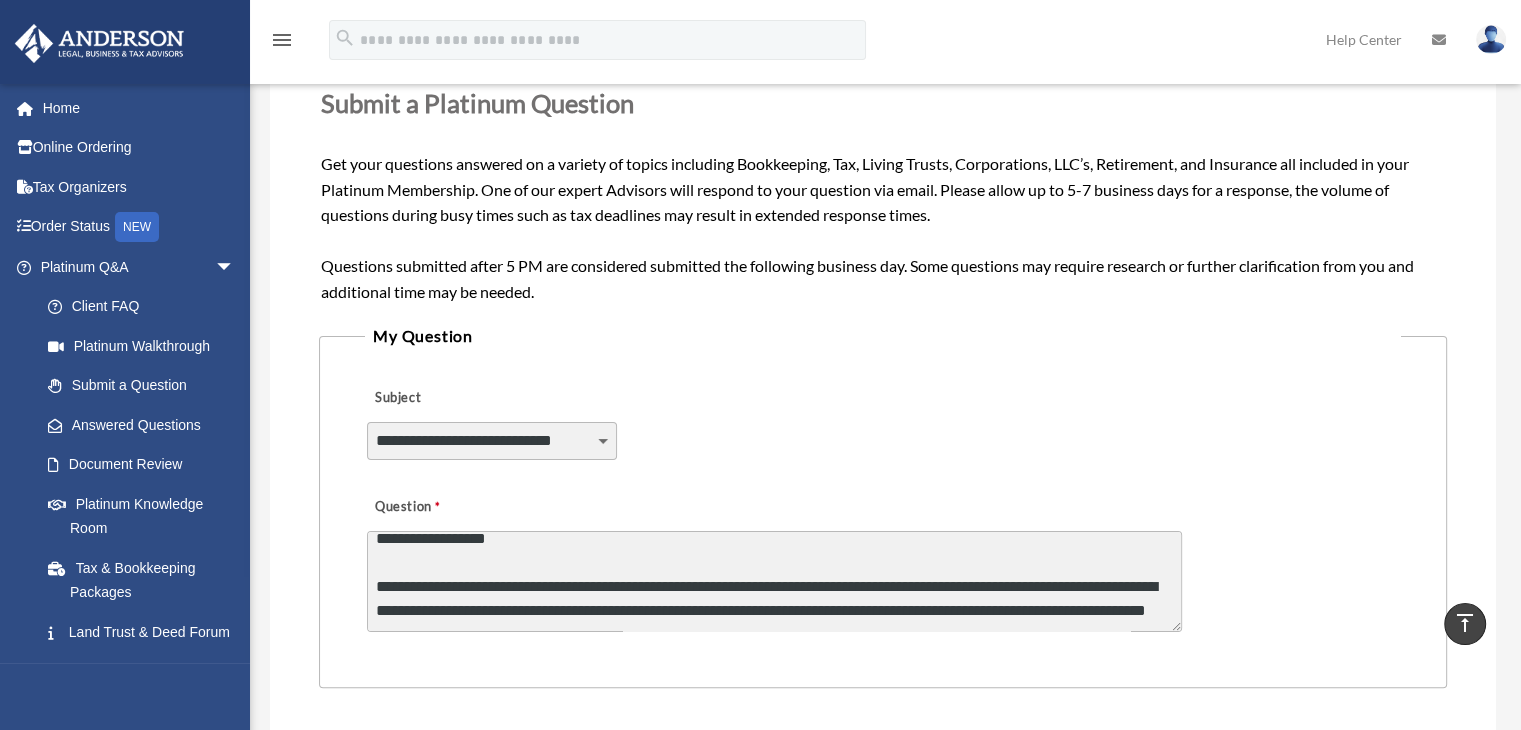 drag, startPoint x: 464, startPoint y: 568, endPoint x: 677, endPoint y: 557, distance: 213.28384 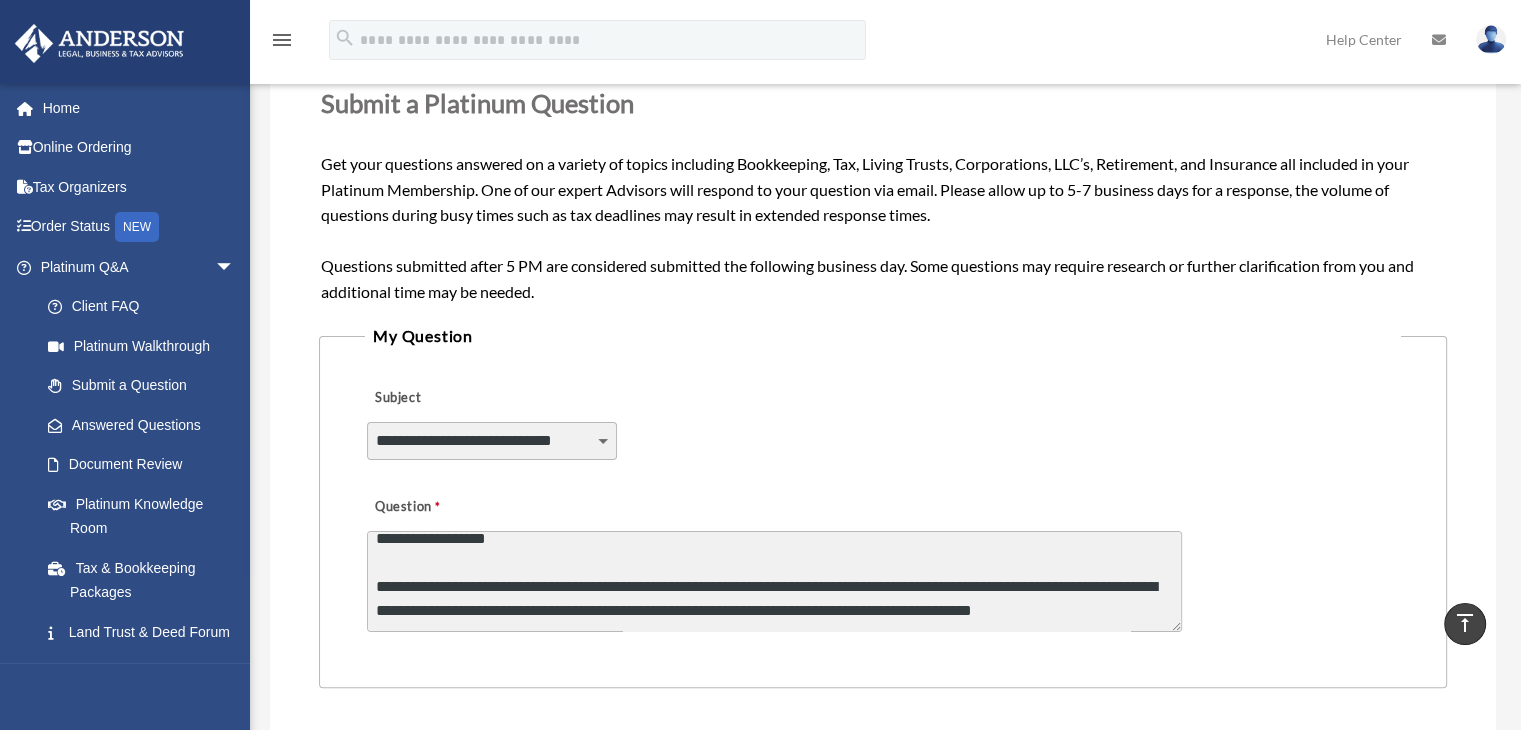 scroll, scrollTop: 300, scrollLeft: 0, axis: vertical 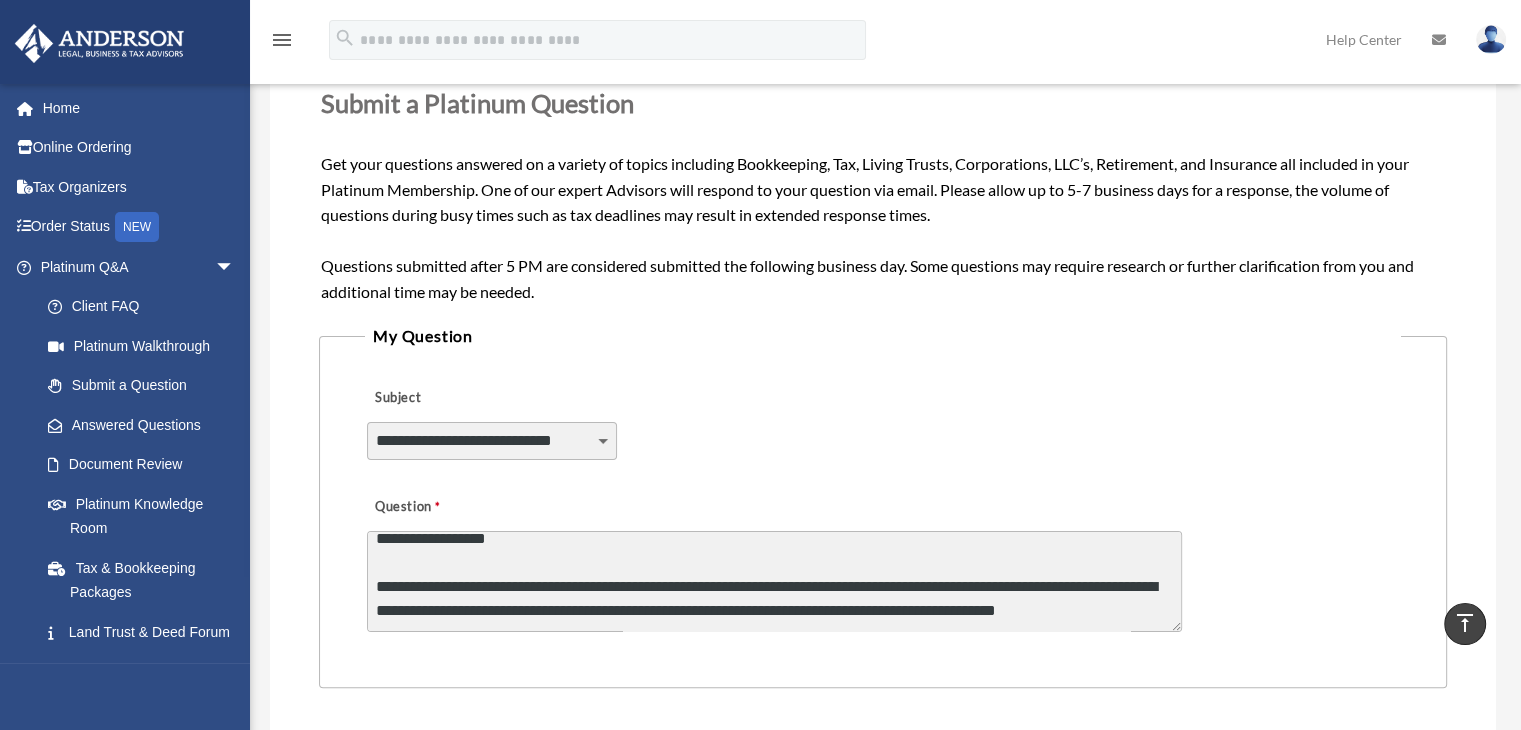 click on "**********" at bounding box center [774, 581] 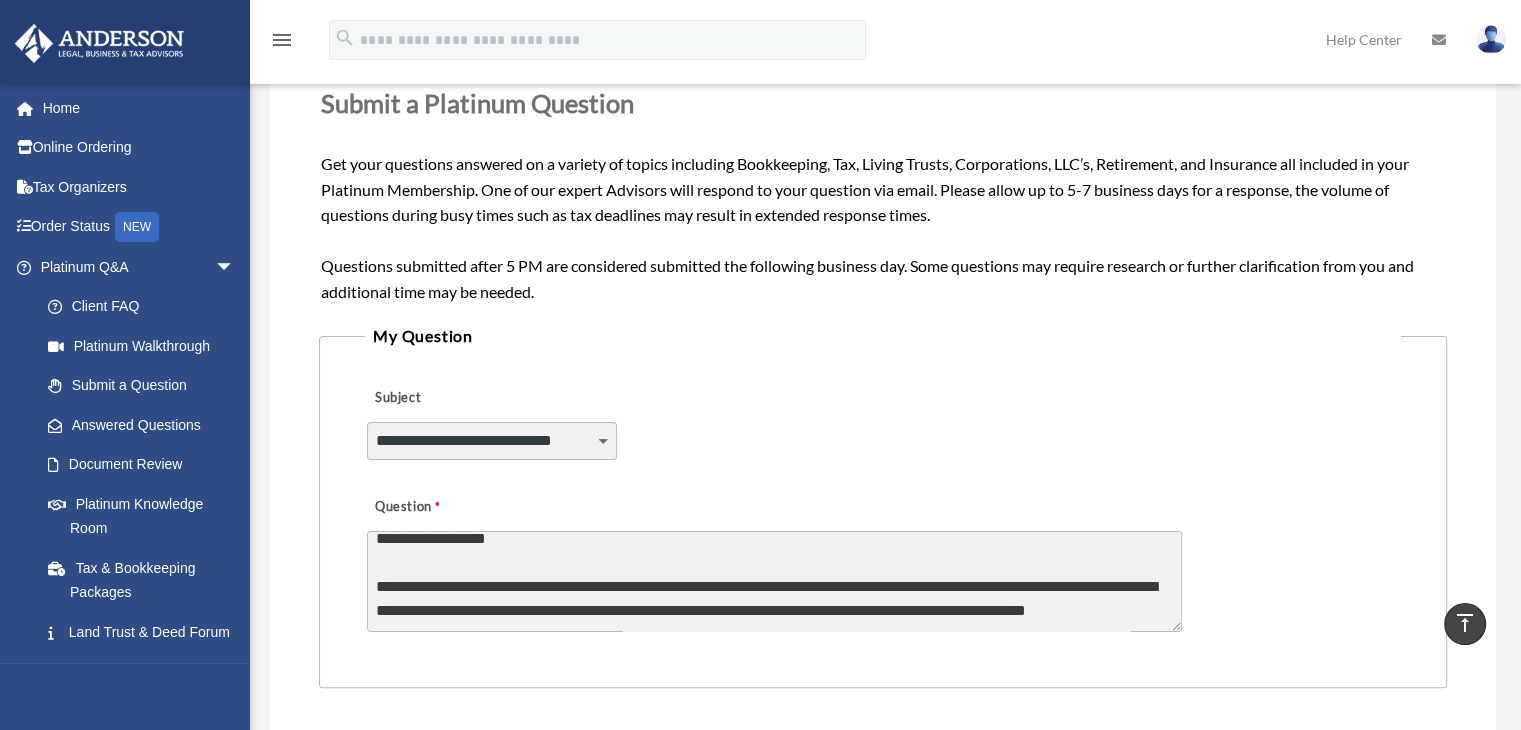 drag, startPoint x: 612, startPoint y: 562, endPoint x: 727, endPoint y: 574, distance: 115.62439 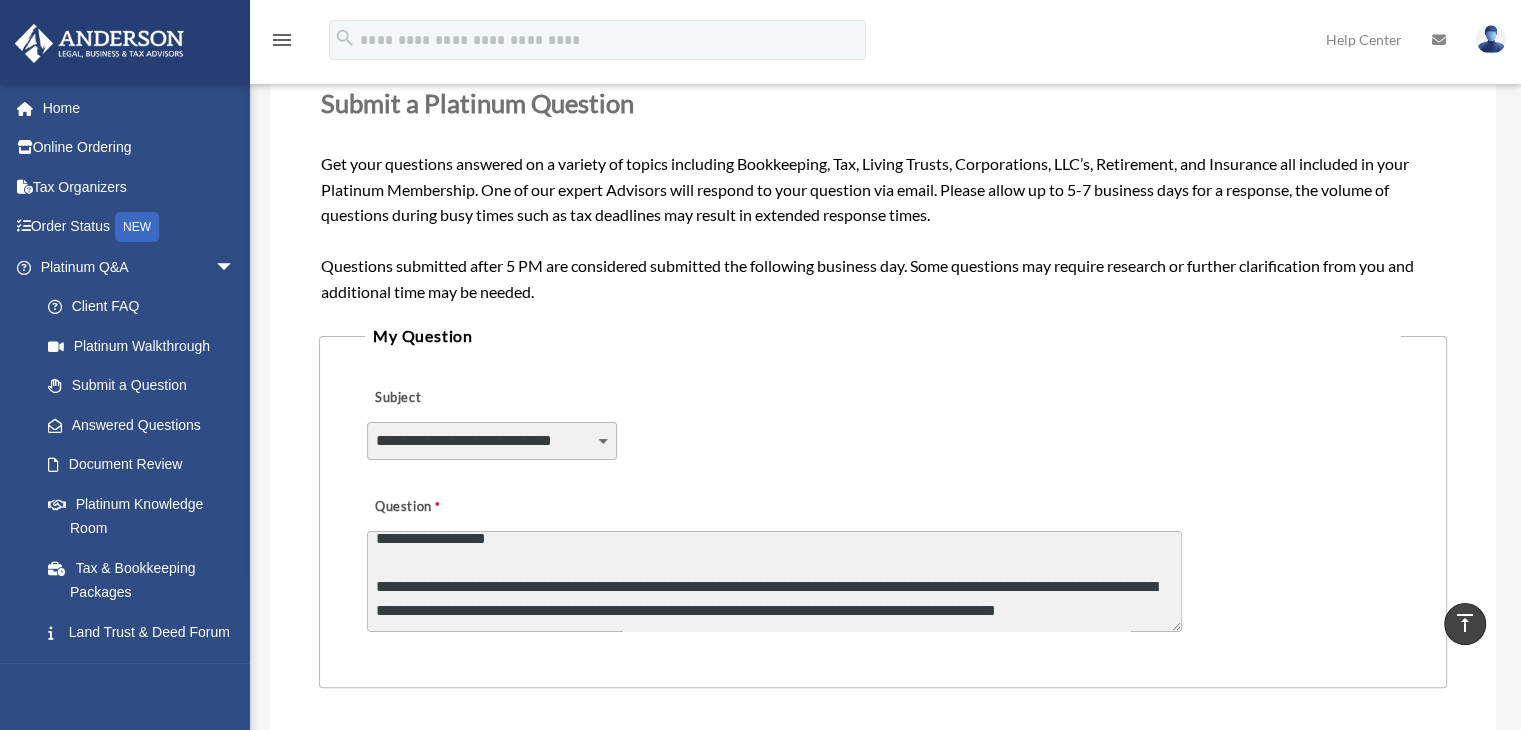 drag, startPoint x: 611, startPoint y: 560, endPoint x: 798, endPoint y: 561, distance: 187.00267 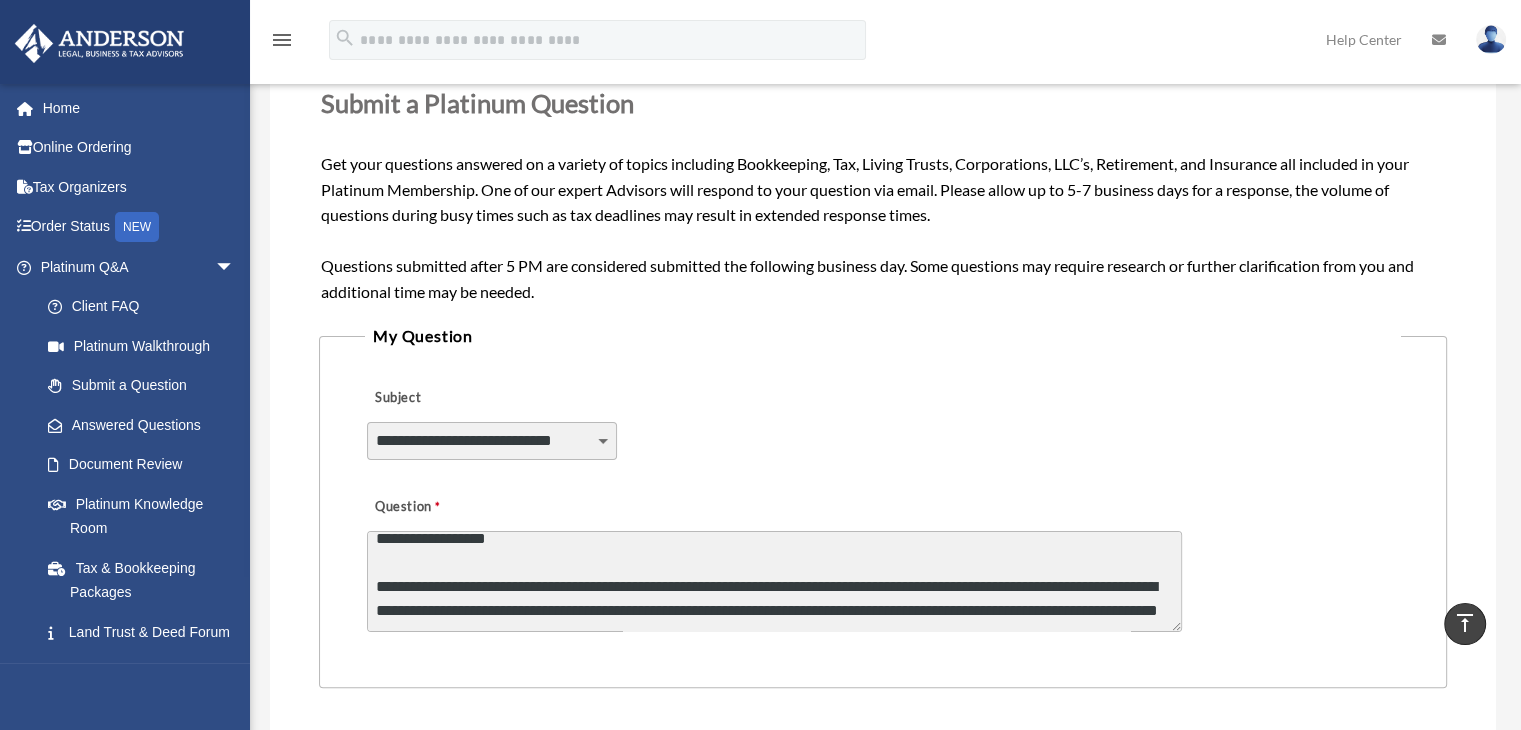 click on "**********" at bounding box center [774, 581] 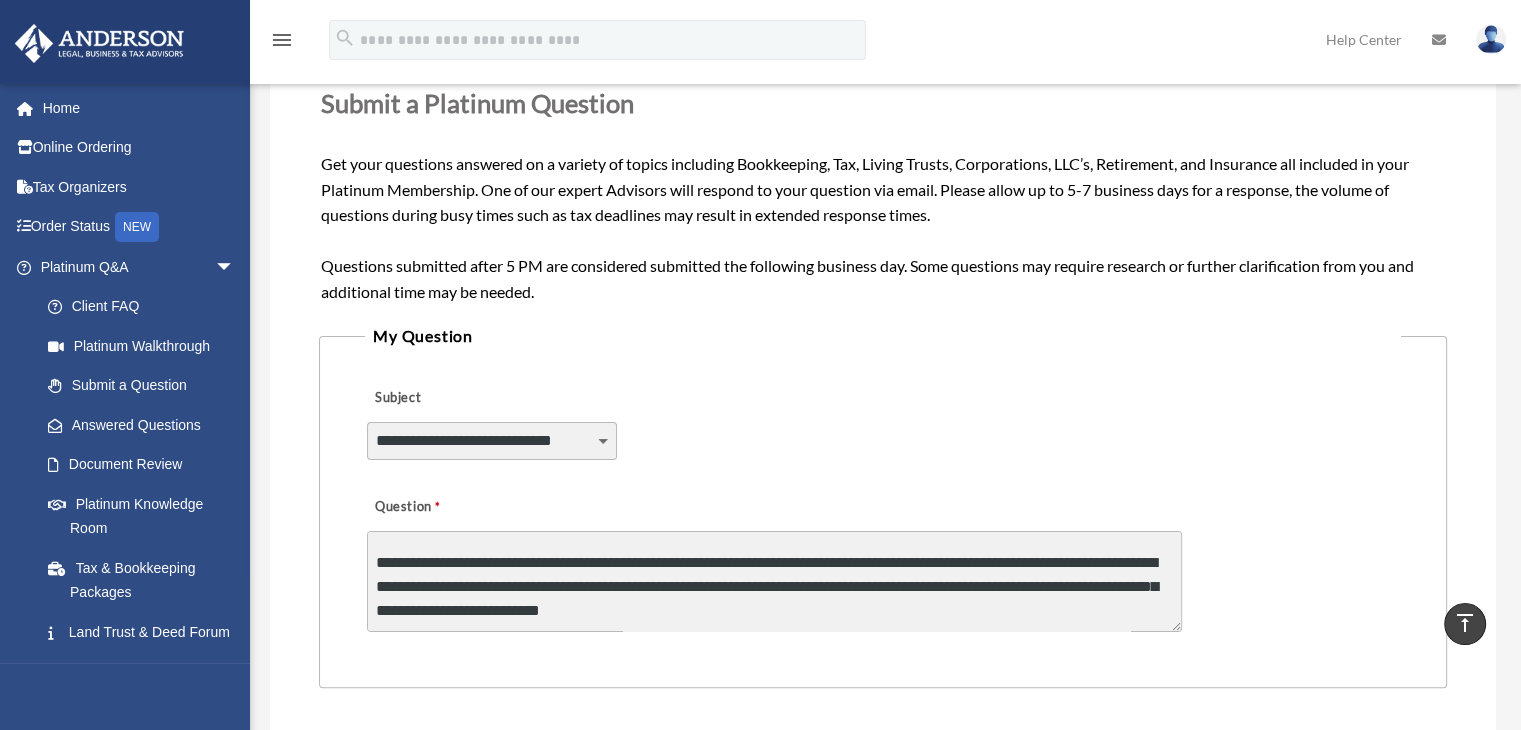 drag, startPoint x: 813, startPoint y: 588, endPoint x: 628, endPoint y: 593, distance: 185.06755 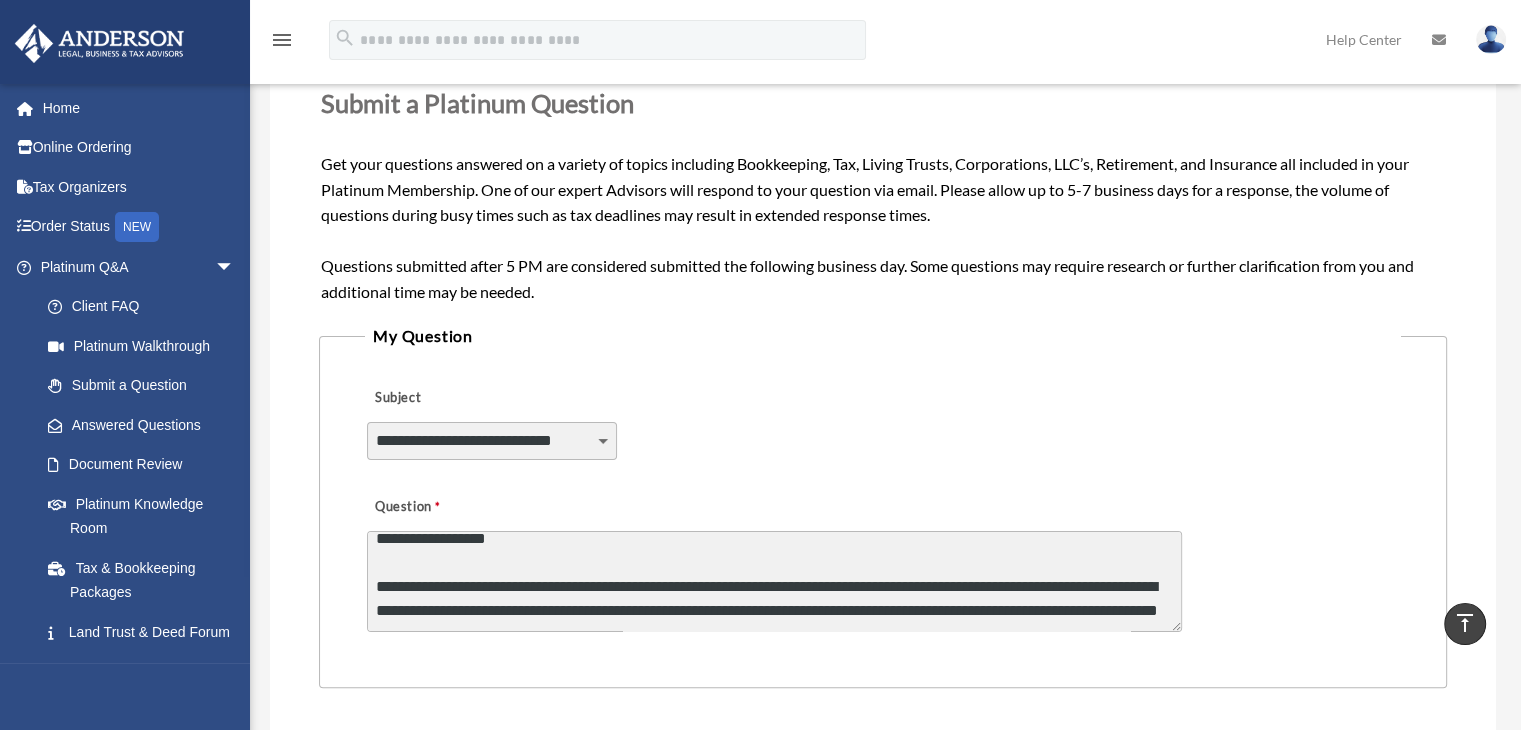 drag, startPoint x: 610, startPoint y: 565, endPoint x: 802, endPoint y: 568, distance: 192.02344 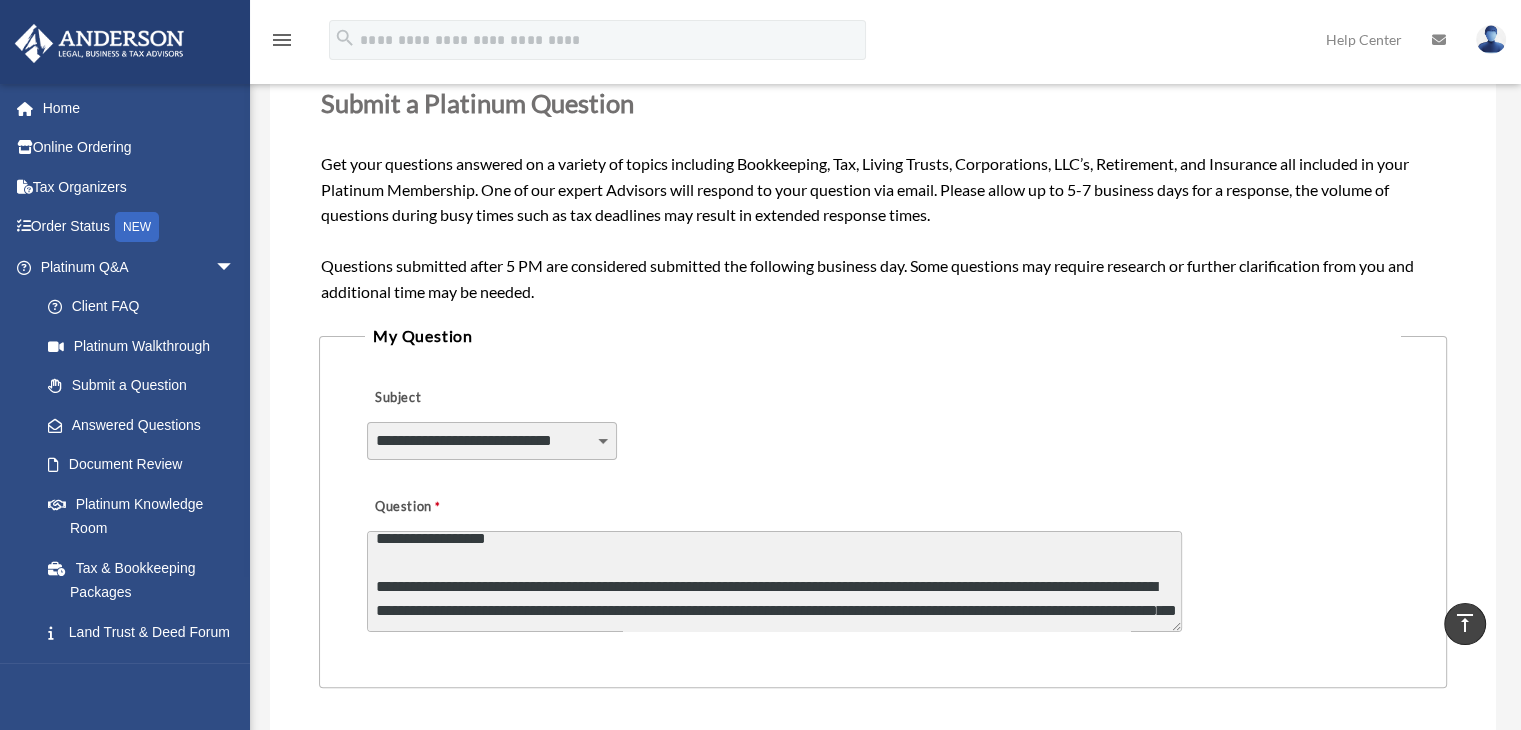 drag, startPoint x: 610, startPoint y: 561, endPoint x: 795, endPoint y: 563, distance: 185.0108 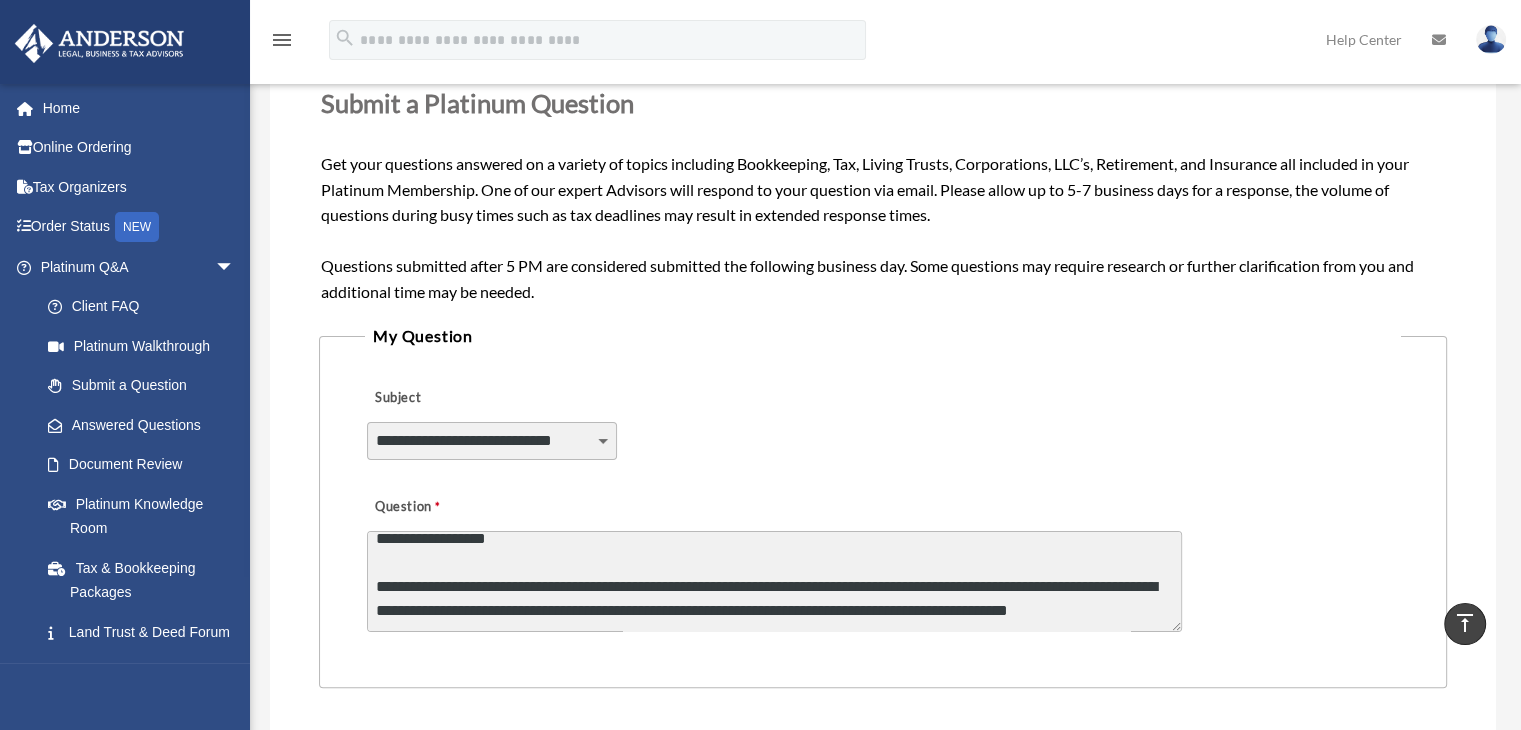 click on "**********" at bounding box center [774, 581] 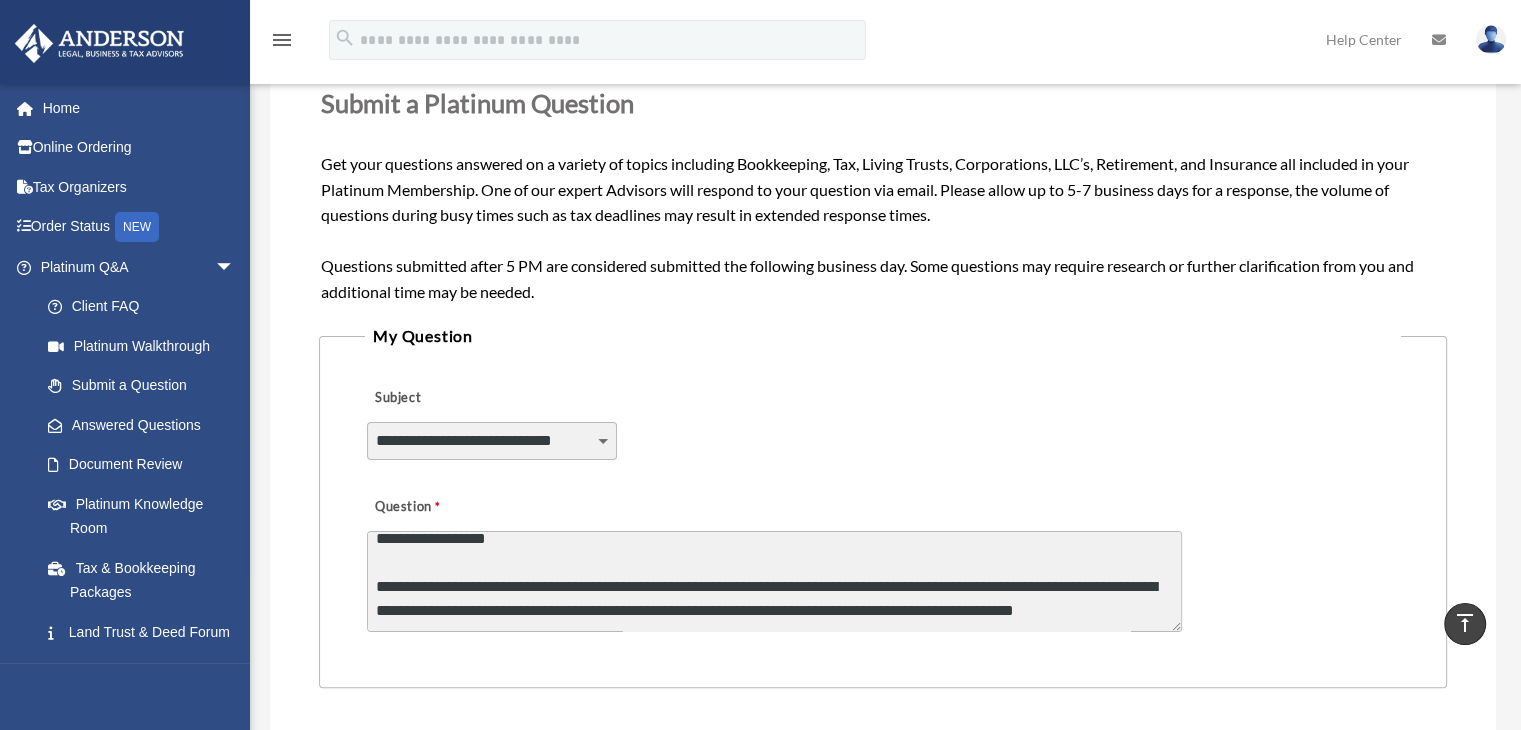 click on "**********" at bounding box center [774, 581] 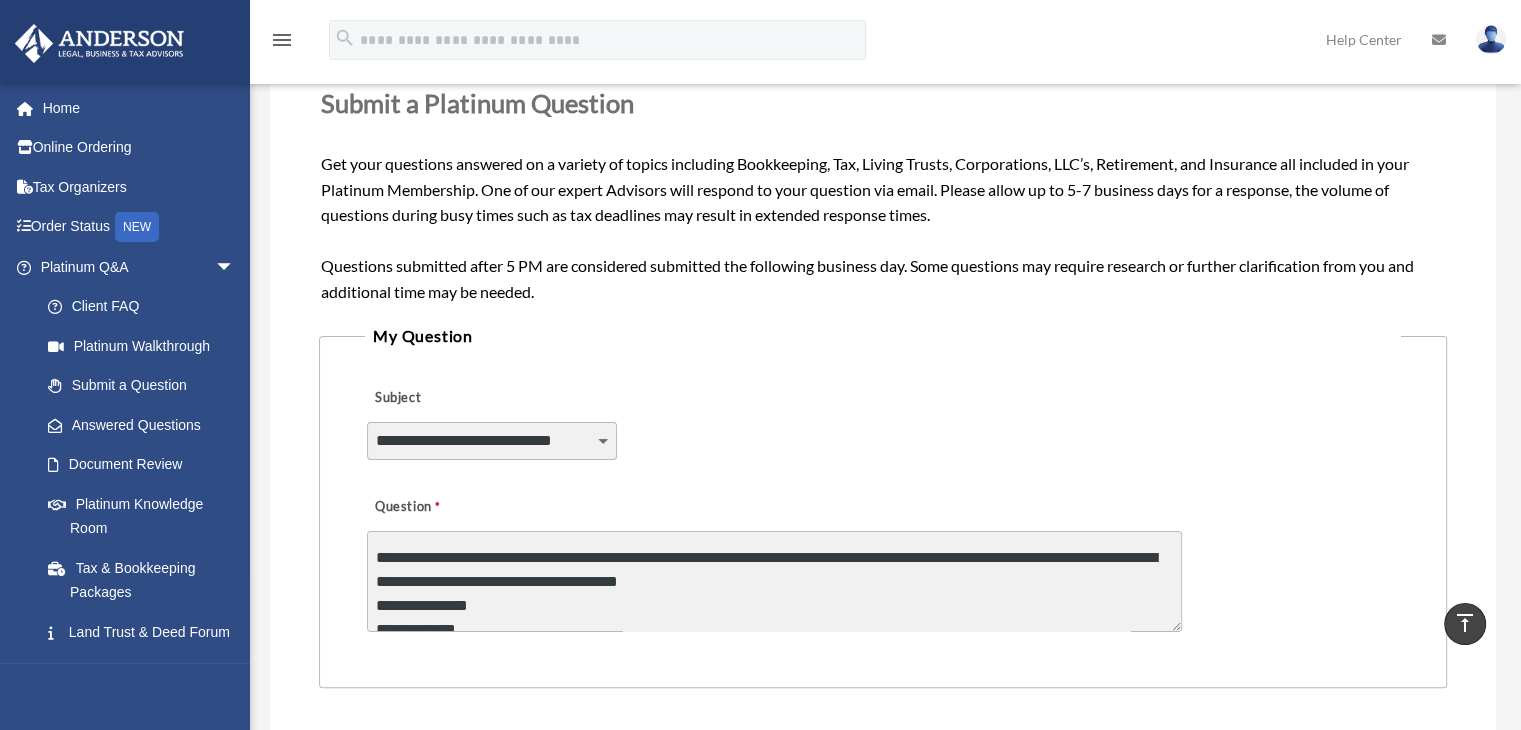 scroll, scrollTop: 0, scrollLeft: 0, axis: both 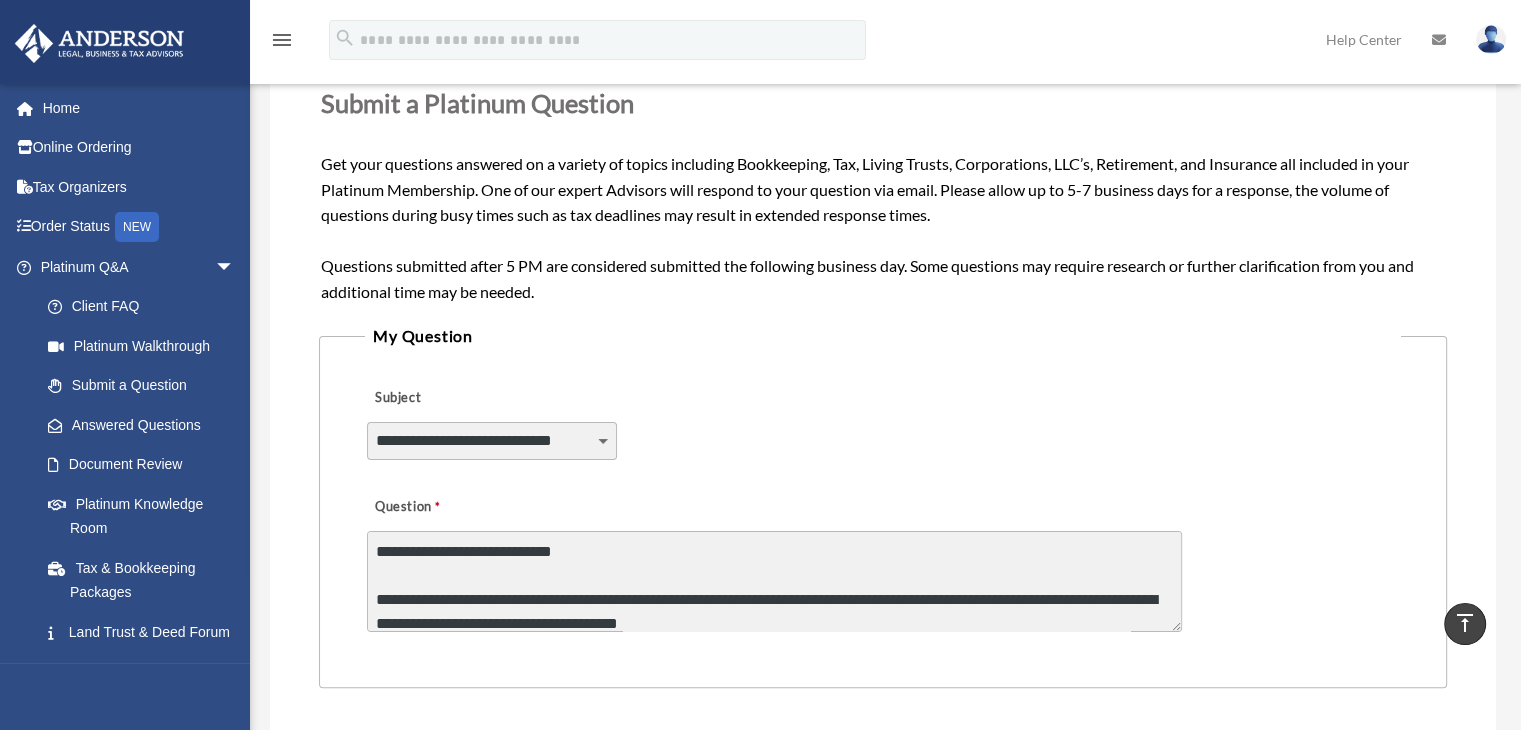 click on "**********" at bounding box center [774, 581] 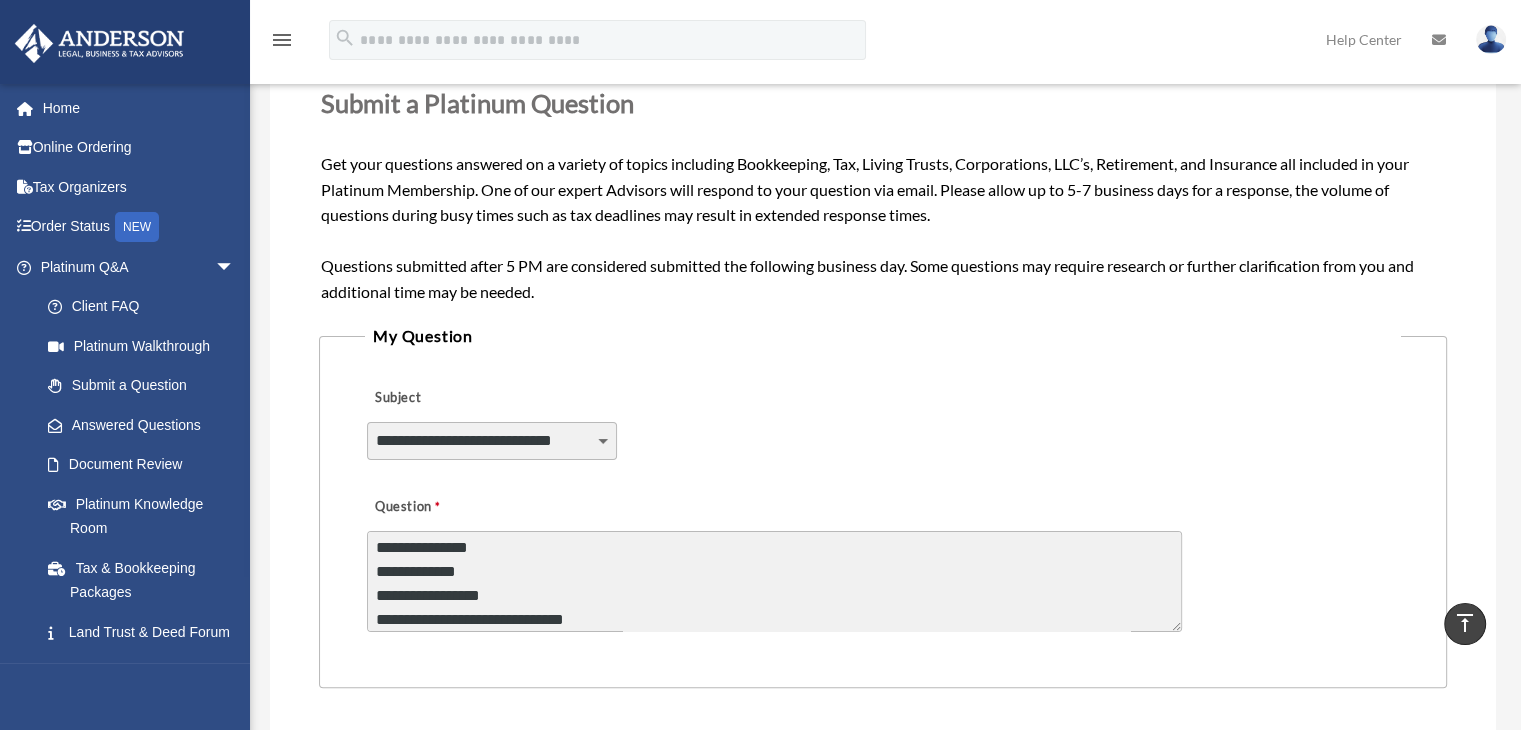 scroll, scrollTop: 200, scrollLeft: 0, axis: vertical 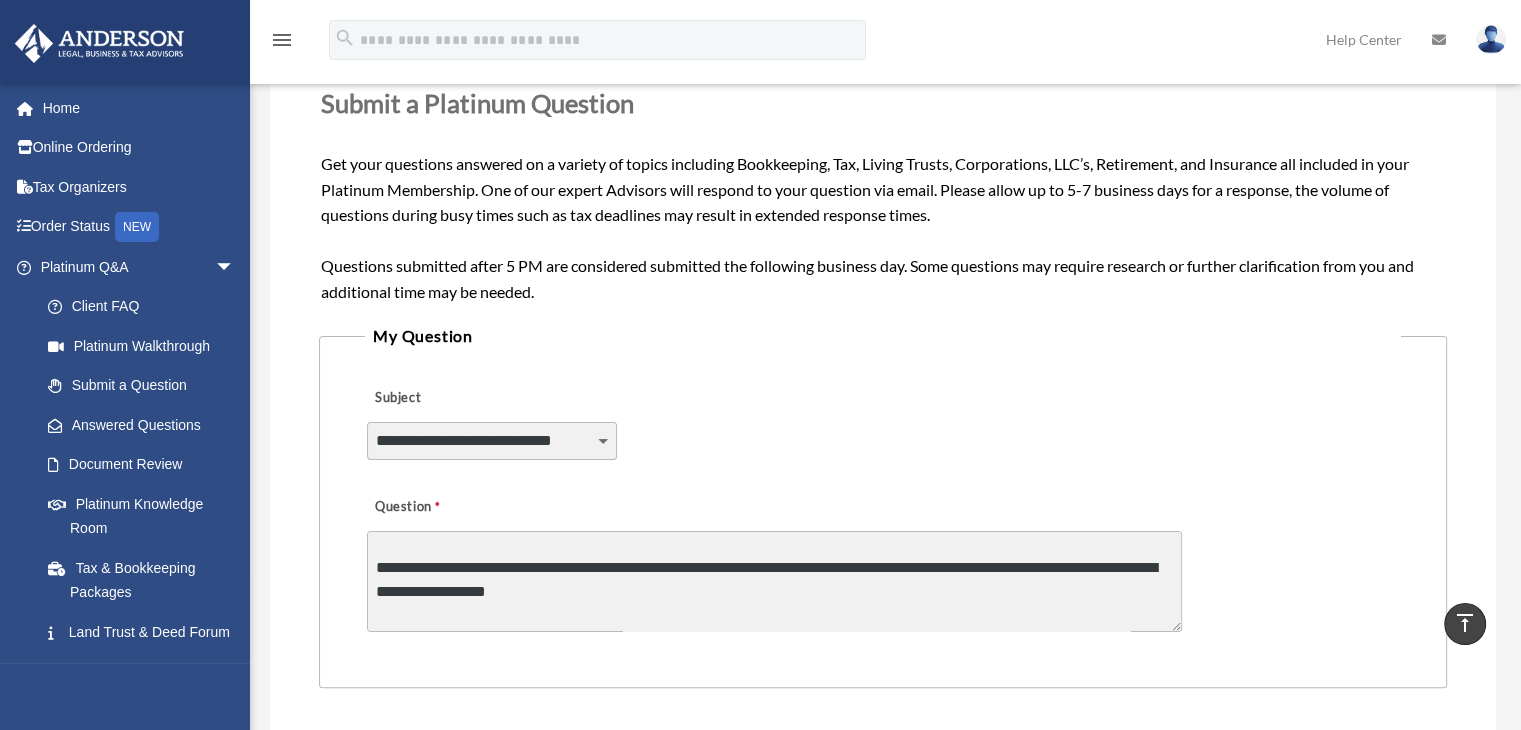 drag, startPoint x: 447, startPoint y: 565, endPoint x: 372, endPoint y: 566, distance: 75.00667 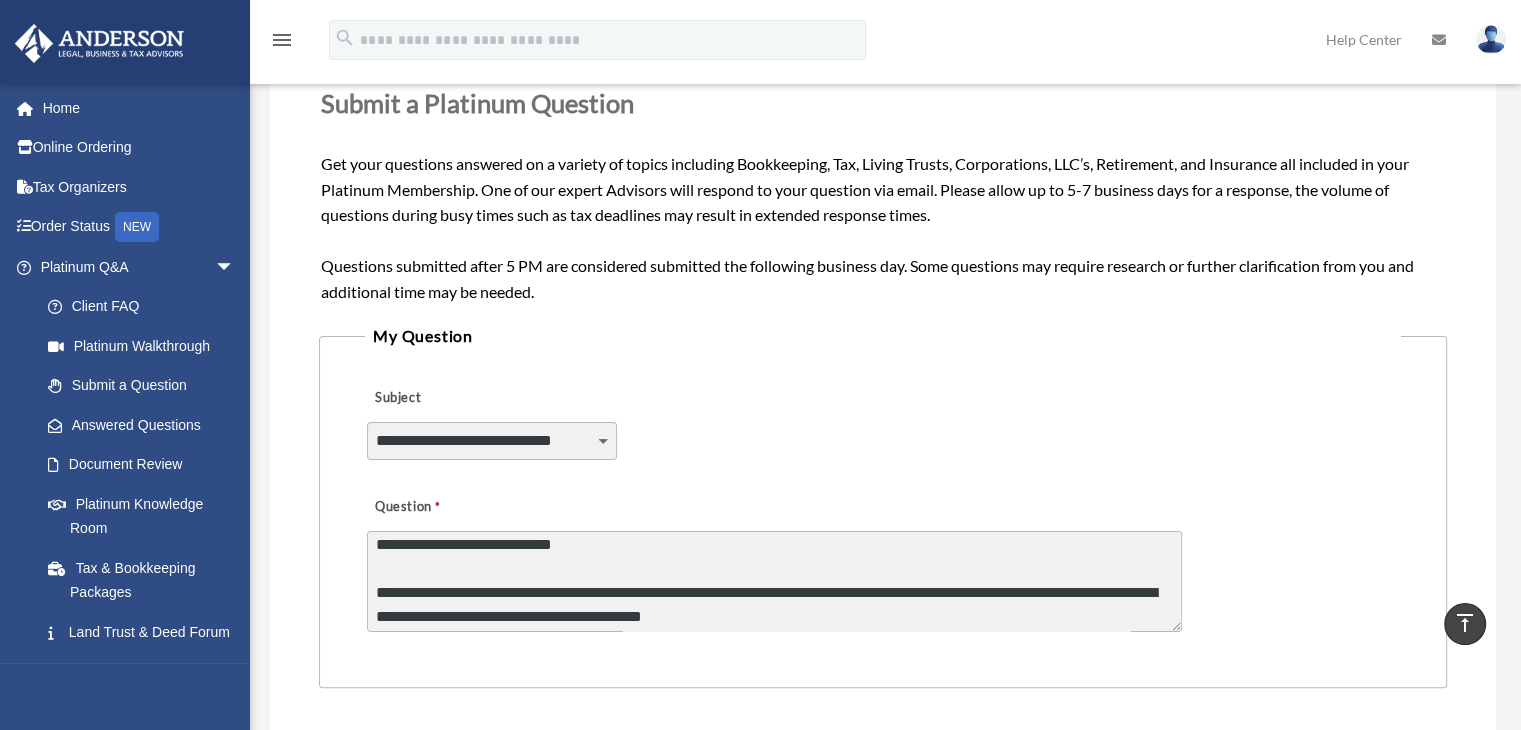 scroll, scrollTop: 0, scrollLeft: 0, axis: both 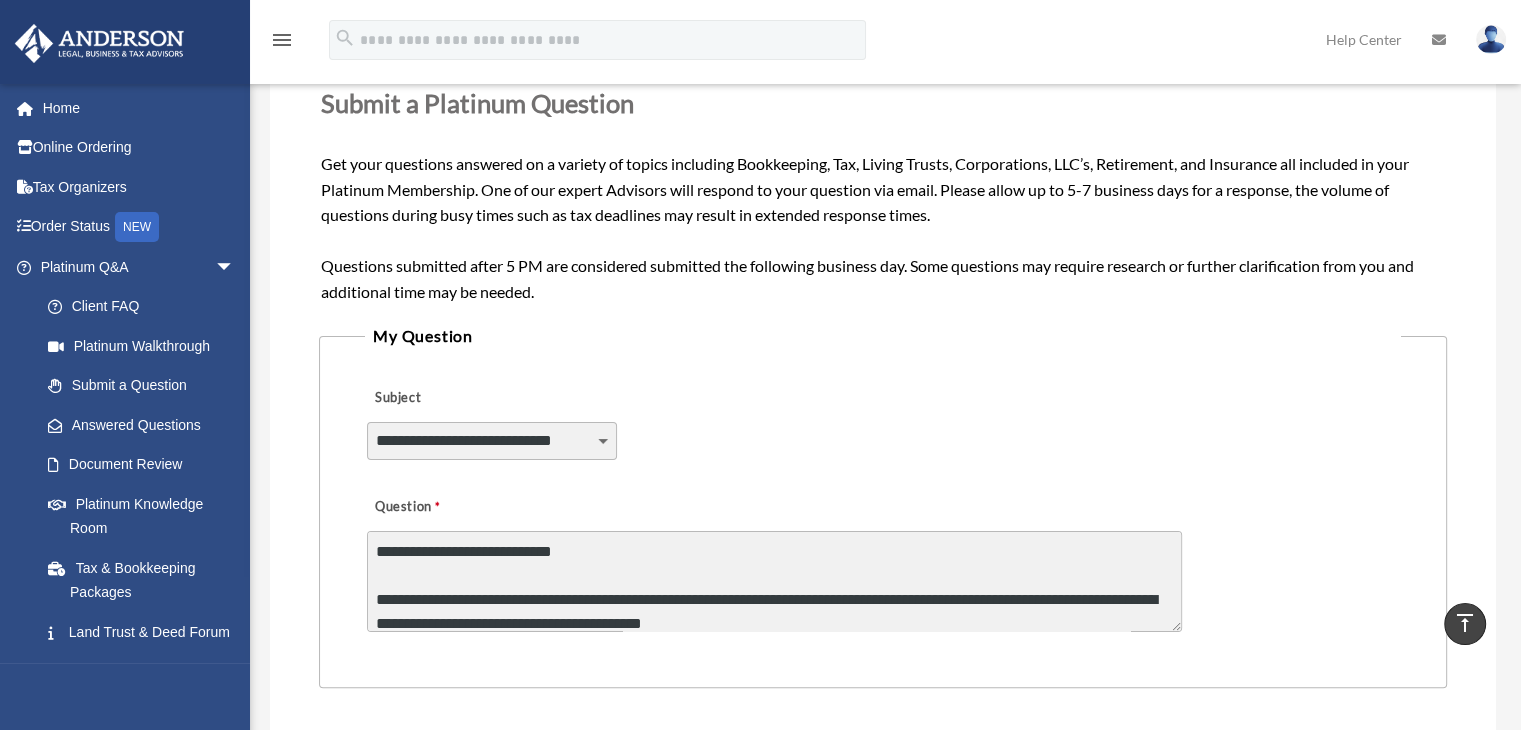 click on "**********" at bounding box center (774, 581) 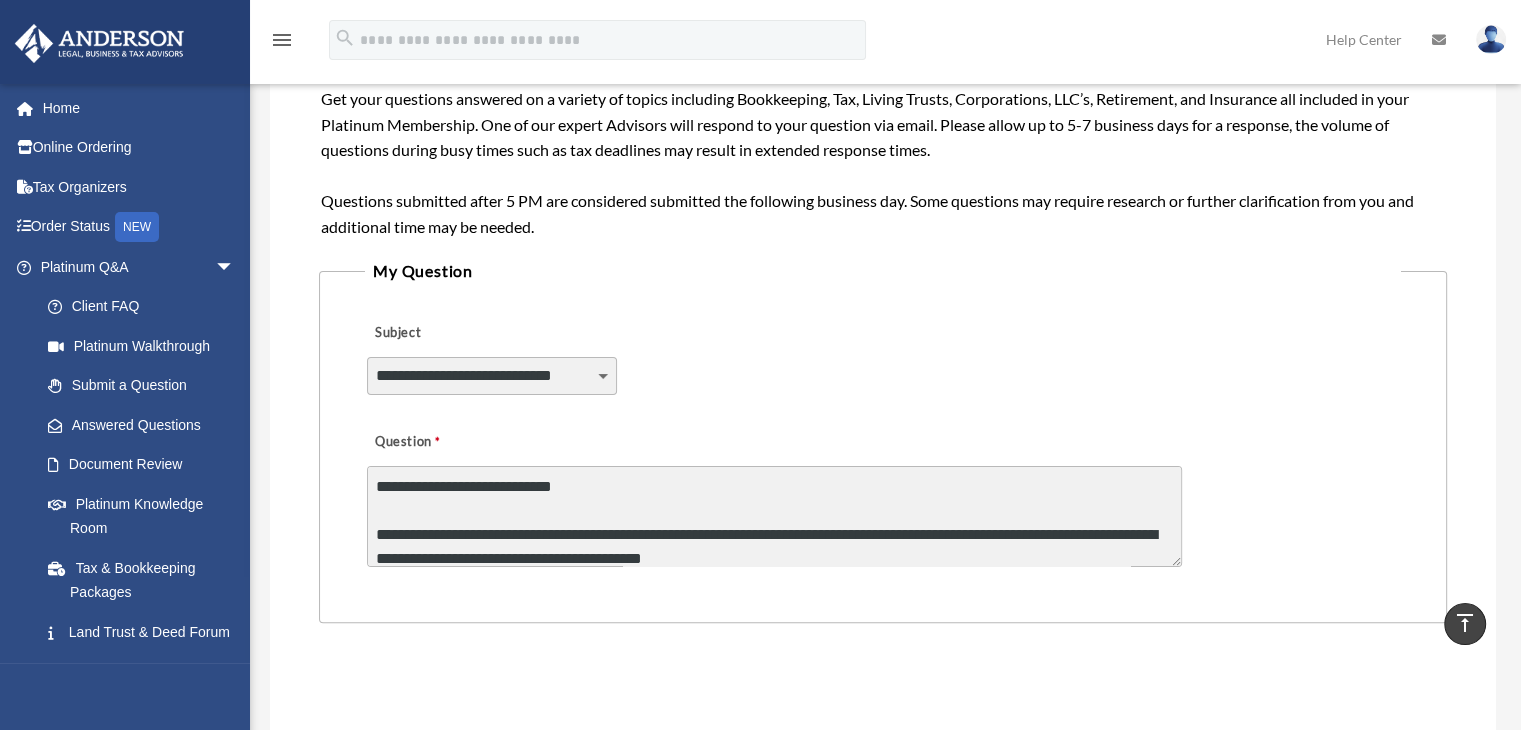 scroll, scrollTop: 403, scrollLeft: 0, axis: vertical 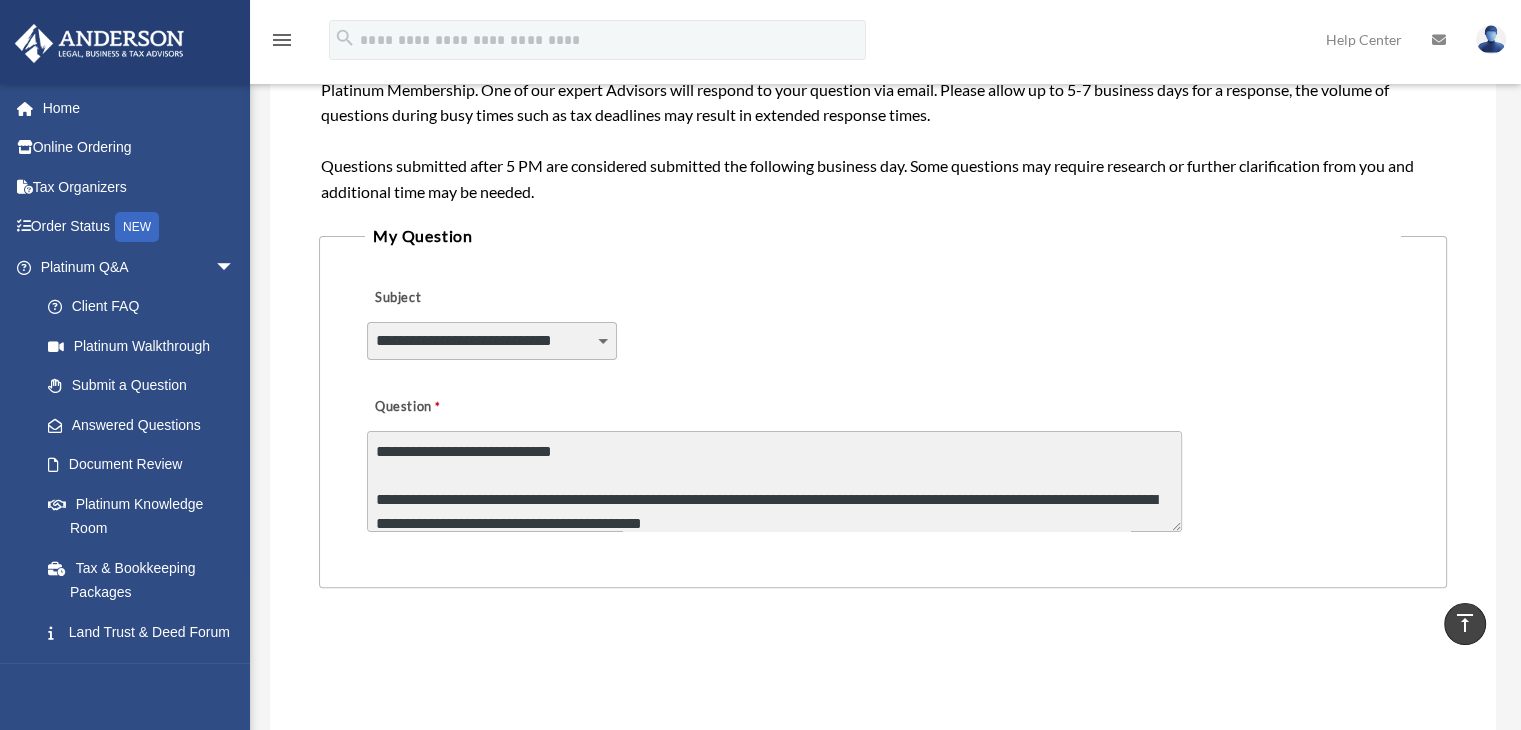 click on "**********" at bounding box center [774, 481] 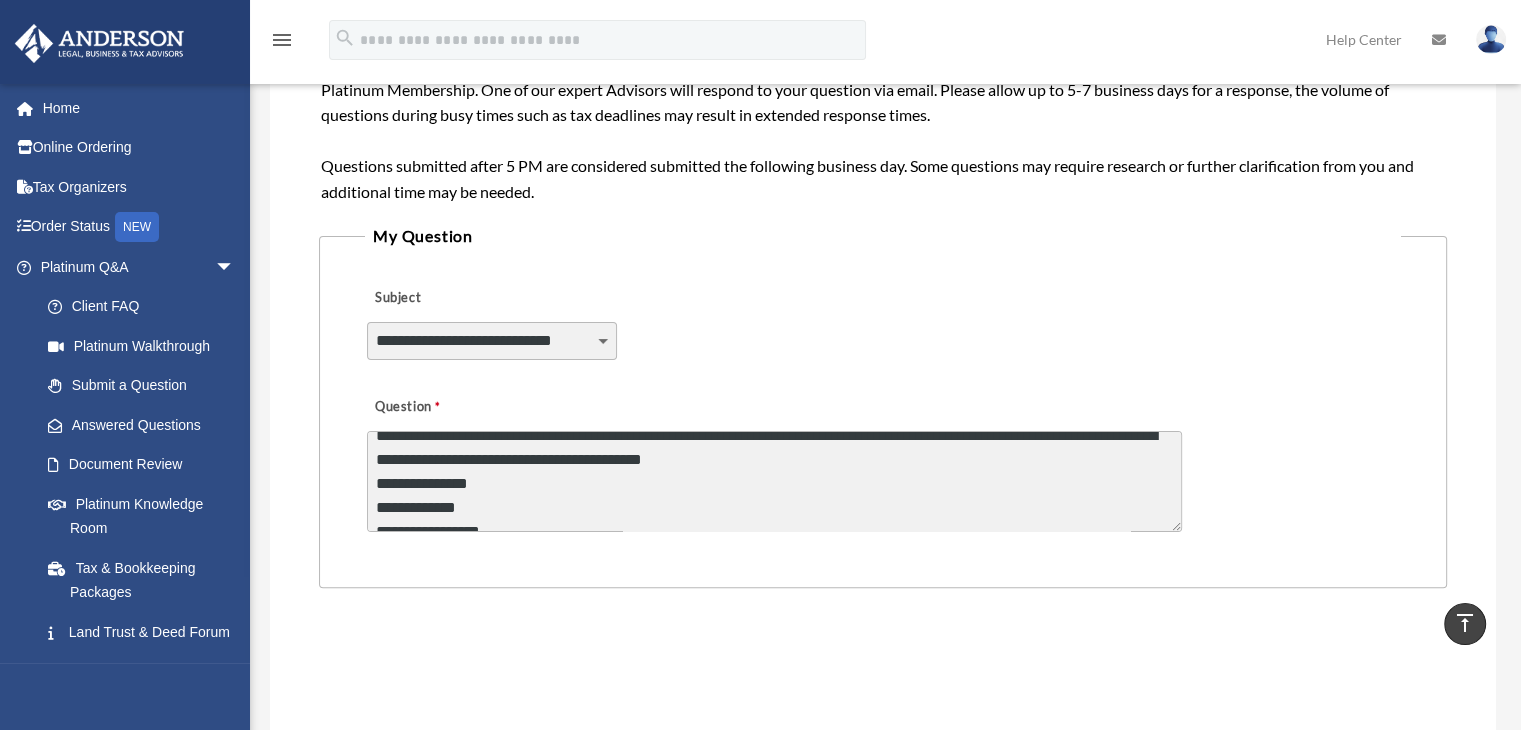 scroll, scrollTop: 100, scrollLeft: 0, axis: vertical 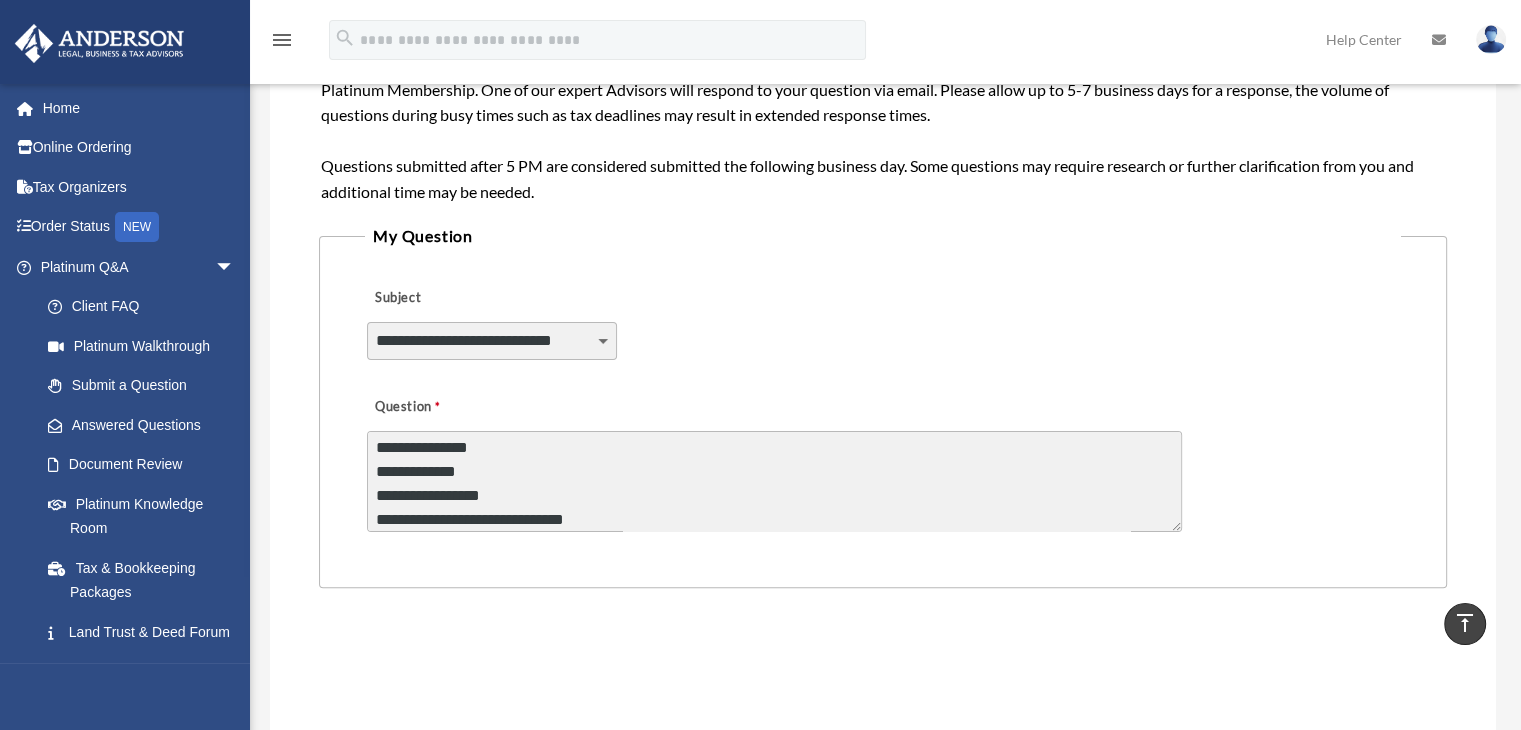 click on "**********" at bounding box center (774, 481) 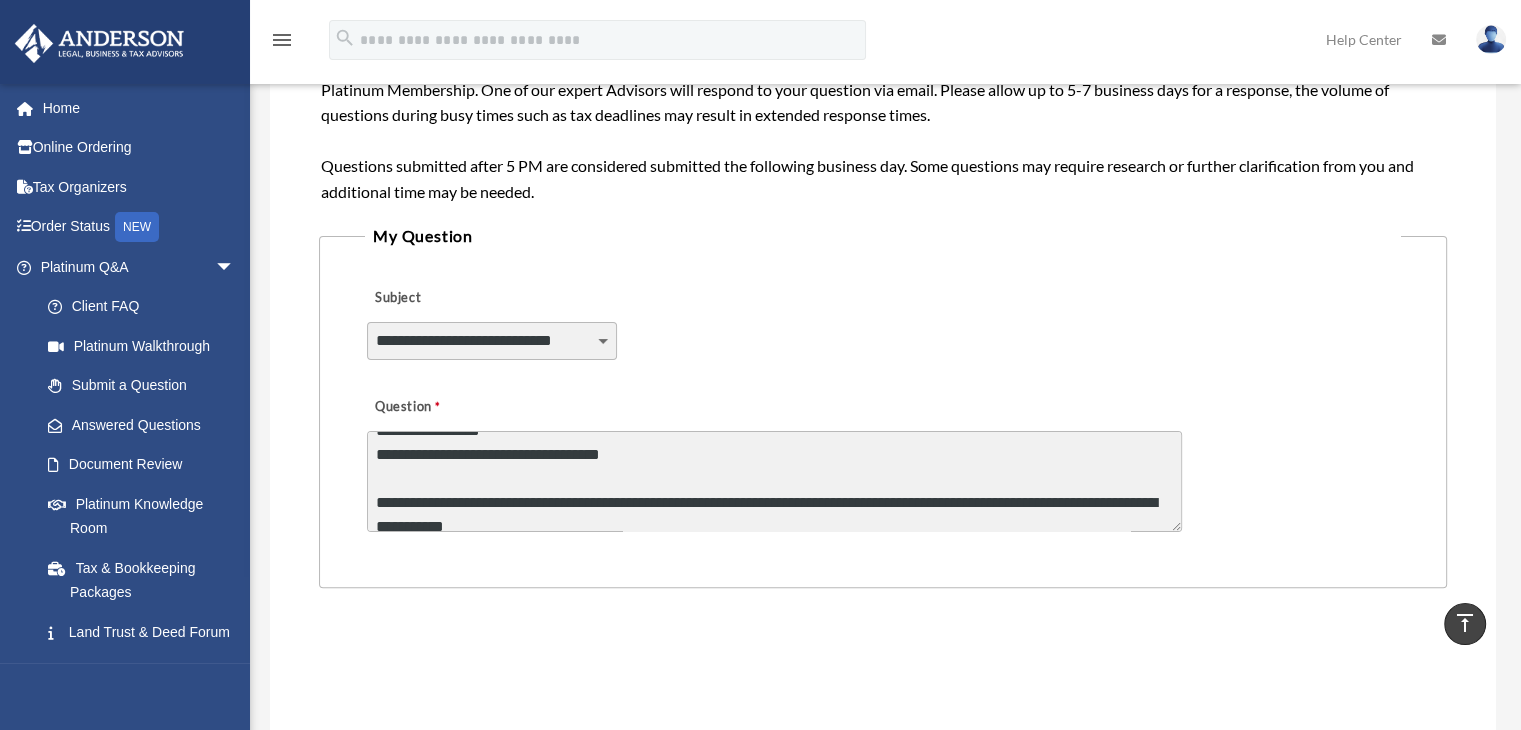 scroll, scrollTop: 200, scrollLeft: 0, axis: vertical 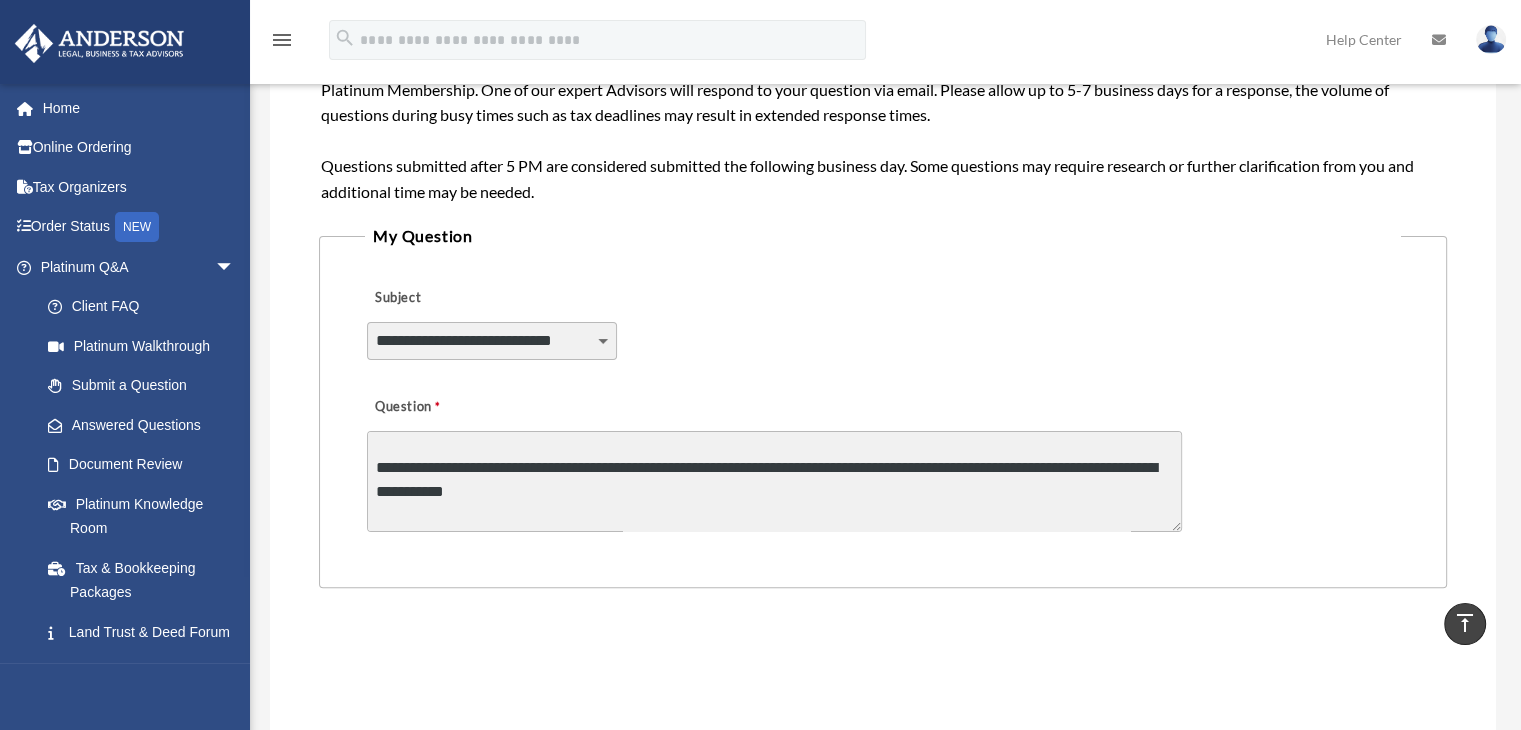 click on "**********" at bounding box center [774, 481] 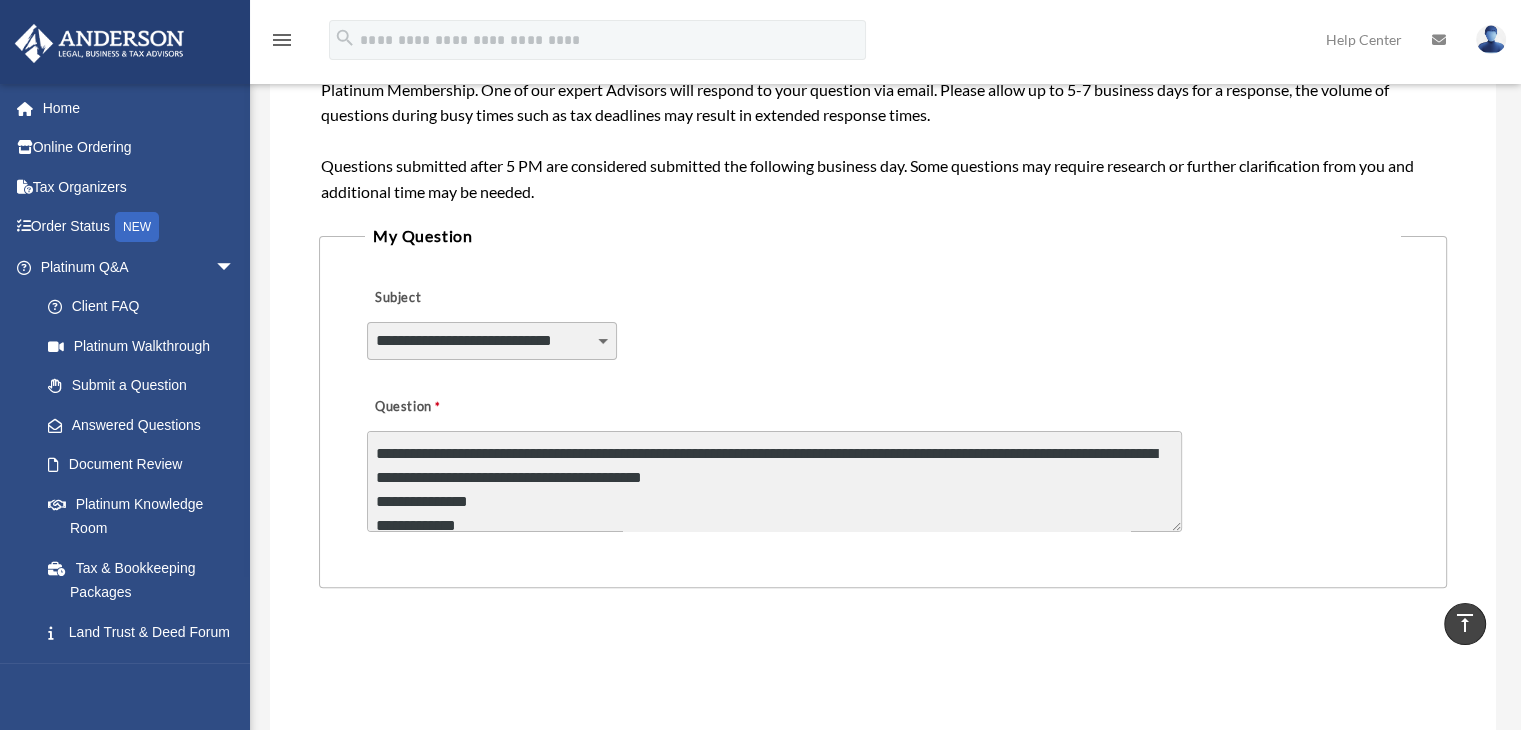 scroll, scrollTop: 0, scrollLeft: 0, axis: both 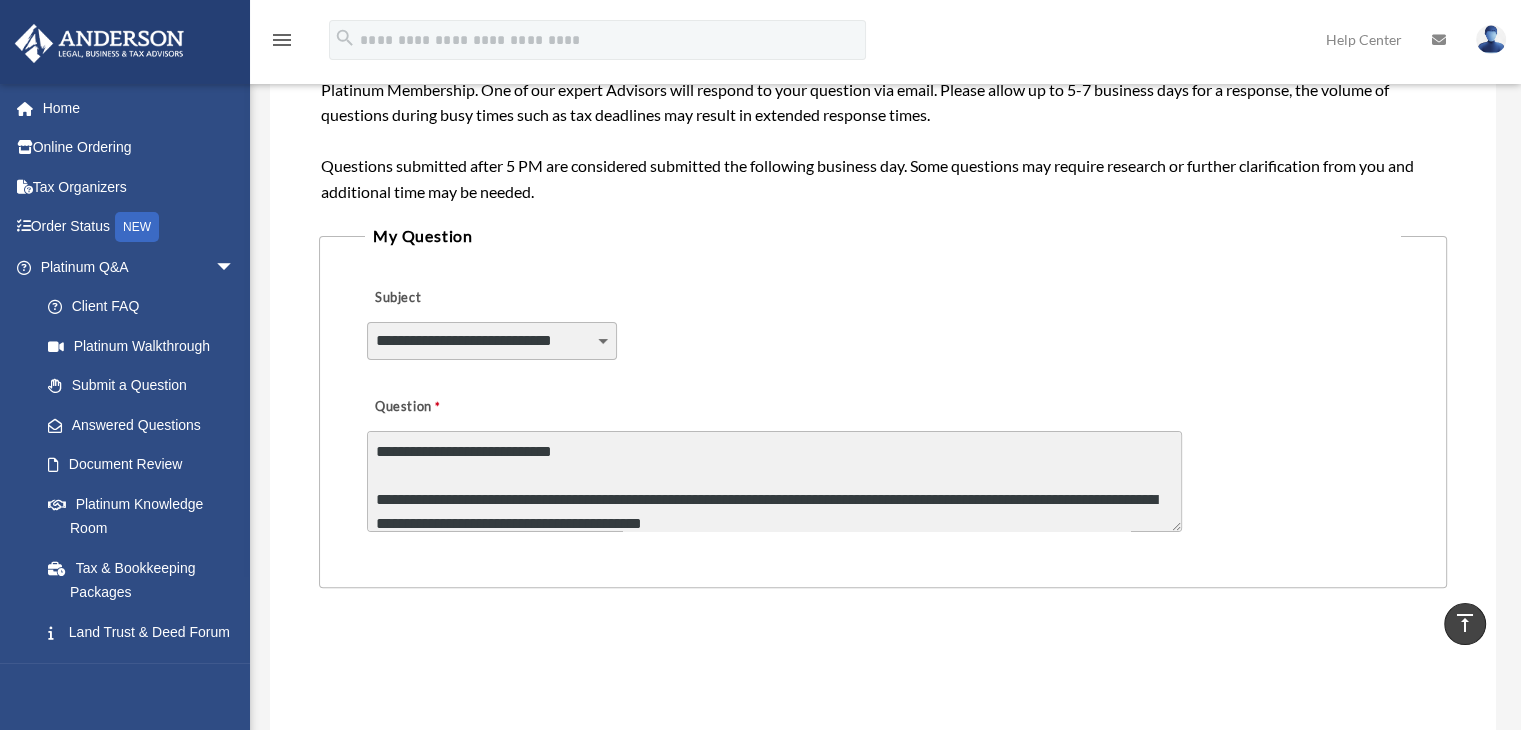 drag, startPoint x: 401, startPoint y: 497, endPoint x: 380, endPoint y: 507, distance: 23.259407 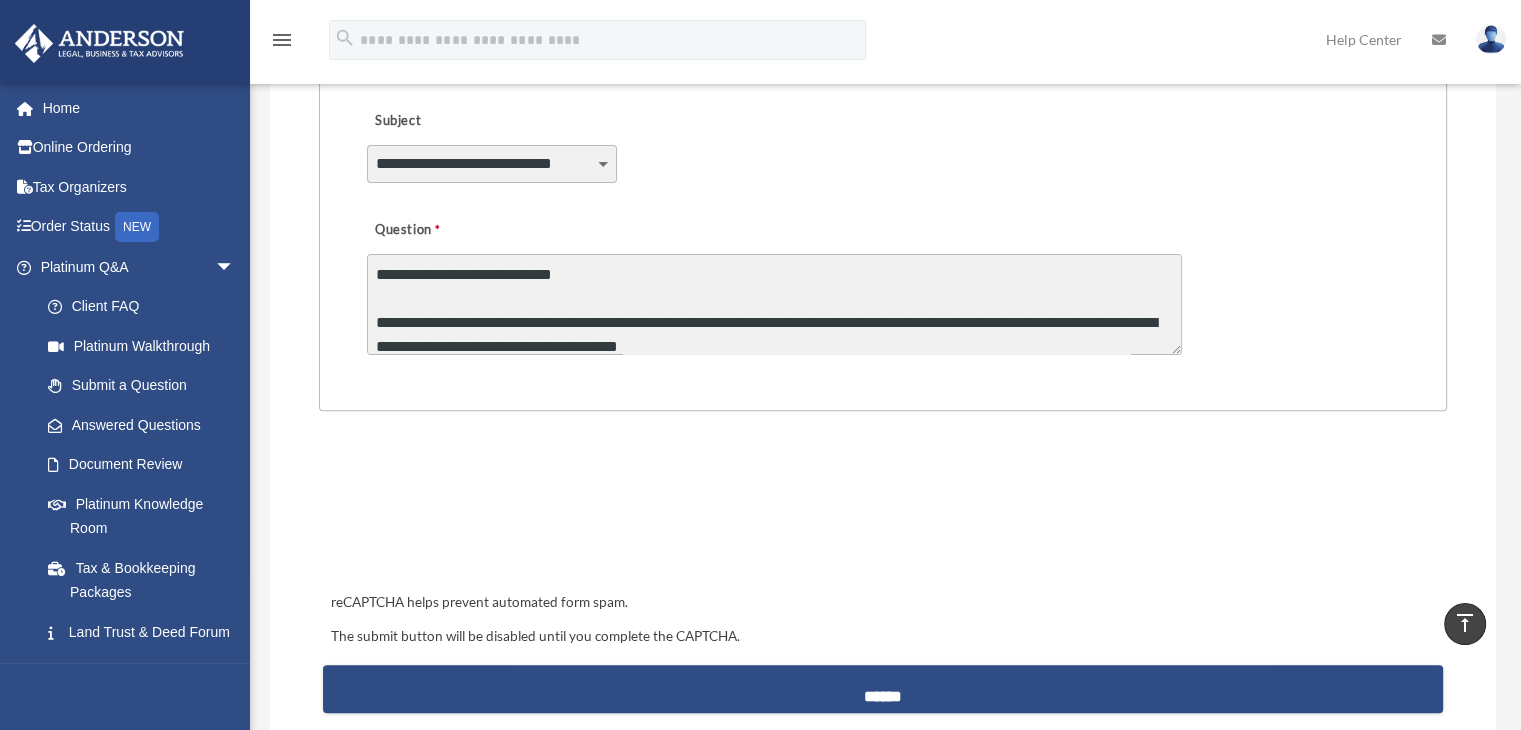 scroll, scrollTop: 603, scrollLeft: 0, axis: vertical 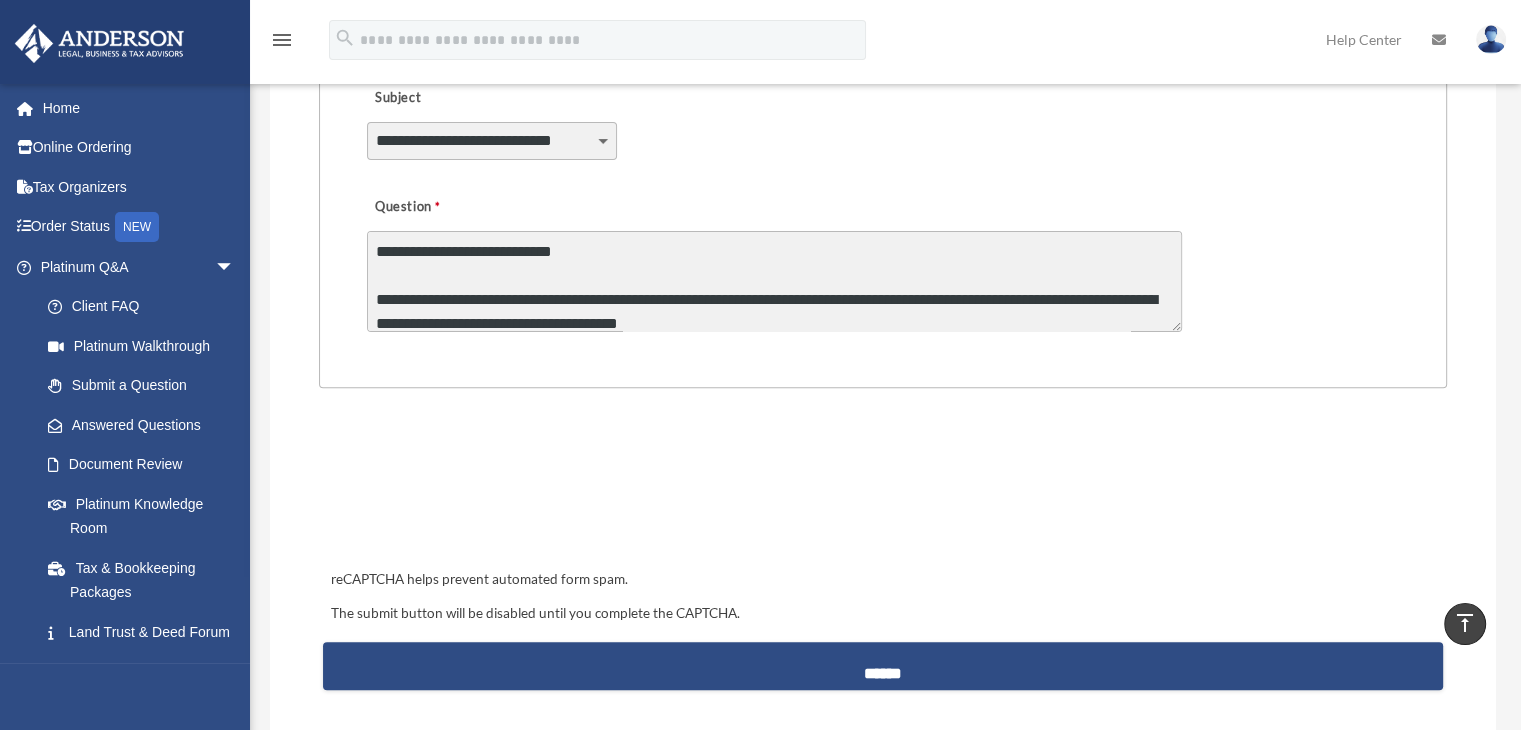 click on "**********" at bounding box center (774, 281) 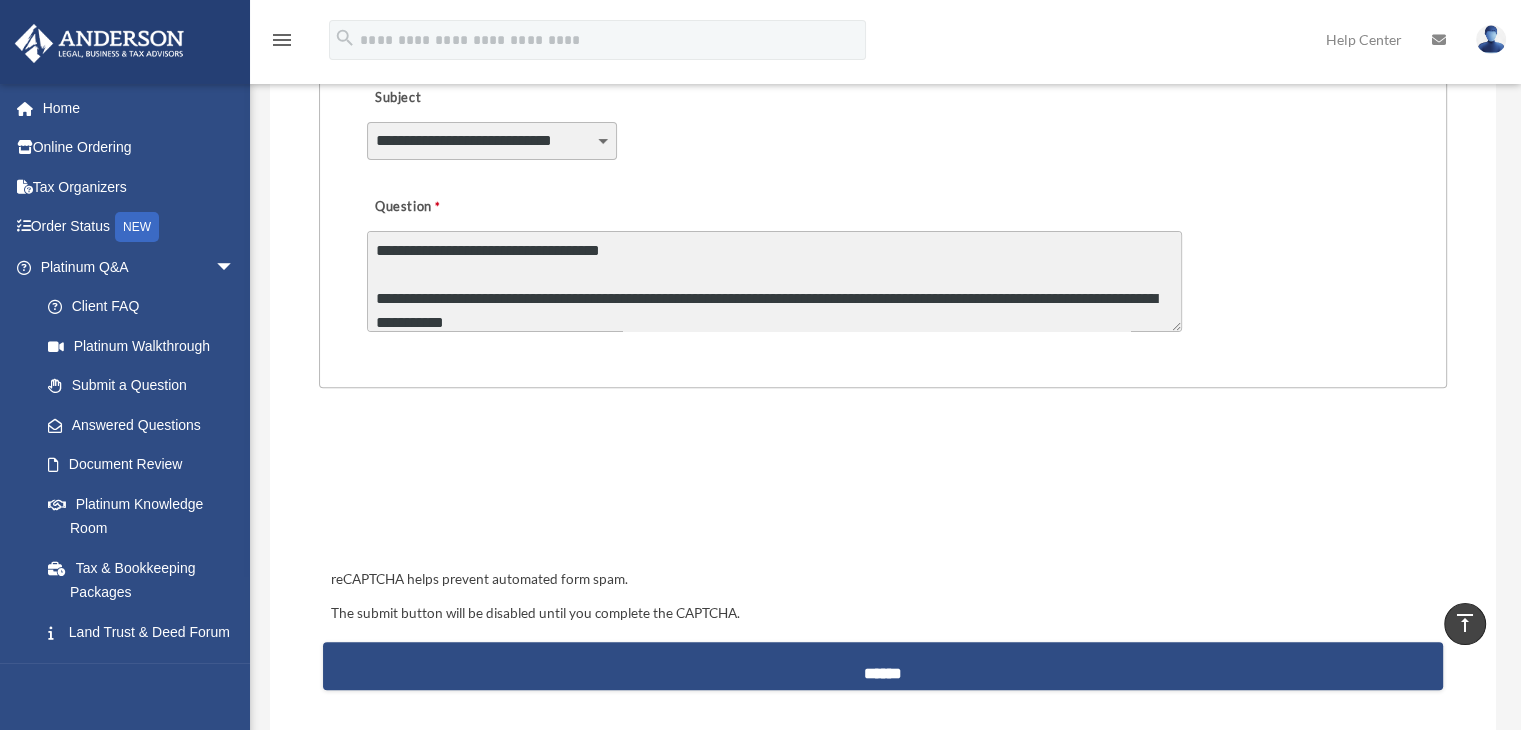 scroll, scrollTop: 200, scrollLeft: 0, axis: vertical 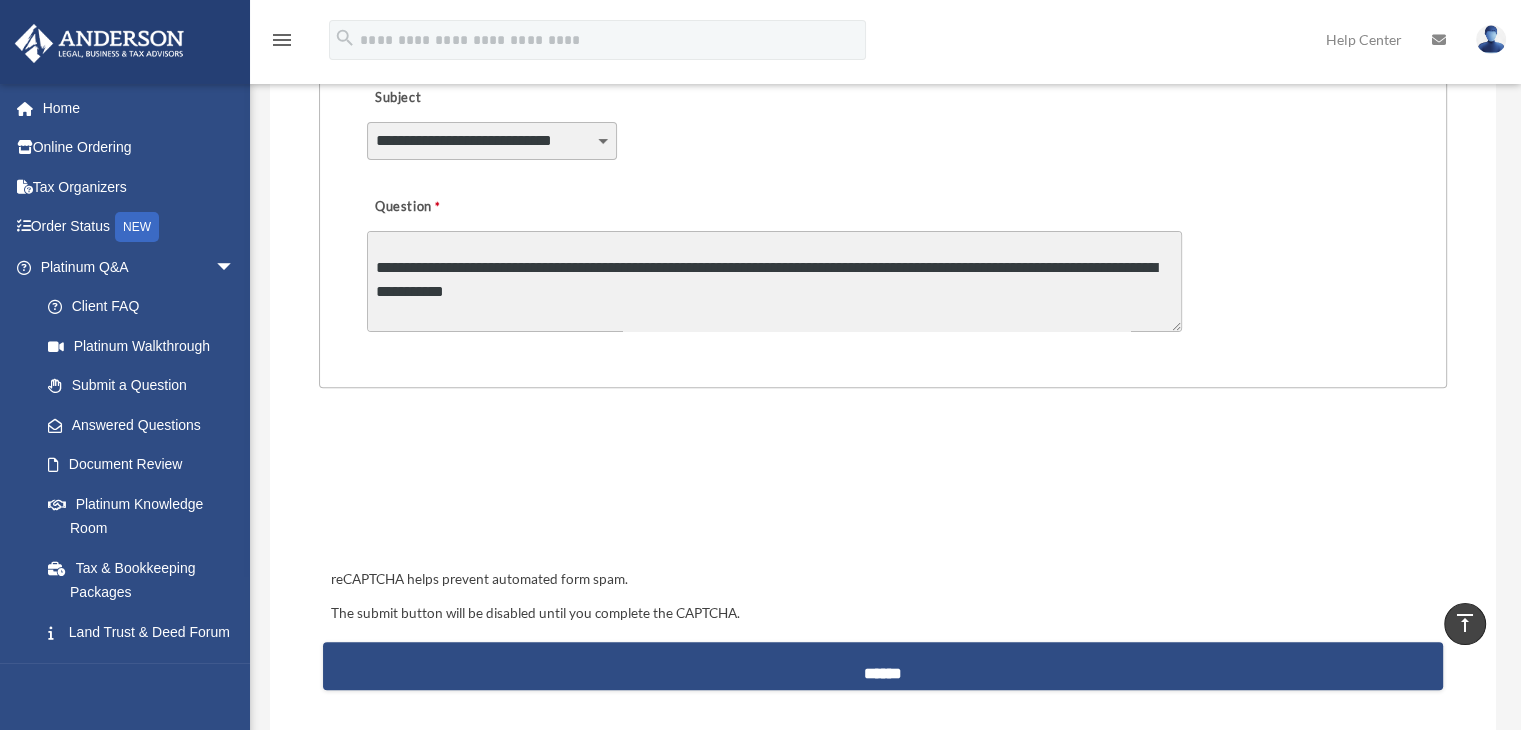 click on "**********" at bounding box center [774, 281] 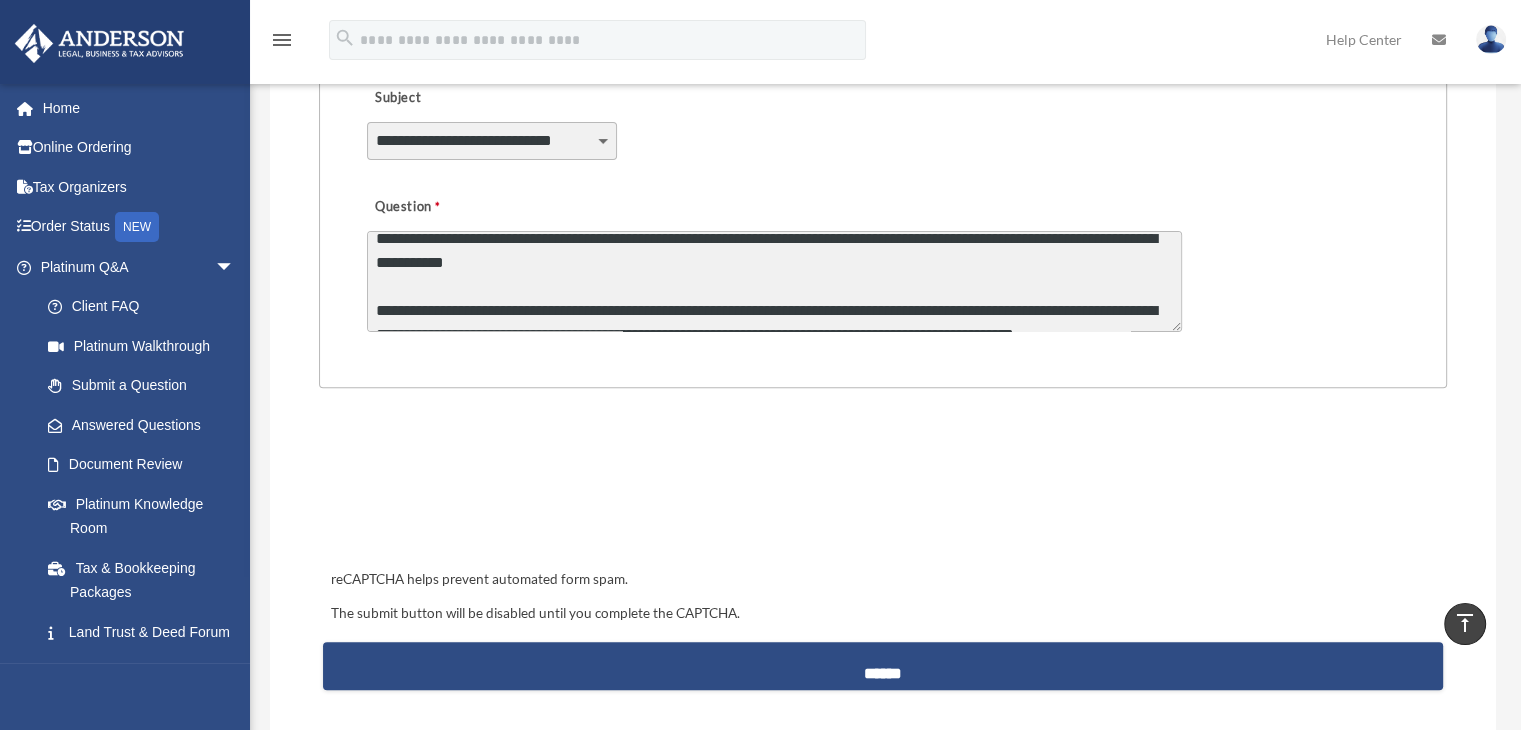 scroll, scrollTop: 200, scrollLeft: 0, axis: vertical 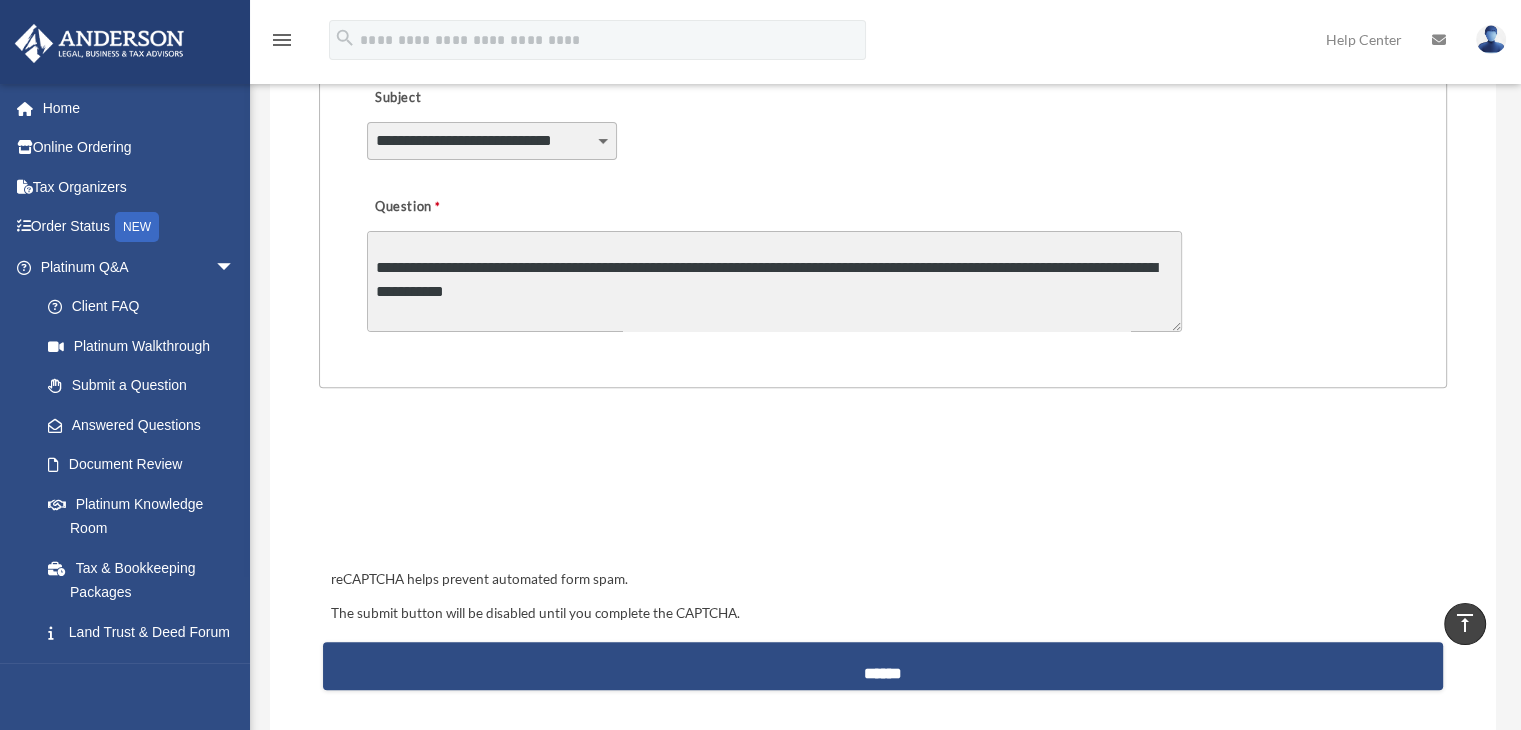 drag, startPoint x: 385, startPoint y: 293, endPoint x: 373, endPoint y: 296, distance: 12.369317 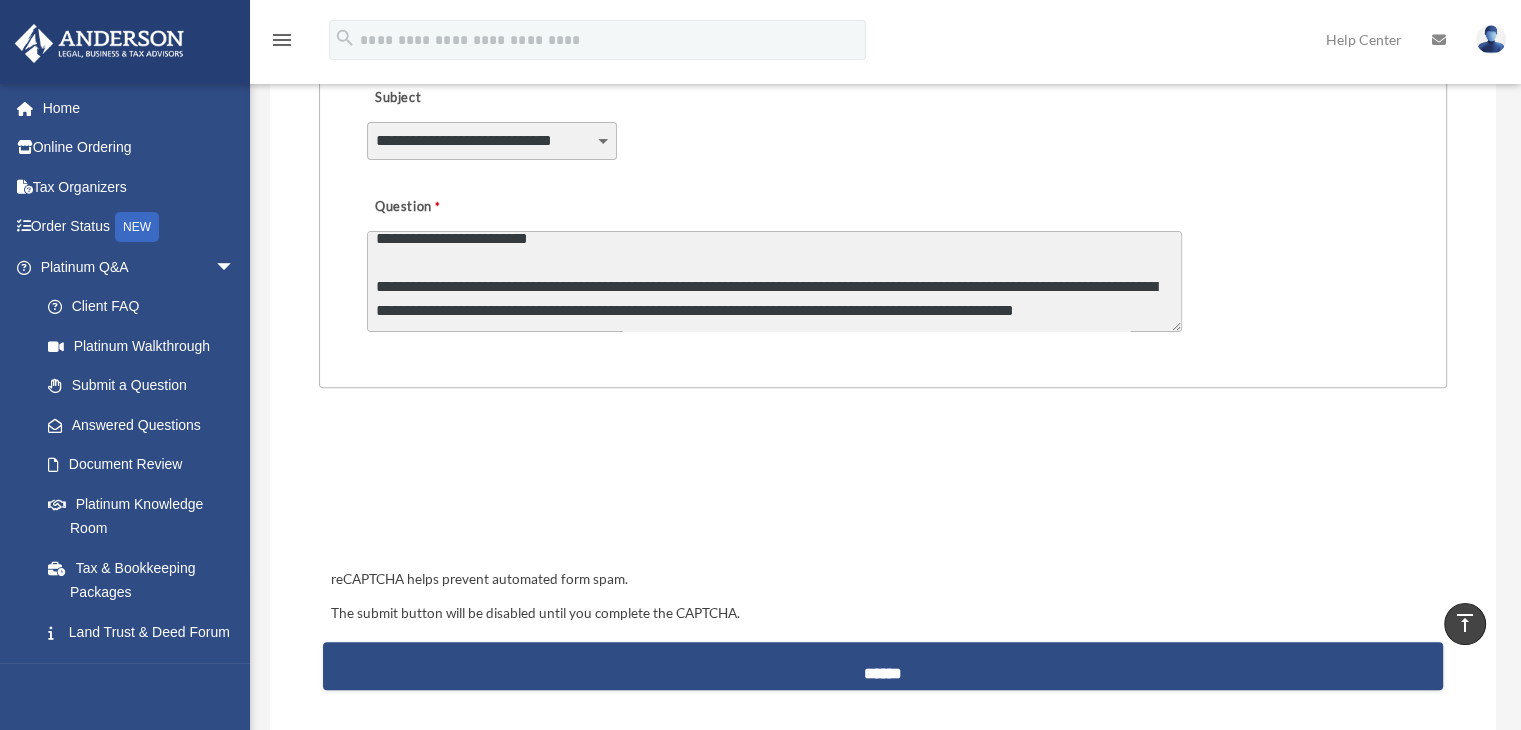 scroll, scrollTop: 300, scrollLeft: 0, axis: vertical 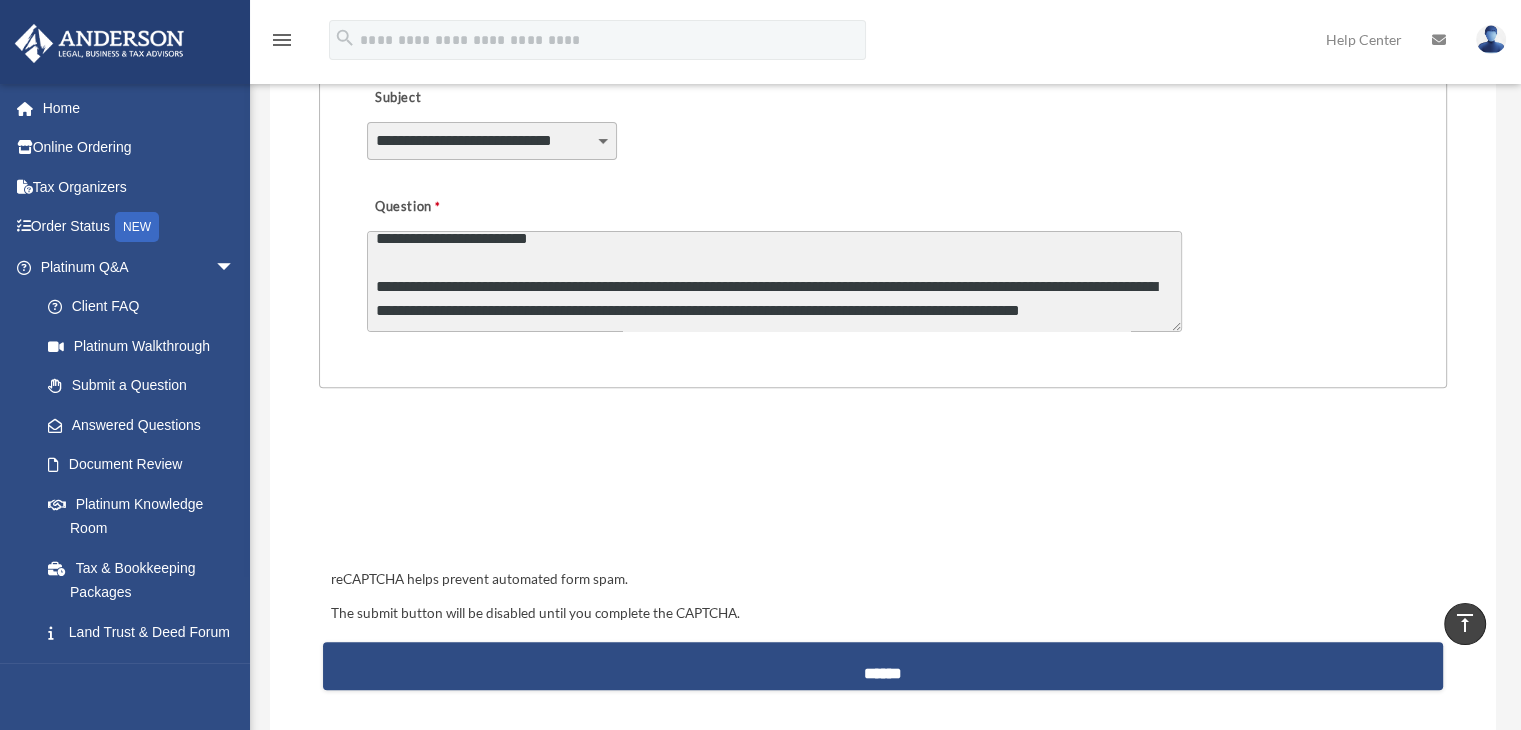 click on "**********" at bounding box center (774, 281) 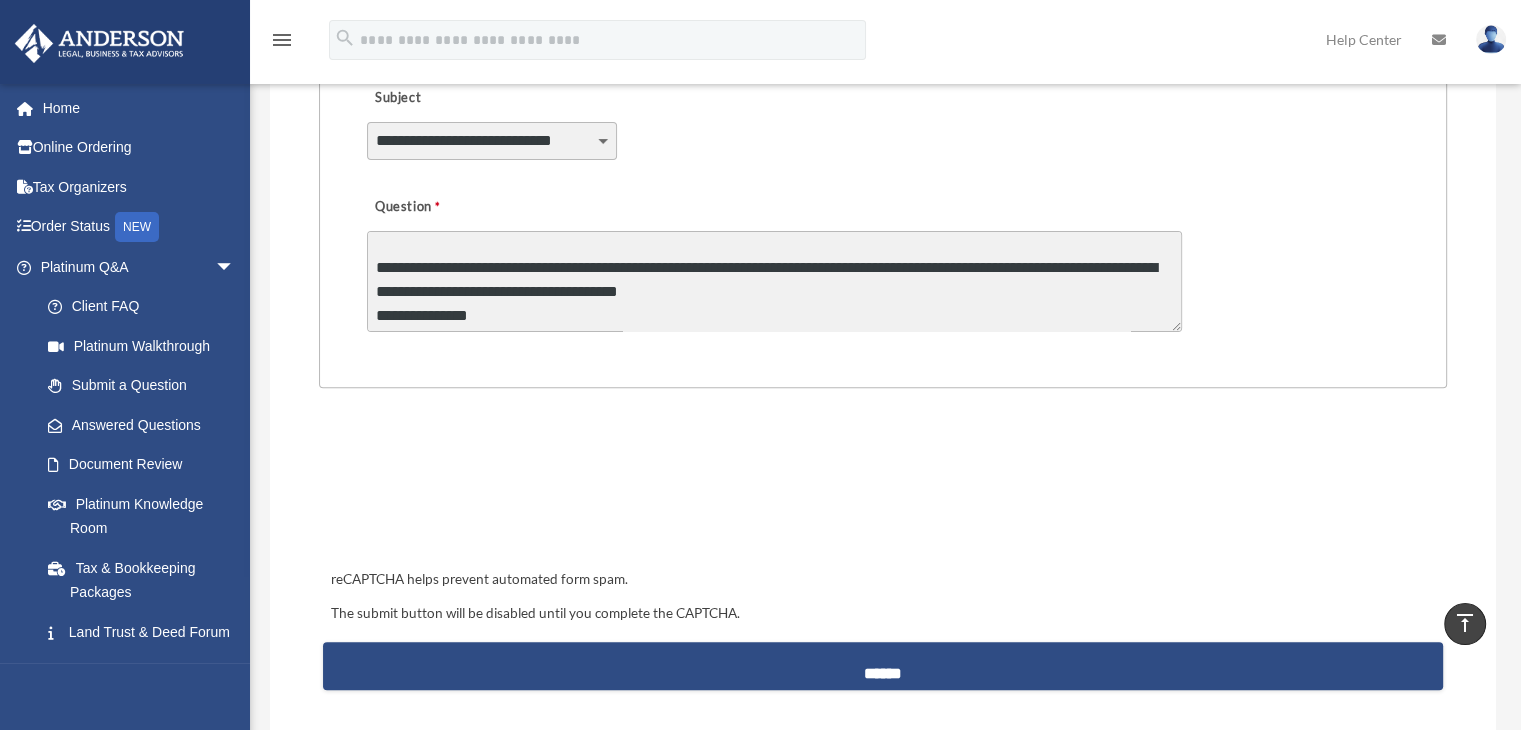 scroll, scrollTop: 0, scrollLeft: 0, axis: both 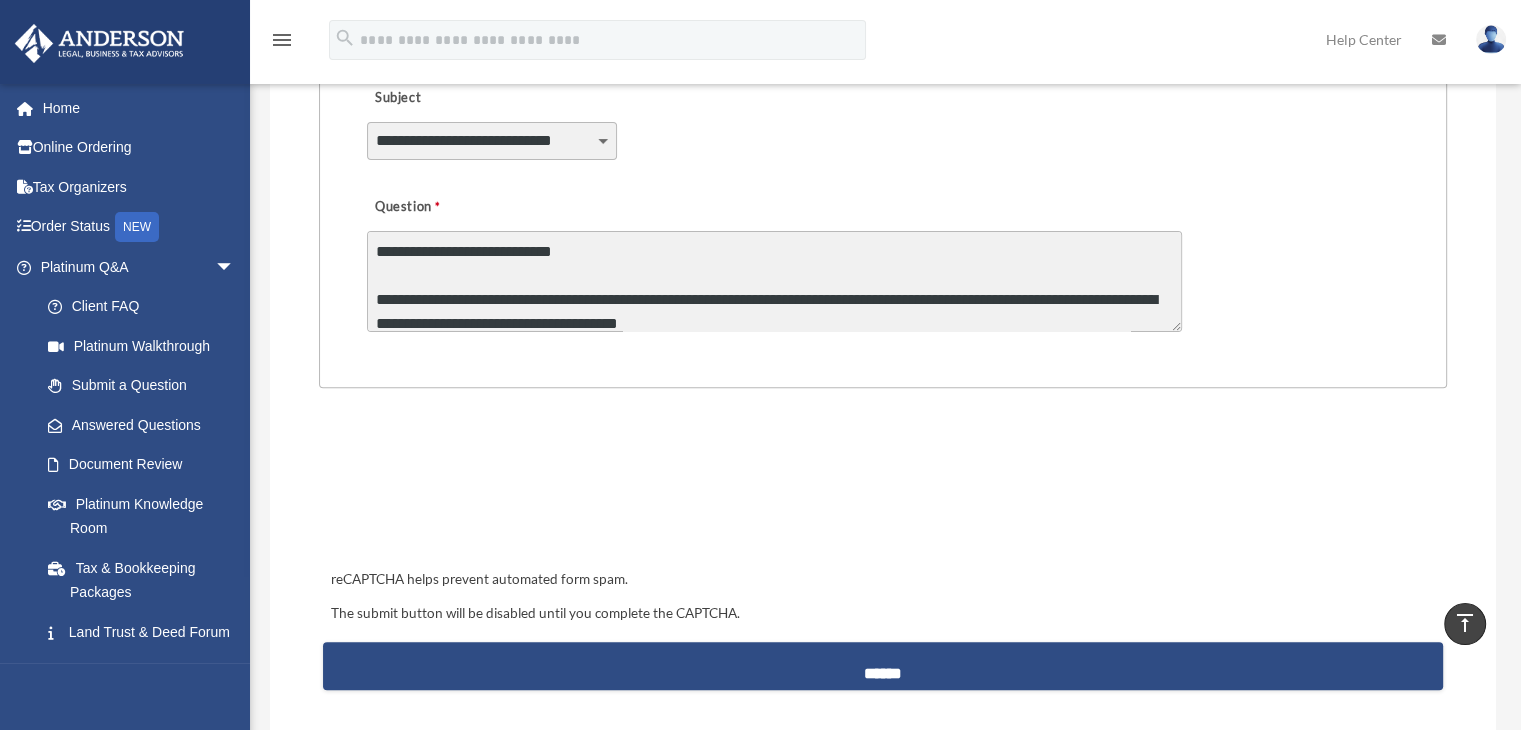 click on "**********" at bounding box center [774, 281] 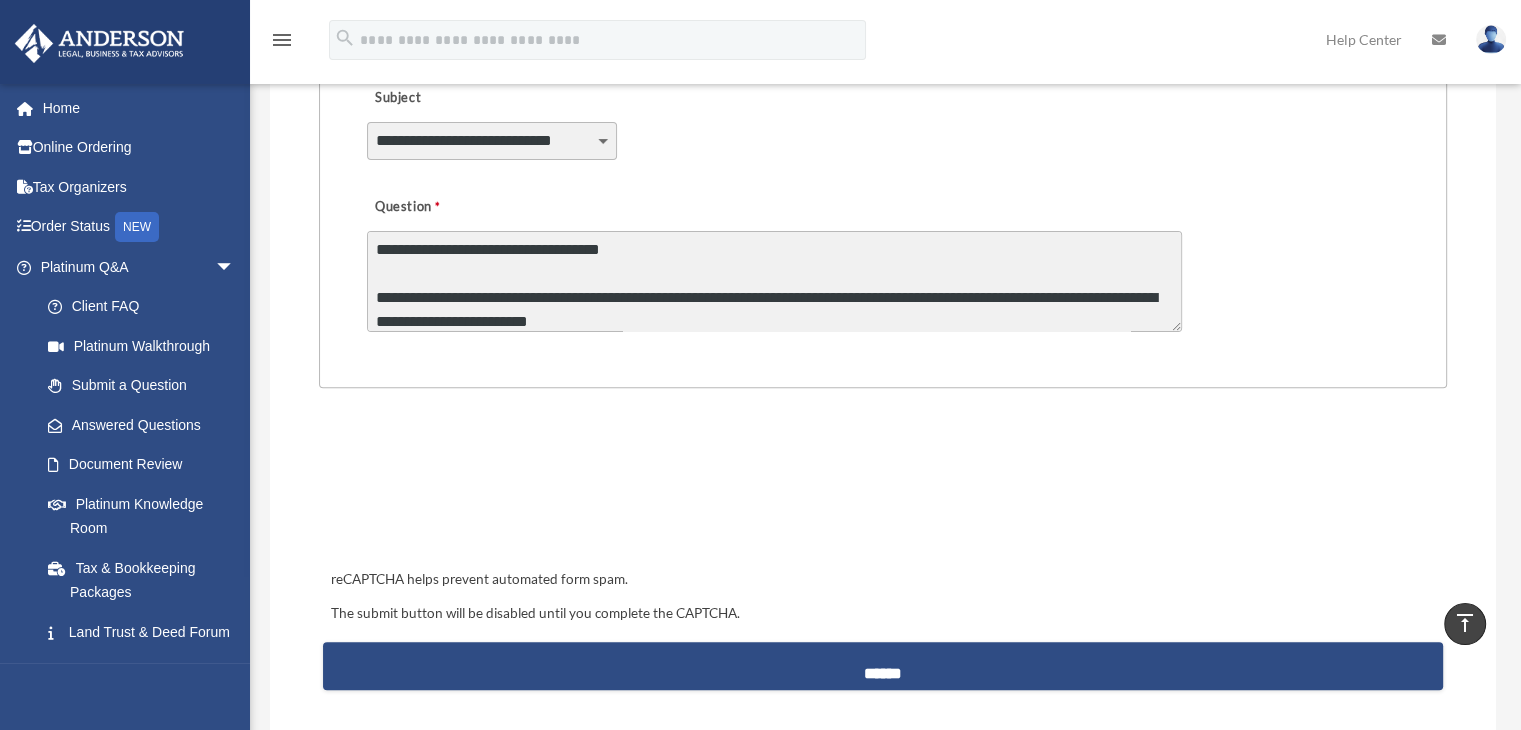 scroll, scrollTop: 200, scrollLeft: 0, axis: vertical 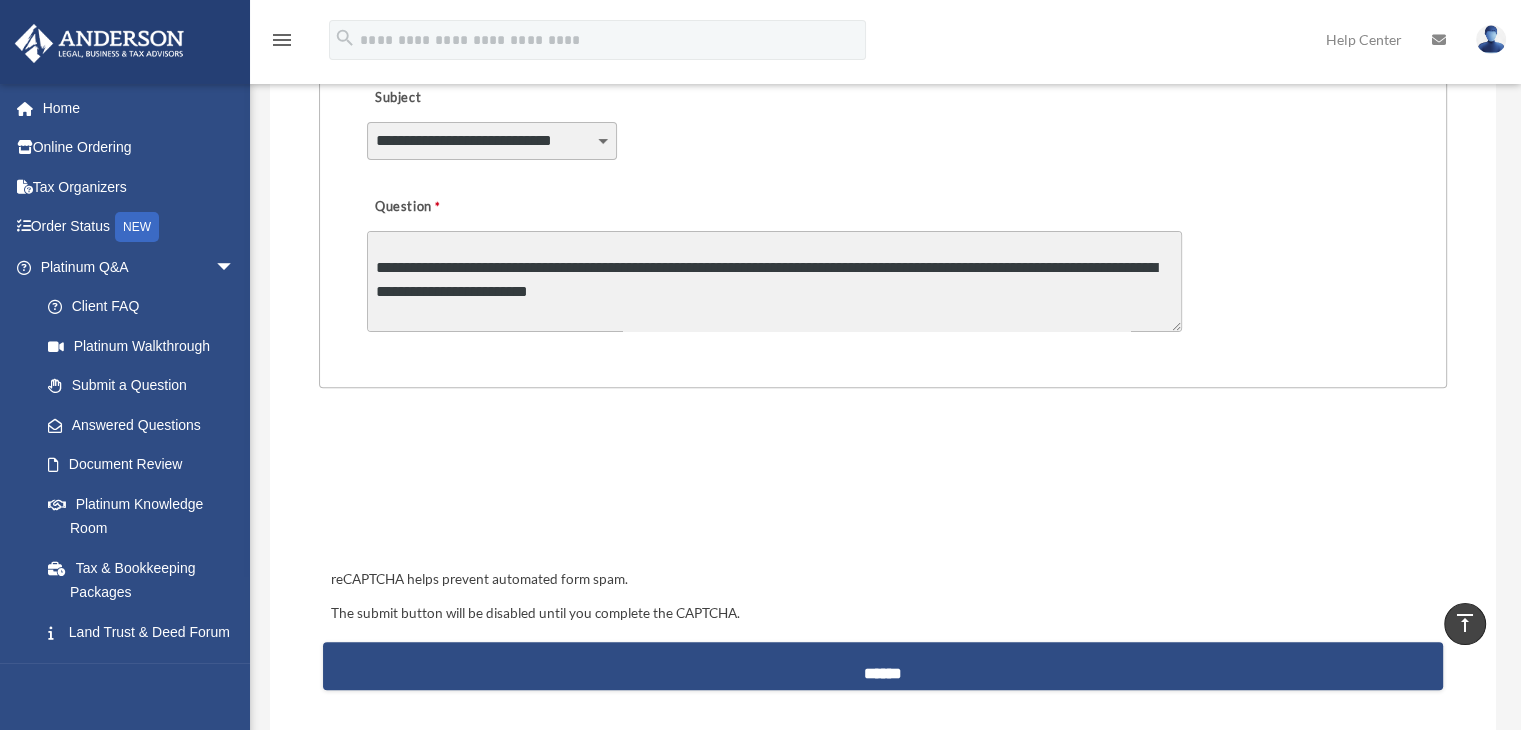 drag, startPoint x: 404, startPoint y: 267, endPoint x: 369, endPoint y: 273, distance: 35.510563 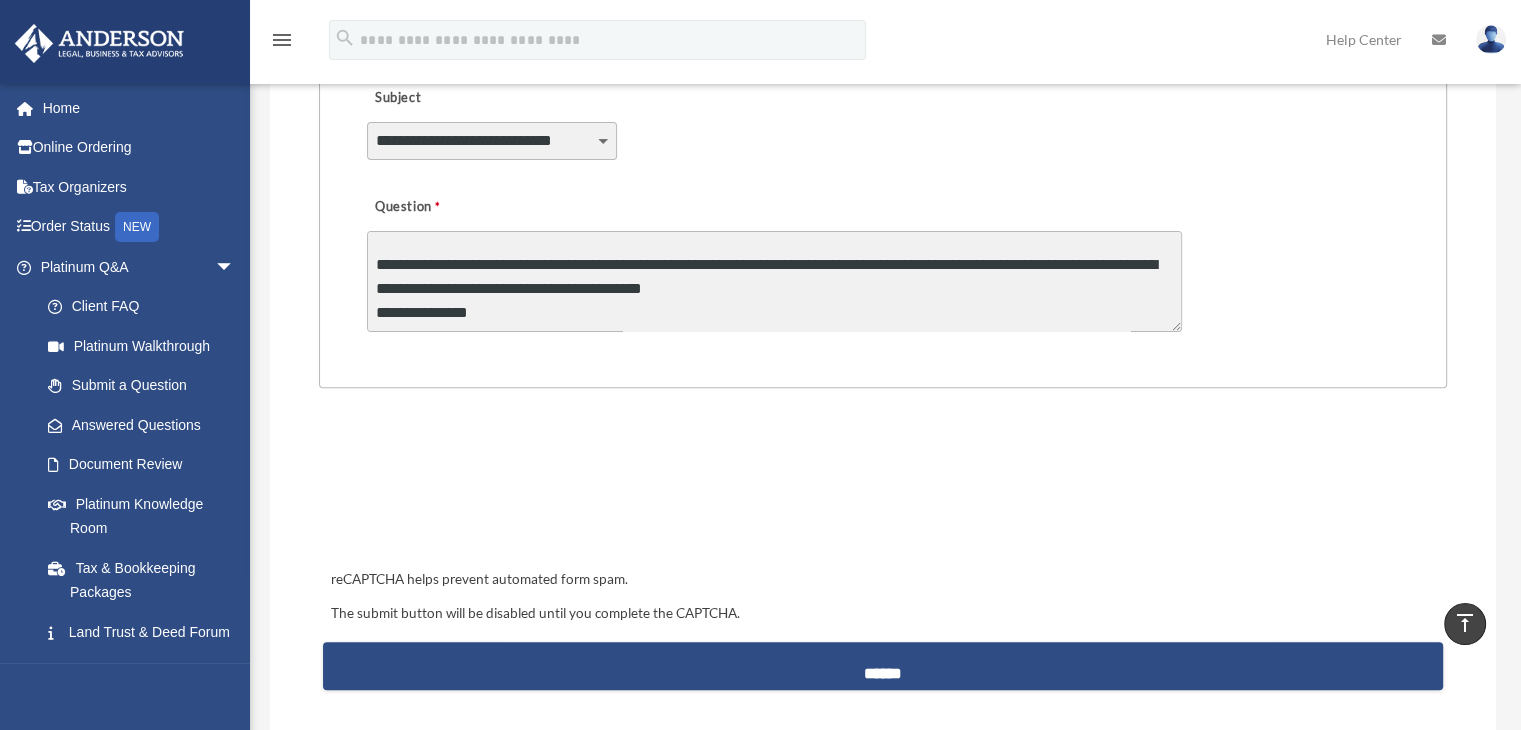 scroll, scrollTop: 0, scrollLeft: 0, axis: both 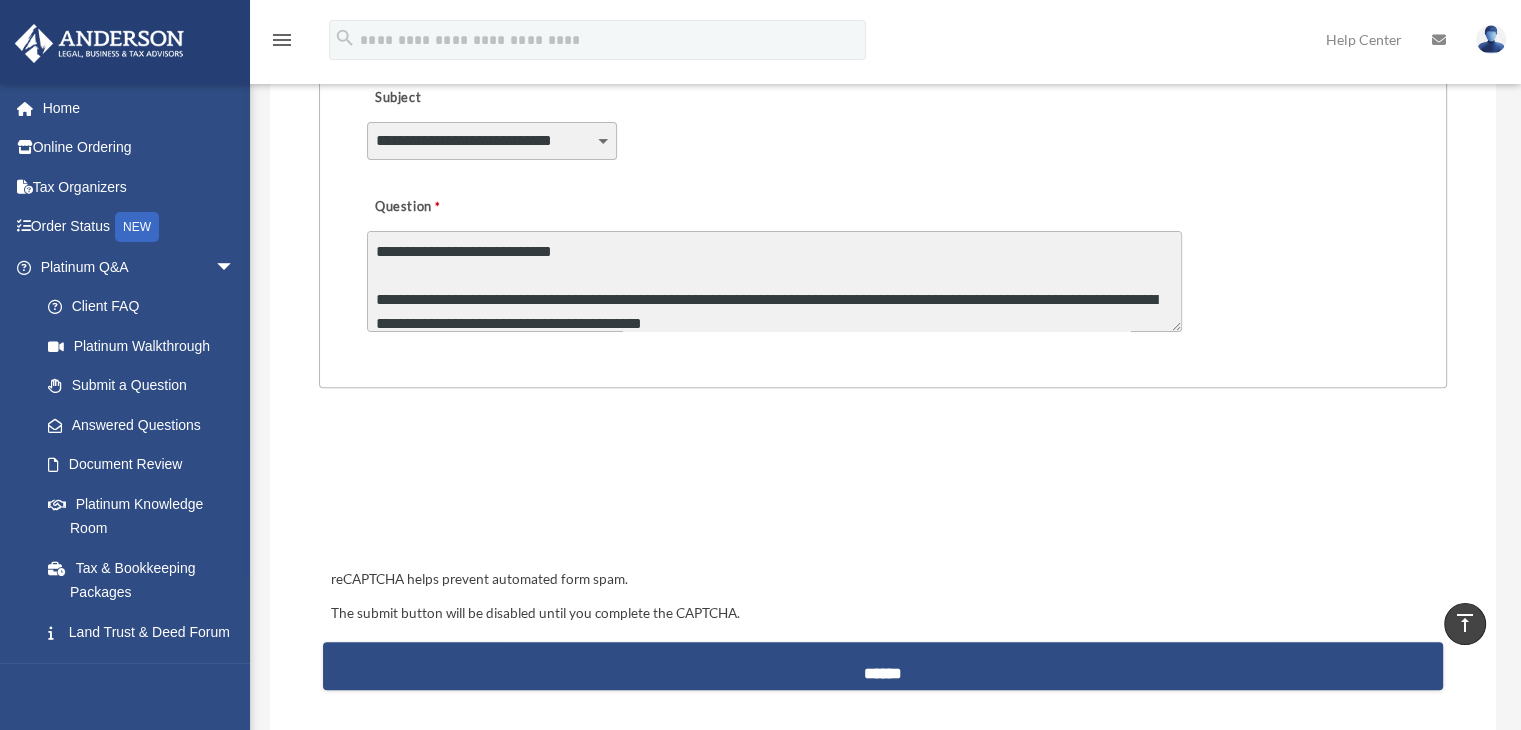 drag, startPoint x: 388, startPoint y: 297, endPoint x: 374, endPoint y: 301, distance: 14.56022 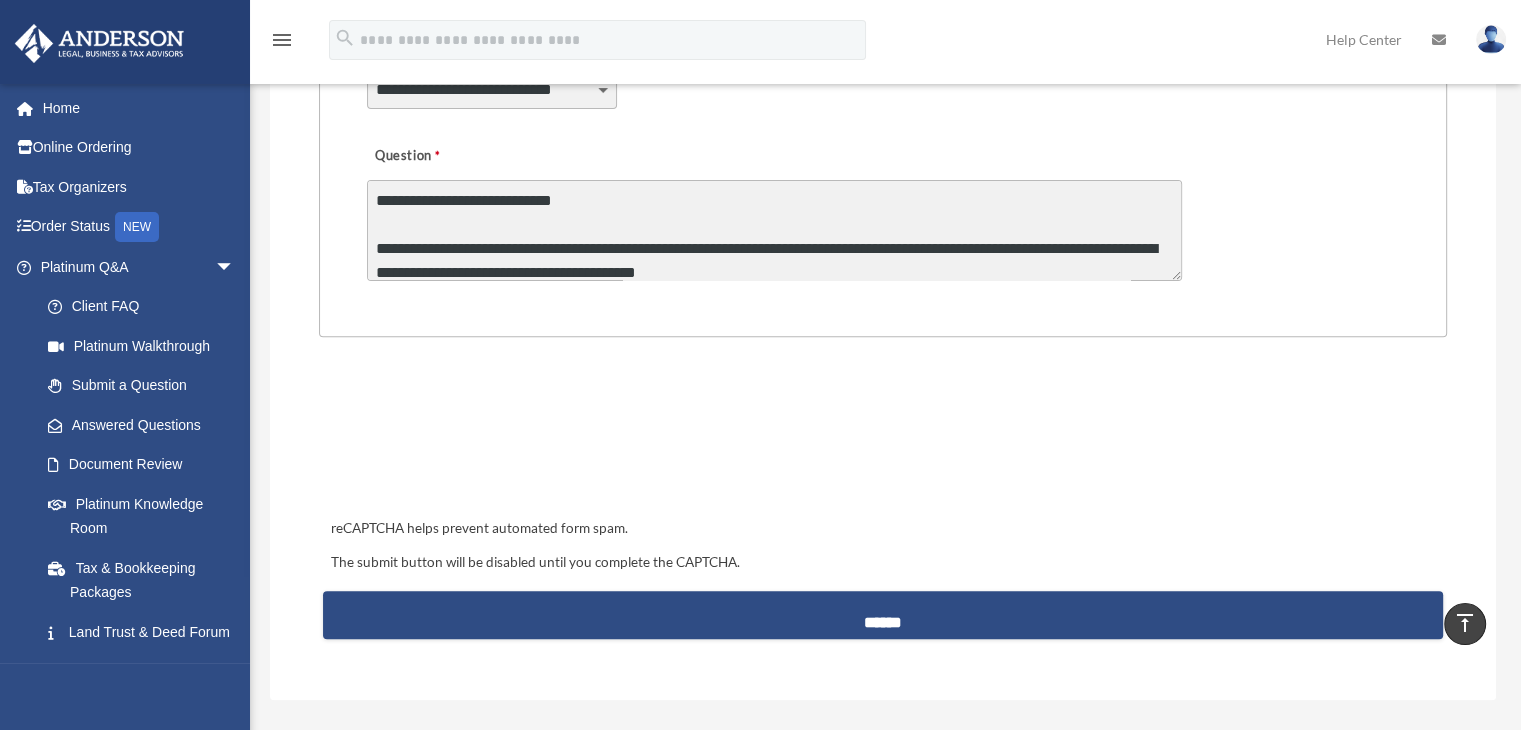 scroll, scrollTop: 703, scrollLeft: 0, axis: vertical 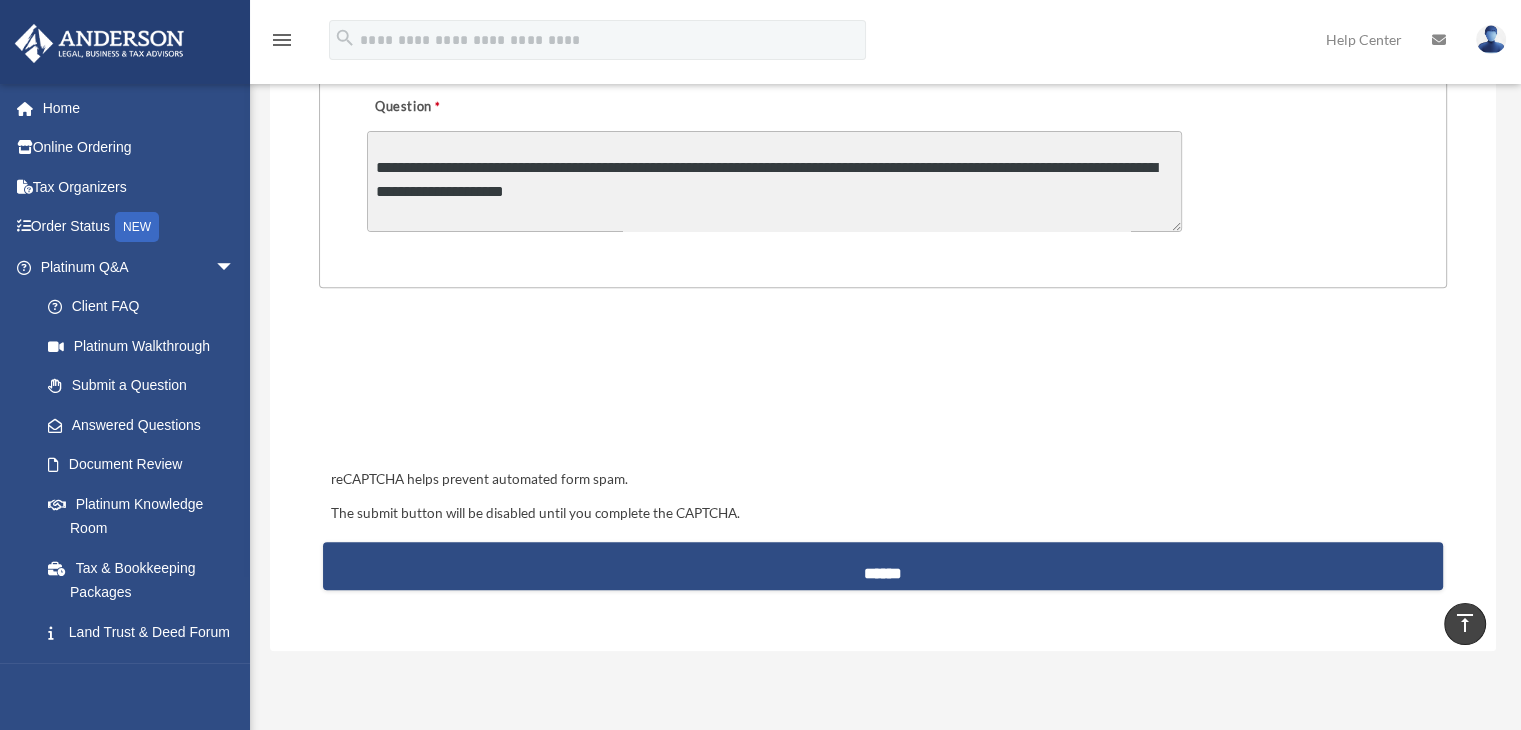 click on "**********" at bounding box center [774, 181] 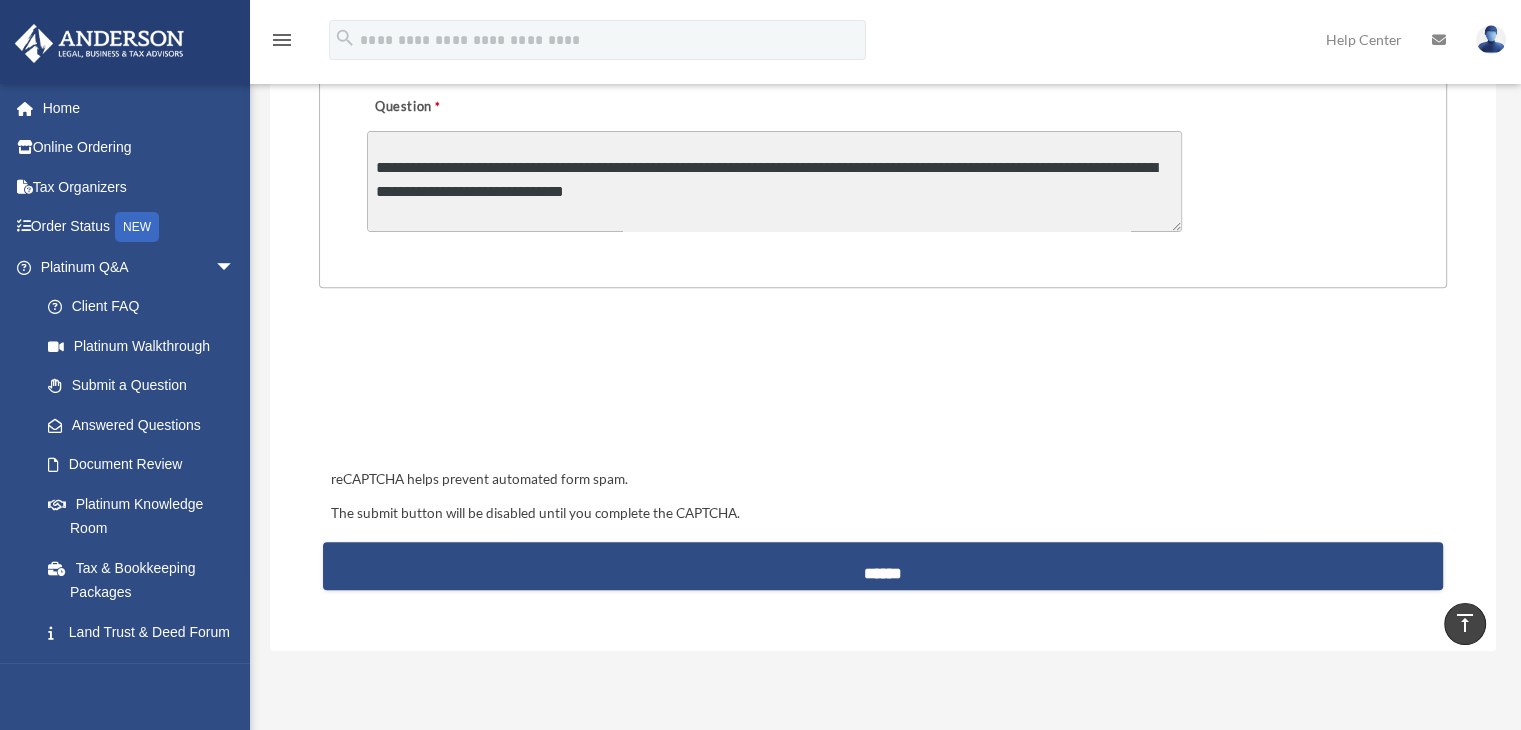 scroll, scrollTop: 803, scrollLeft: 0, axis: vertical 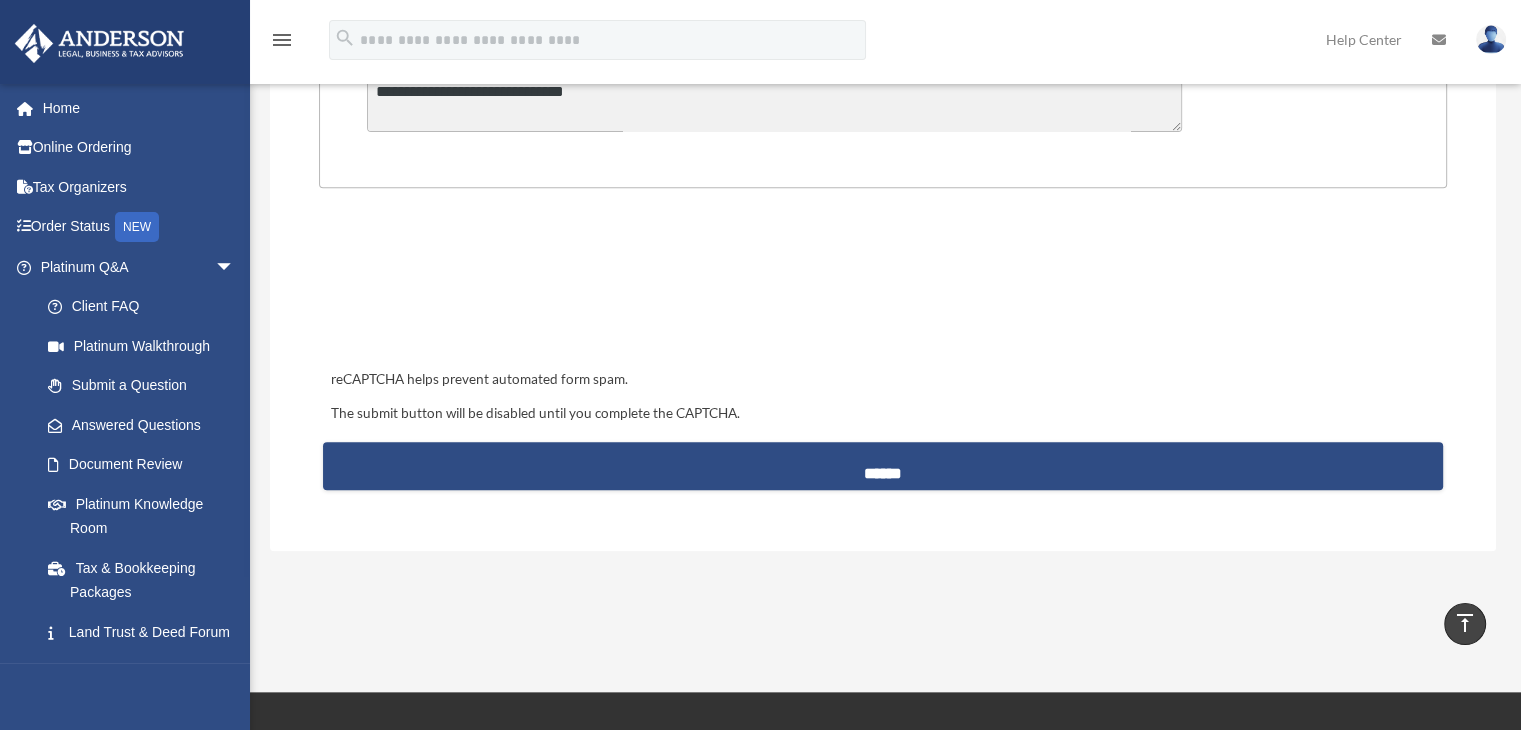 click on "**********" at bounding box center (774, 81) 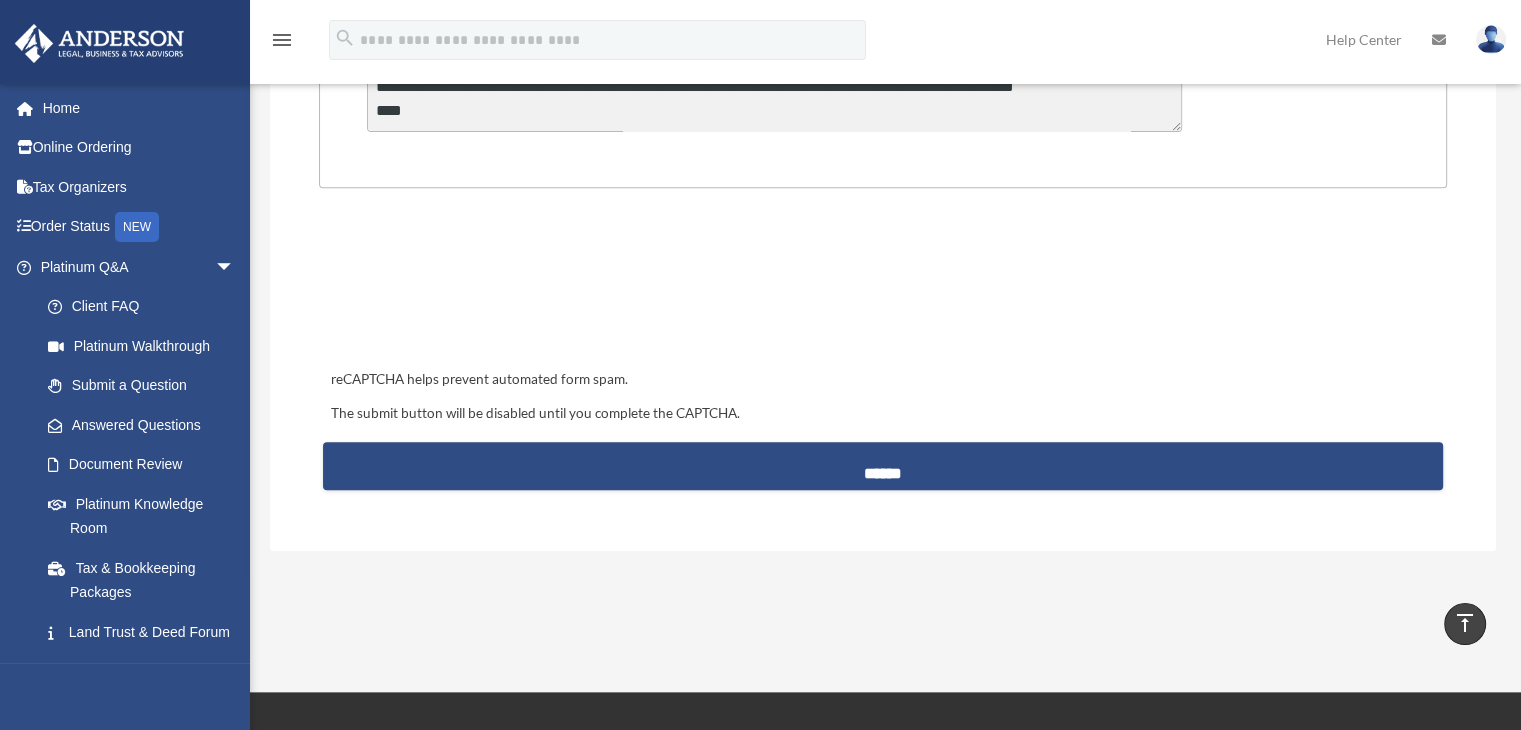 scroll, scrollTop: 200, scrollLeft: 0, axis: vertical 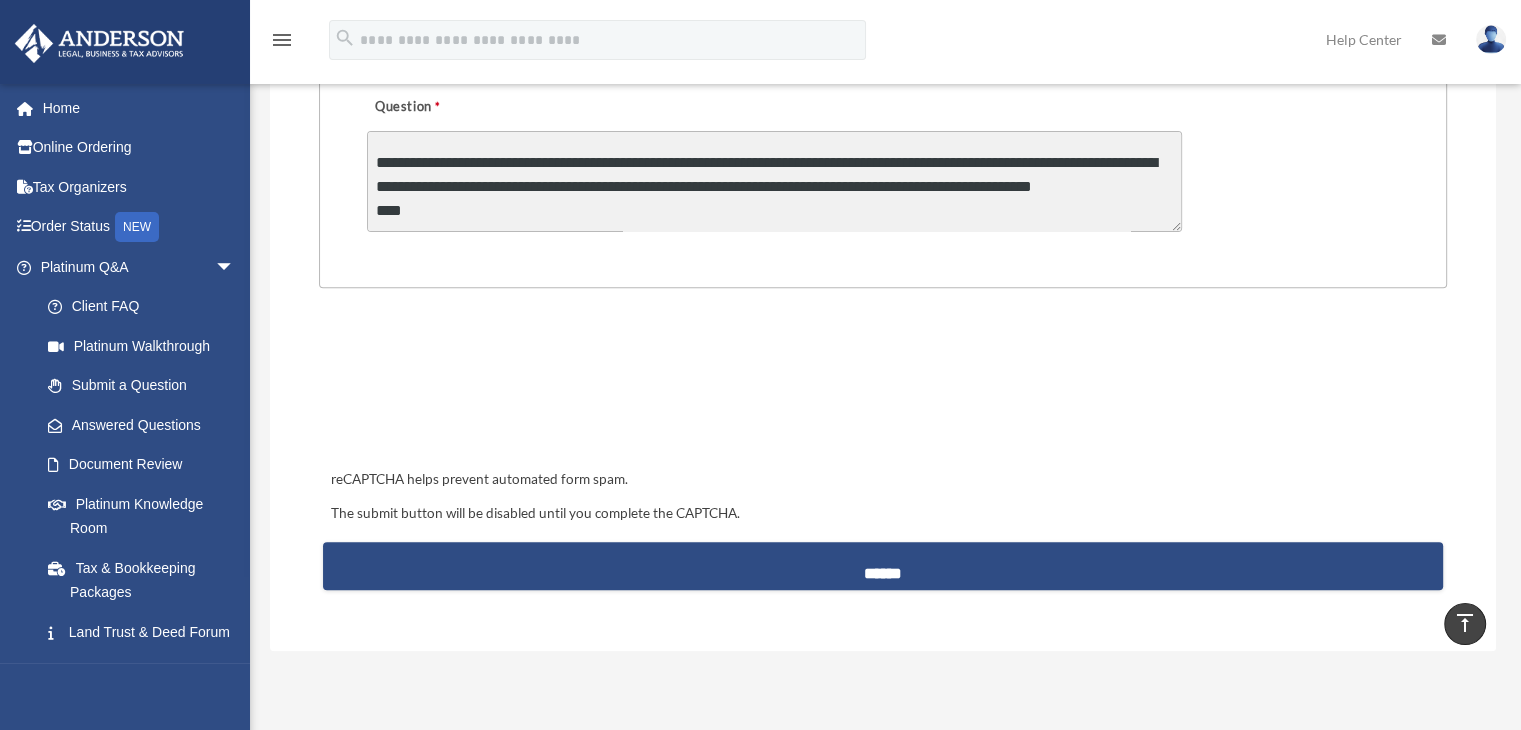 drag, startPoint x: 404, startPoint y: 195, endPoint x: 390, endPoint y: 194, distance: 14.035668 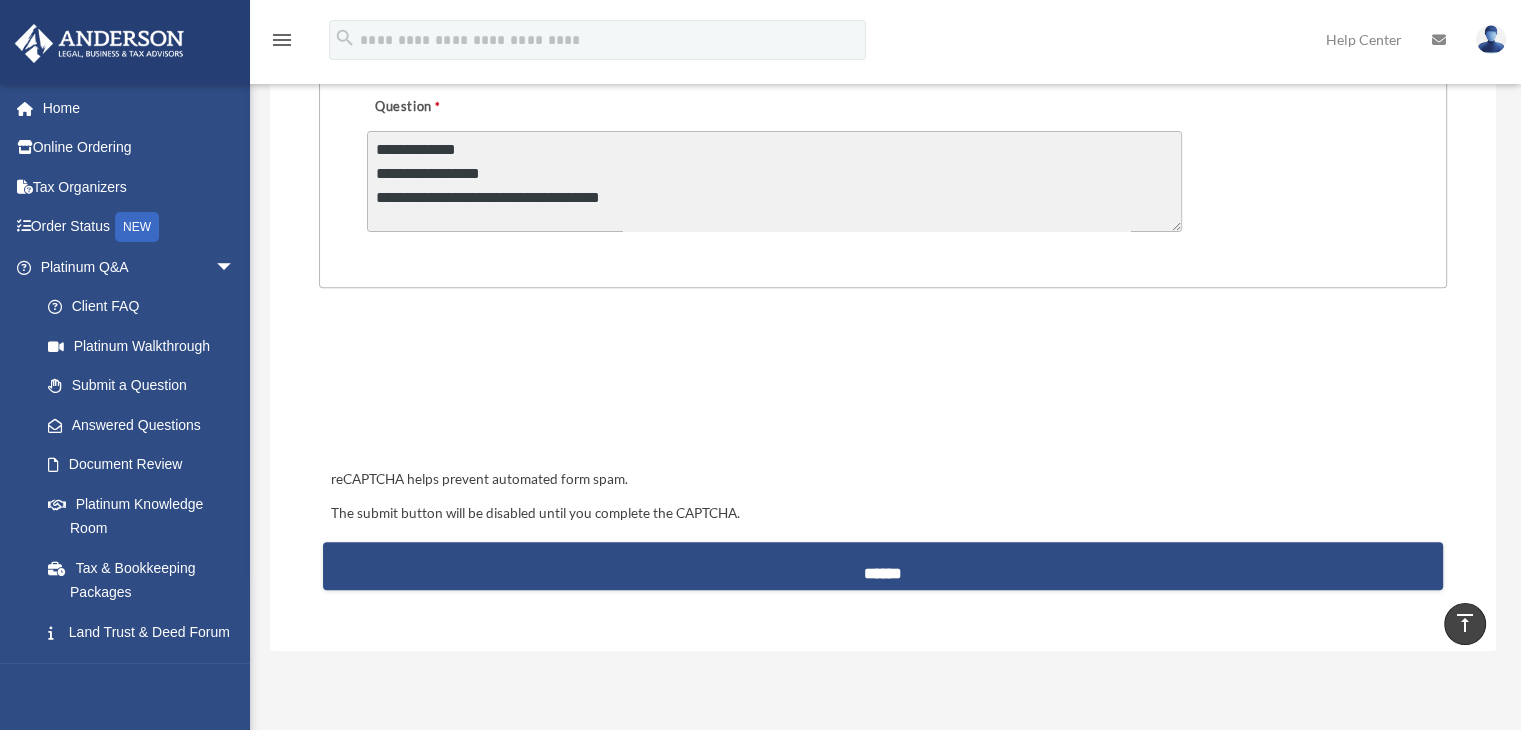 scroll, scrollTop: 222, scrollLeft: 0, axis: vertical 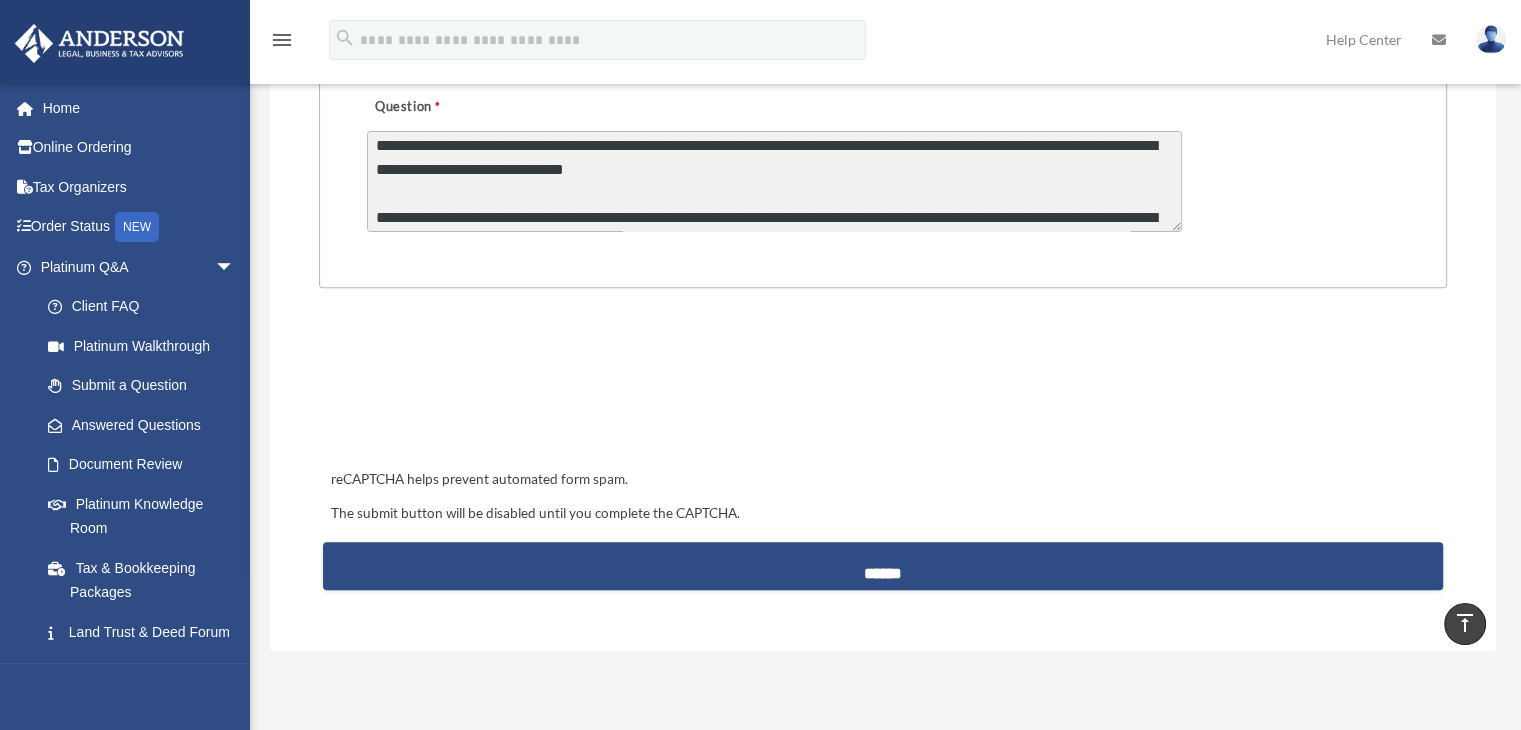 drag, startPoint x: 424, startPoint y: 168, endPoint x: 697, endPoint y: 171, distance: 273.01648 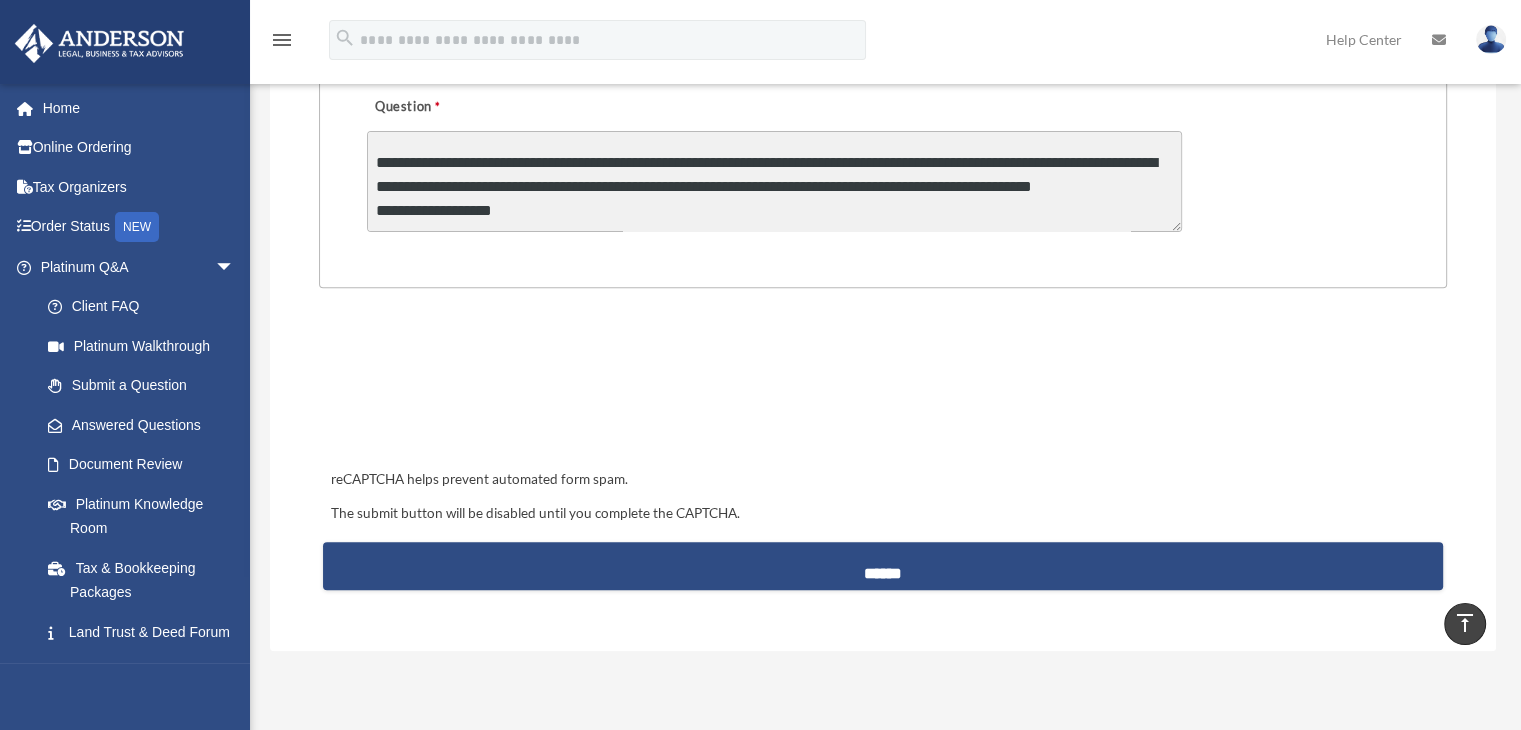 click on "**********" at bounding box center (774, 181) 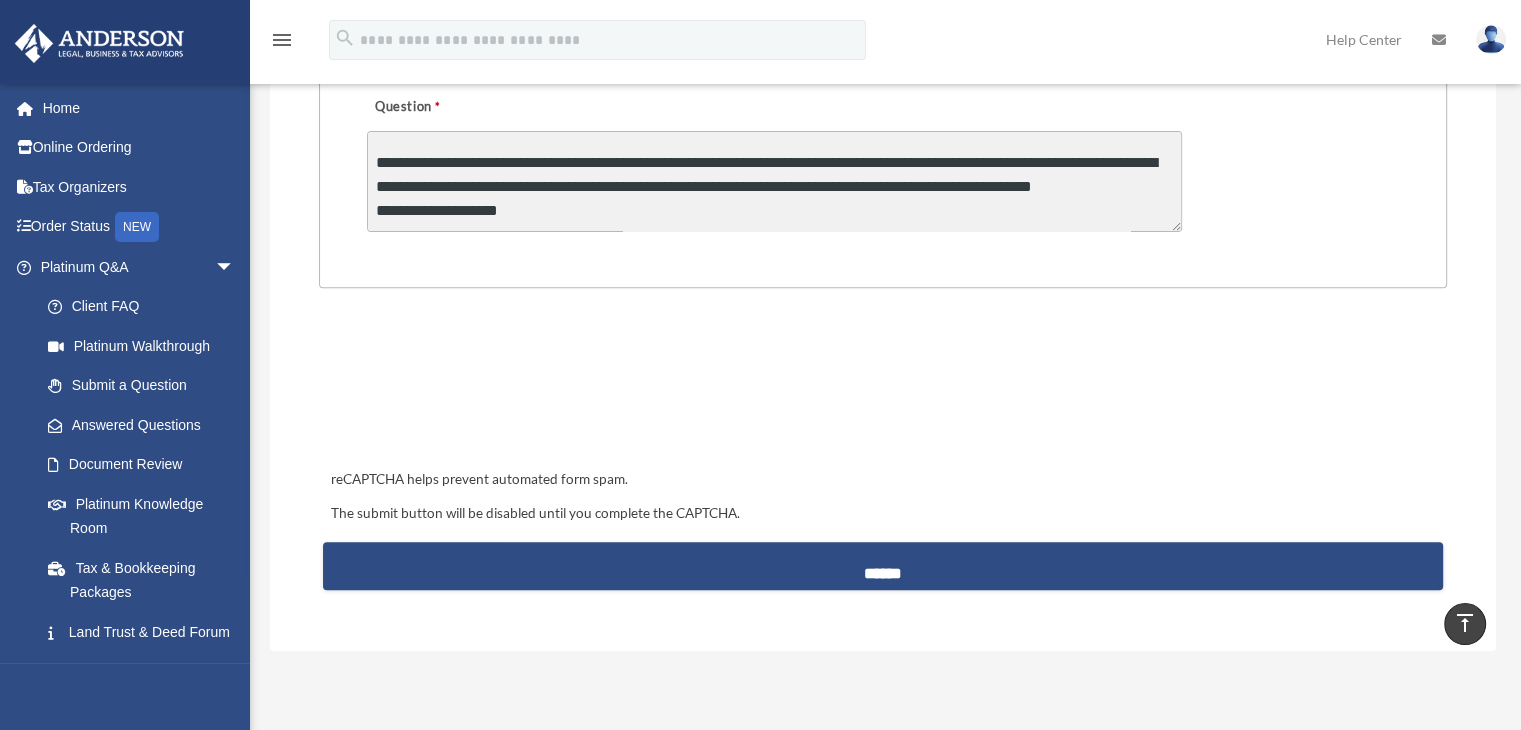 paste on "**********" 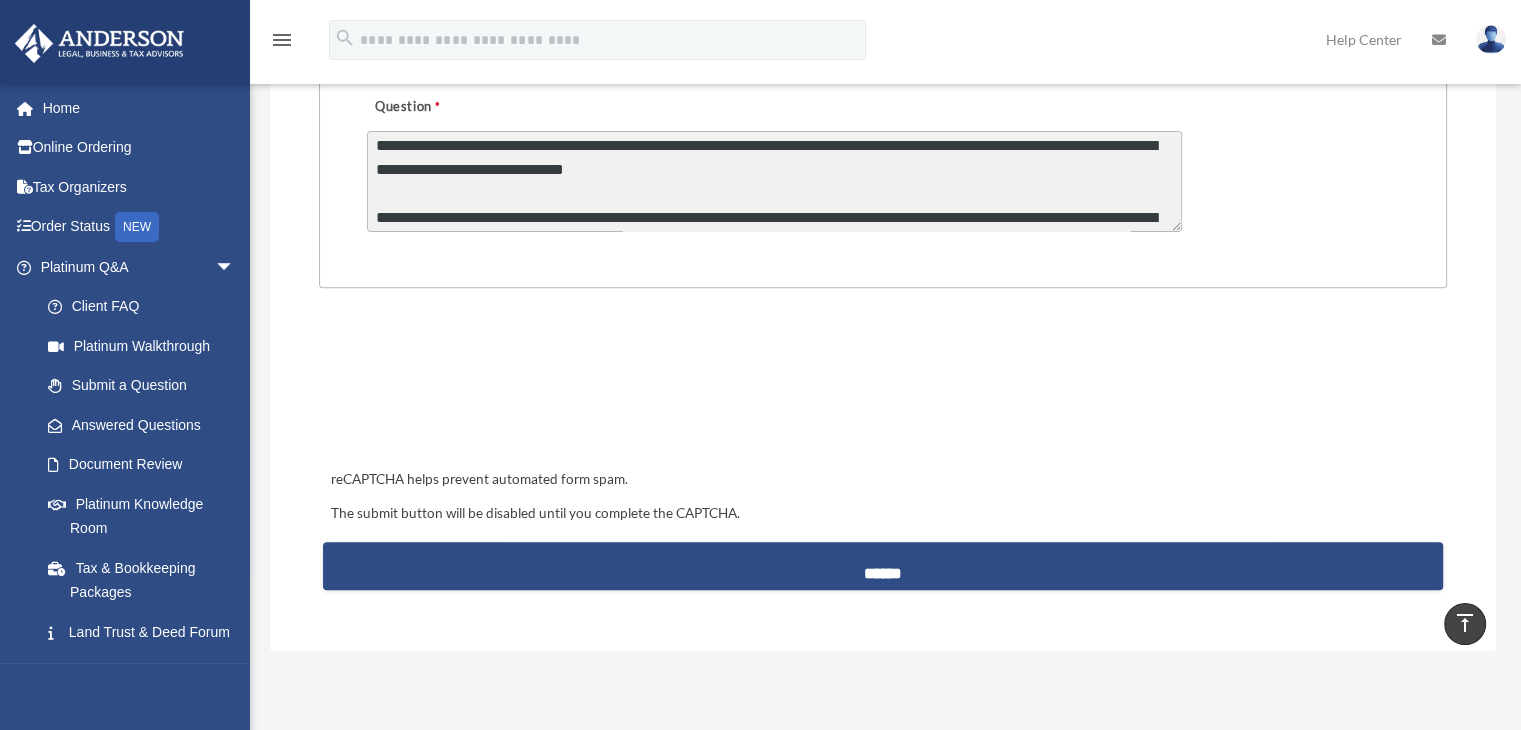 scroll, scrollTop: 322, scrollLeft: 0, axis: vertical 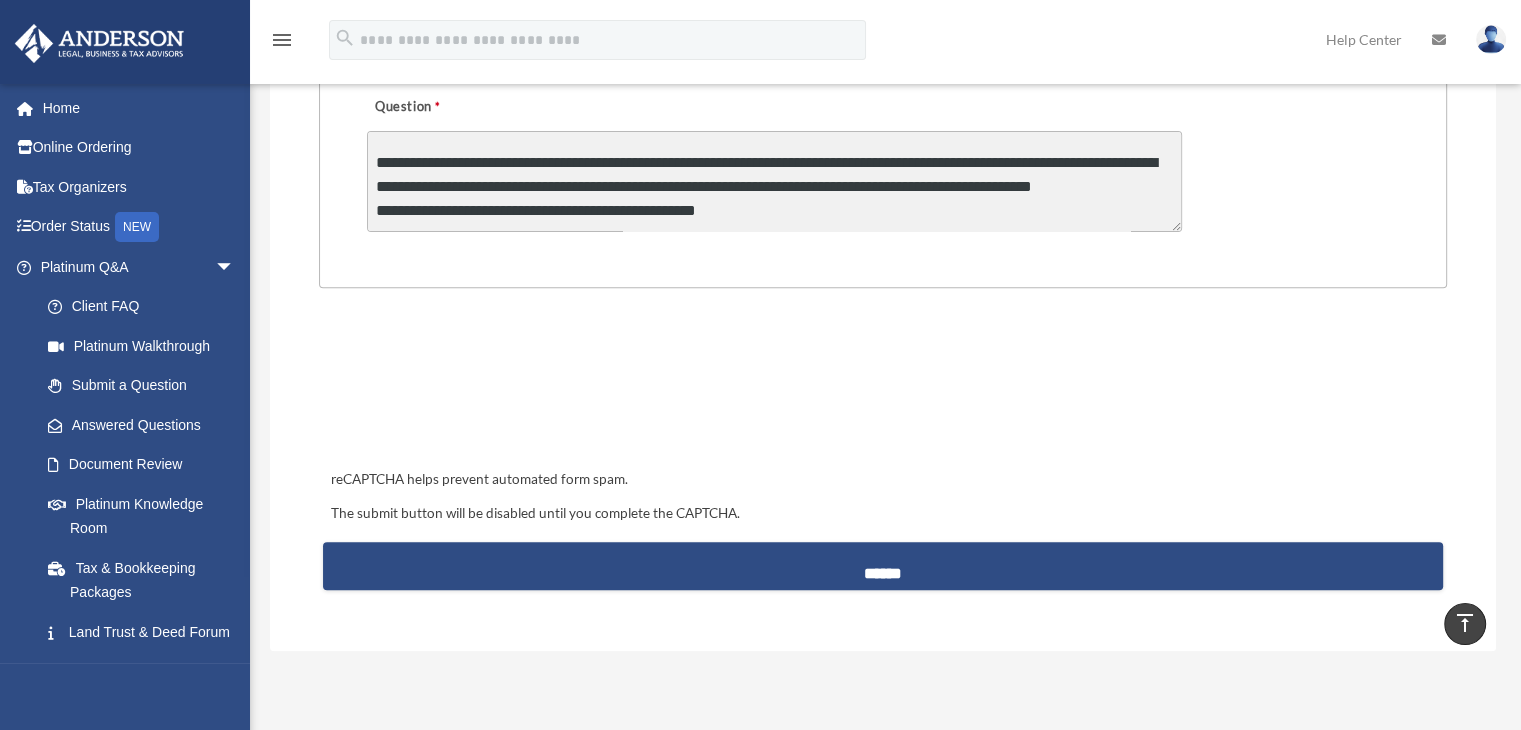 click on "**********" at bounding box center [774, 181] 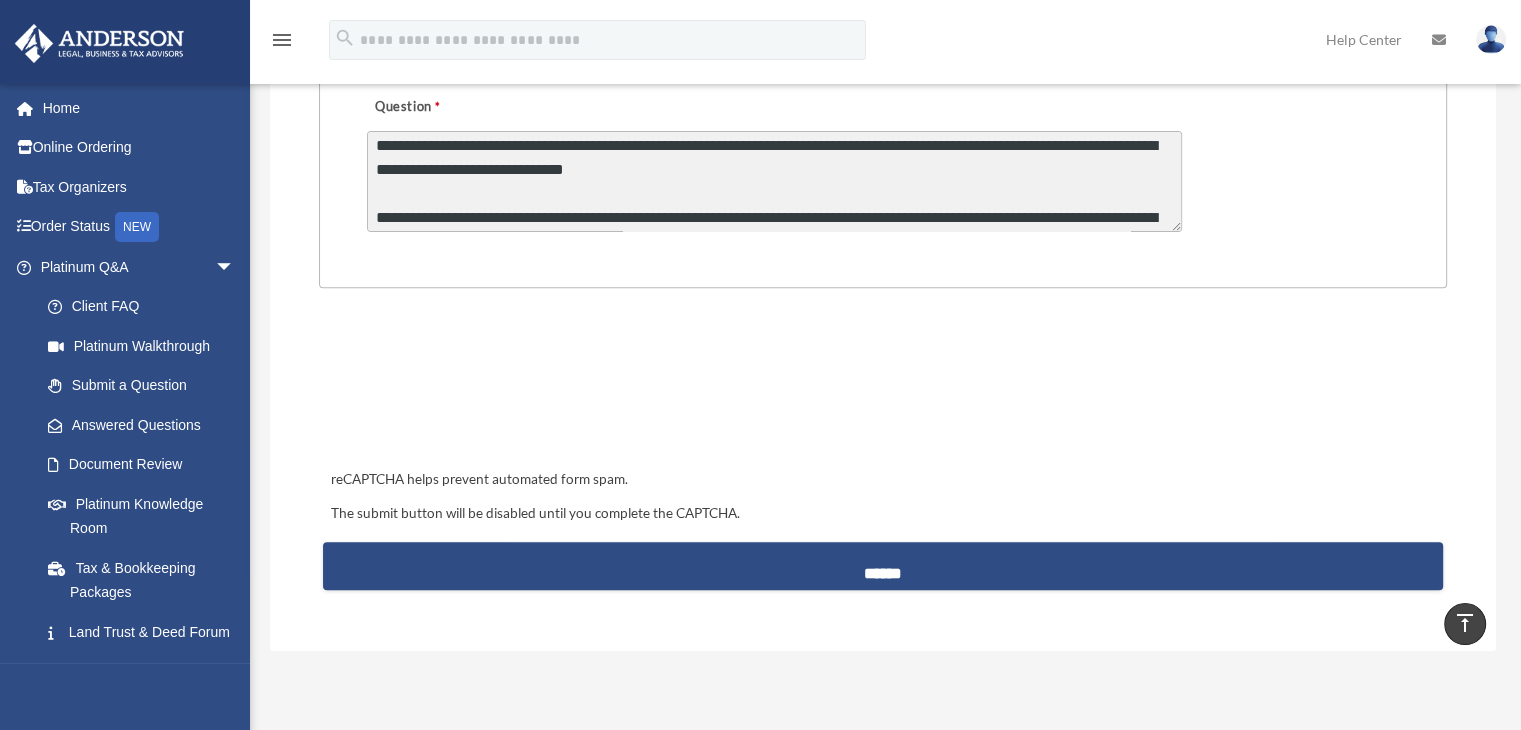 scroll, scrollTop: 322, scrollLeft: 0, axis: vertical 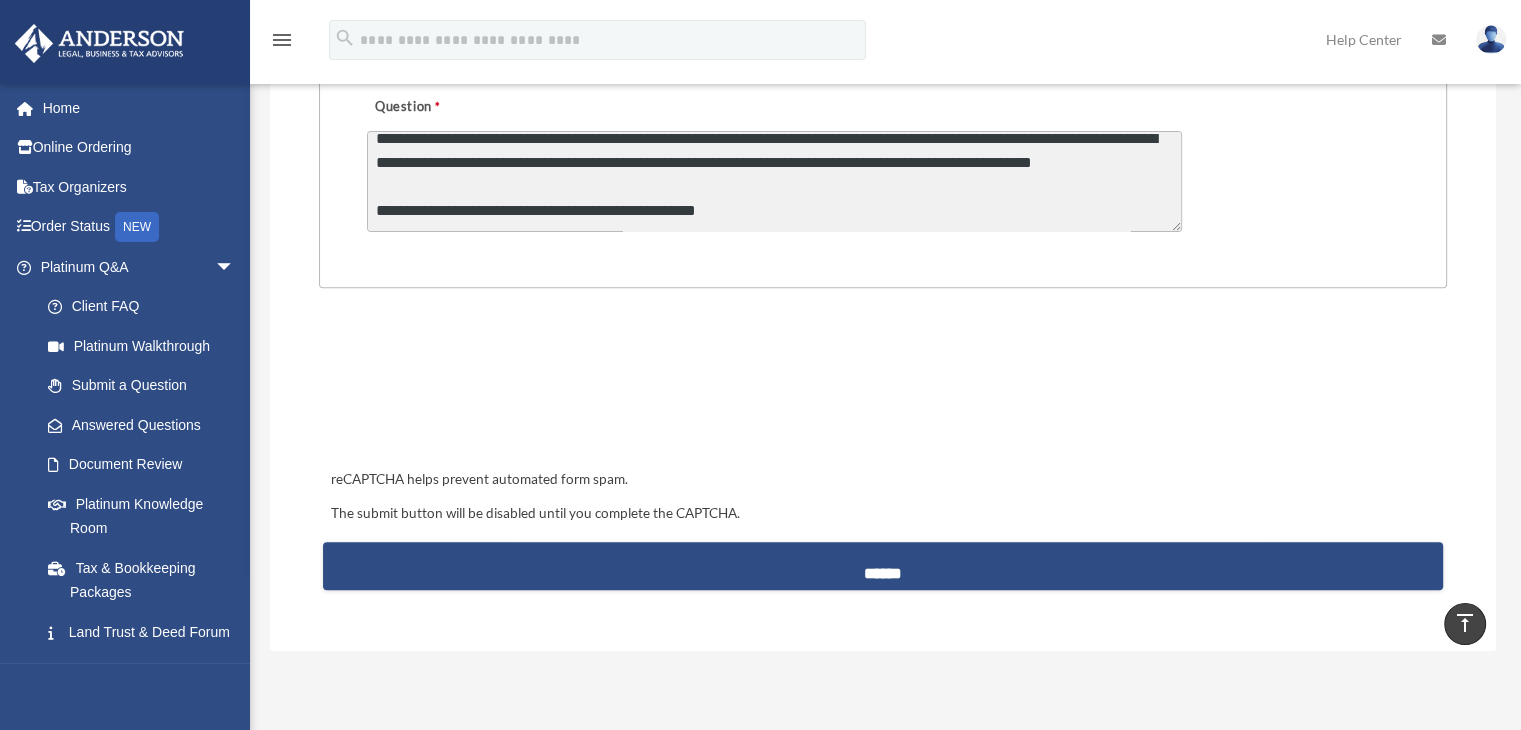click on "**********" at bounding box center [774, 181] 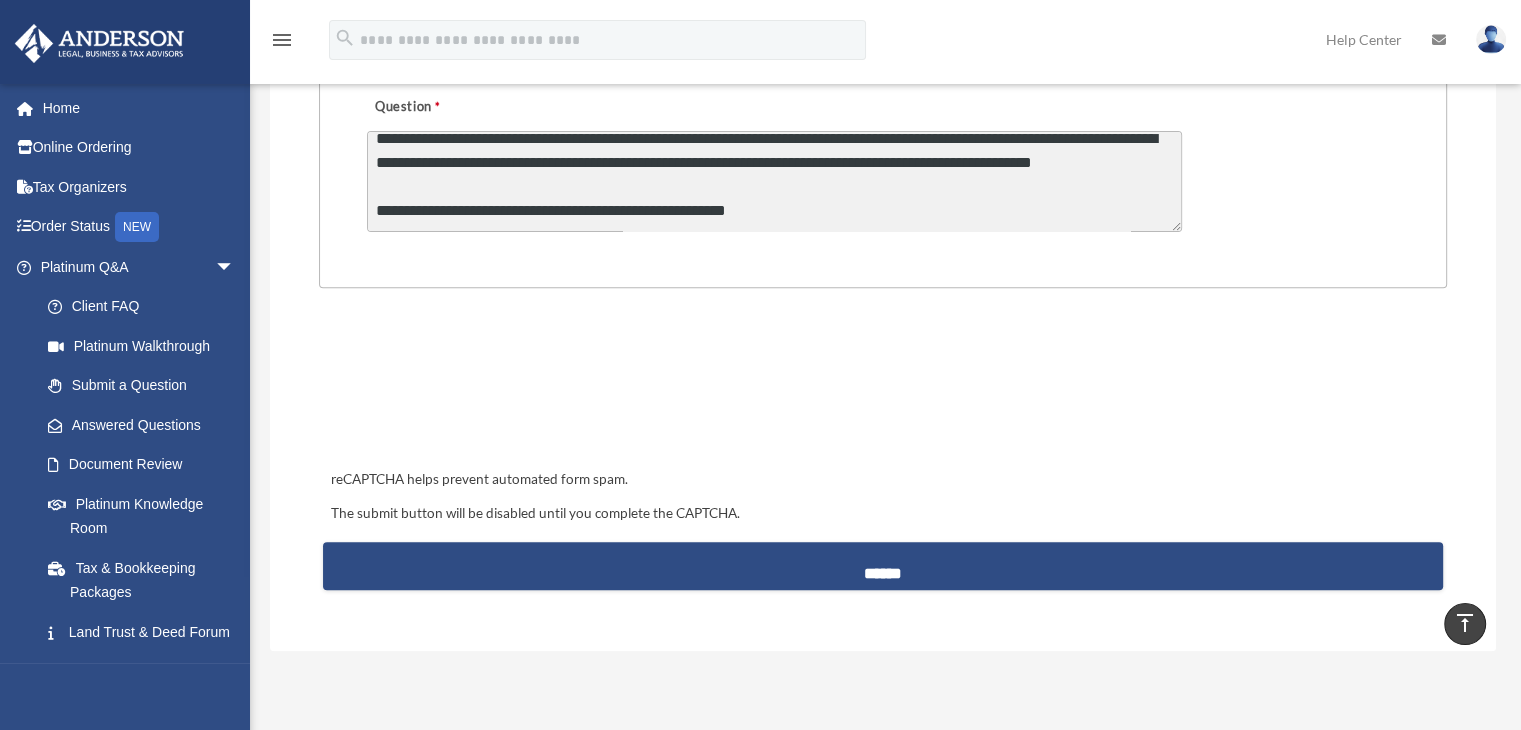 click on "**********" at bounding box center (774, 181) 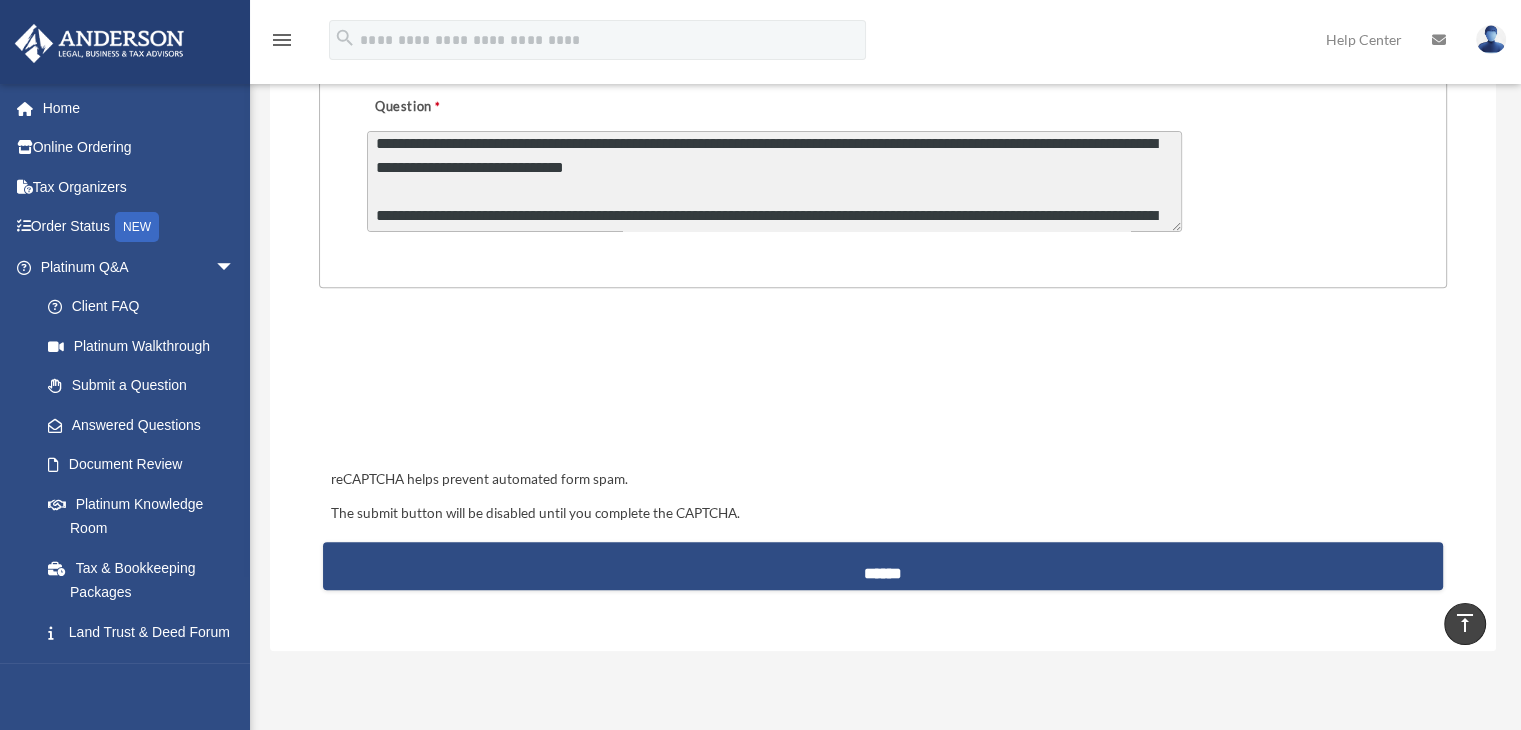 scroll, scrollTop: 324, scrollLeft: 0, axis: vertical 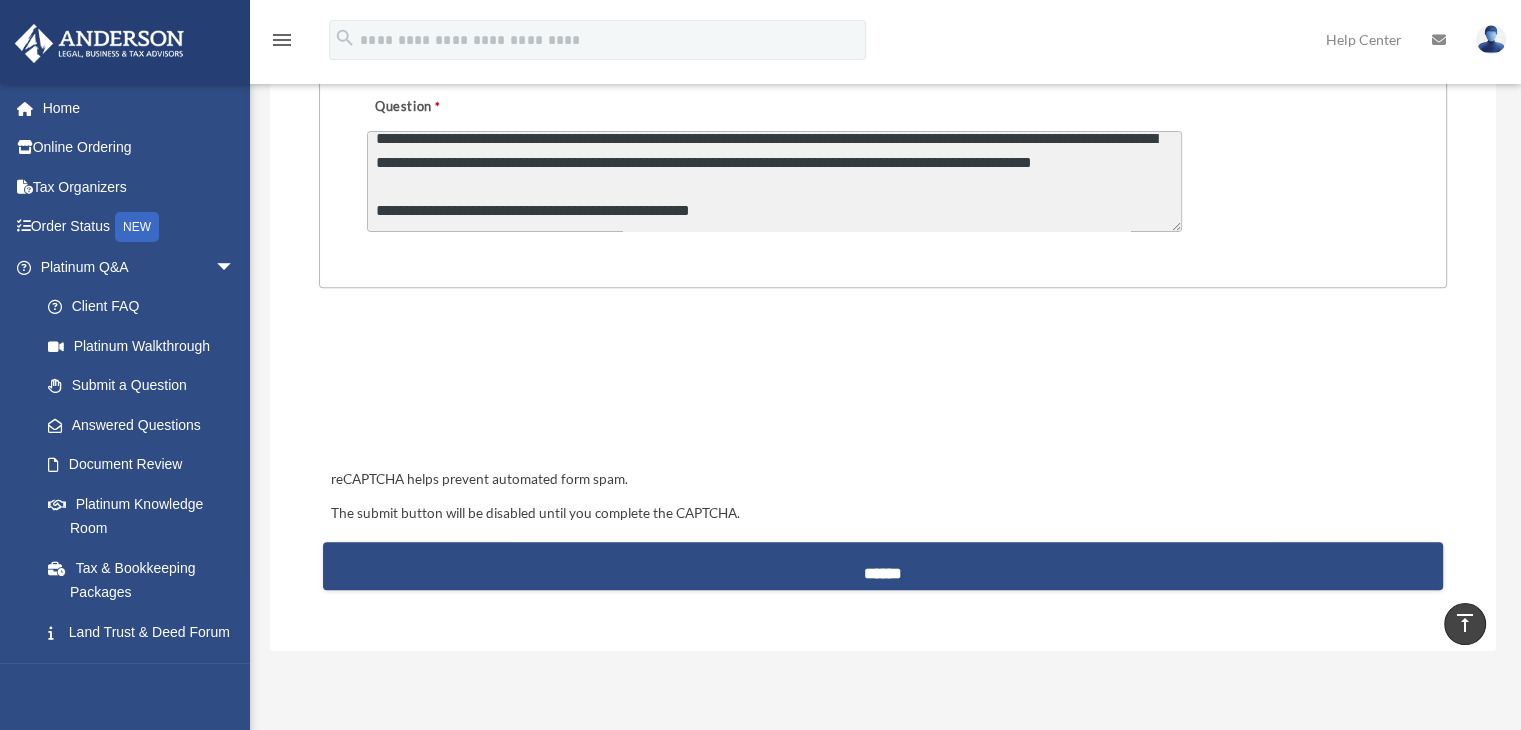 click on "**********" at bounding box center [774, 181] 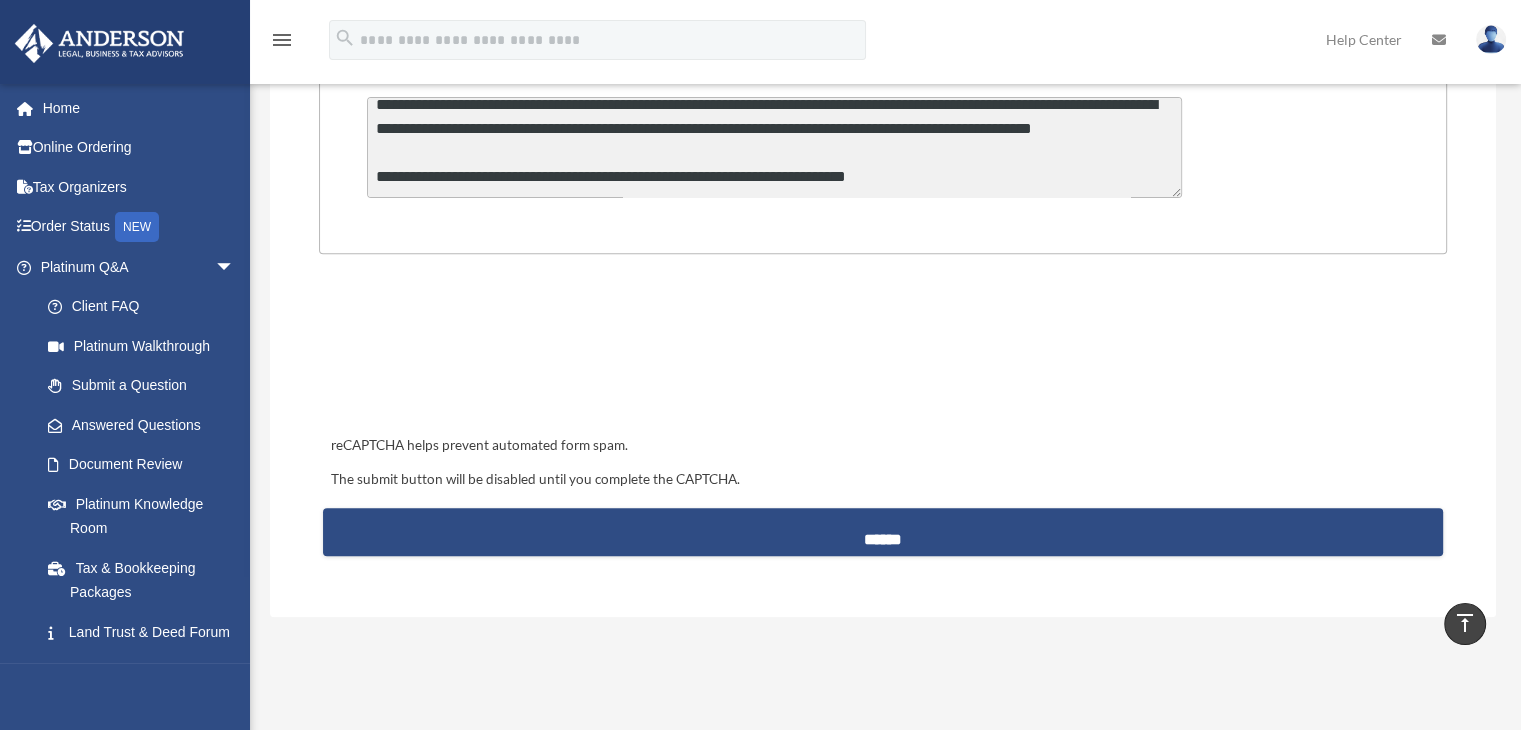 scroll, scrollTop: 703, scrollLeft: 0, axis: vertical 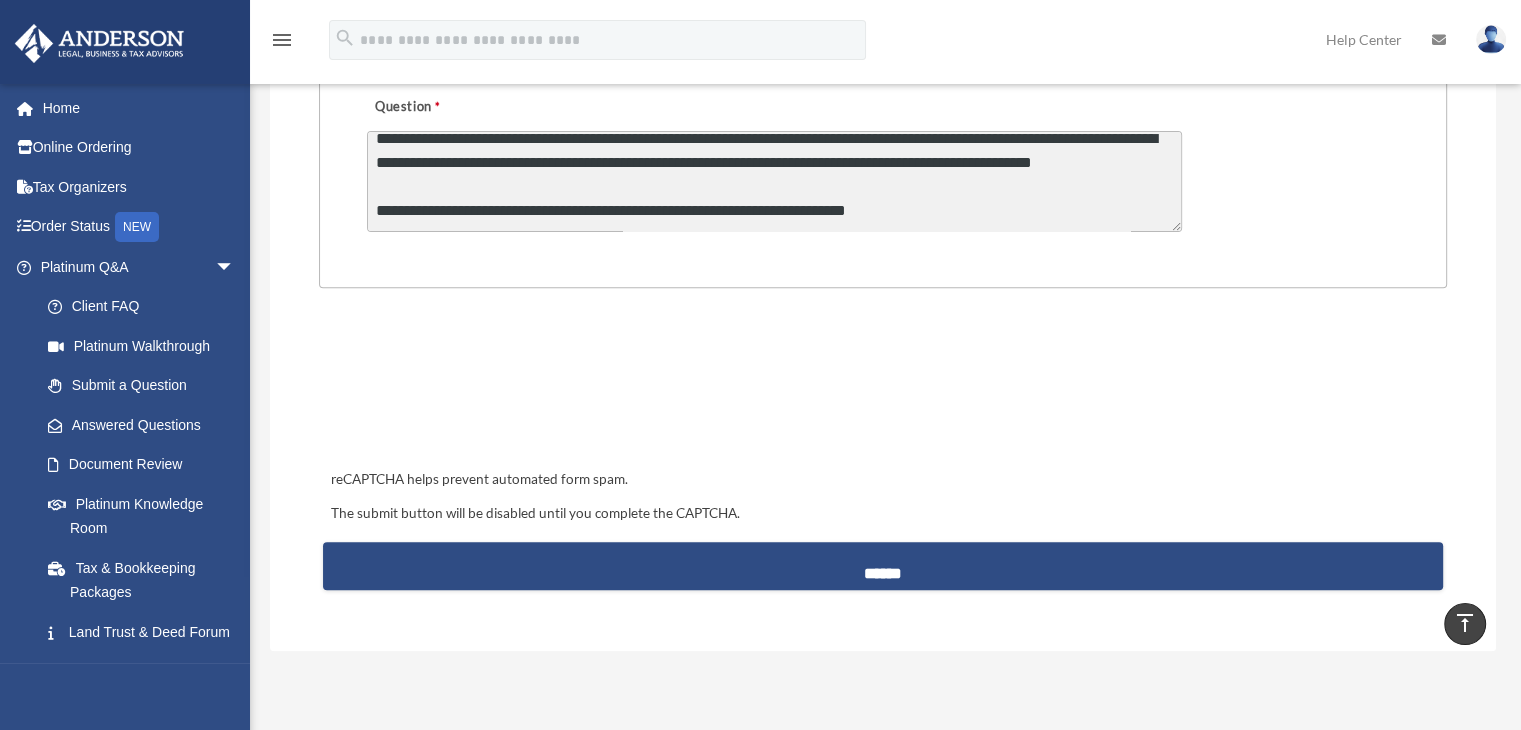 click on "**********" at bounding box center (774, 181) 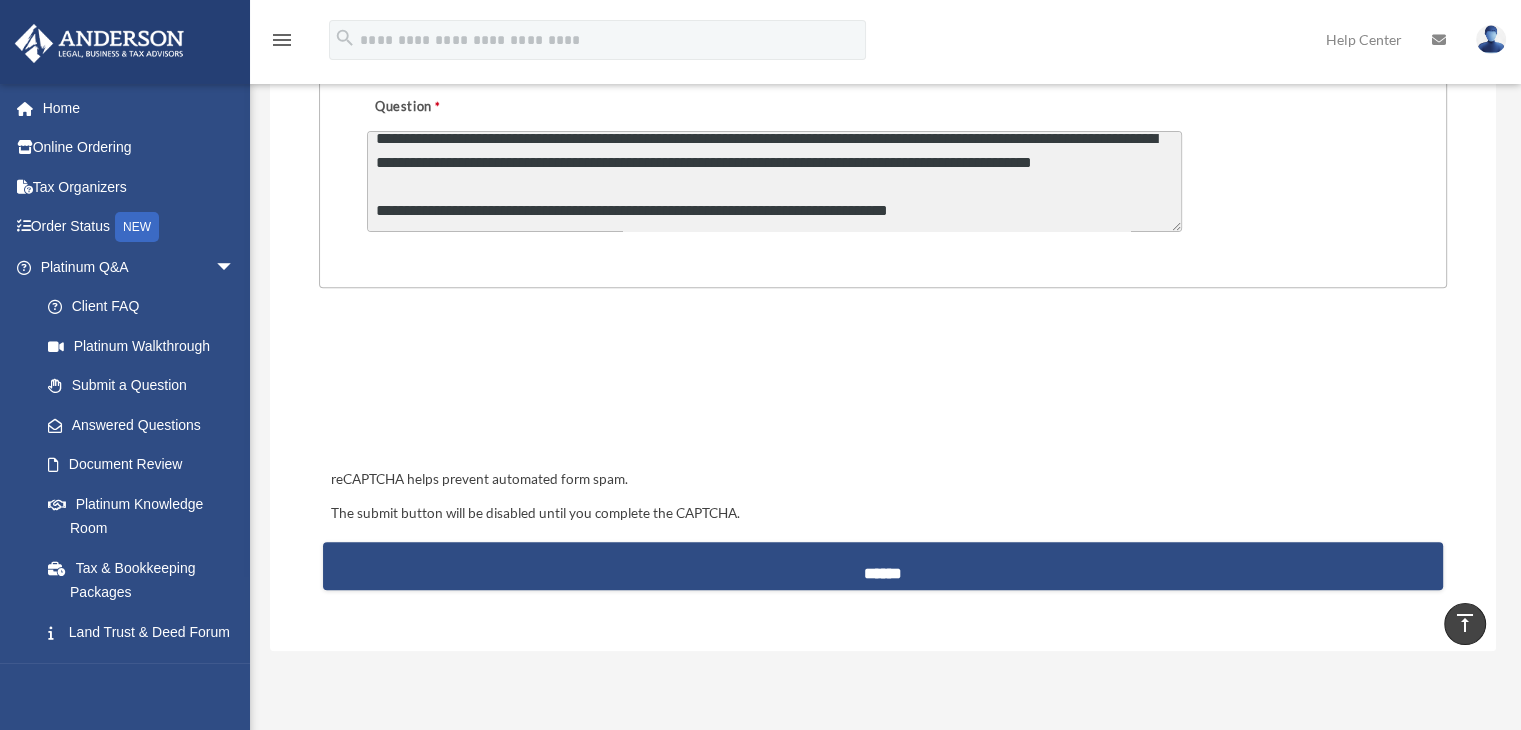 click on "**********" at bounding box center (774, 181) 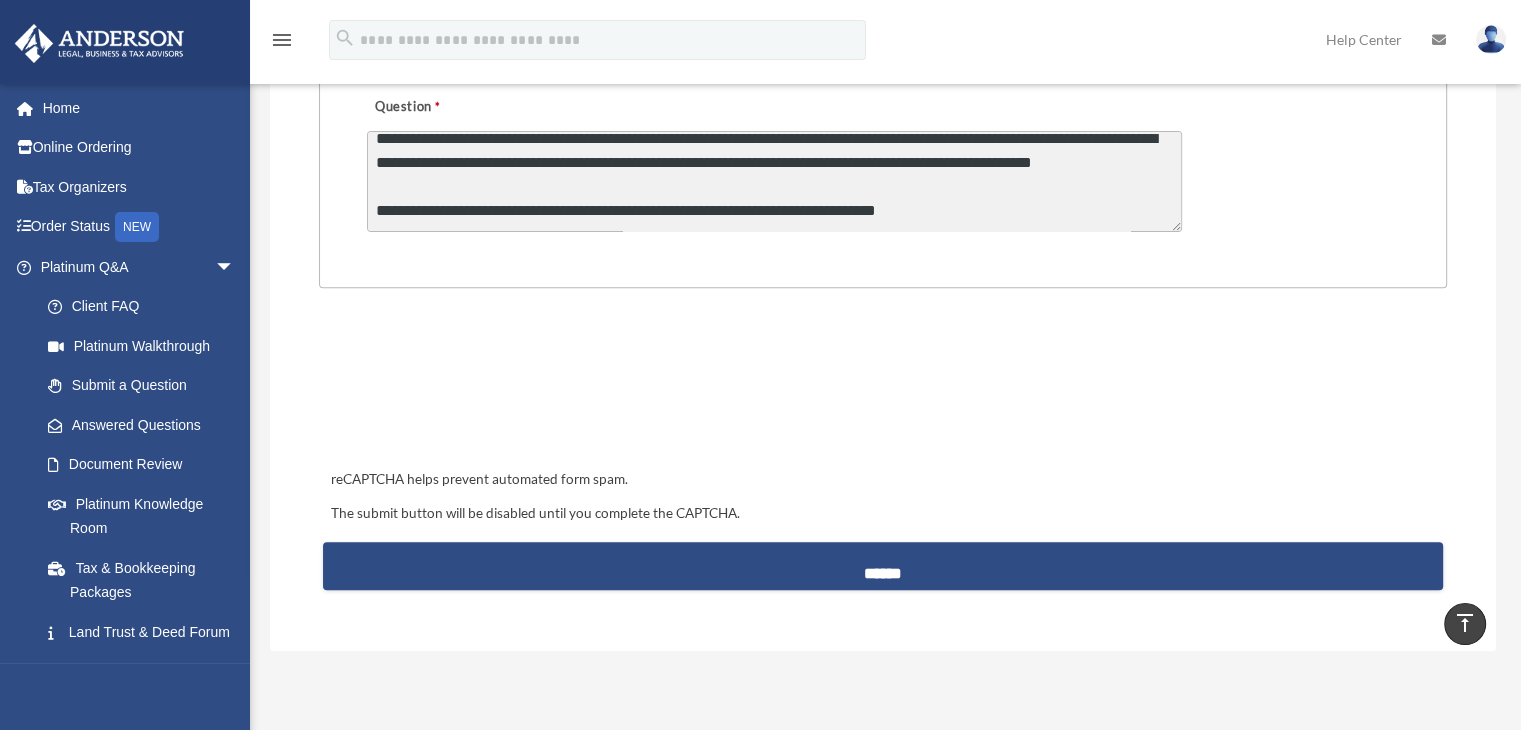 click on "**********" at bounding box center [774, 181] 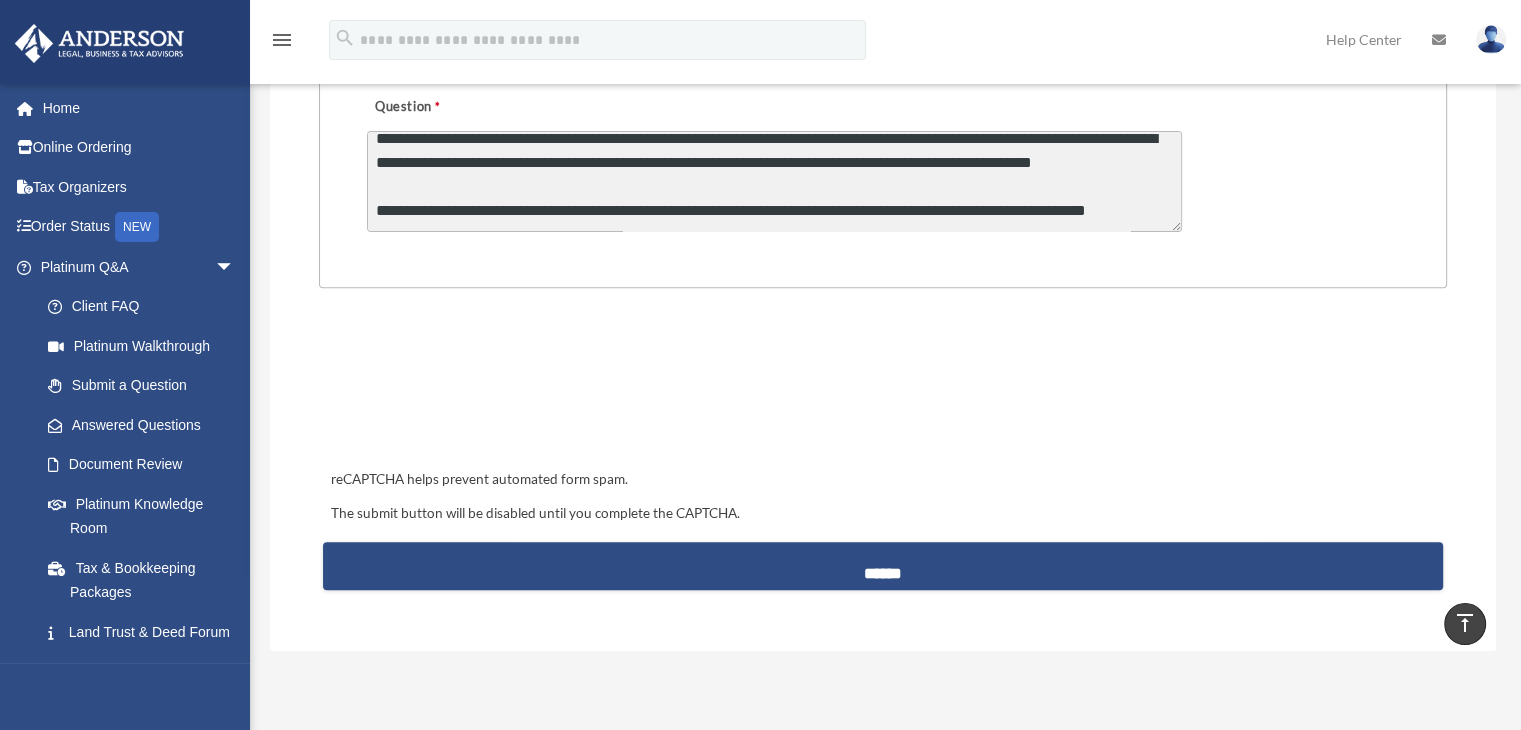 scroll, scrollTop: 338, scrollLeft: 0, axis: vertical 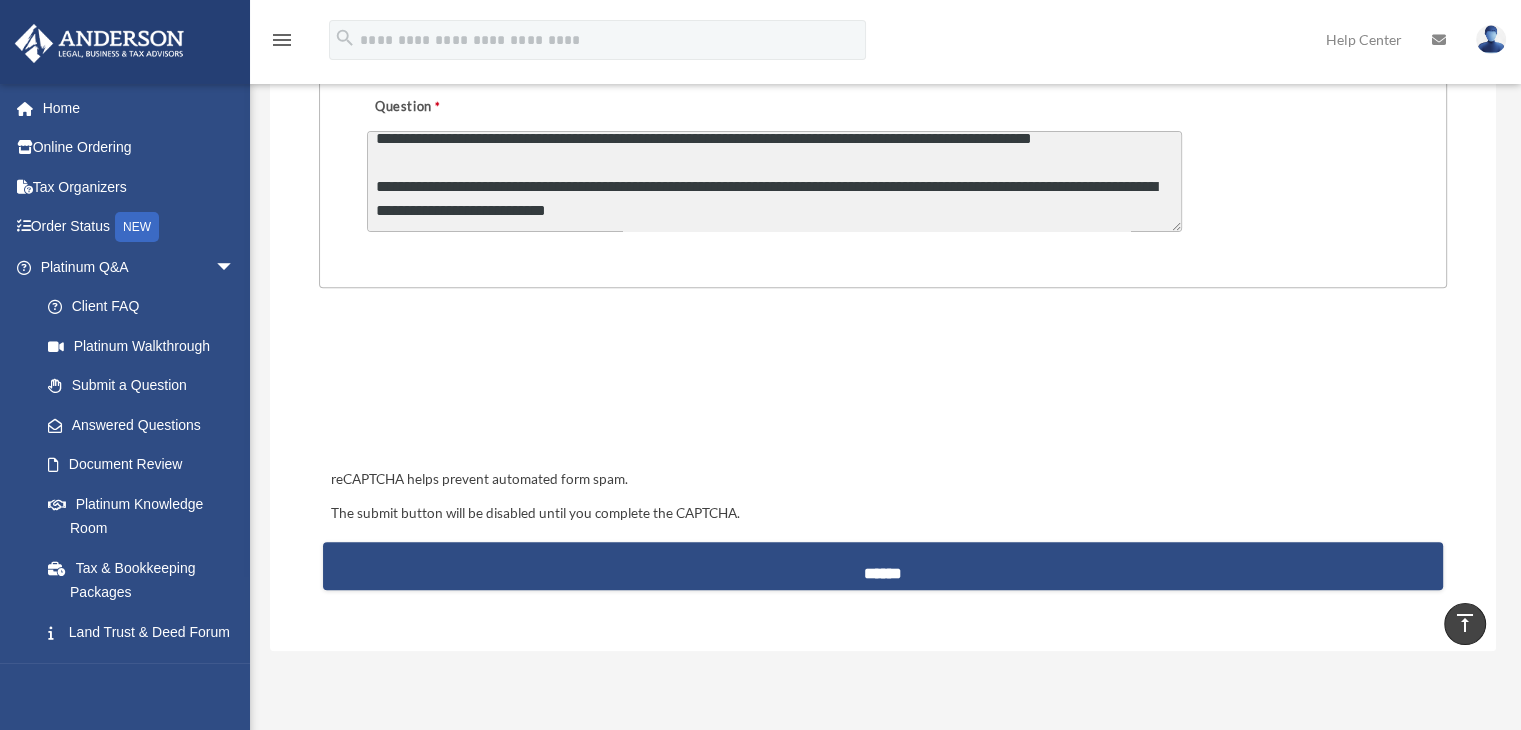 drag, startPoint x: 711, startPoint y: 217, endPoint x: 380, endPoint y: 227, distance: 331.15103 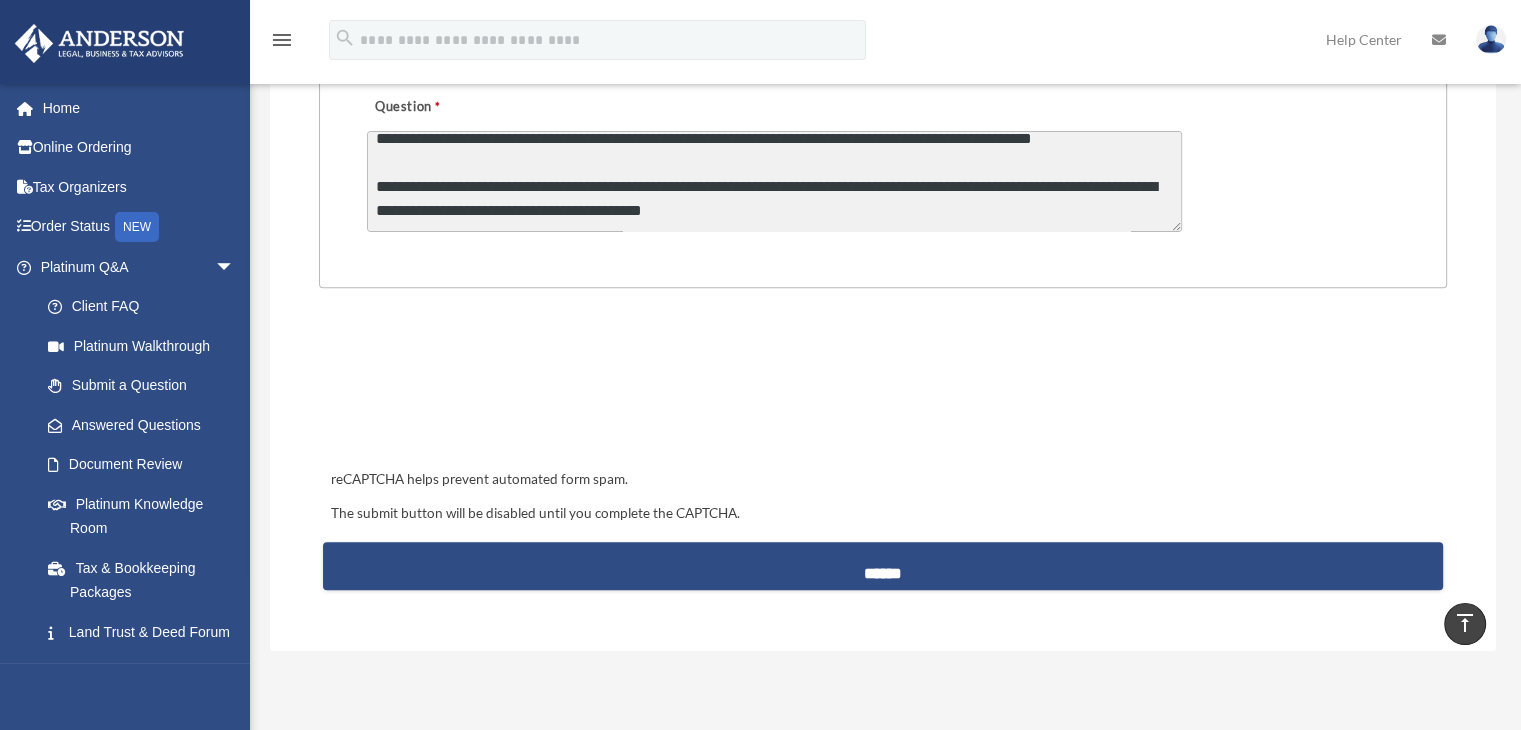 scroll, scrollTop: 803, scrollLeft: 0, axis: vertical 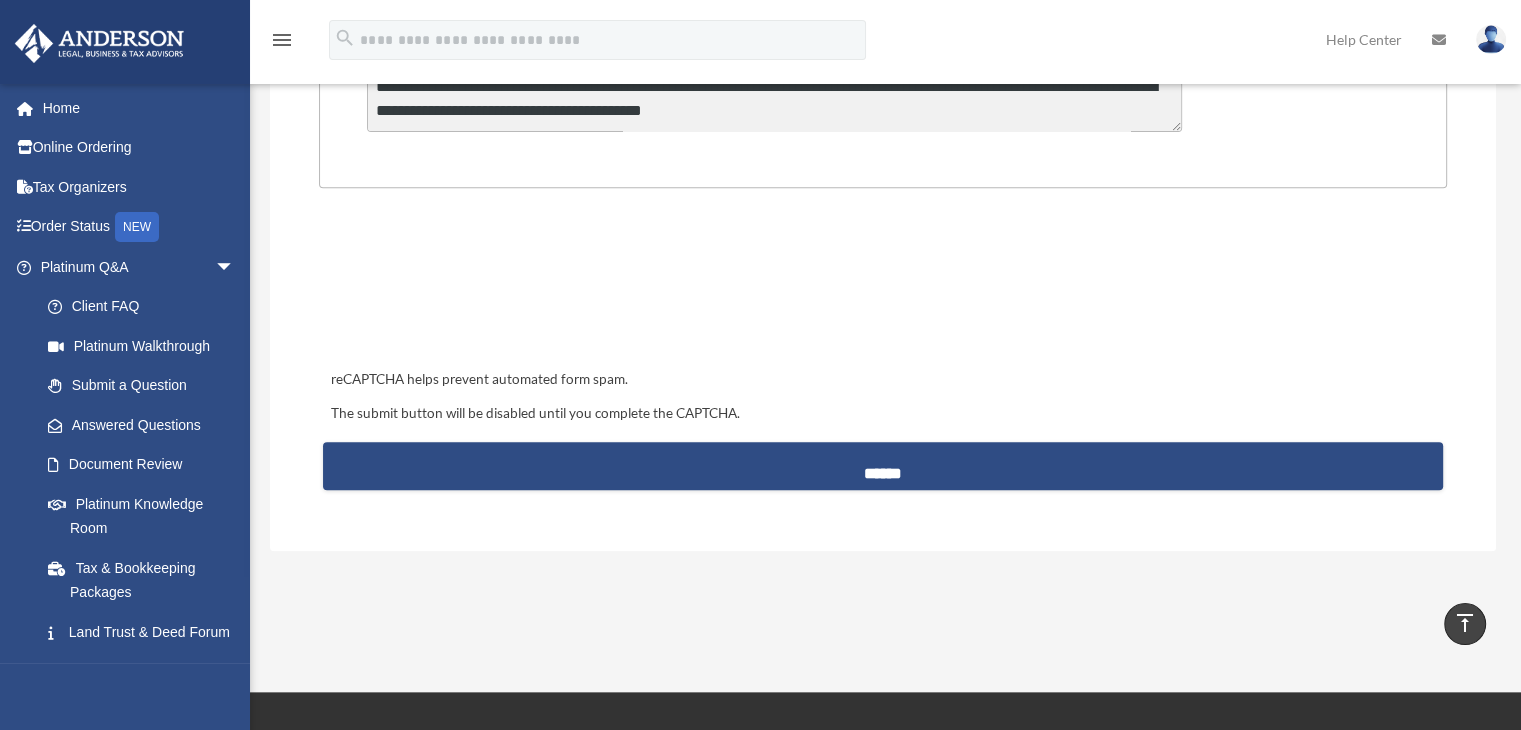 click on "**********" at bounding box center (774, 81) 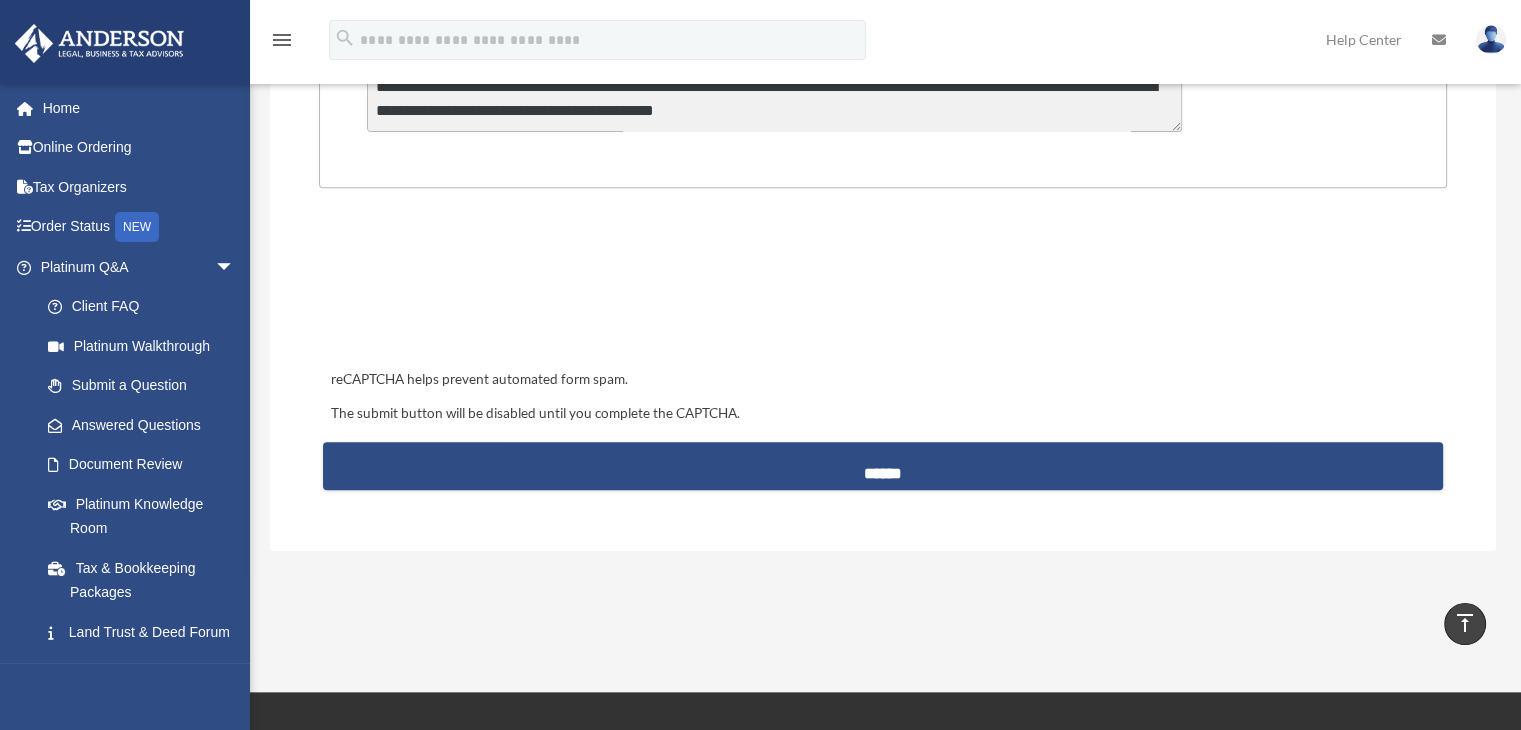 scroll, scrollTop: 386, scrollLeft: 0, axis: vertical 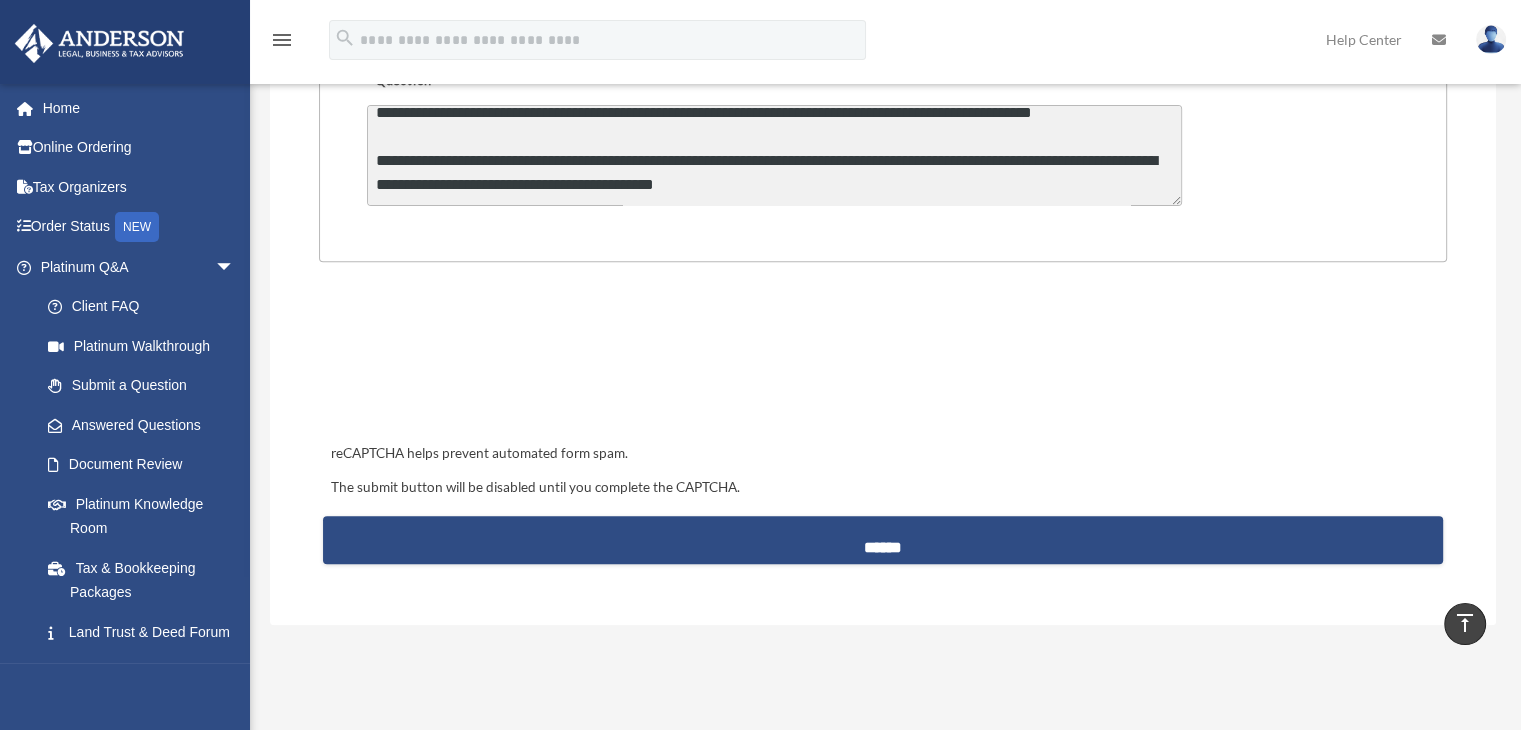 click on "**********" at bounding box center (774, 155) 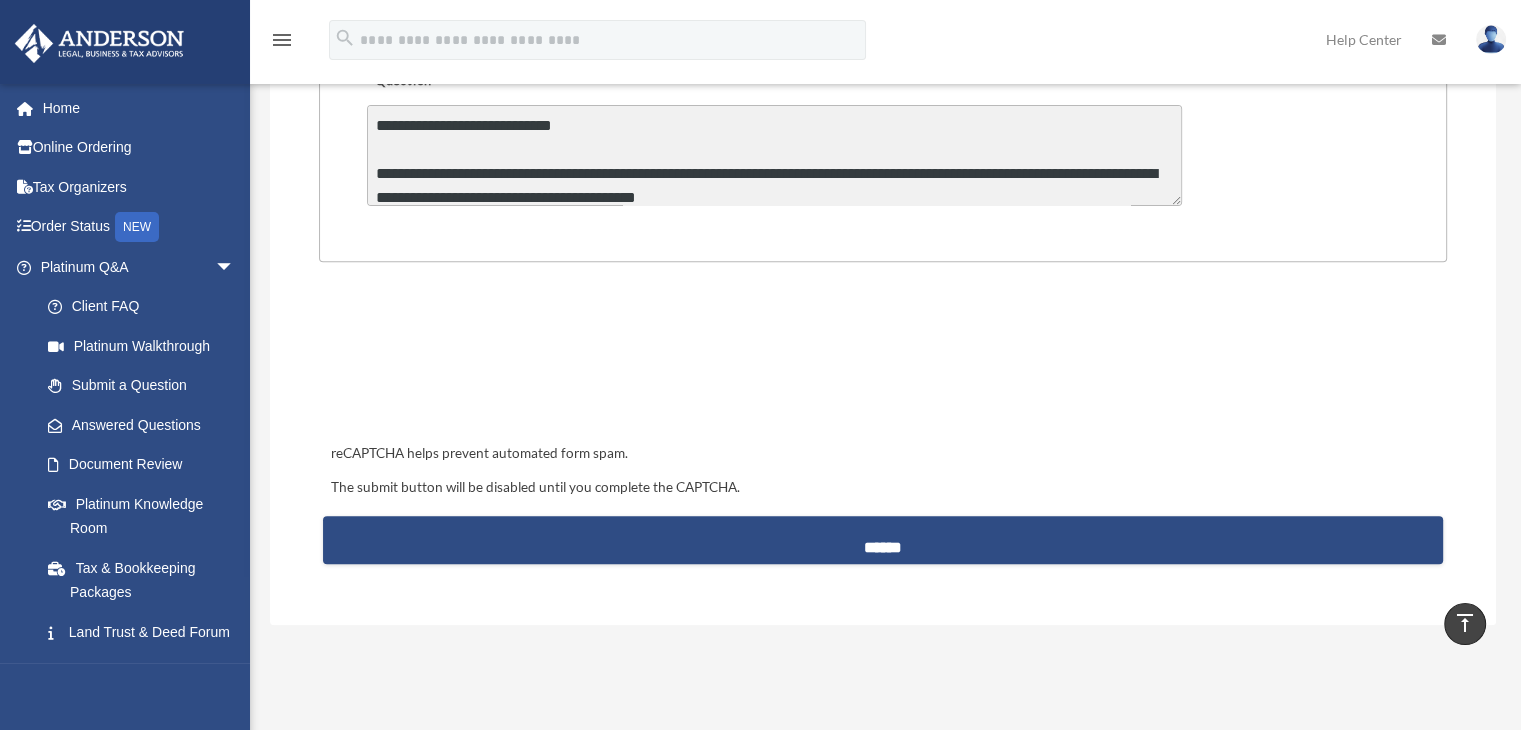 scroll, scrollTop: 0, scrollLeft: 0, axis: both 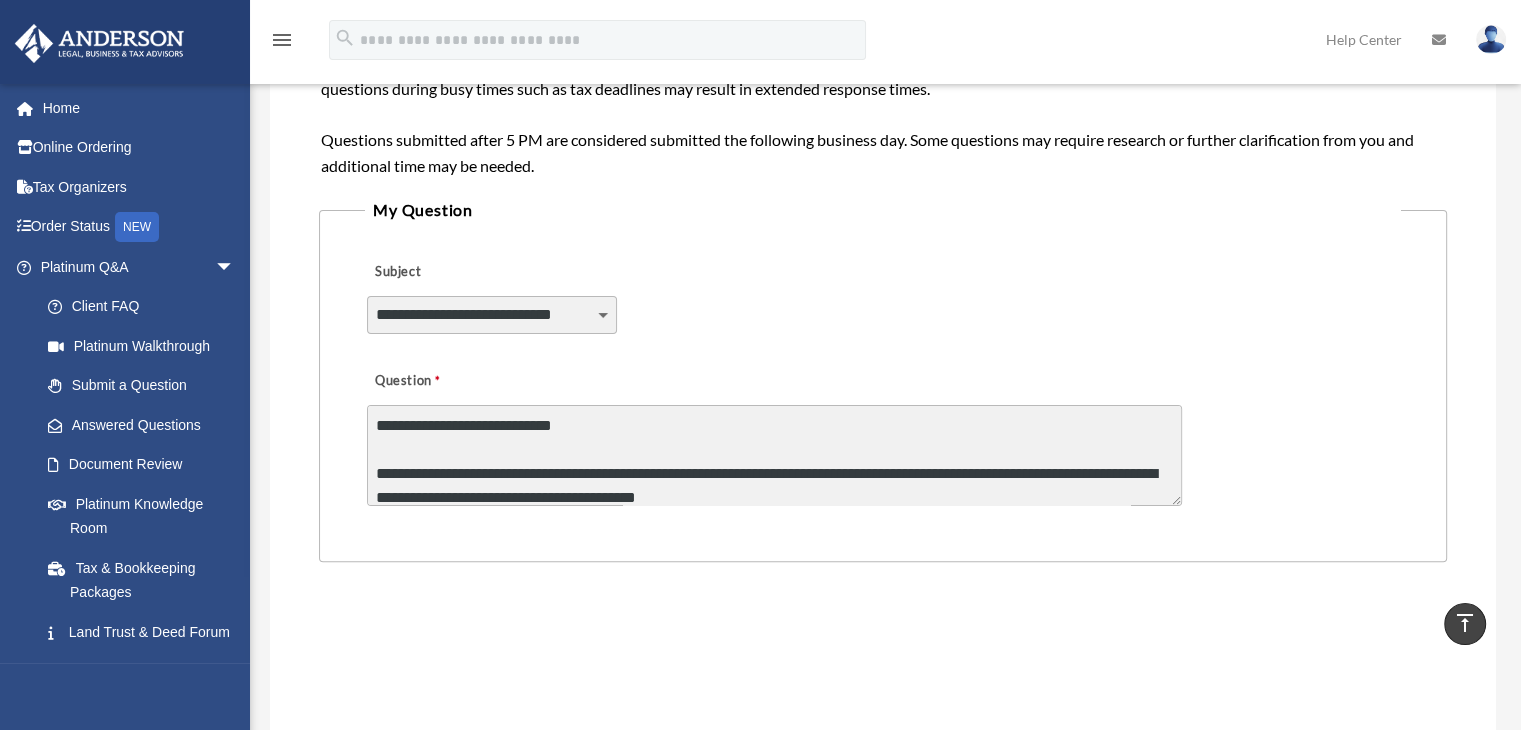 click on "**********" at bounding box center (774, 455) 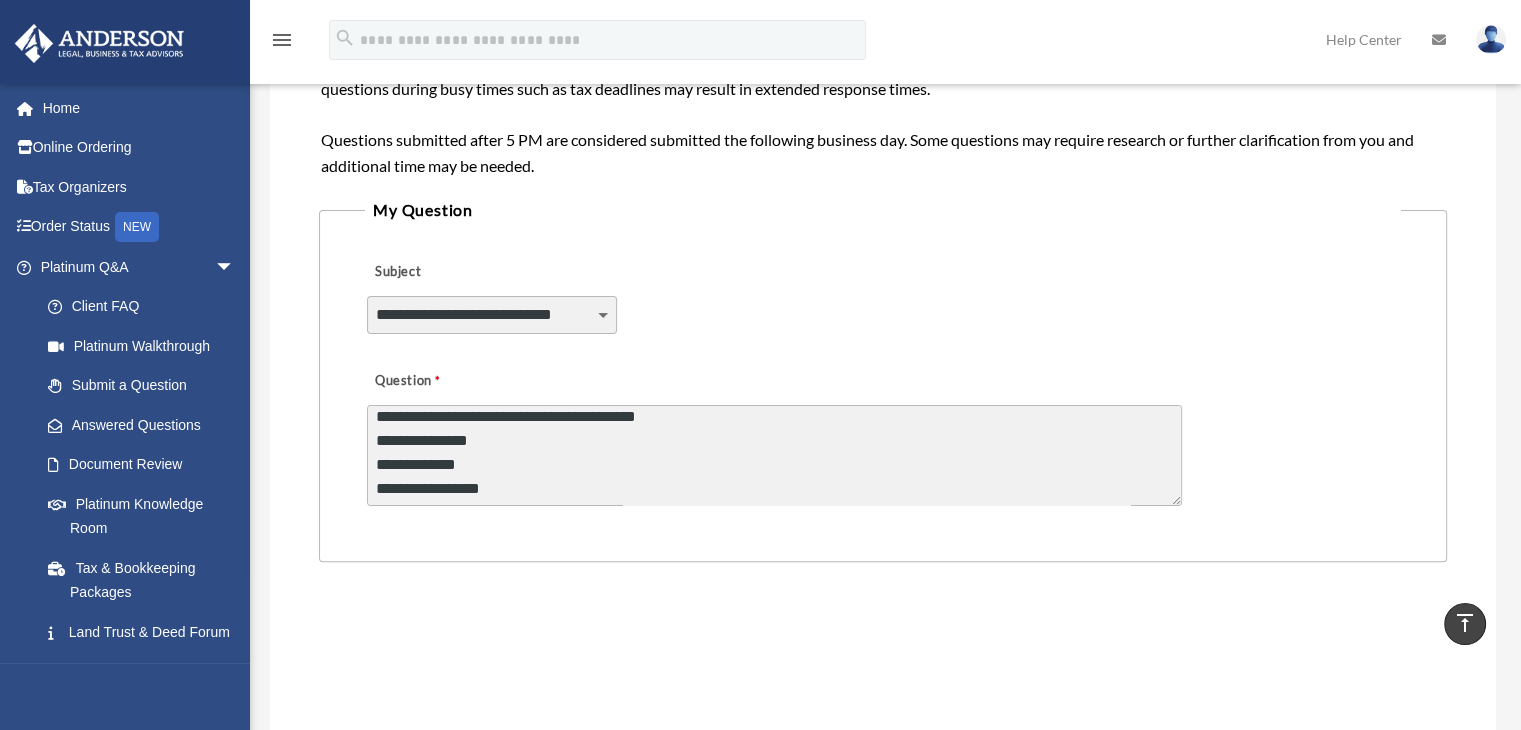 scroll, scrollTop: 0, scrollLeft: 0, axis: both 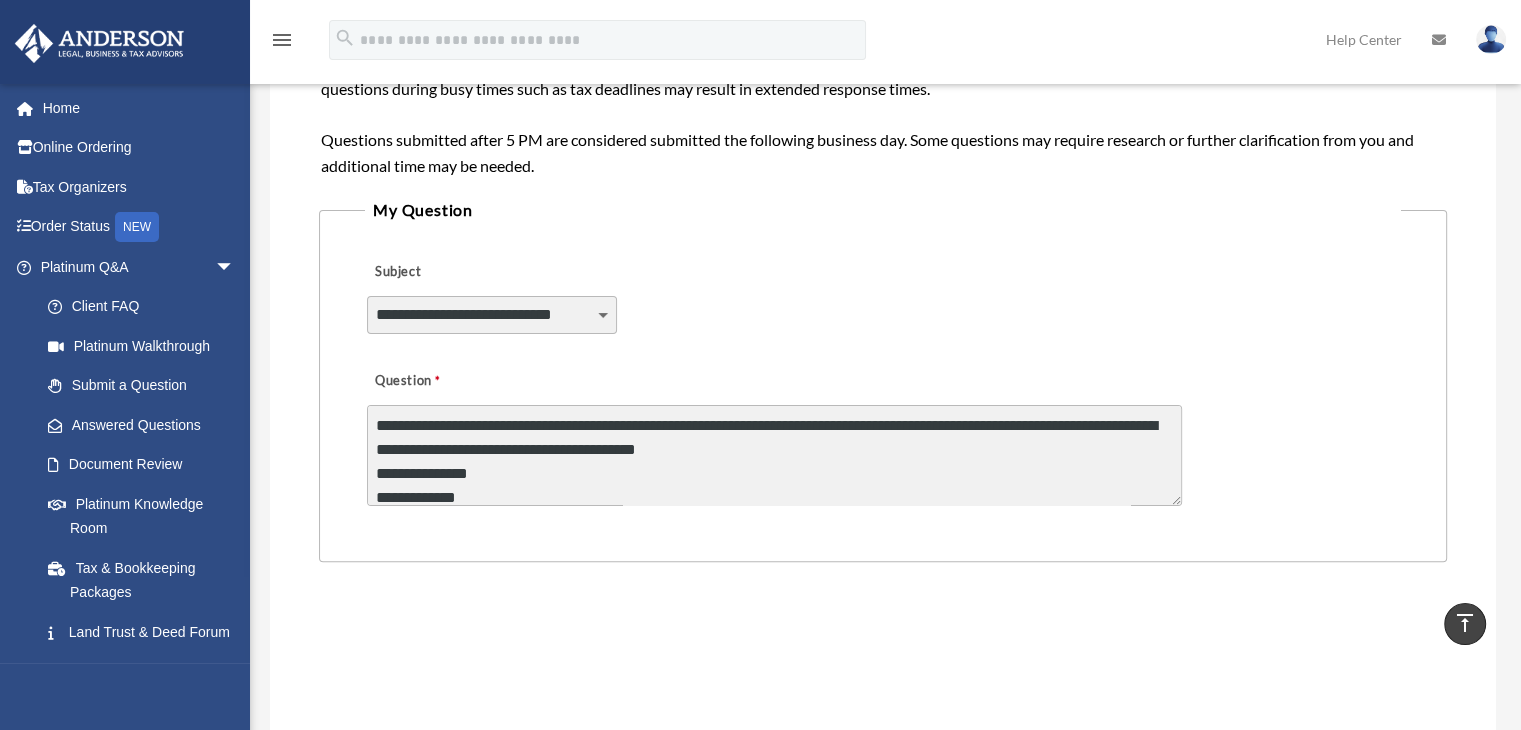click on "**********" at bounding box center (774, 455) 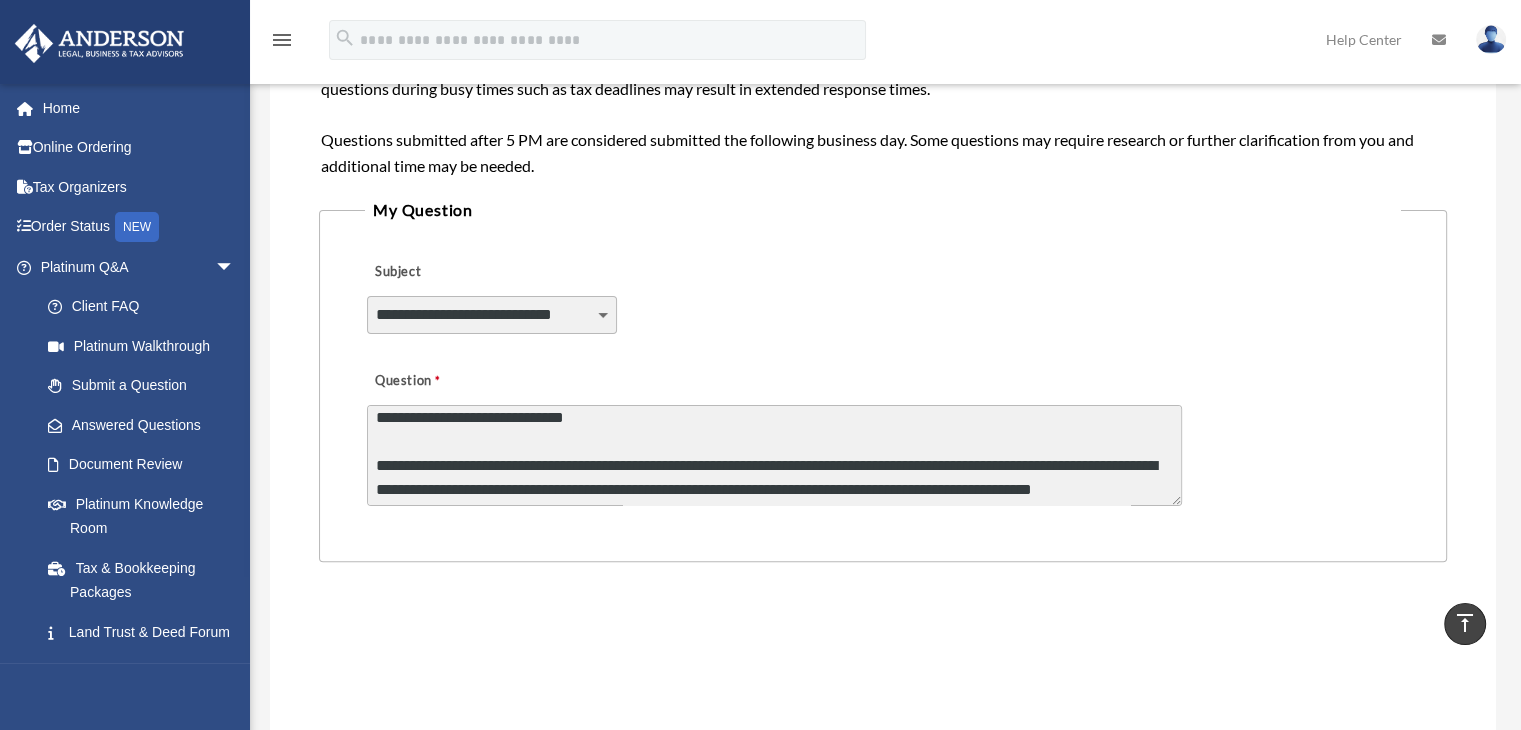 scroll, scrollTop: 100, scrollLeft: 0, axis: vertical 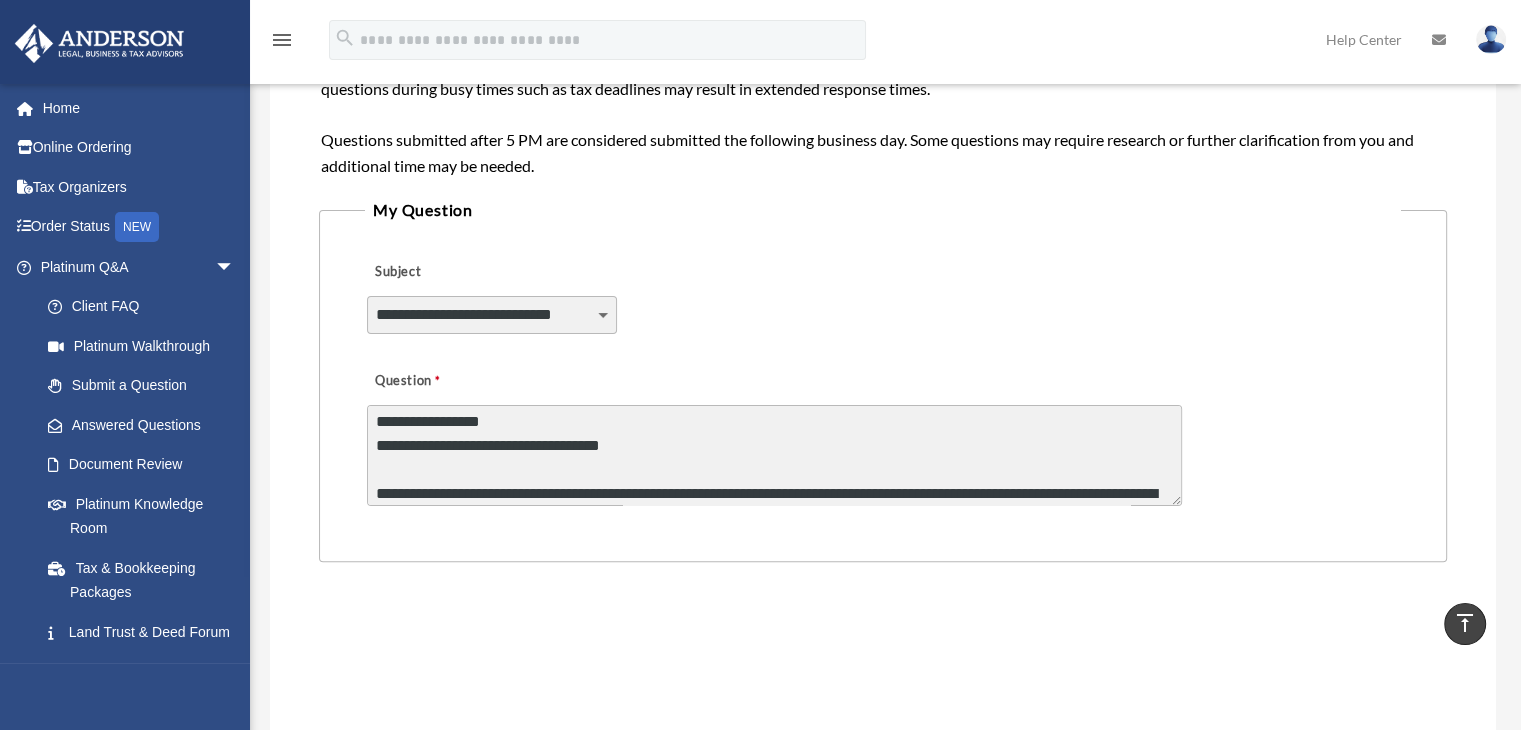 click on "**********" at bounding box center [774, 455] 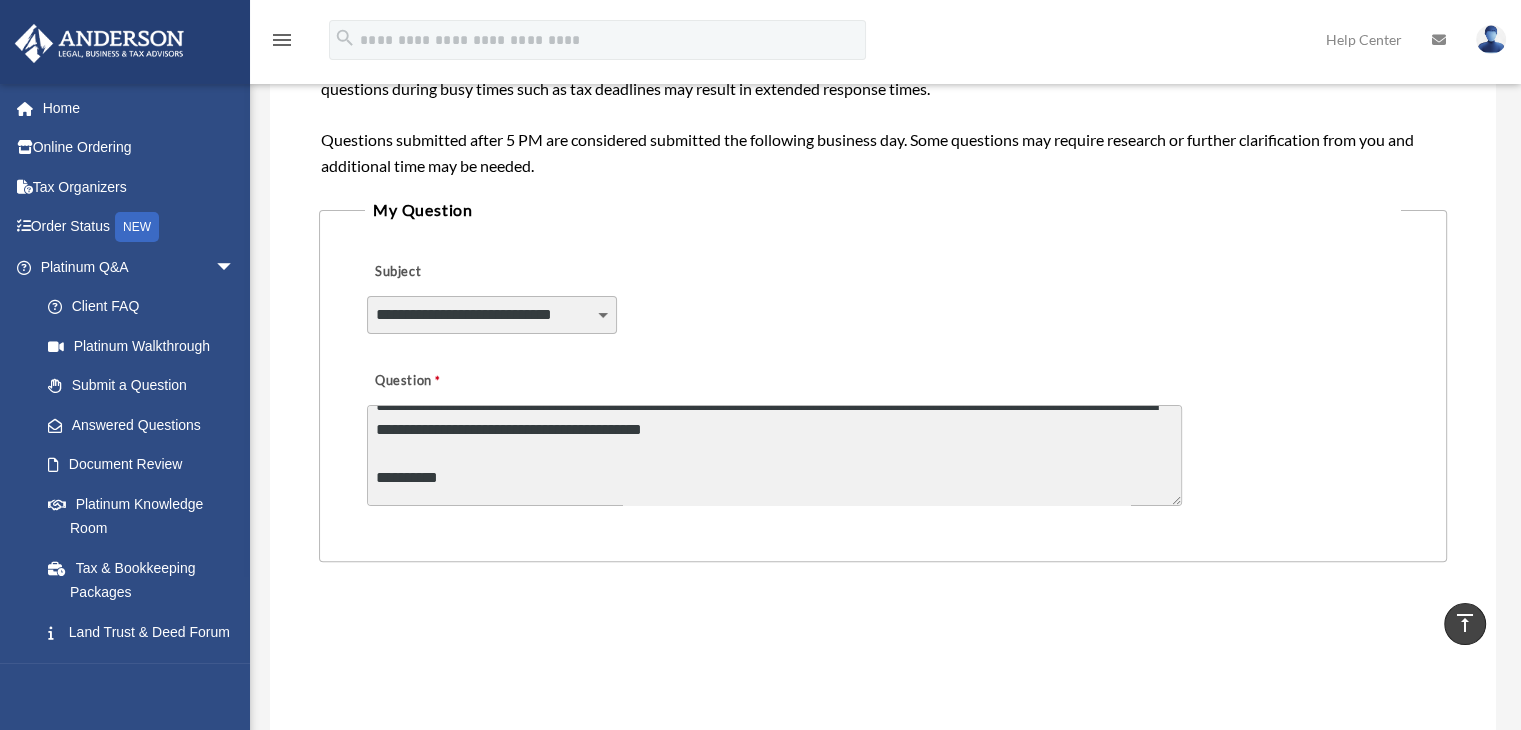 scroll, scrollTop: 400, scrollLeft: 0, axis: vertical 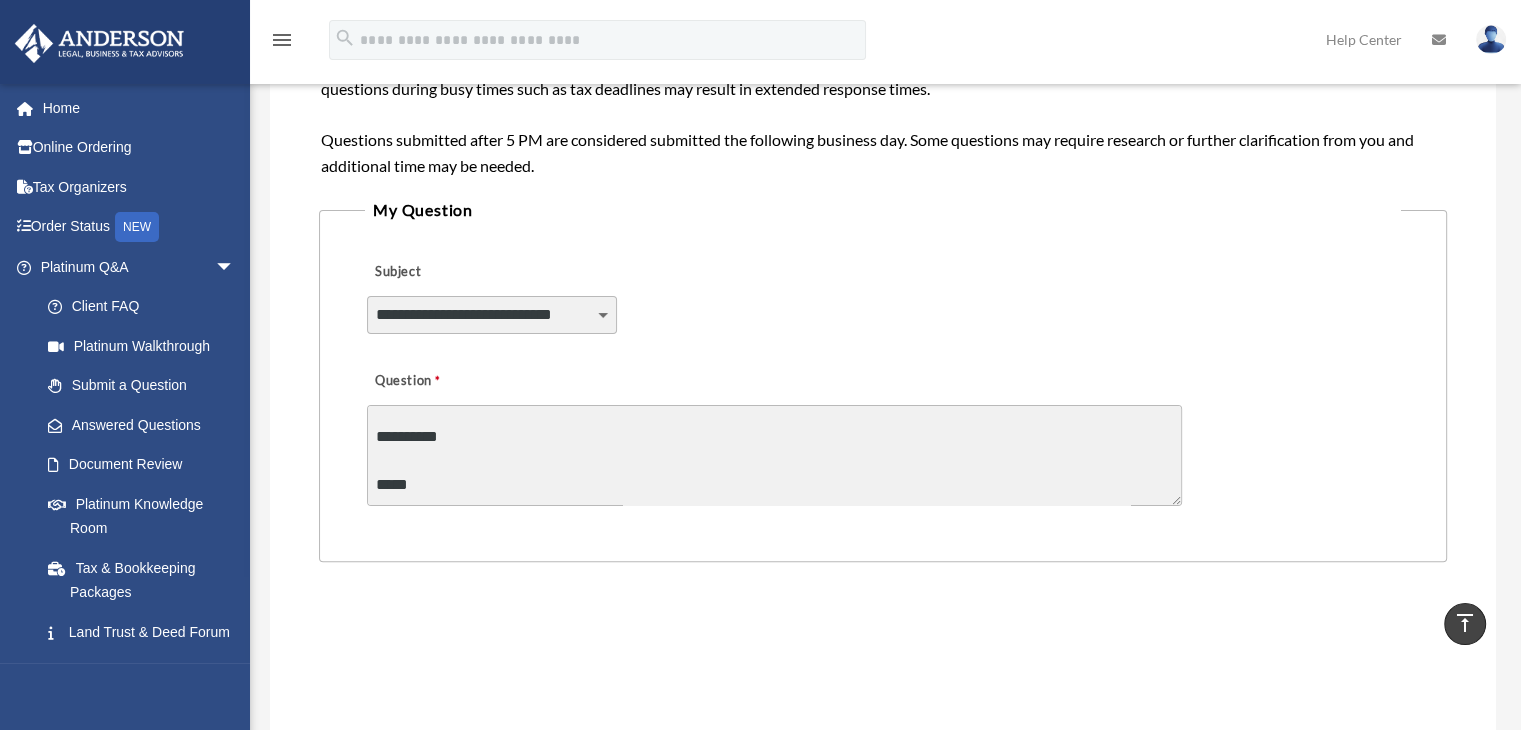 click on "**********" at bounding box center [774, 455] 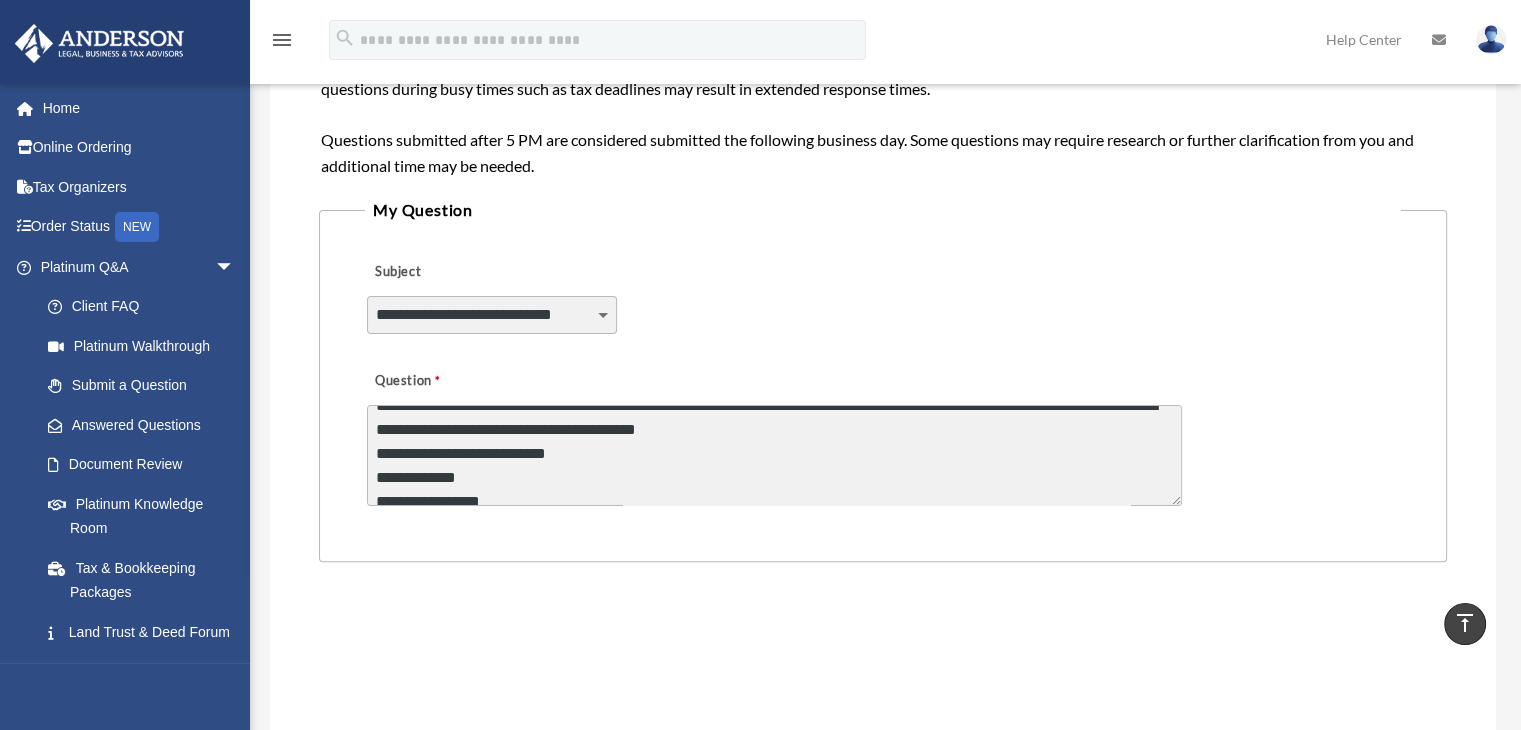 scroll, scrollTop: 0, scrollLeft: 0, axis: both 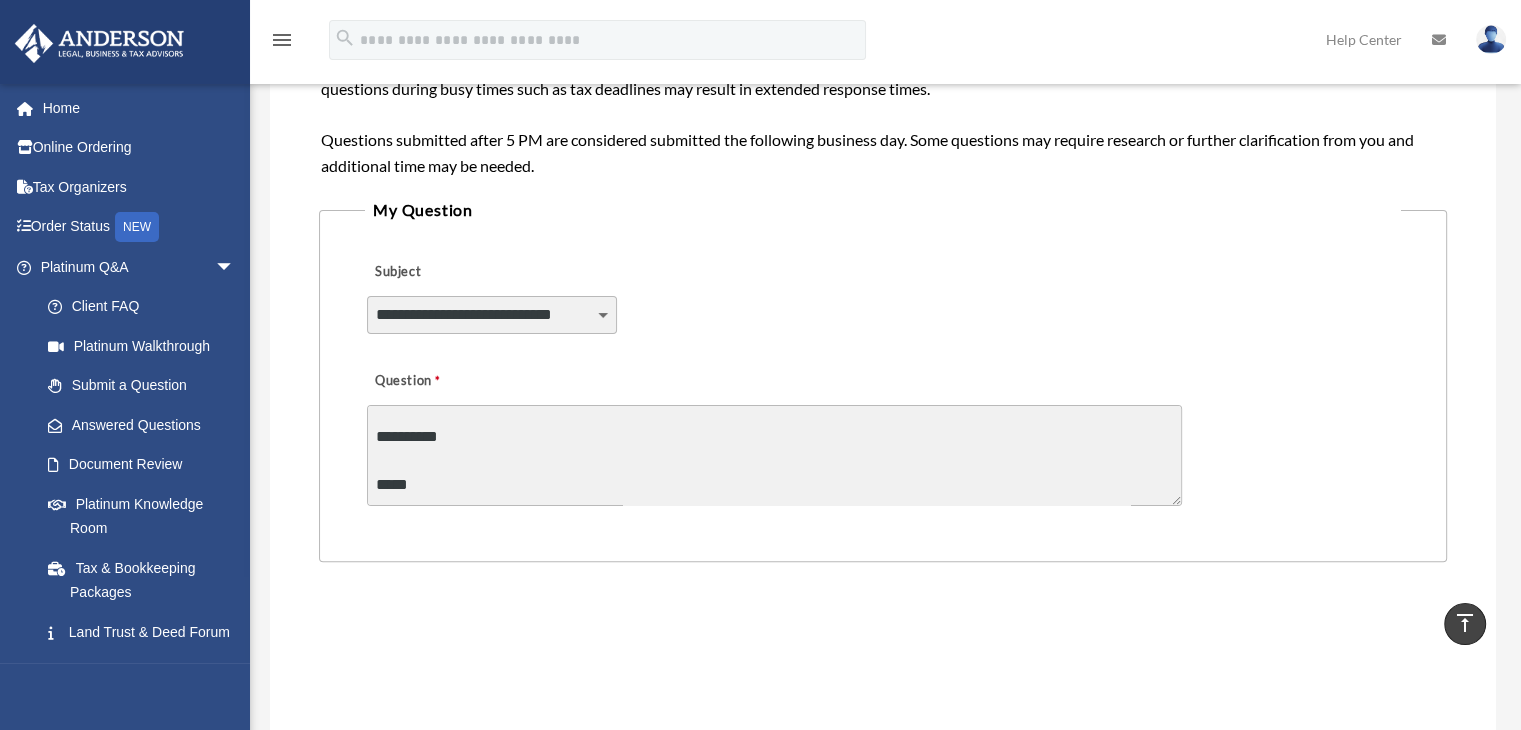 drag, startPoint x: 375, startPoint y: 421, endPoint x: 484, endPoint y: 513, distance: 142.6359 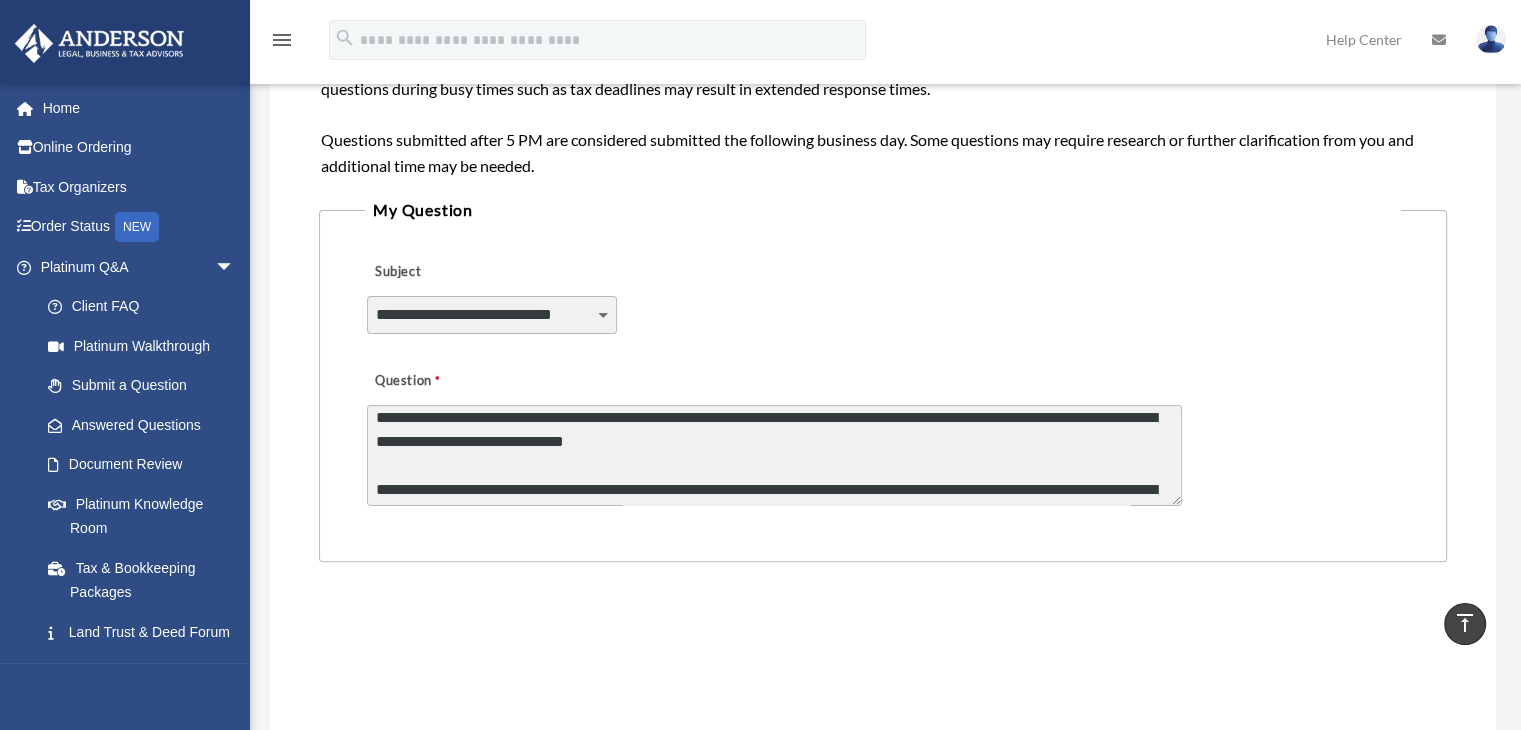 scroll, scrollTop: 300, scrollLeft: 0, axis: vertical 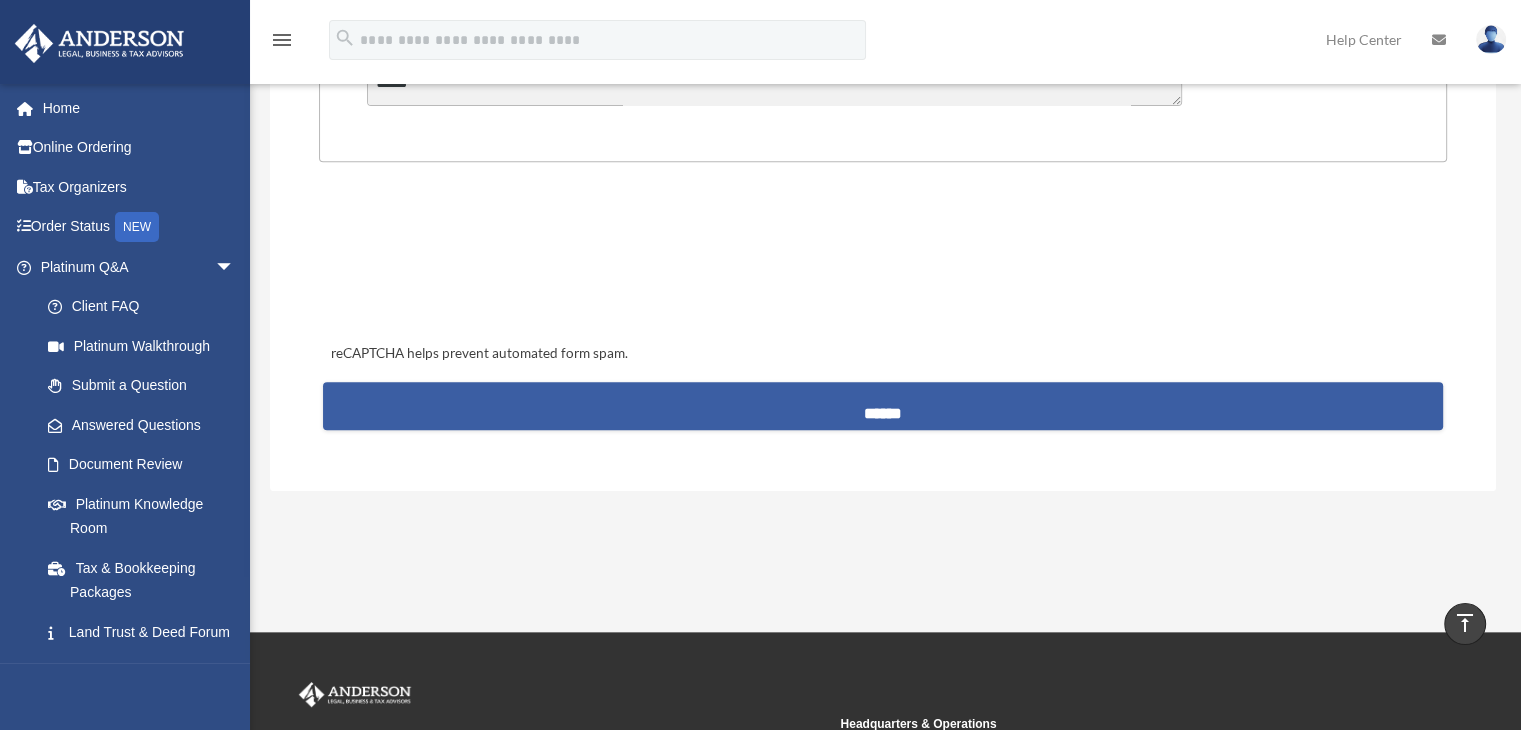 click on "******" at bounding box center (883, 406) 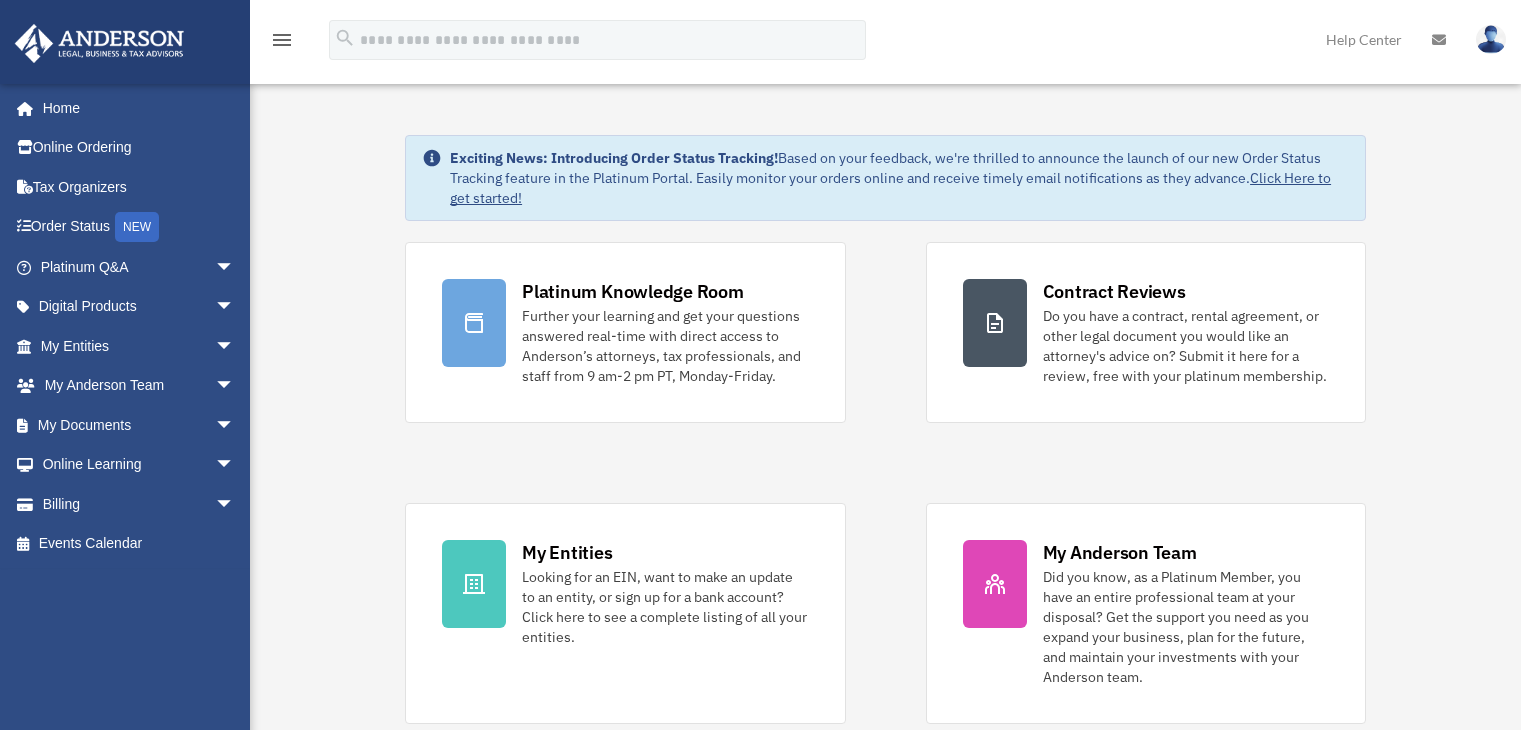 scroll, scrollTop: 0, scrollLeft: 0, axis: both 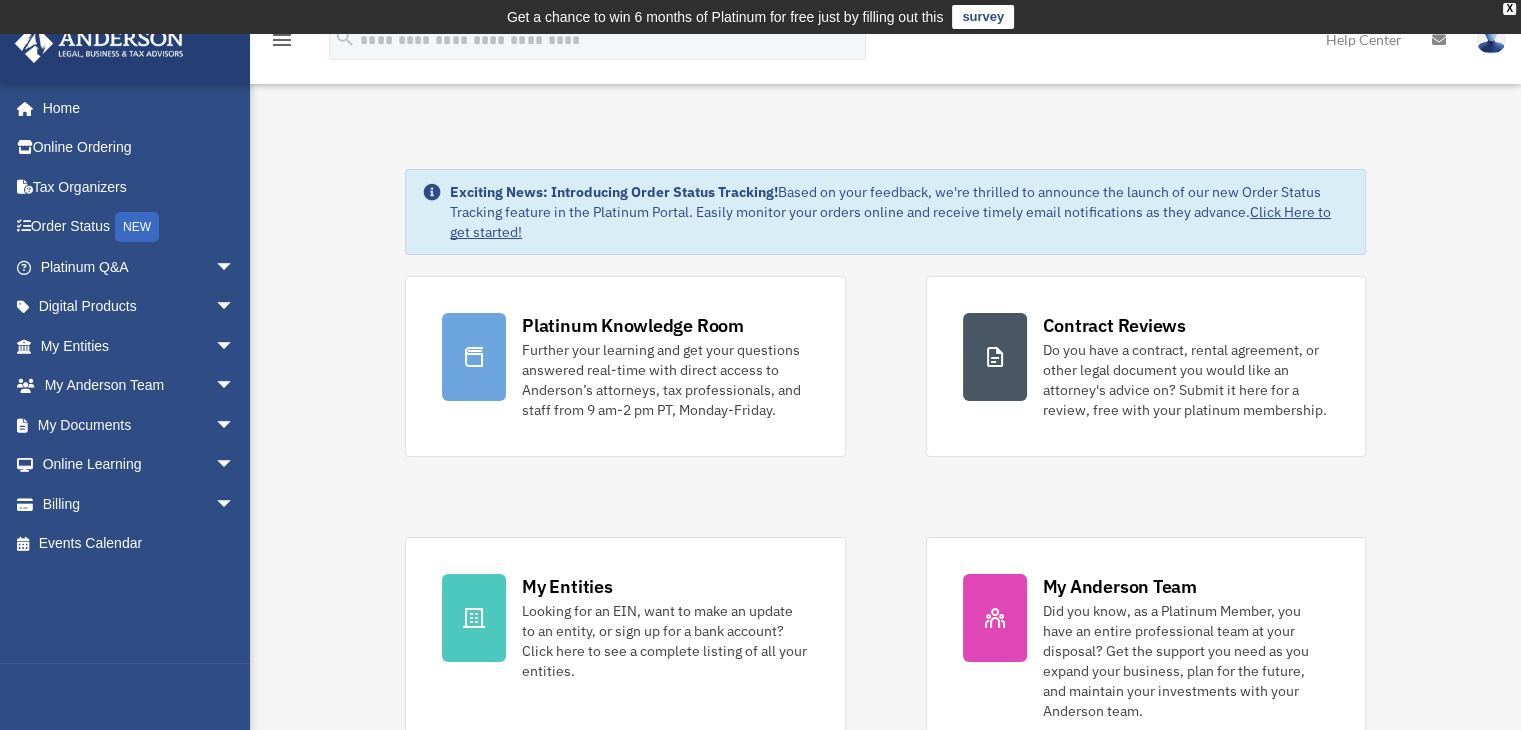 click at bounding box center (1491, 39) 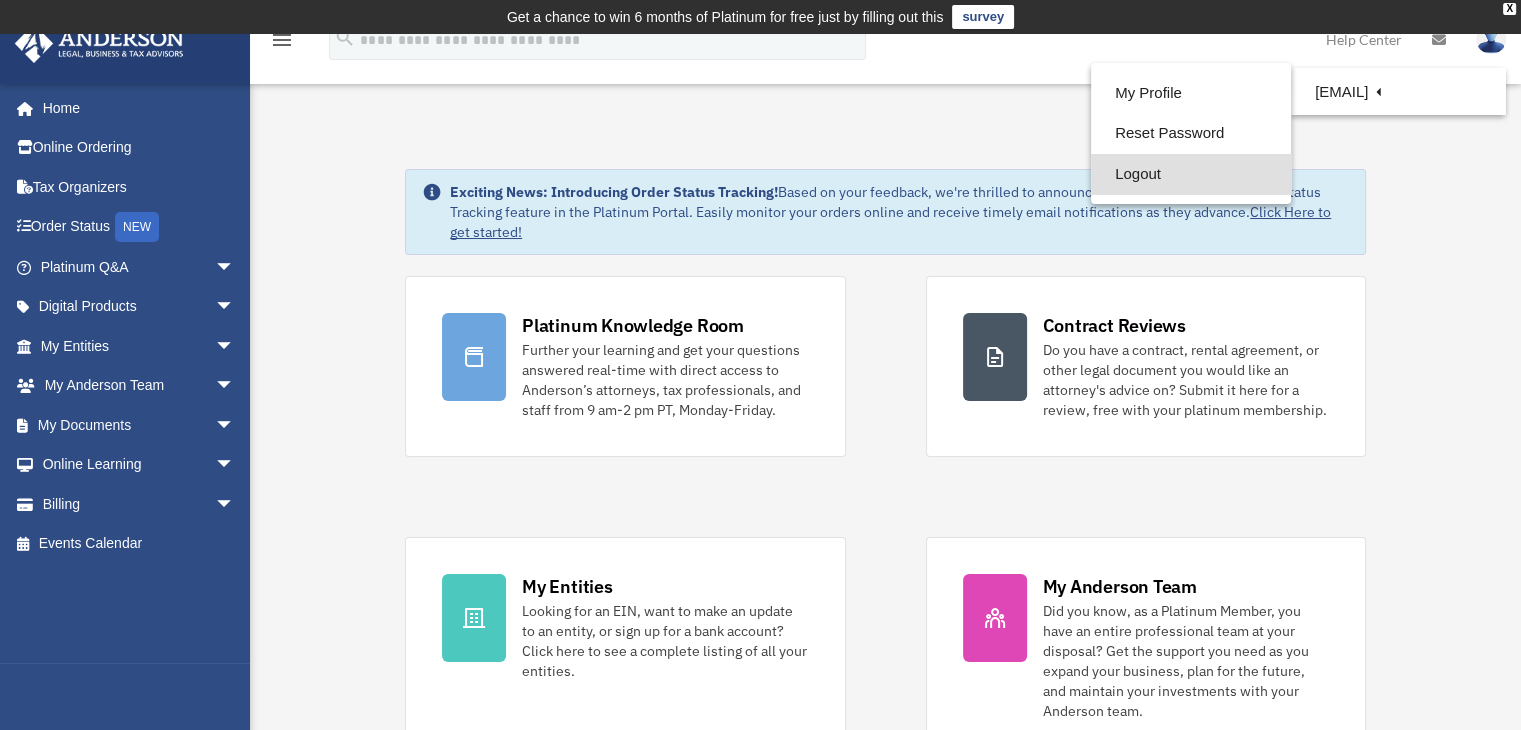 click on "Logout" at bounding box center [1191, 174] 